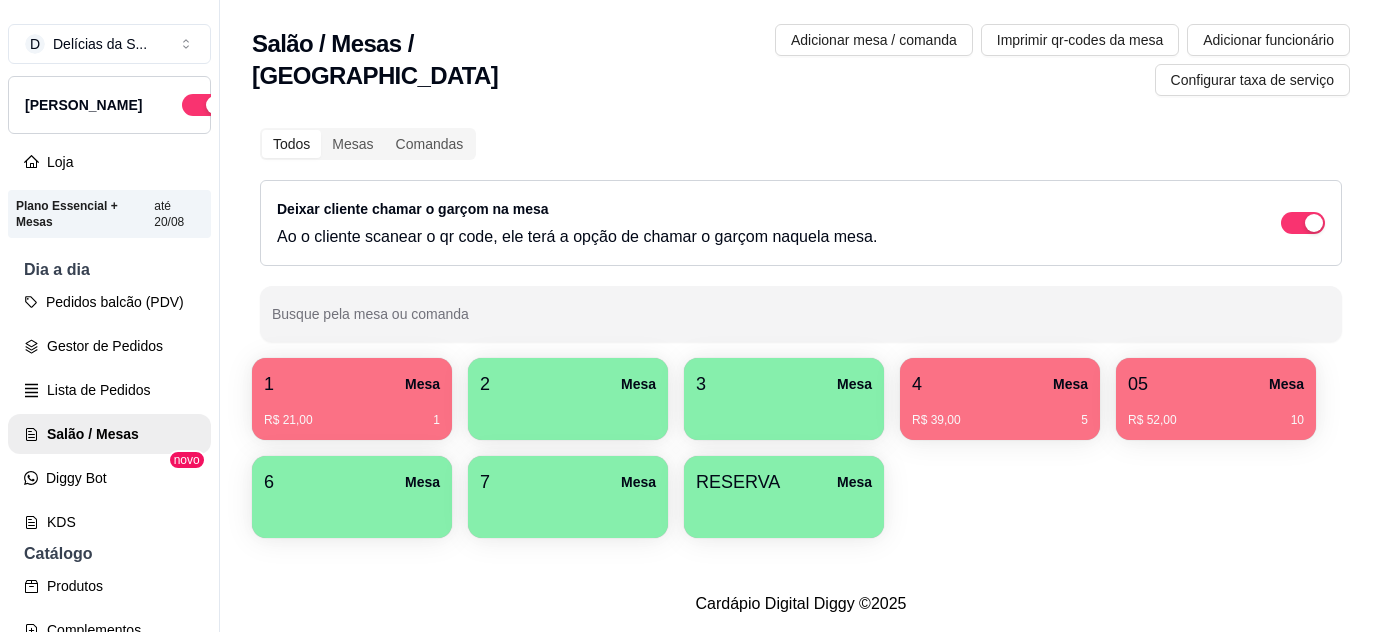 scroll, scrollTop: 0, scrollLeft: 0, axis: both 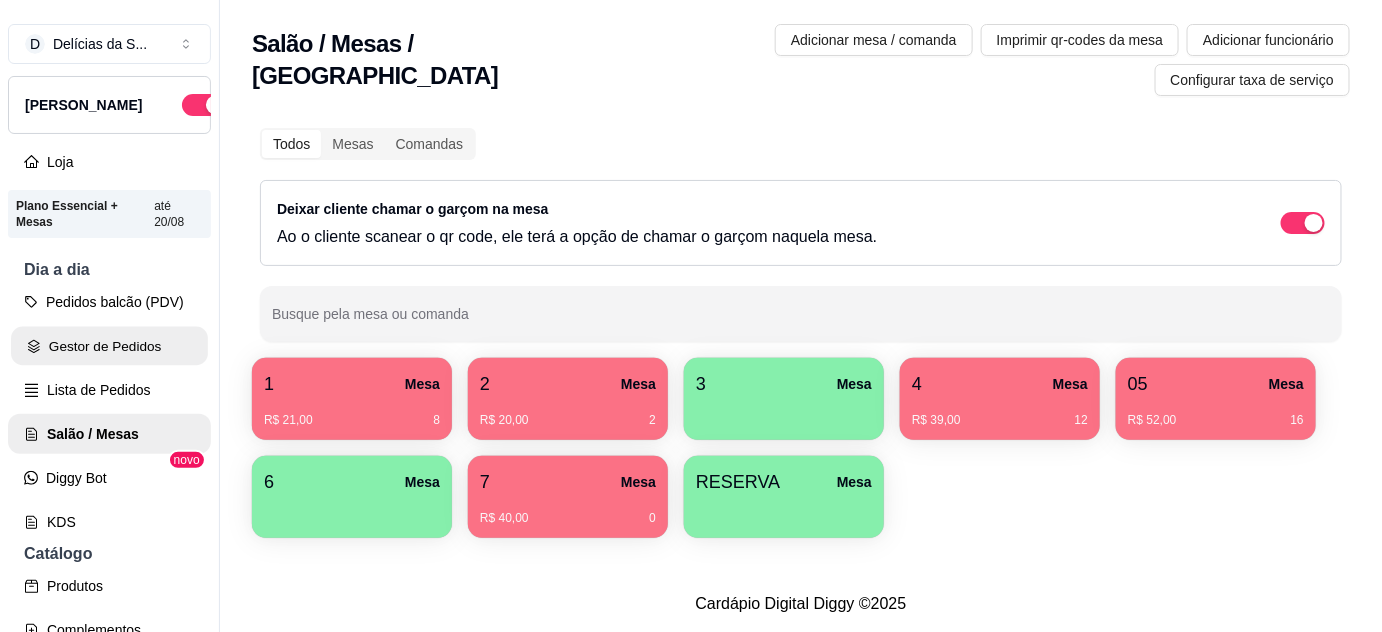 click on "Gestor de Pedidos" at bounding box center [109, 346] 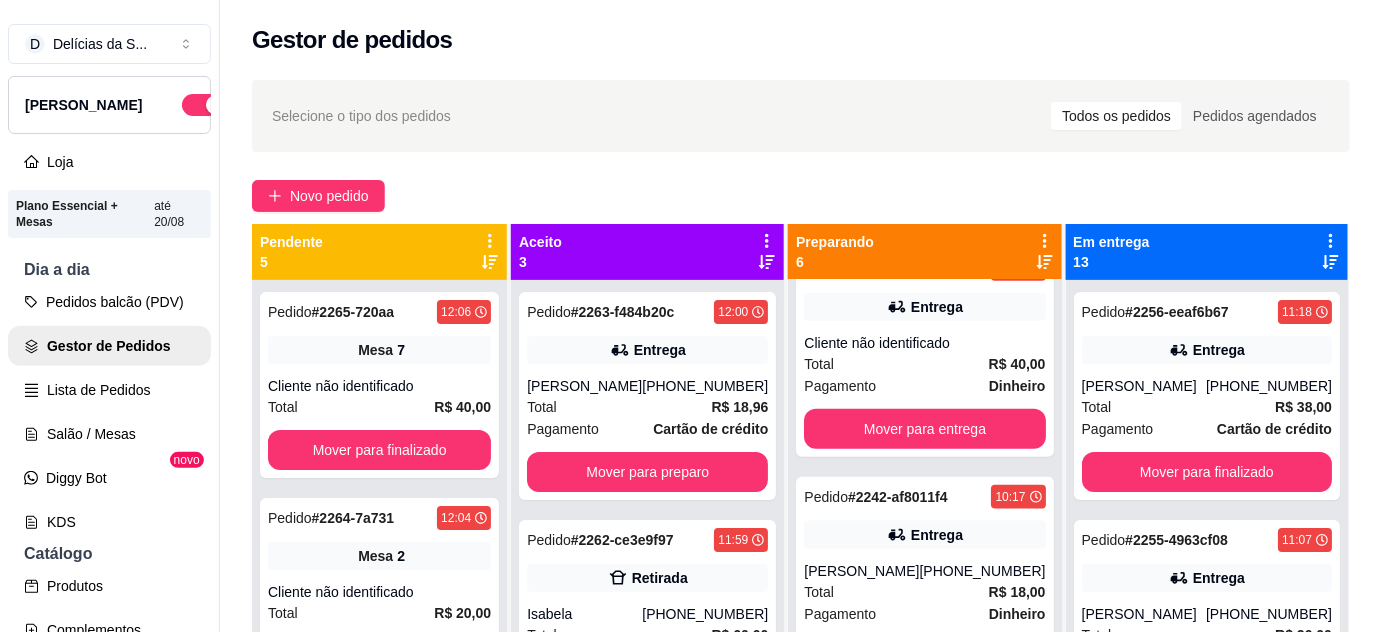 scroll, scrollTop: 756, scrollLeft: 0, axis: vertical 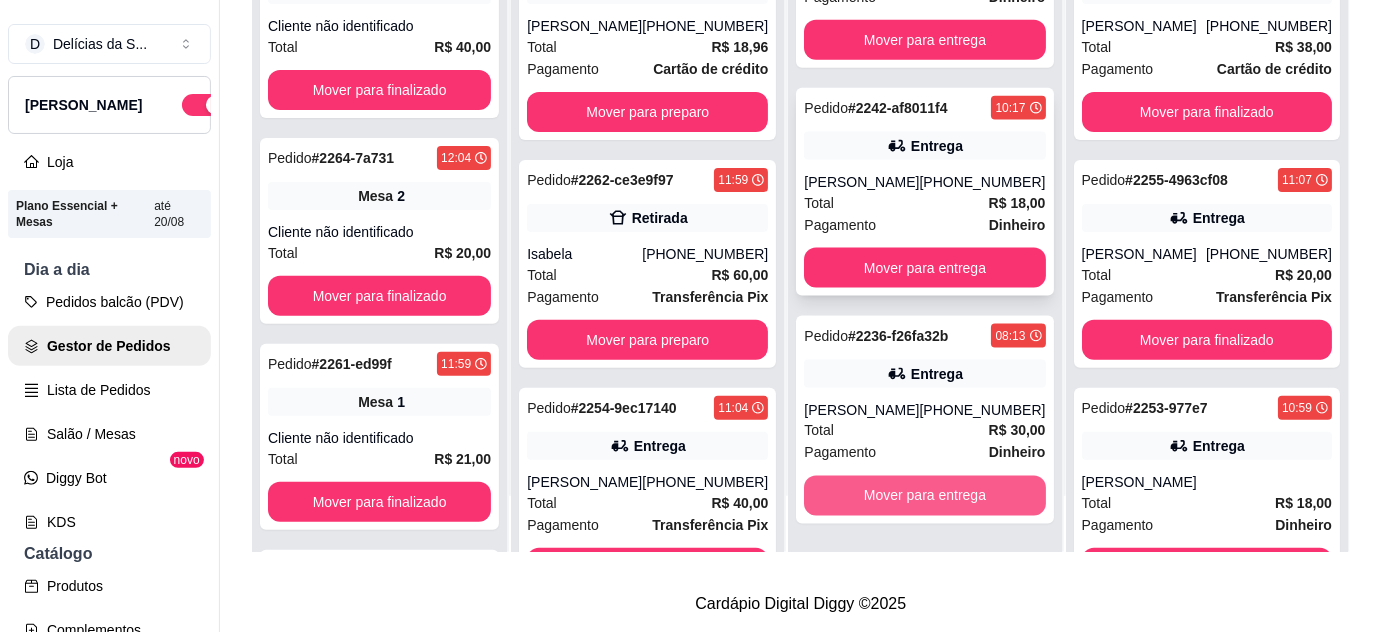 click on "Mover para entrega" at bounding box center (924, 496) 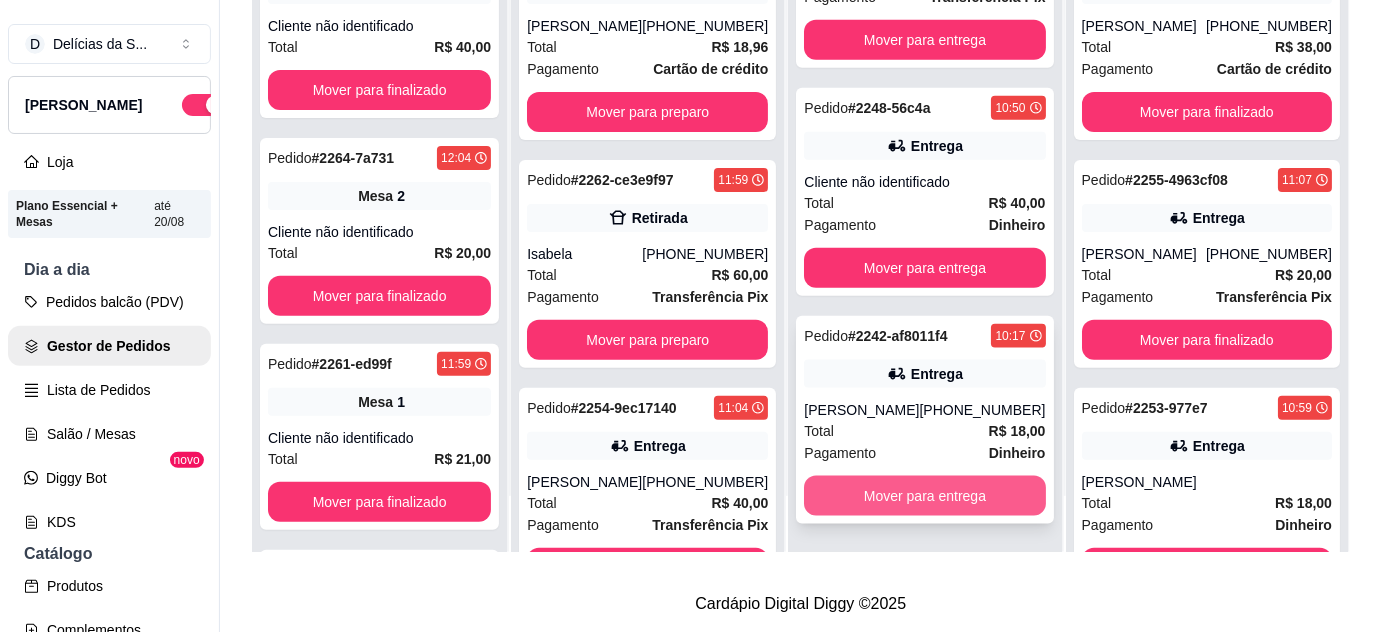 scroll, scrollTop: 528, scrollLeft: 0, axis: vertical 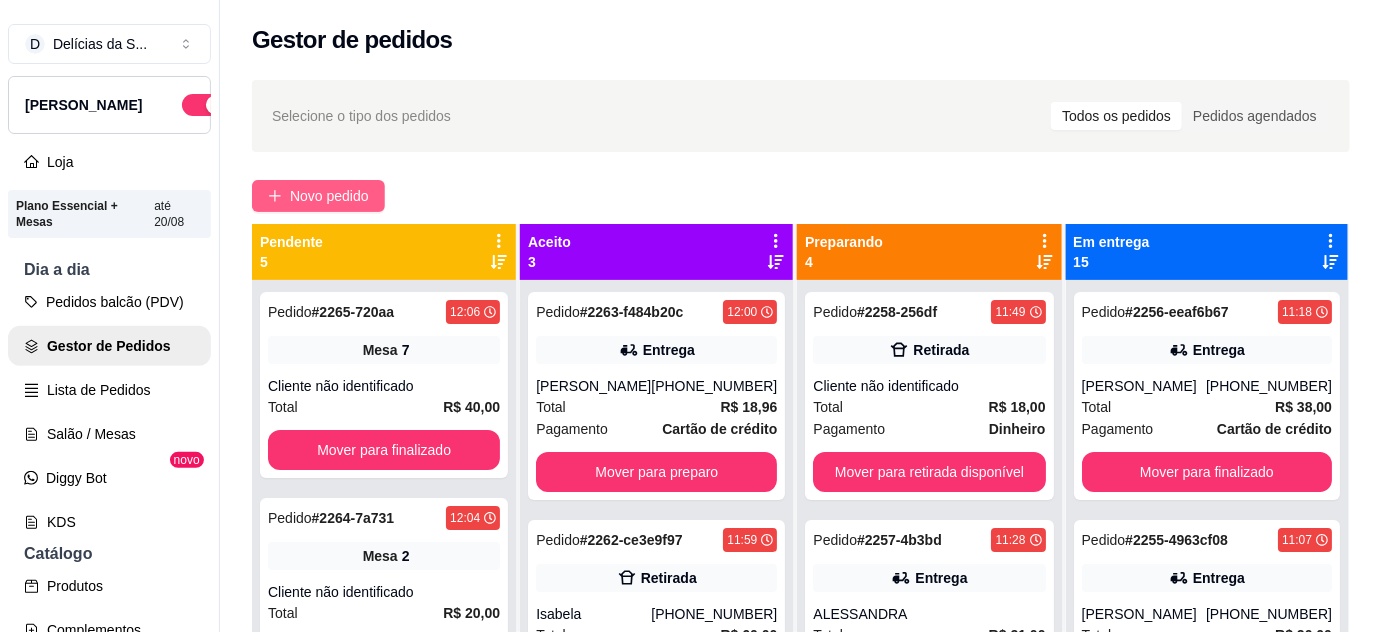 click on "Novo pedido" at bounding box center [329, 196] 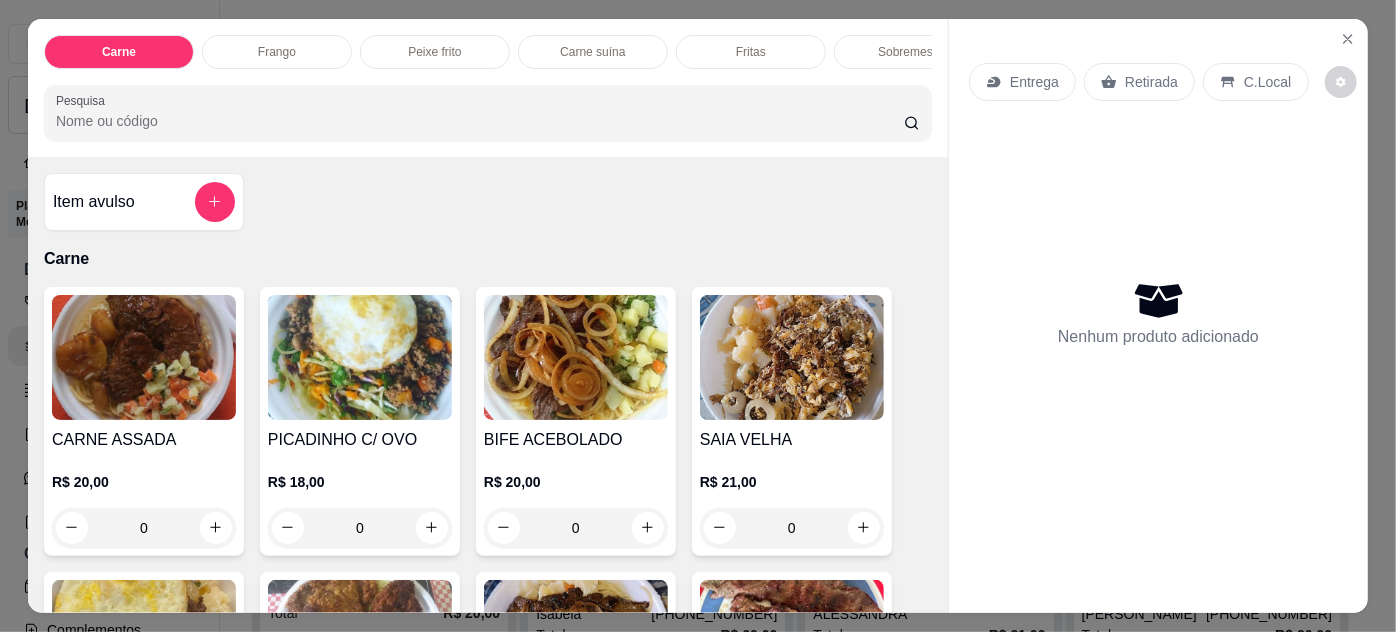scroll, scrollTop: 181, scrollLeft: 0, axis: vertical 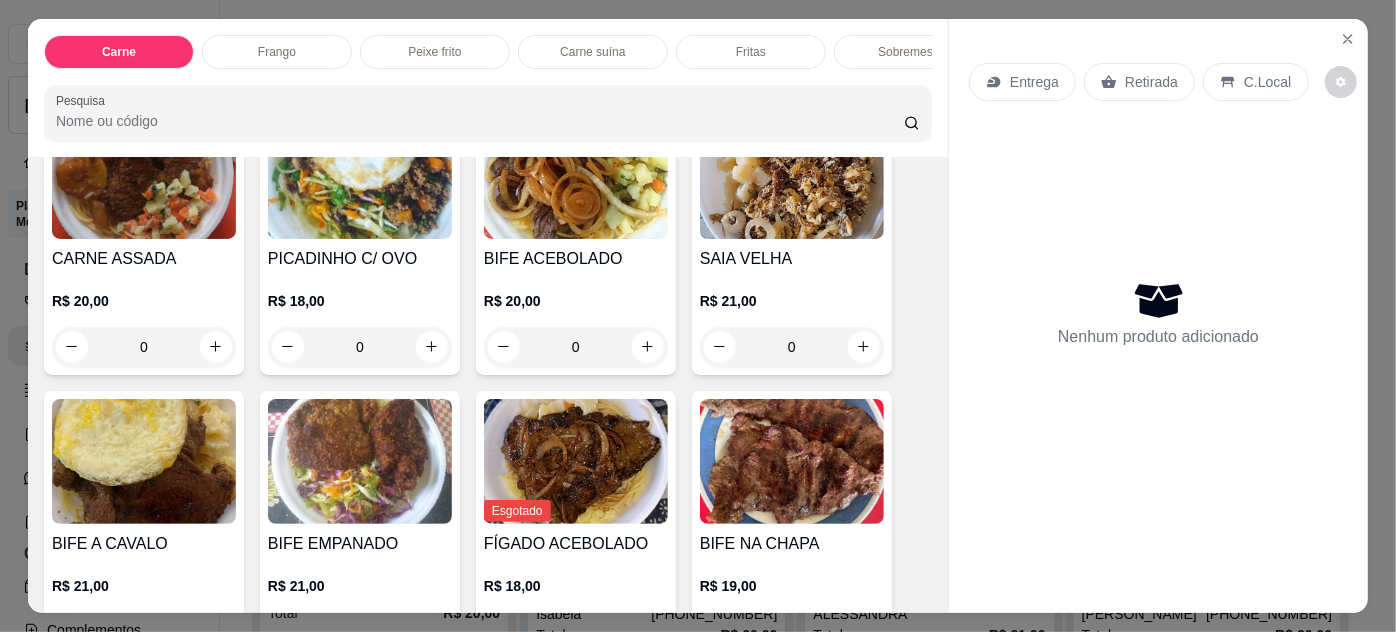 click at bounding box center [360, 461] 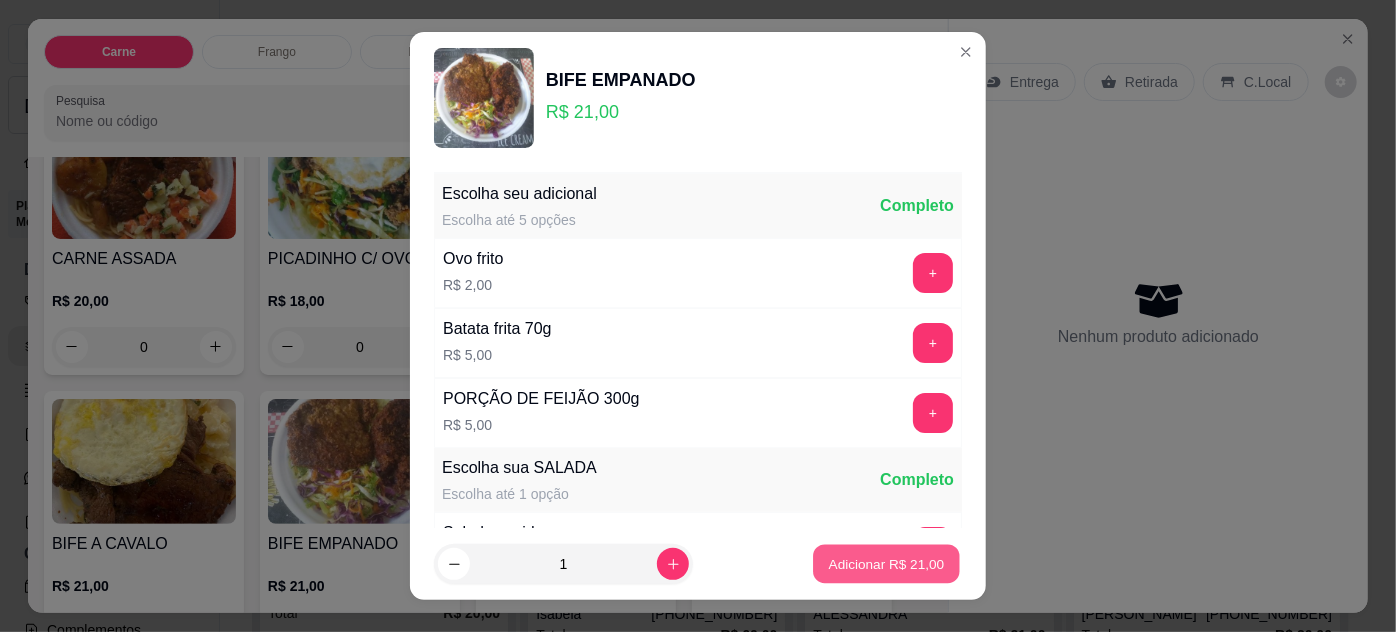 click on "Adicionar   R$ 21,00" at bounding box center [887, 564] 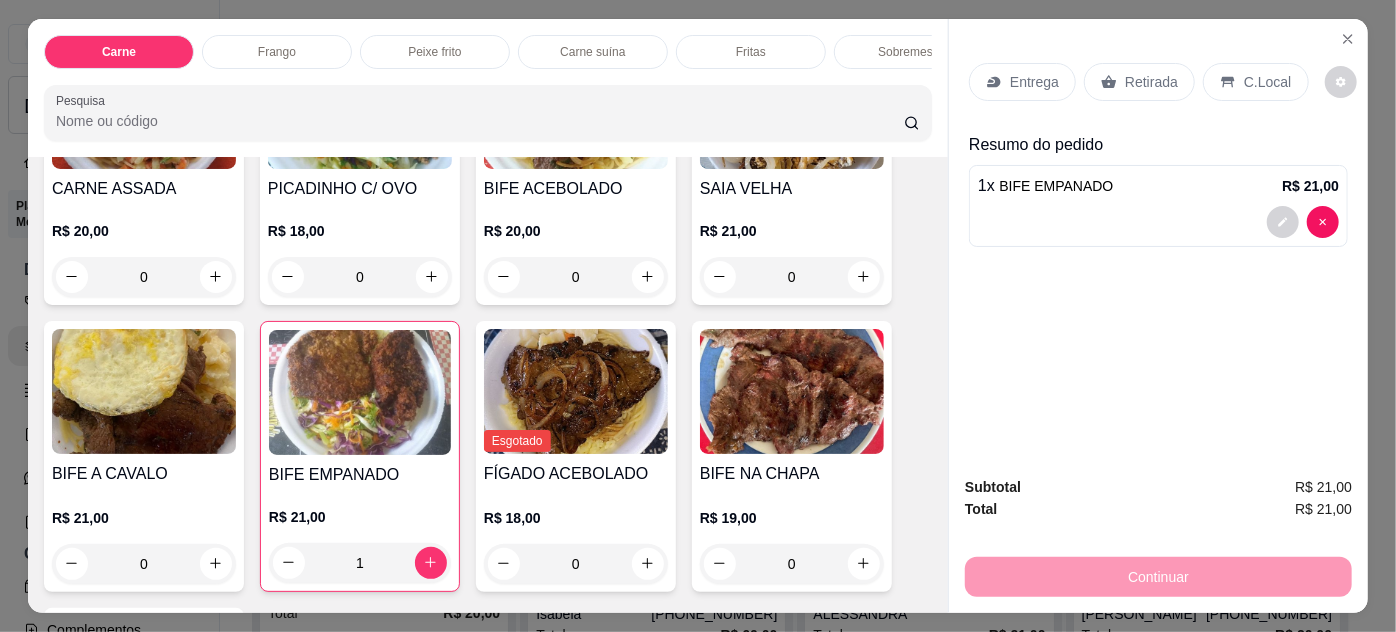 scroll, scrollTop: 363, scrollLeft: 0, axis: vertical 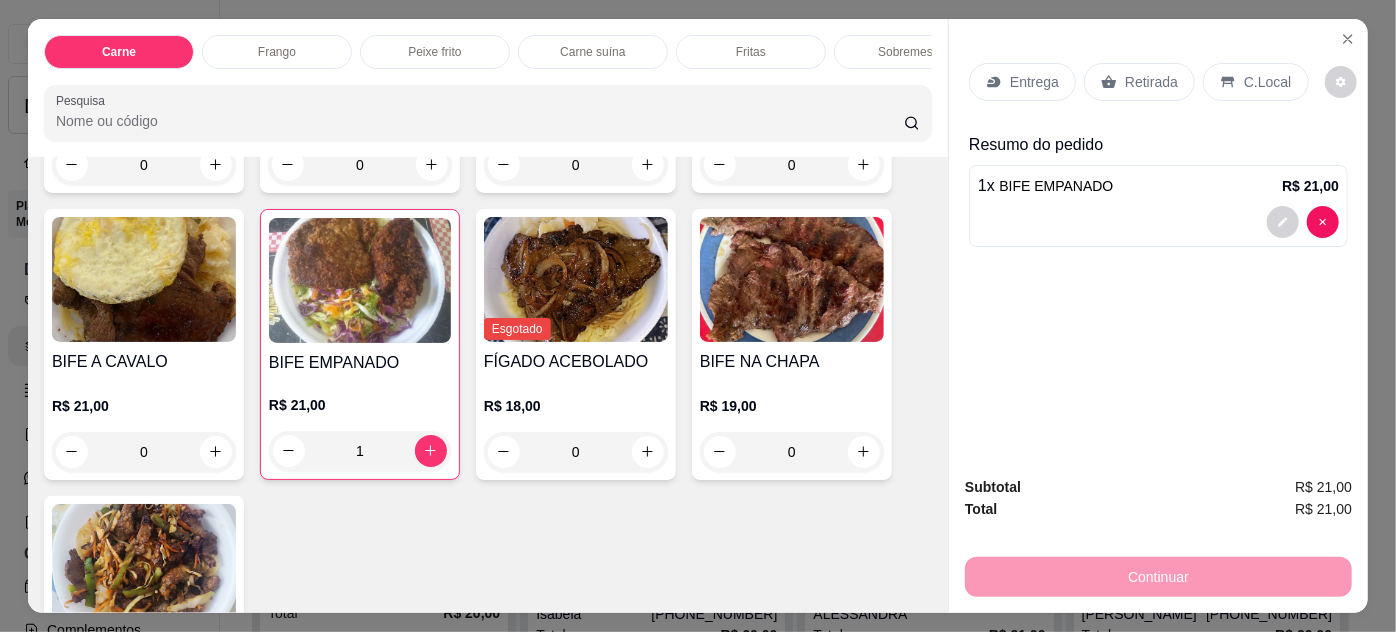 click at bounding box center [144, 566] 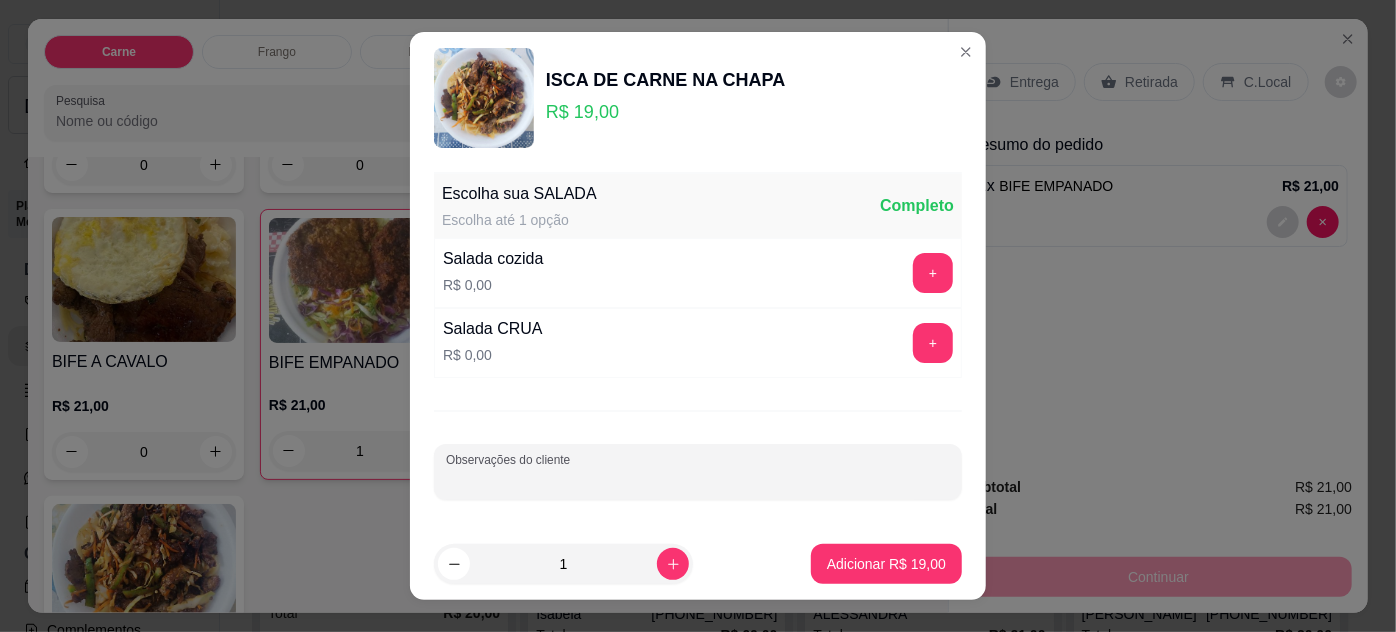 click on "Observações do cliente" at bounding box center [698, 480] 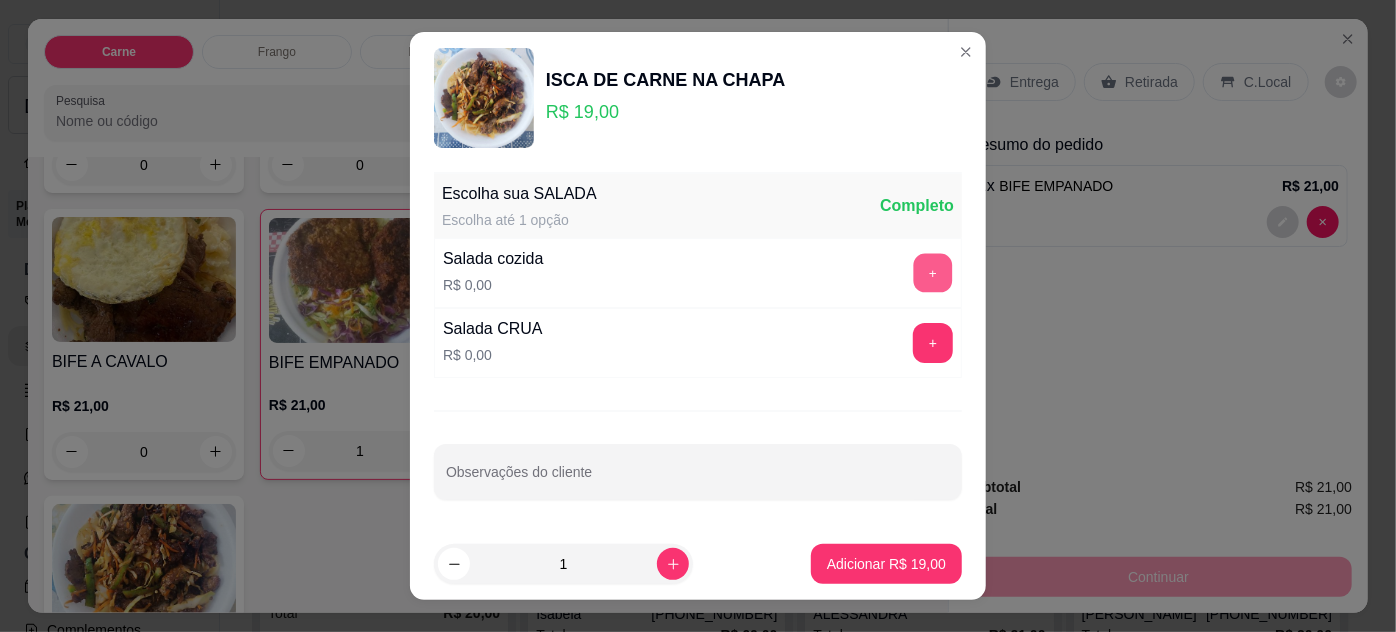 click on "+" at bounding box center [933, 273] 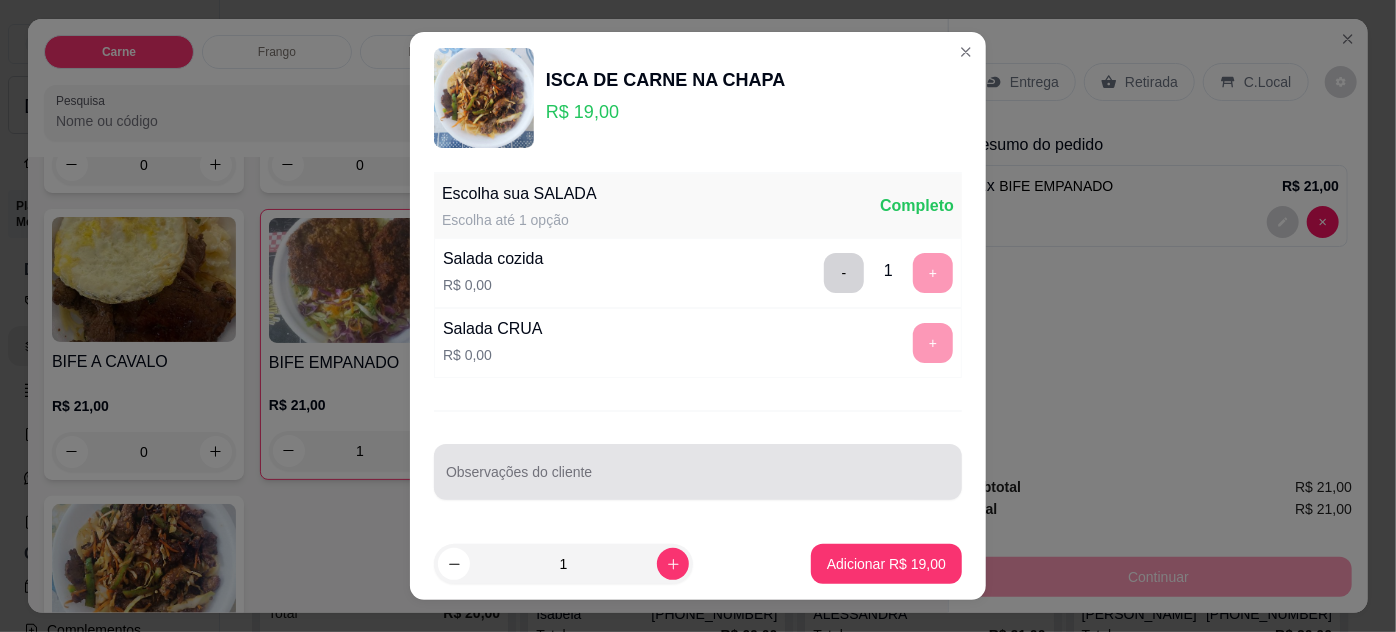 click on "Observações do cliente" at bounding box center (698, 480) 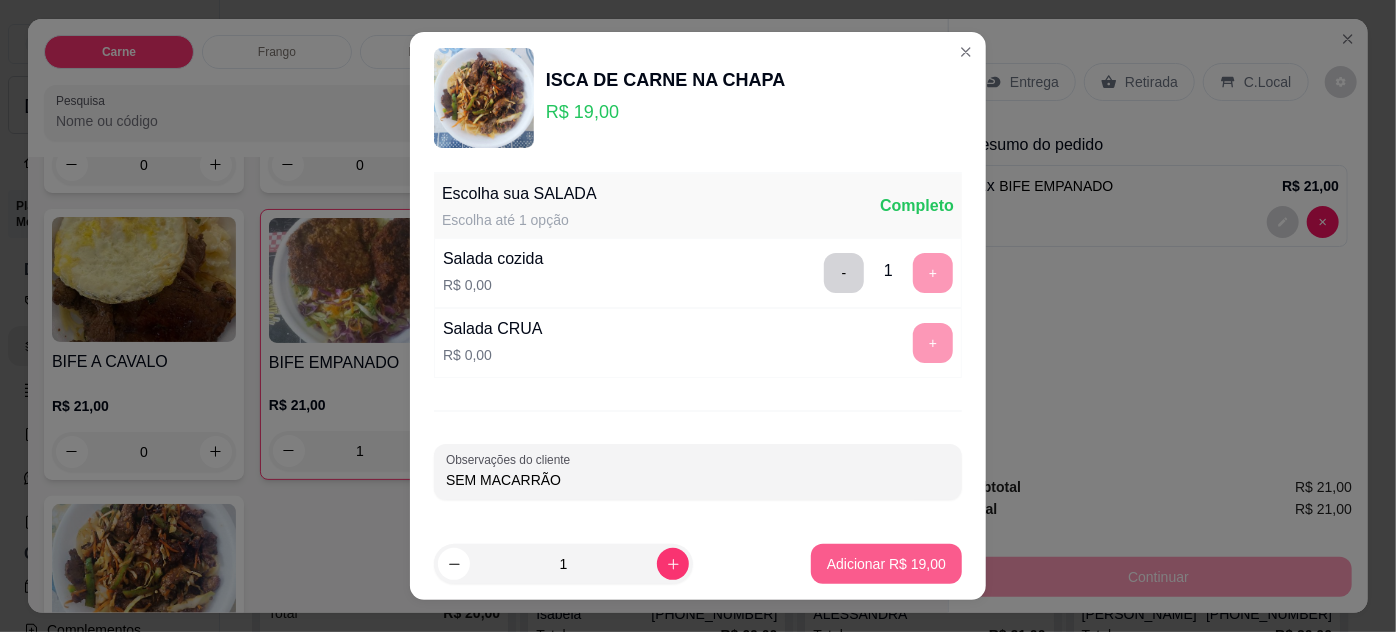 type on "SEM MACARRÃO" 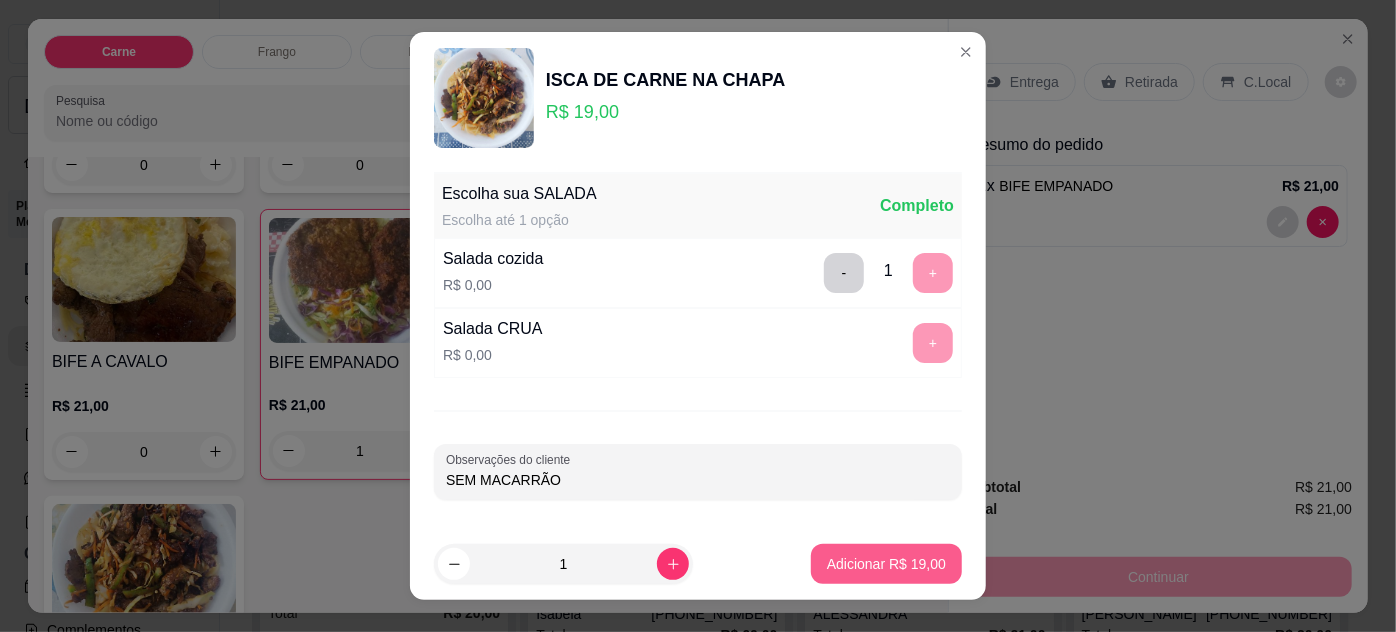 click on "Adicionar   R$ 19,00" at bounding box center [886, 564] 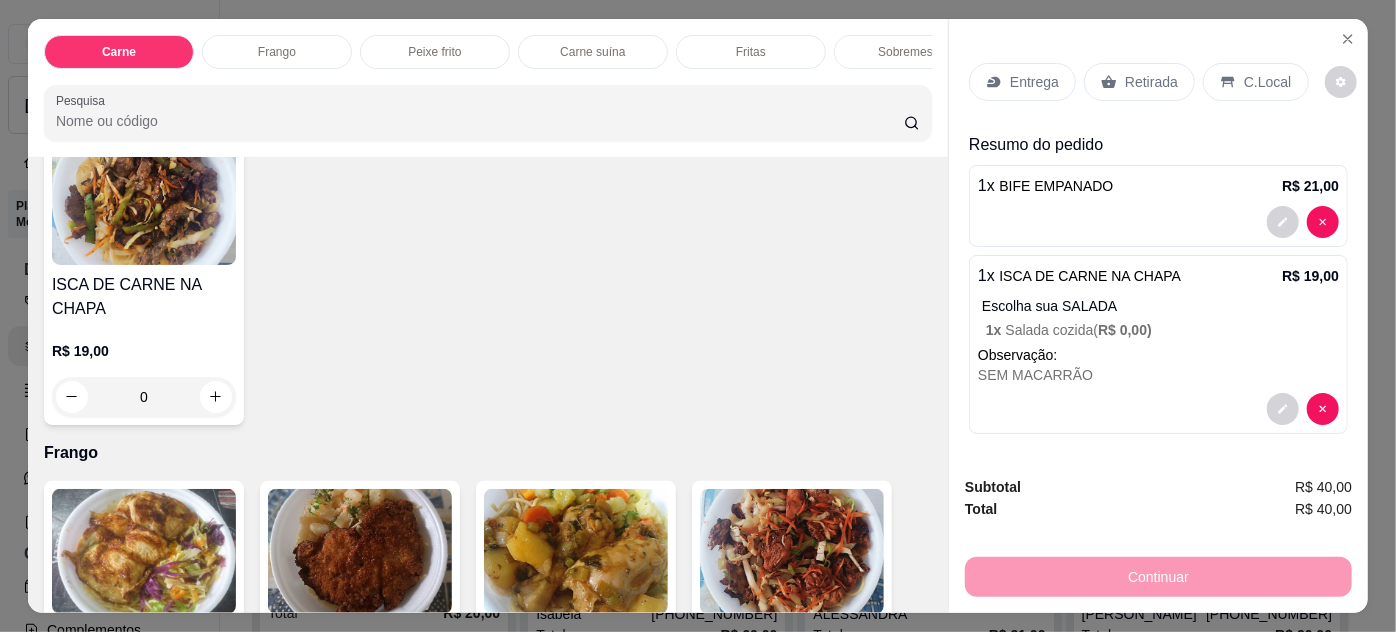 scroll, scrollTop: 909, scrollLeft: 0, axis: vertical 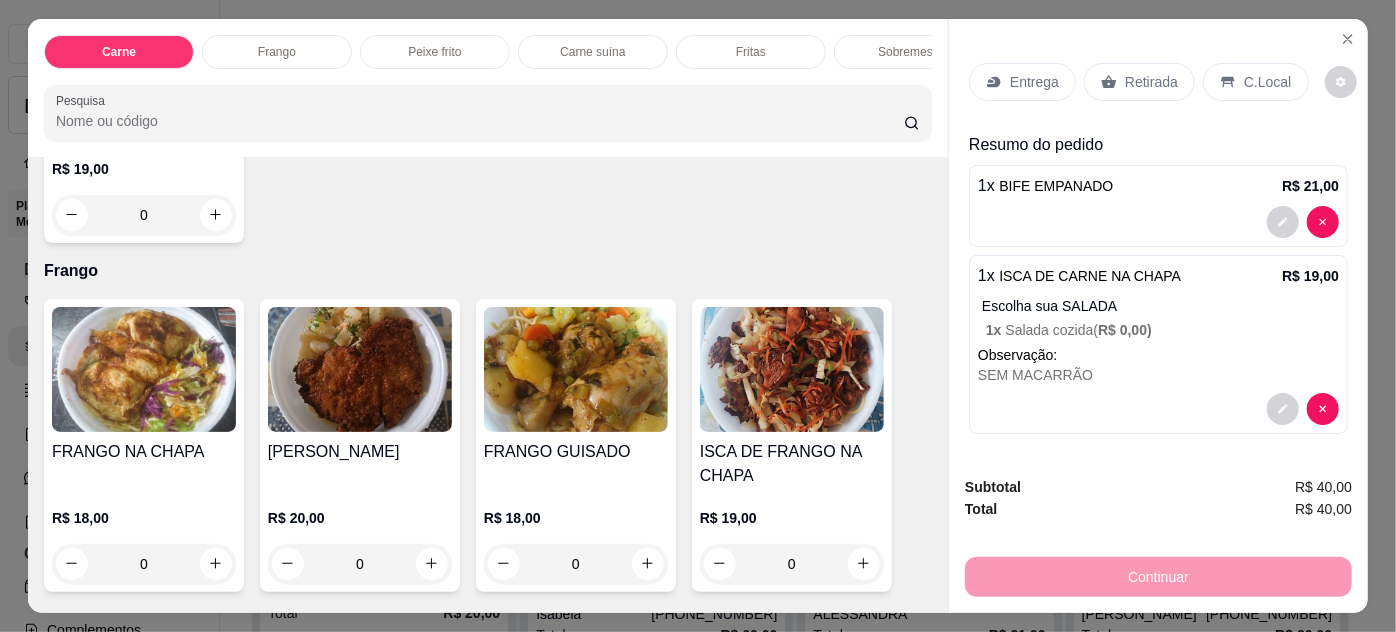 click at bounding box center (792, 369) 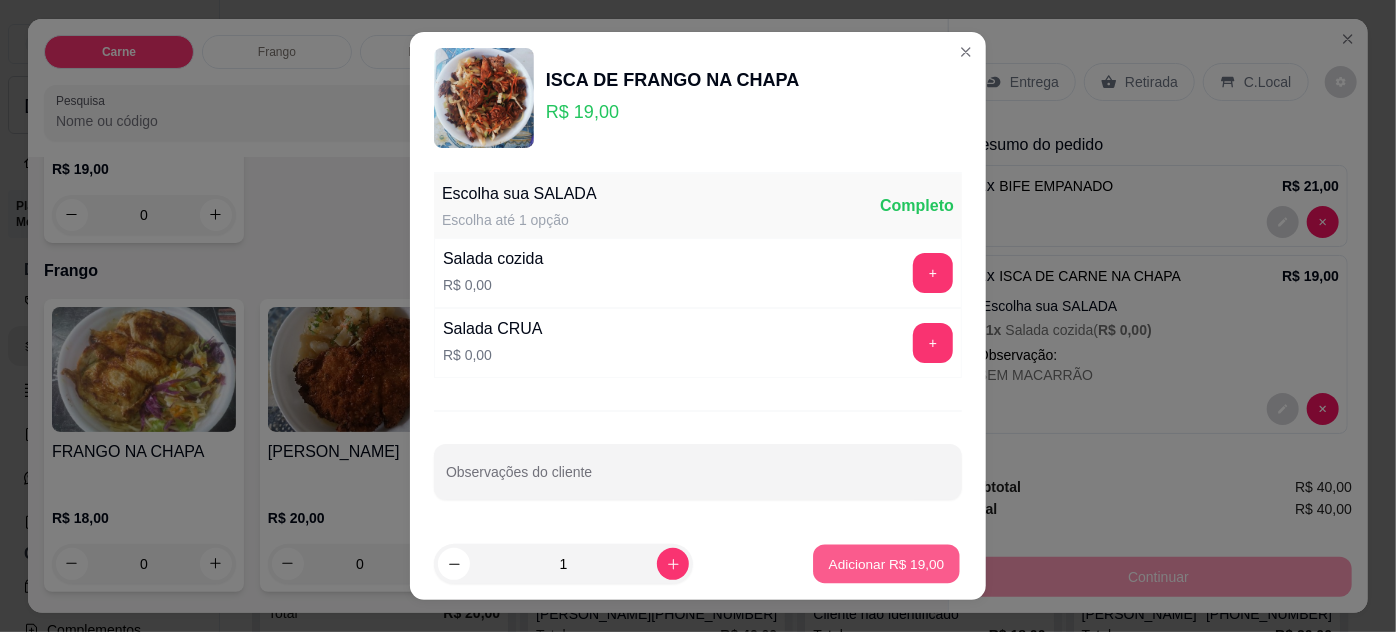click on "Adicionar   R$ 19,00" at bounding box center (887, 563) 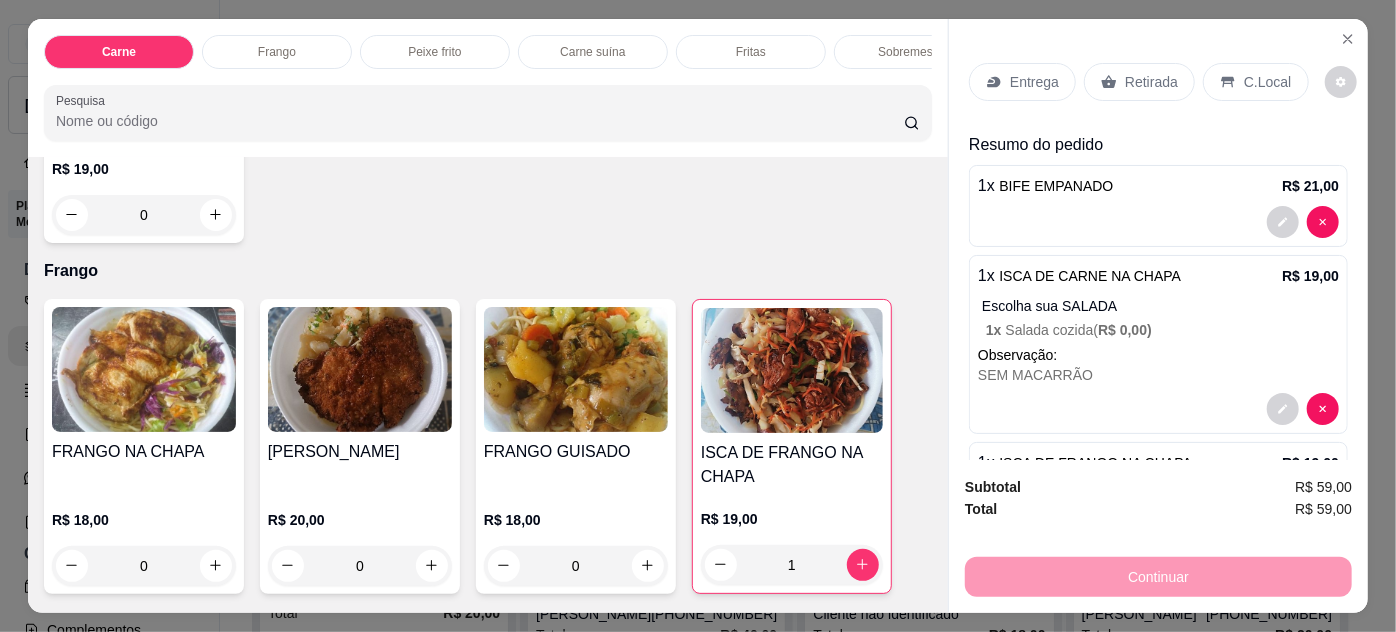 click on "Entrega" at bounding box center (1022, 82) 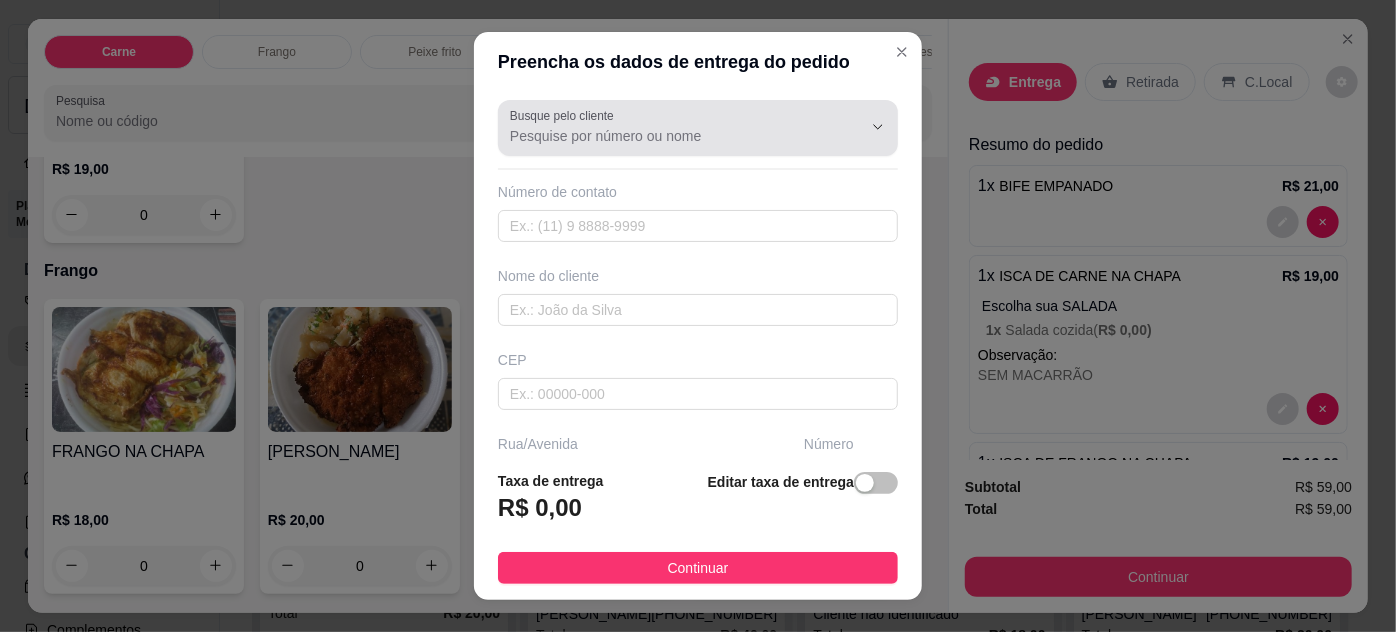 click on "Busque pelo cliente" at bounding box center (670, 136) 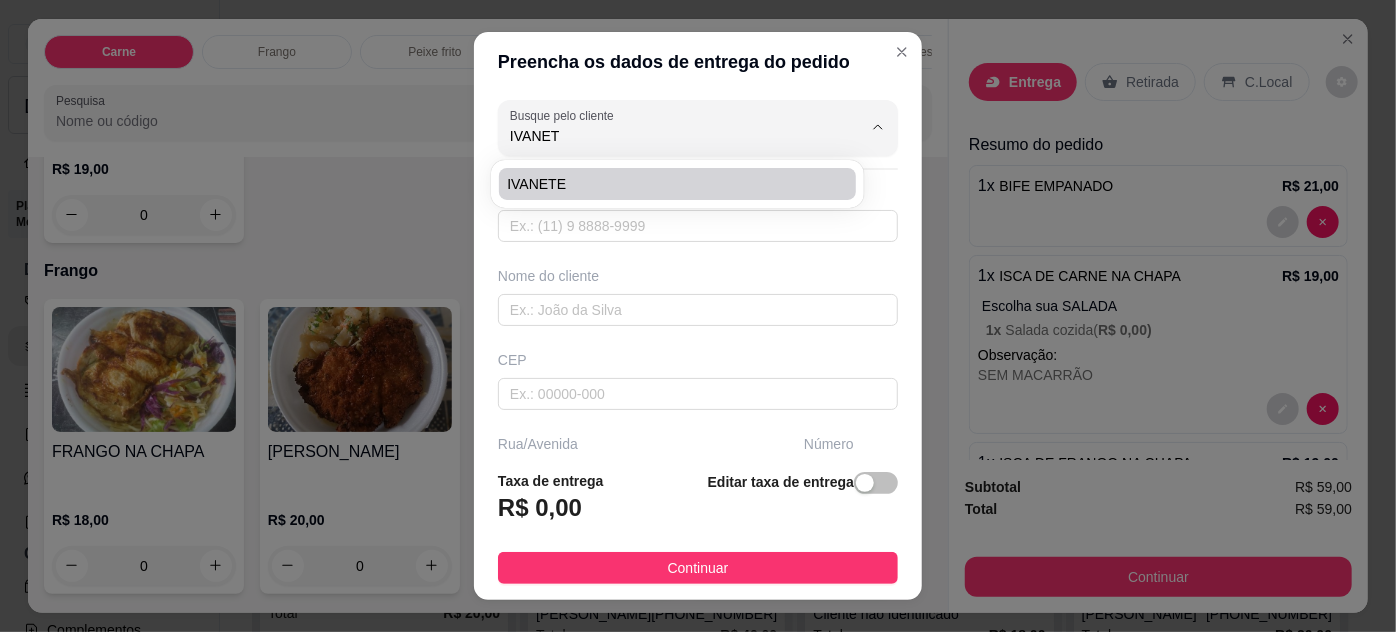 click on "IVANETE" at bounding box center (667, 184) 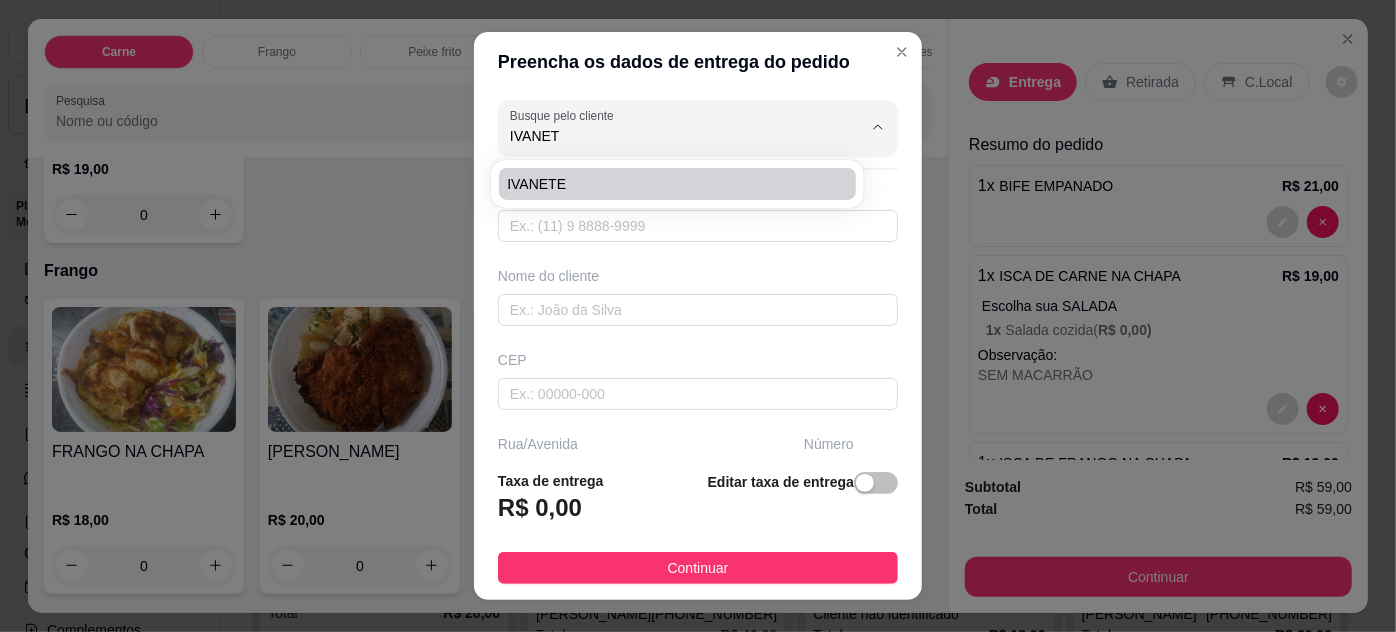 type on "IVANETE" 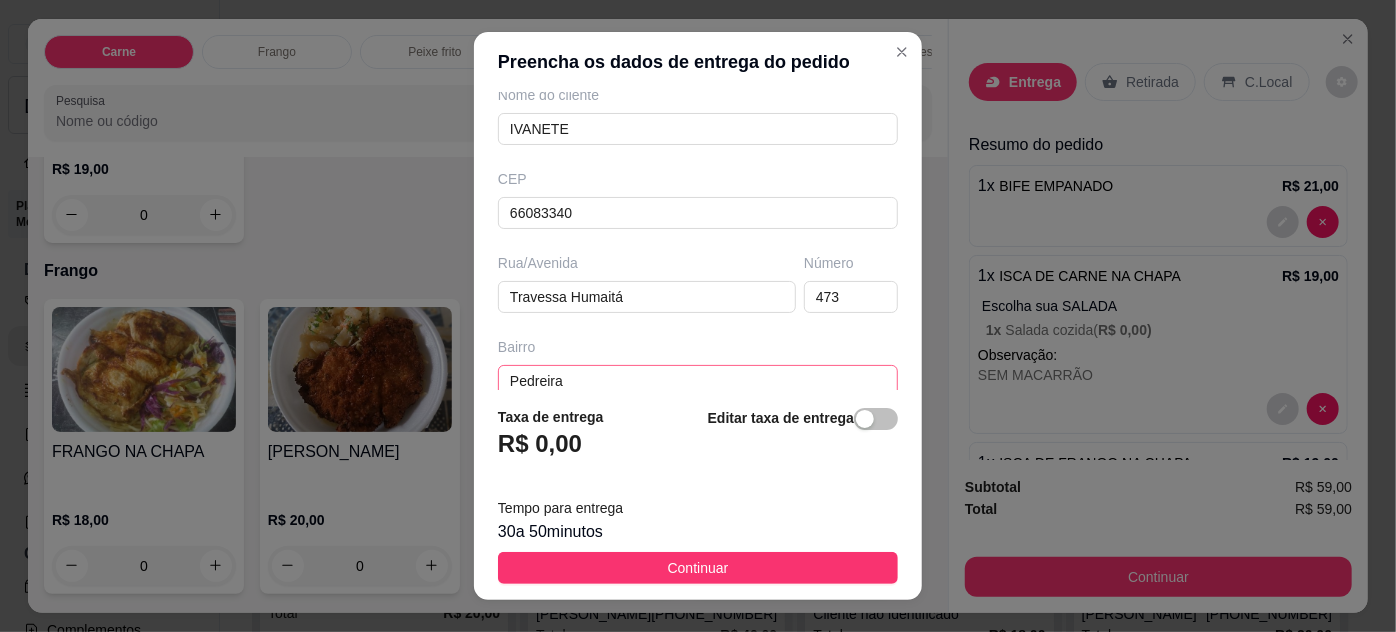 scroll, scrollTop: 370, scrollLeft: 0, axis: vertical 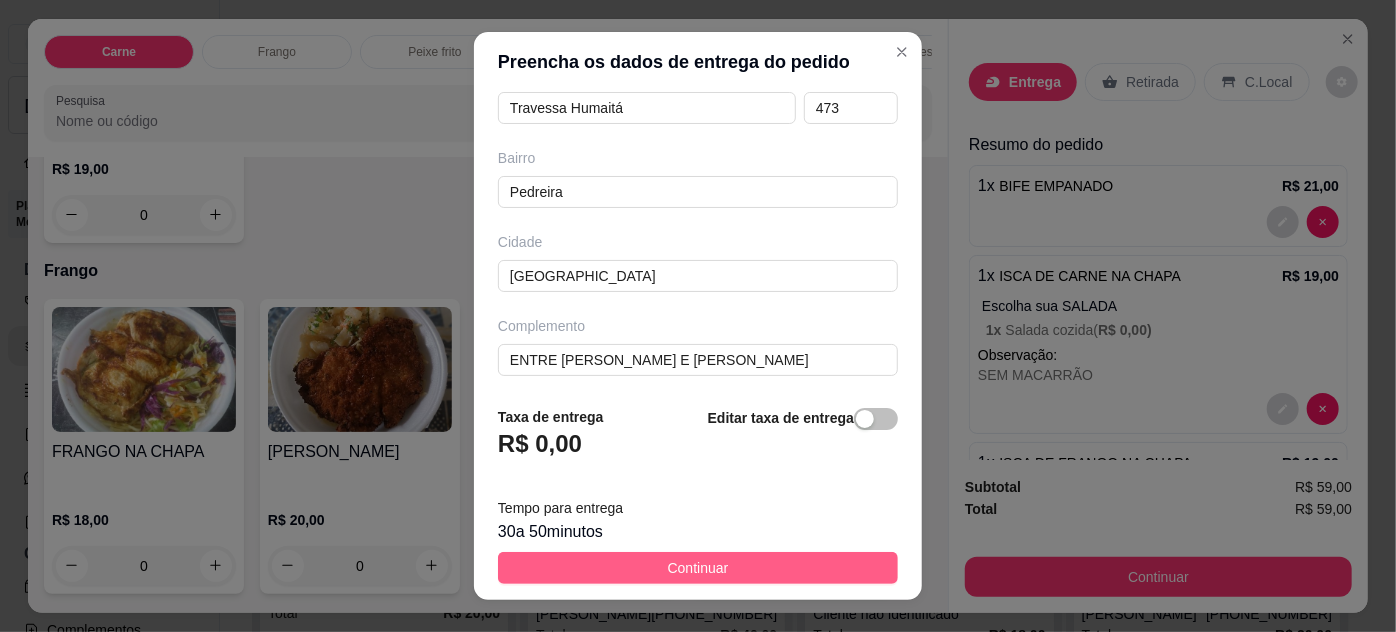type on "IVANETE" 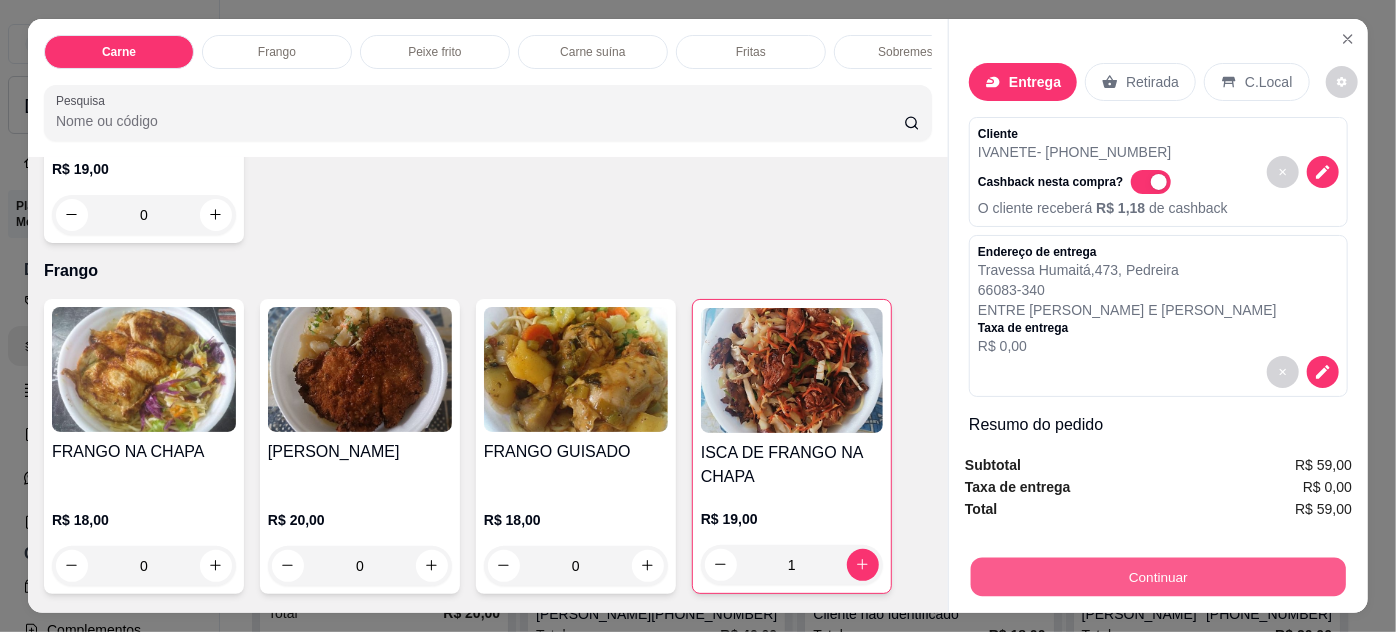 click on "Continuar" at bounding box center [1158, 577] 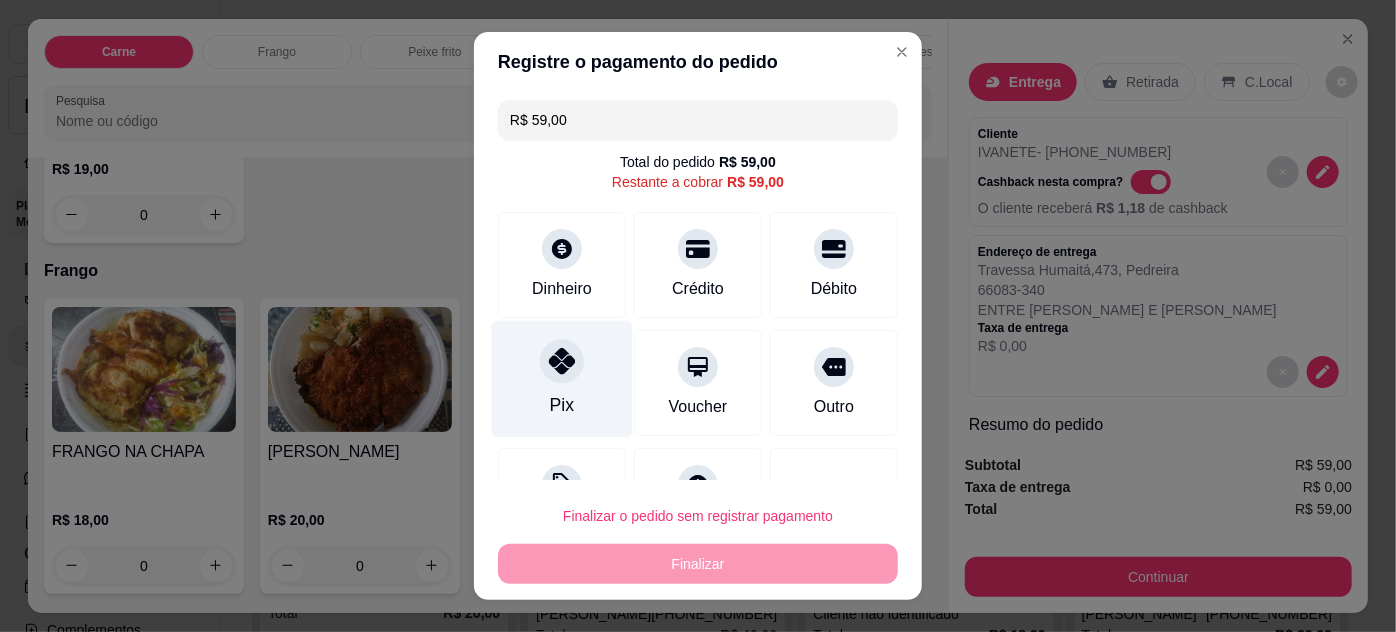click 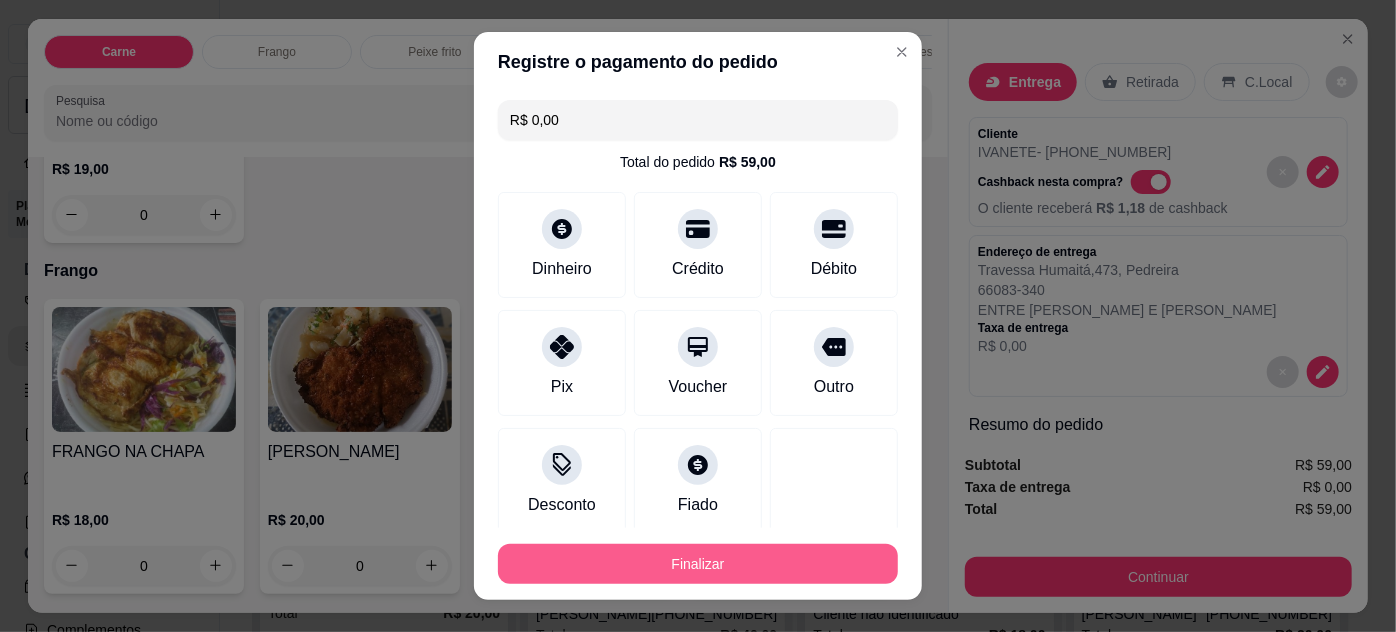 click on "Finalizar" at bounding box center [698, 564] 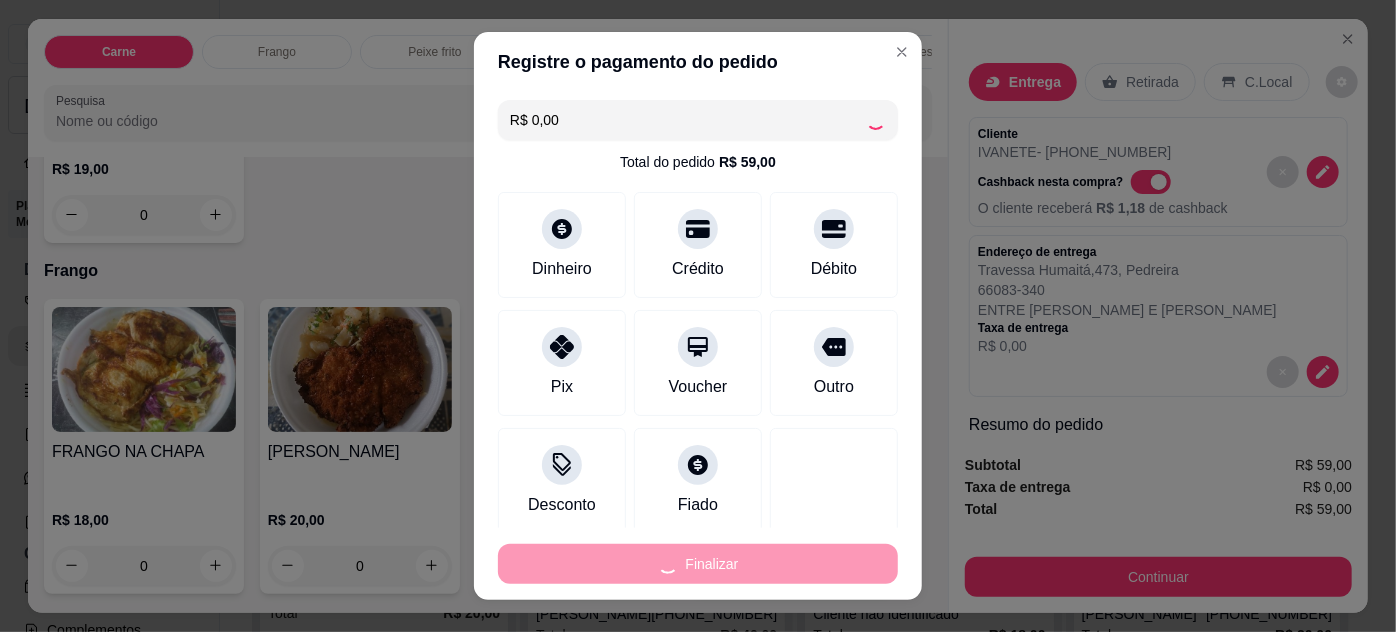 type on "0" 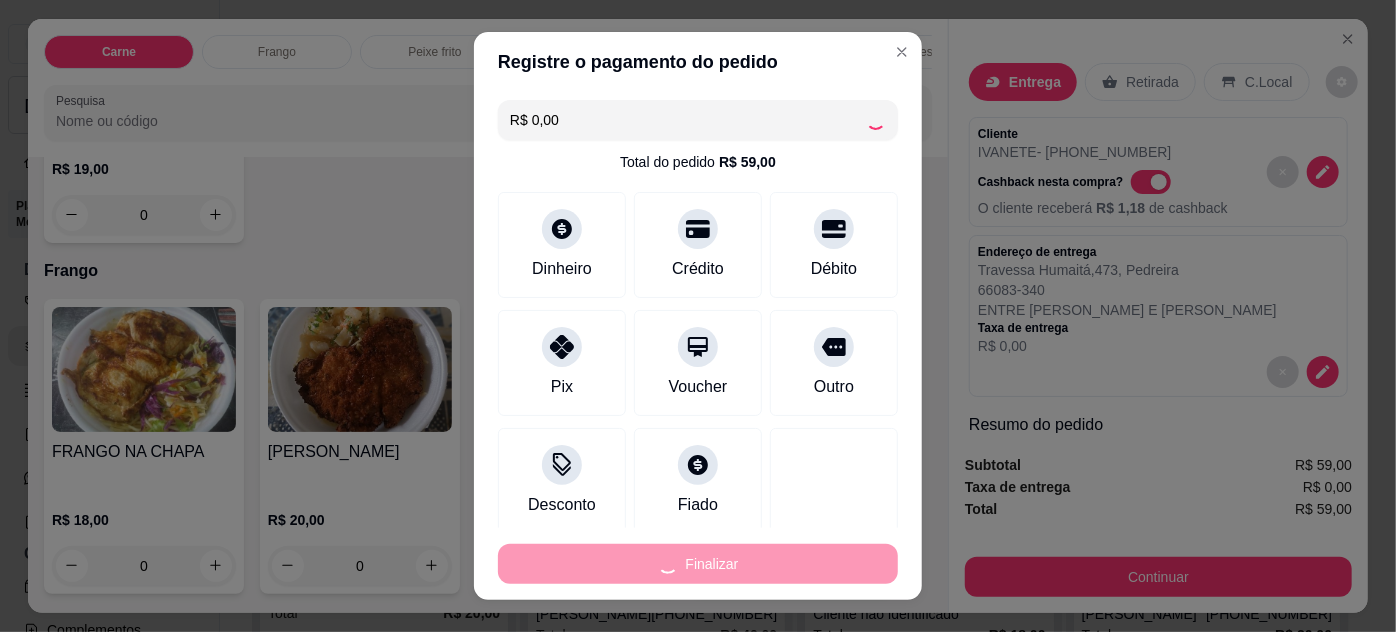 type on "0" 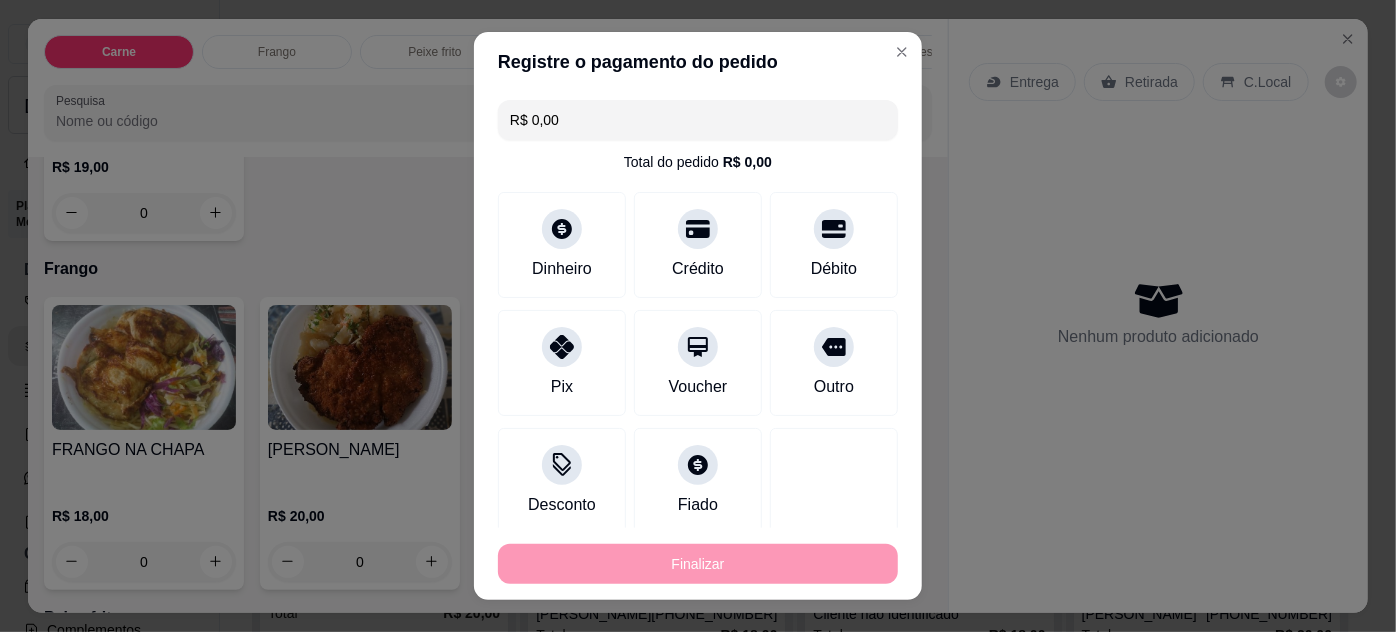 type on "-R$ 59,00" 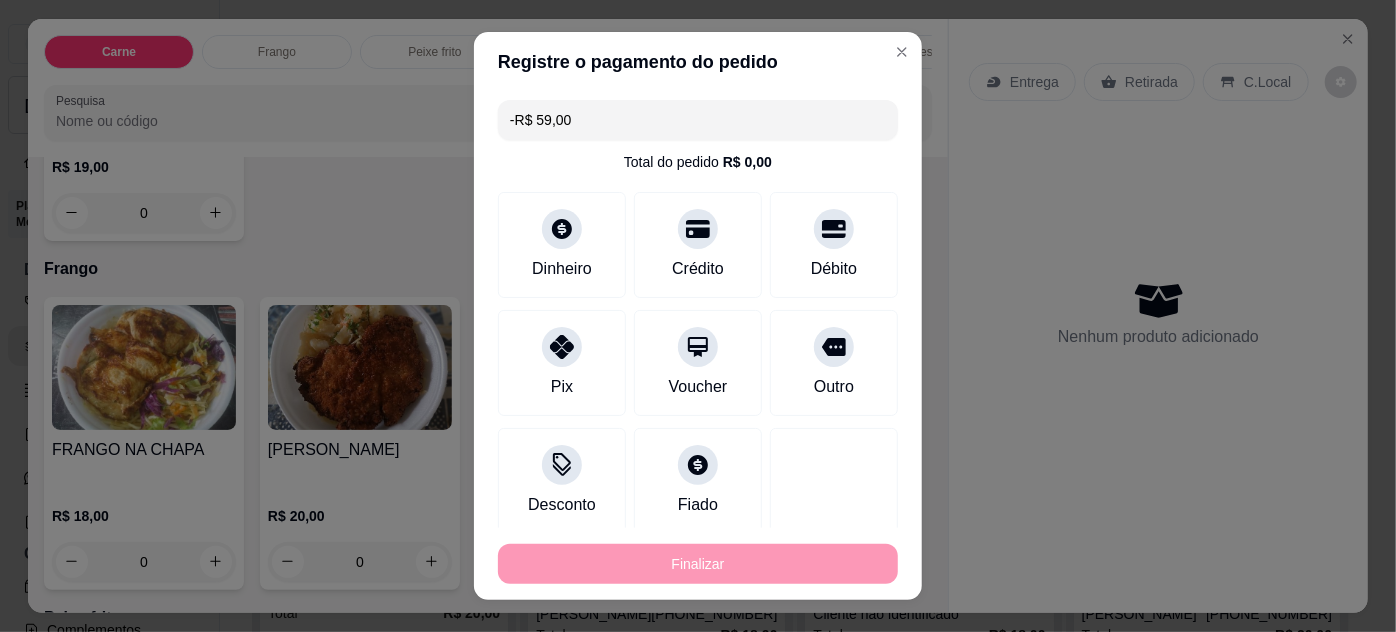 scroll, scrollTop: 907, scrollLeft: 0, axis: vertical 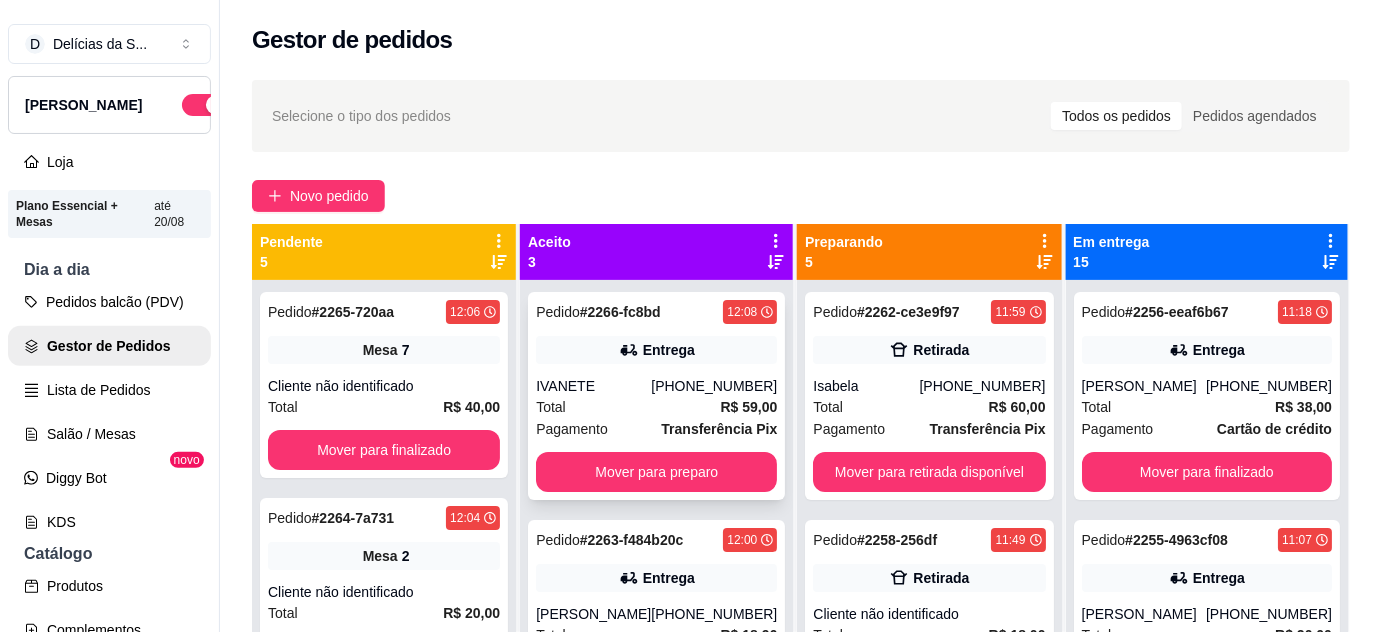 click on "IVANETE" at bounding box center (593, 386) 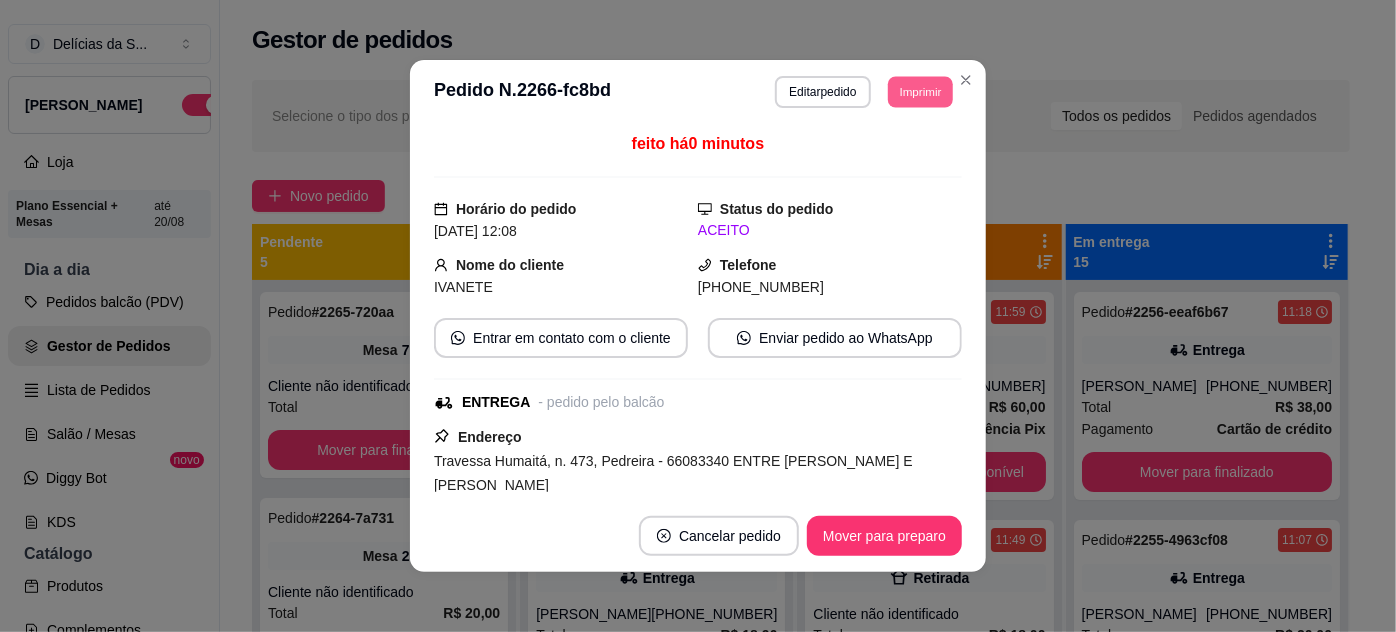 click on "Imprimir" at bounding box center (920, 91) 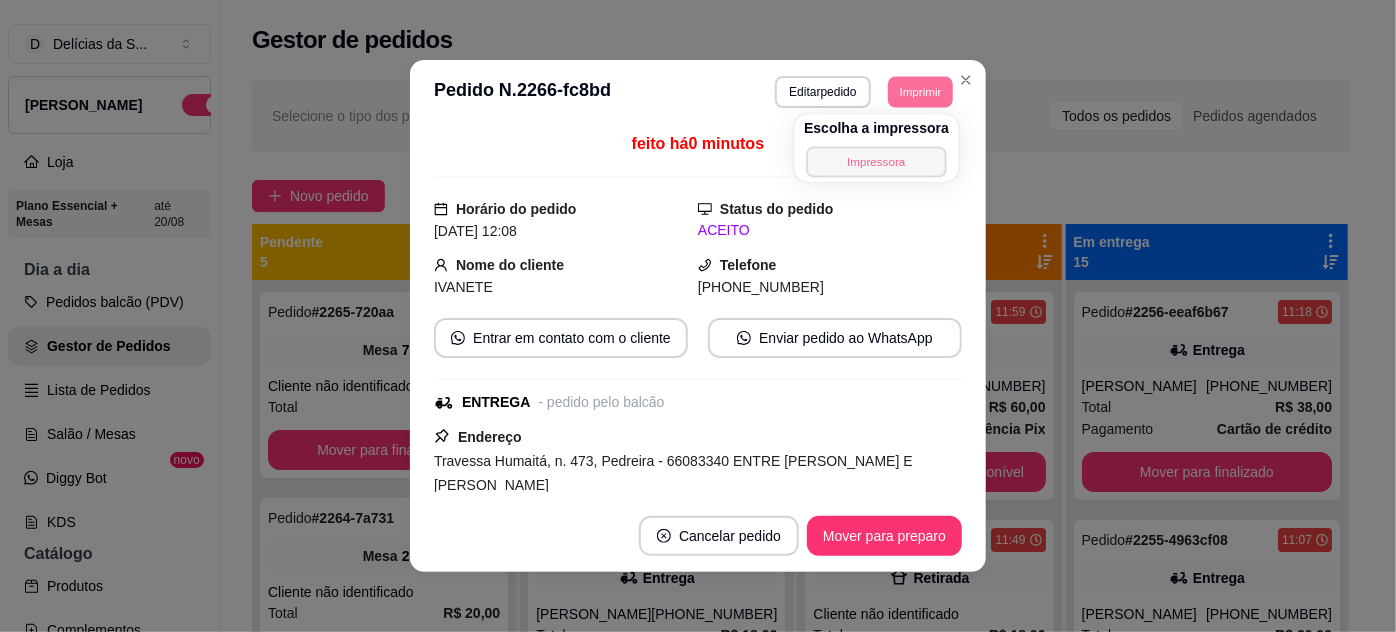click on "Impressora" at bounding box center [876, 161] 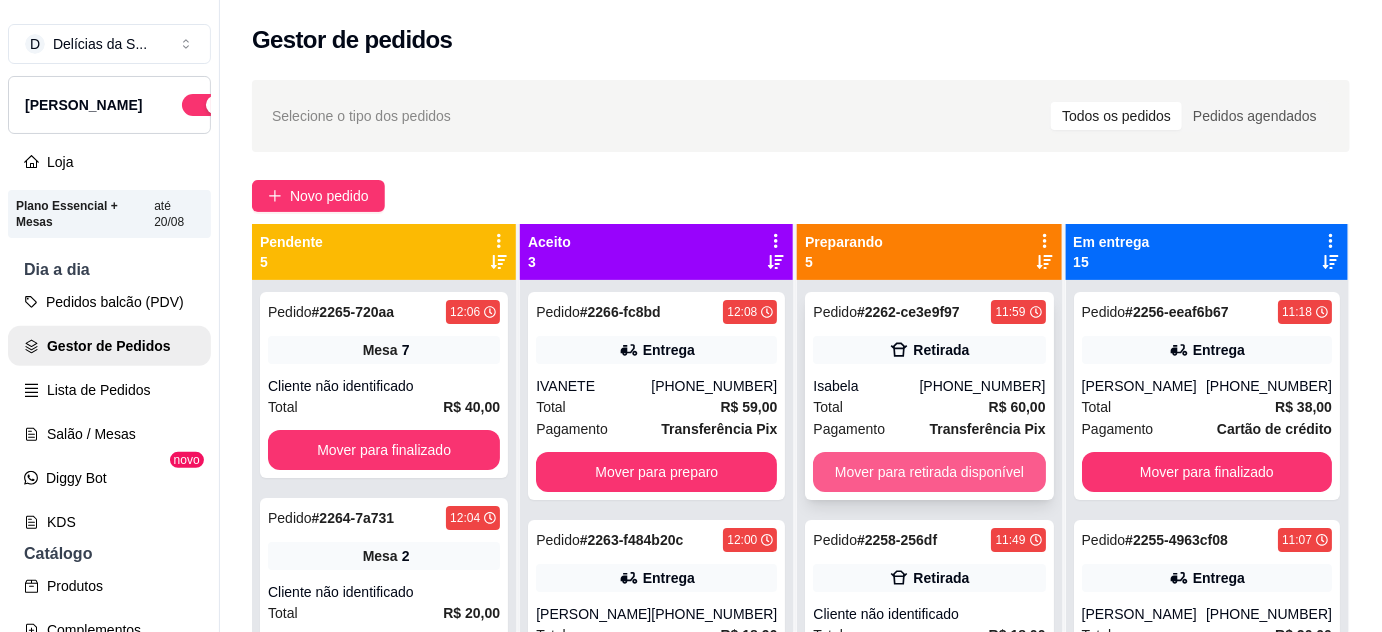 click on "Mover para retirada disponível" at bounding box center (929, 472) 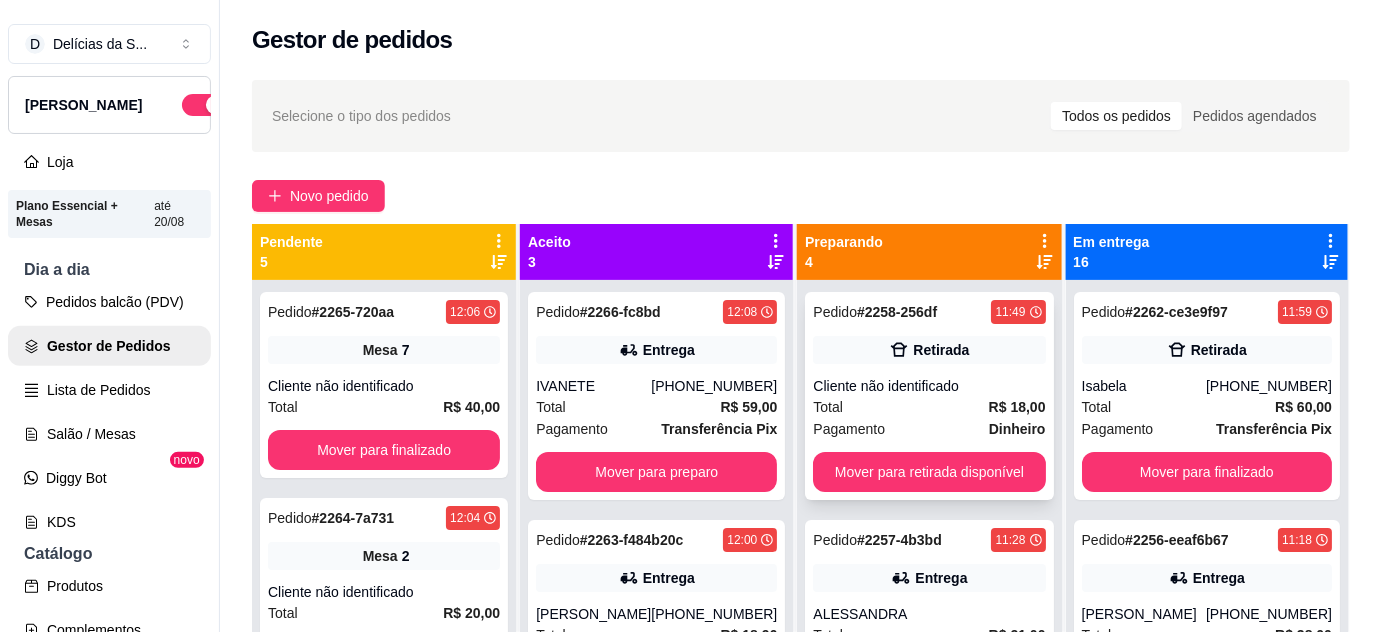 click on "Total R$ 18,00" at bounding box center [929, 407] 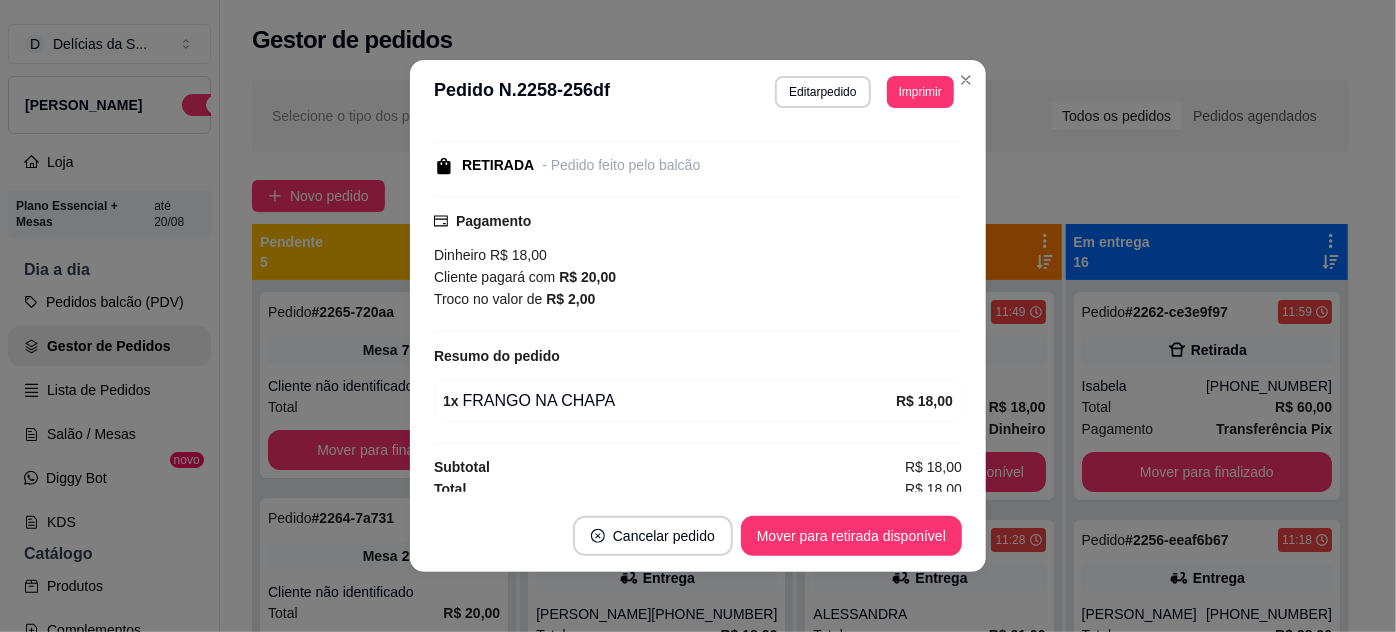 scroll, scrollTop: 197, scrollLeft: 0, axis: vertical 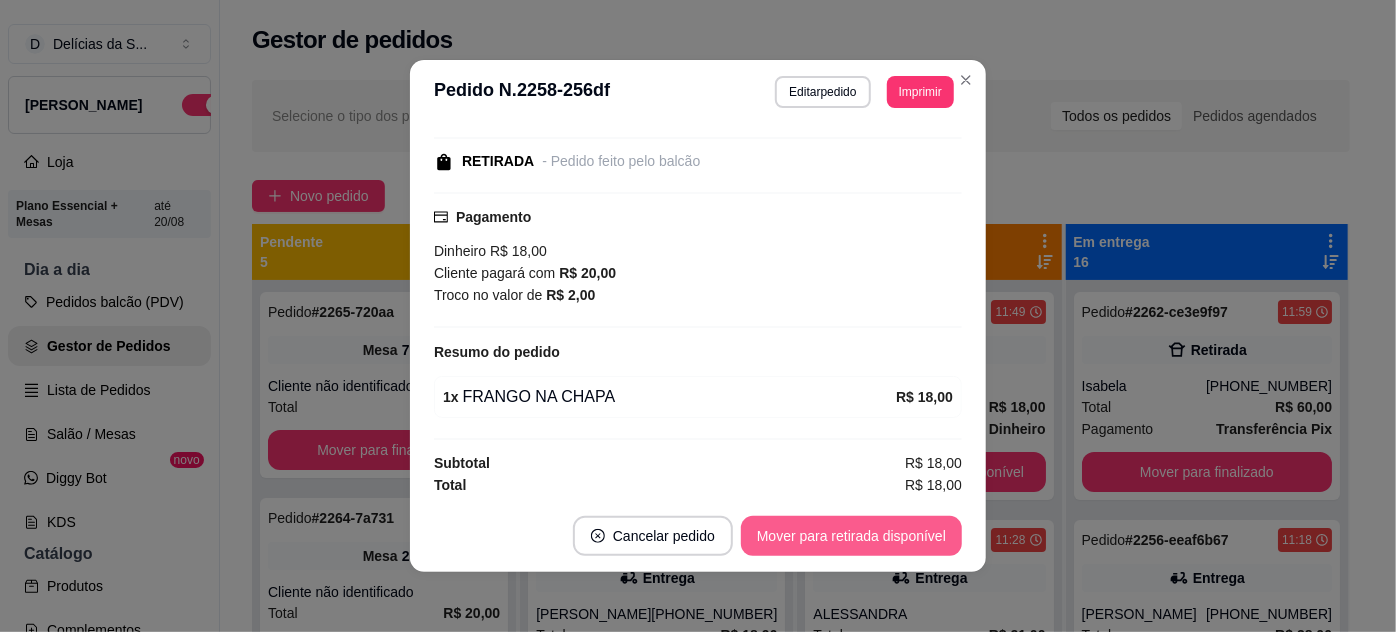 click on "Mover para retirada disponível" at bounding box center [851, 536] 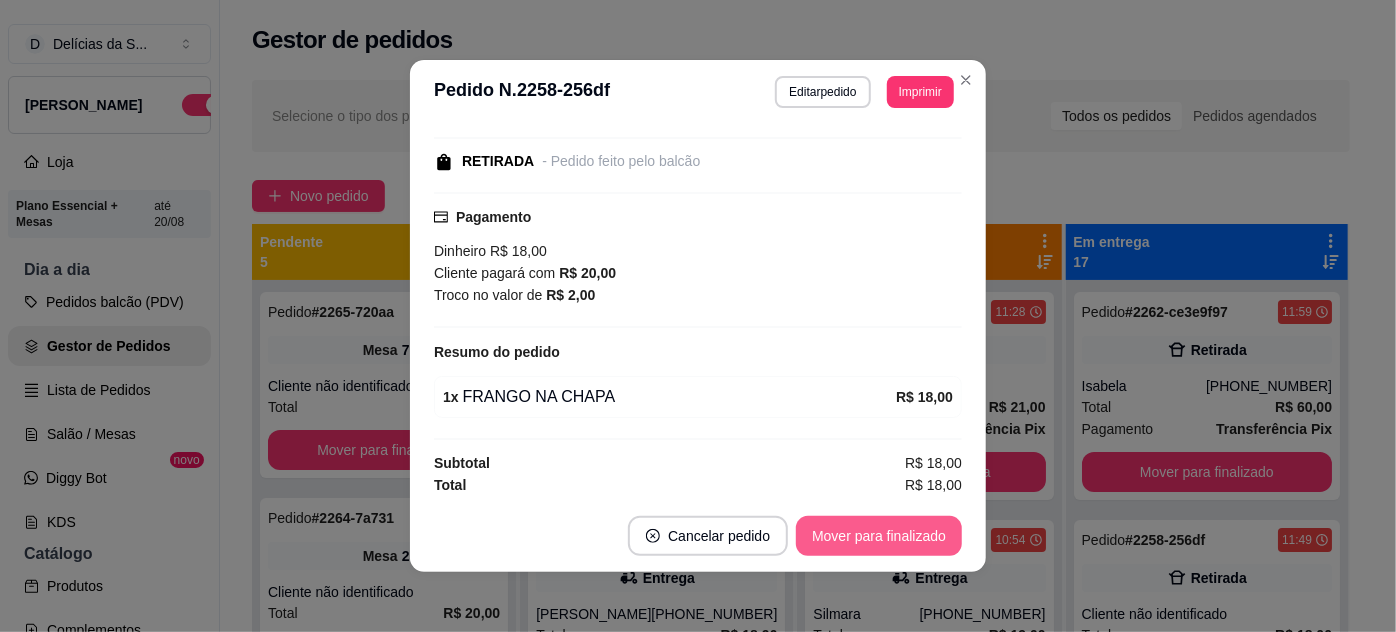 click on "Cancelar pedido Mover para finalizado" at bounding box center (698, 536) 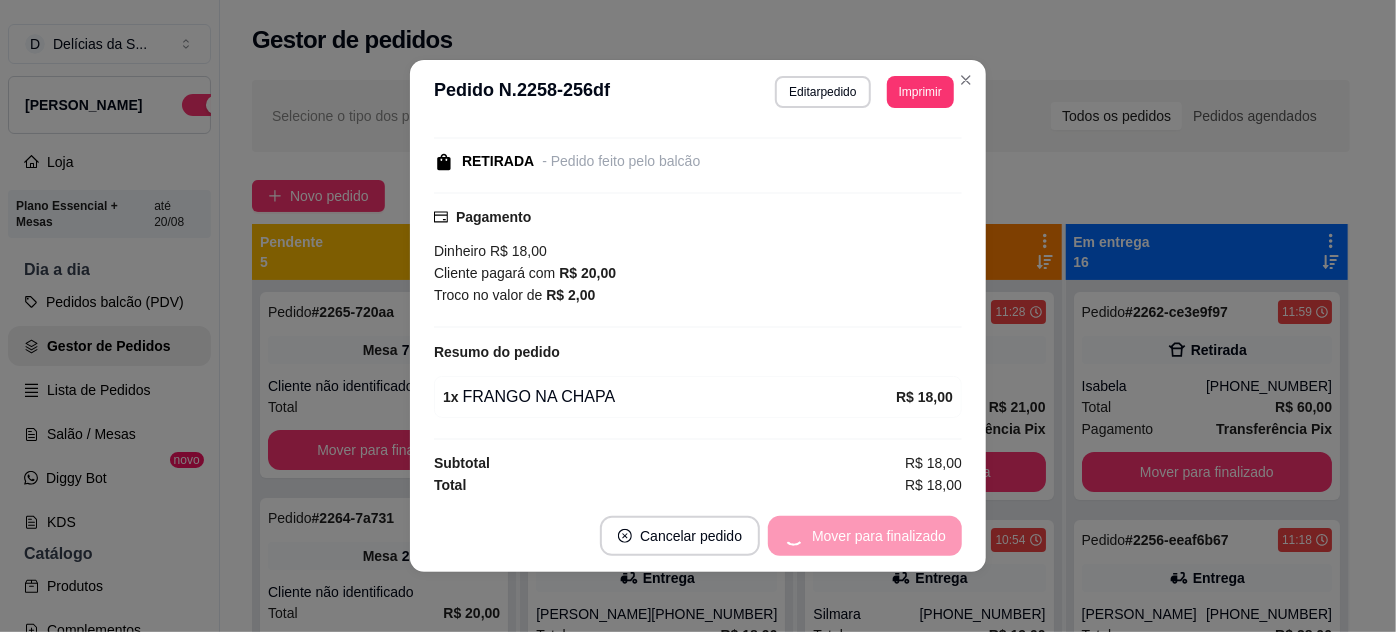 scroll, scrollTop: 112, scrollLeft: 0, axis: vertical 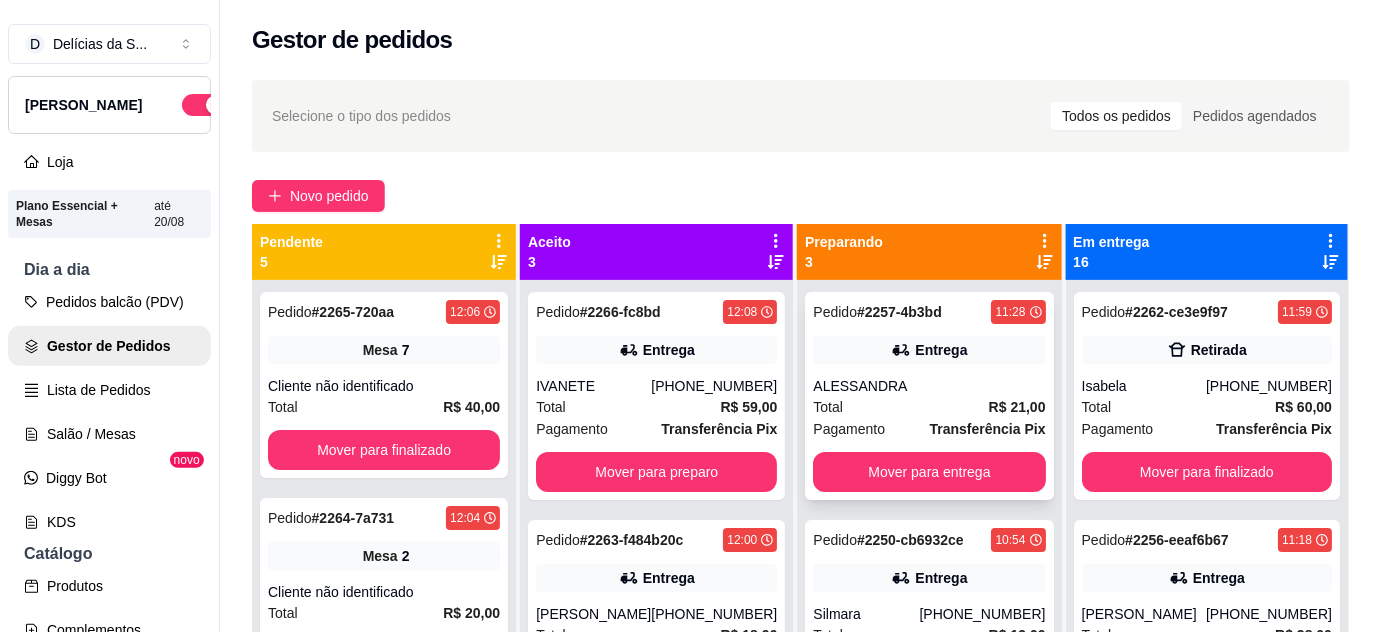 click on "Total R$ 21,00" at bounding box center [929, 407] 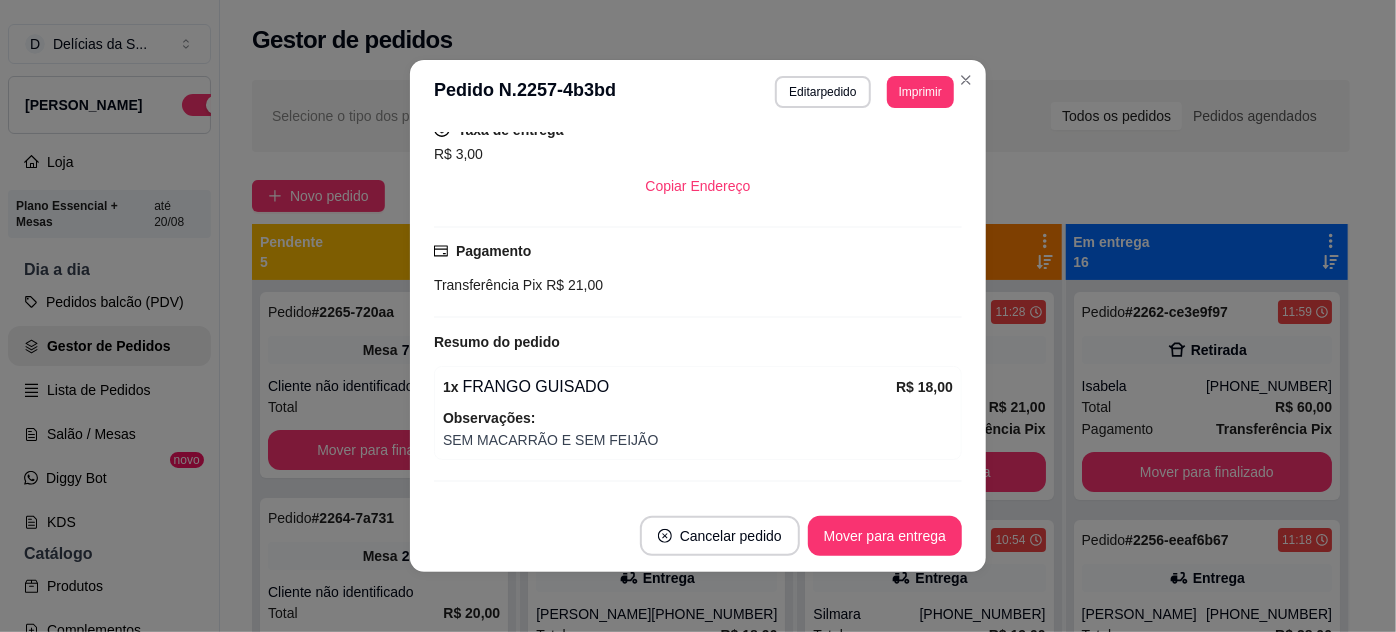 scroll, scrollTop: 405, scrollLeft: 0, axis: vertical 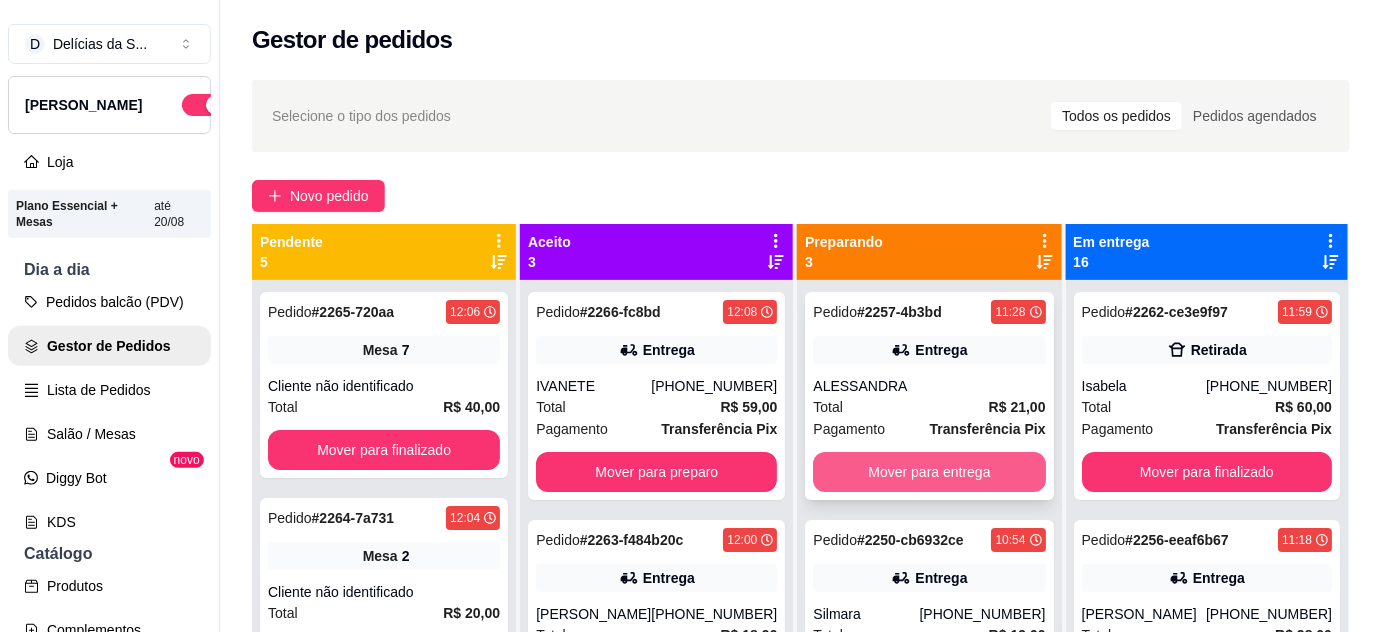 click on "Mover para entrega" at bounding box center [929, 472] 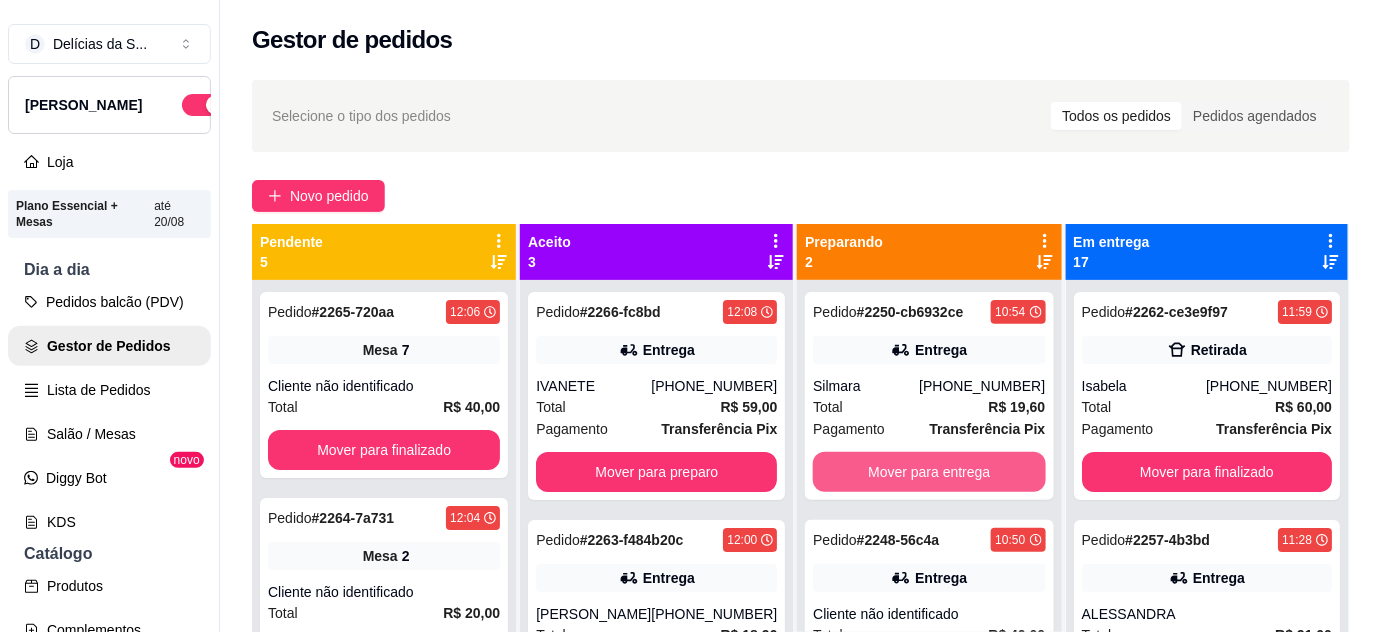click on "Mover para entrega" at bounding box center [929, 472] 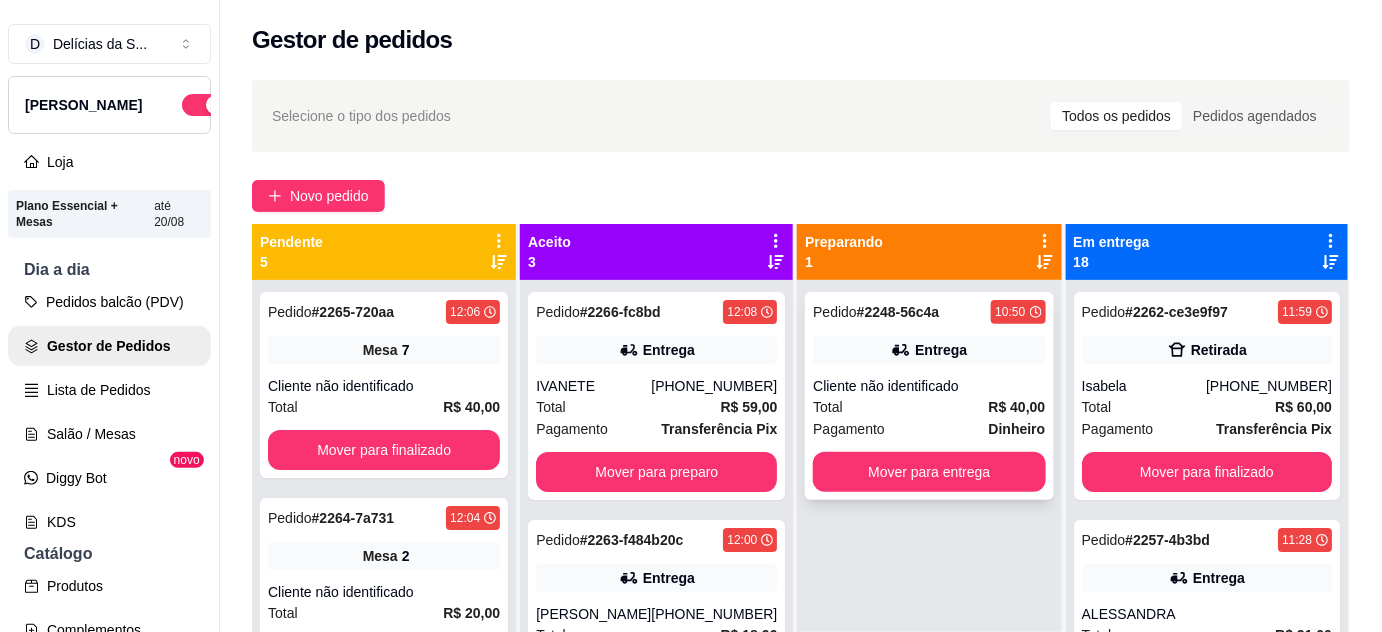 click on "Cliente não identificado" at bounding box center [929, 386] 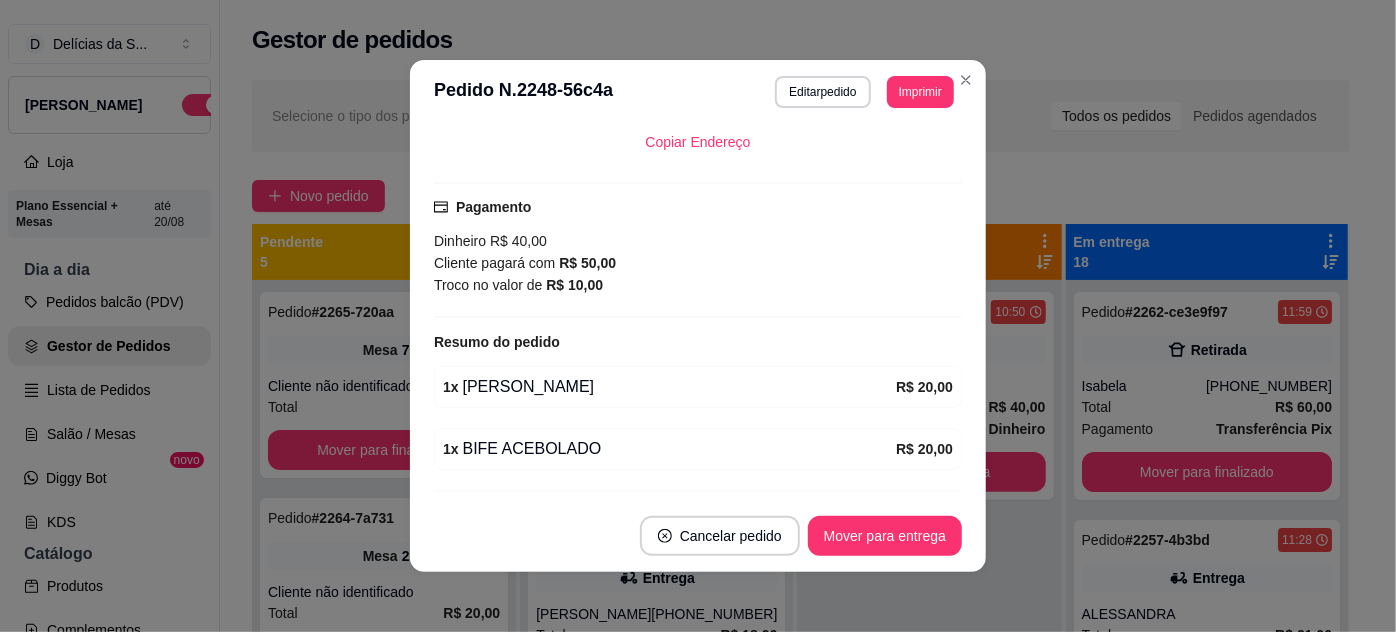 scroll, scrollTop: 414, scrollLeft: 0, axis: vertical 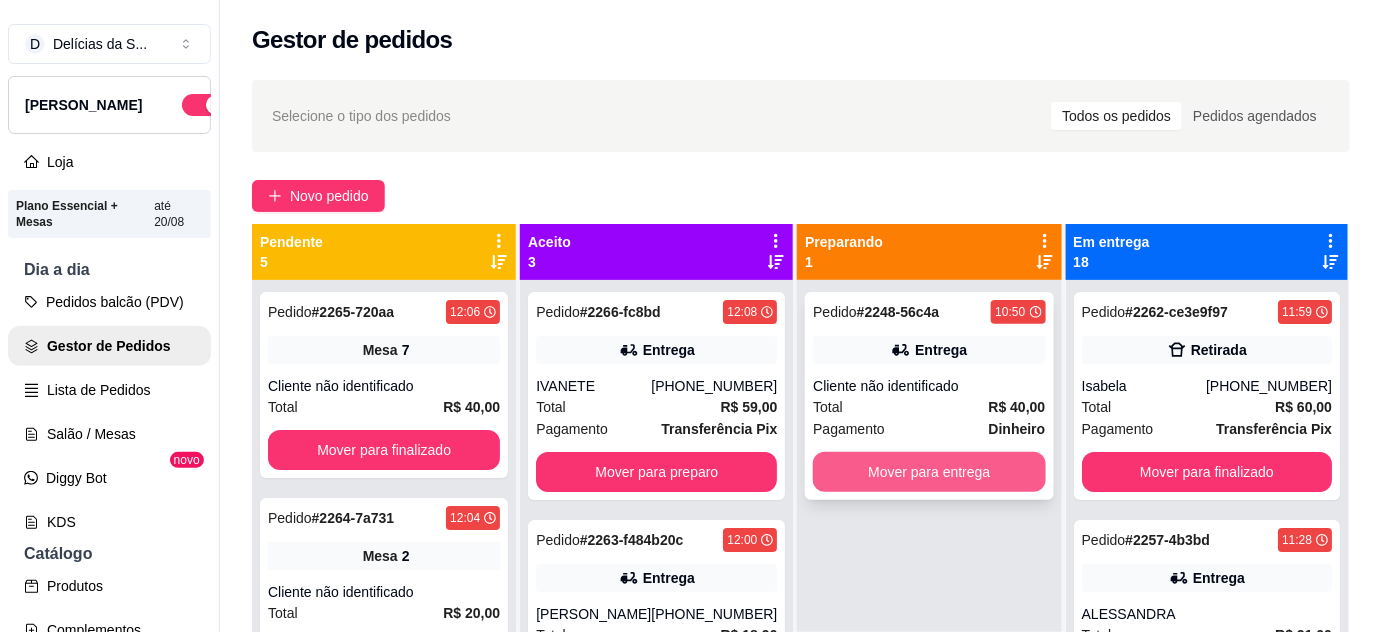 click on "Mover para entrega" at bounding box center (929, 472) 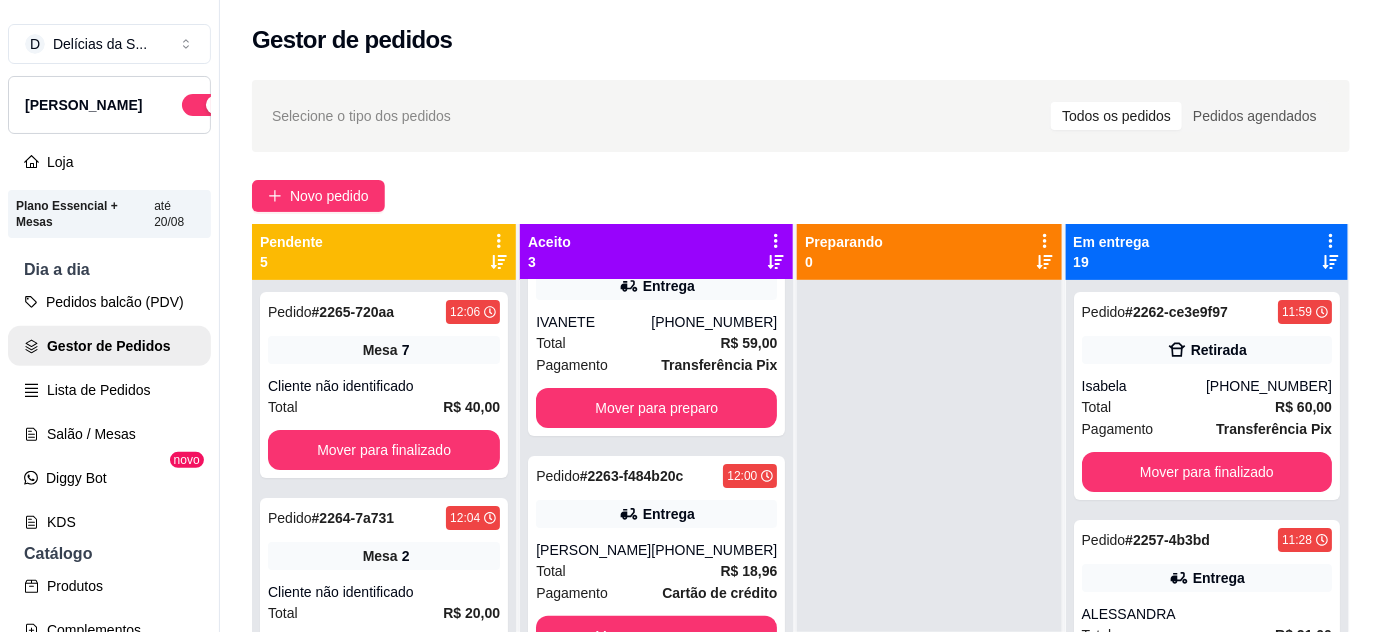 scroll, scrollTop: 92, scrollLeft: 0, axis: vertical 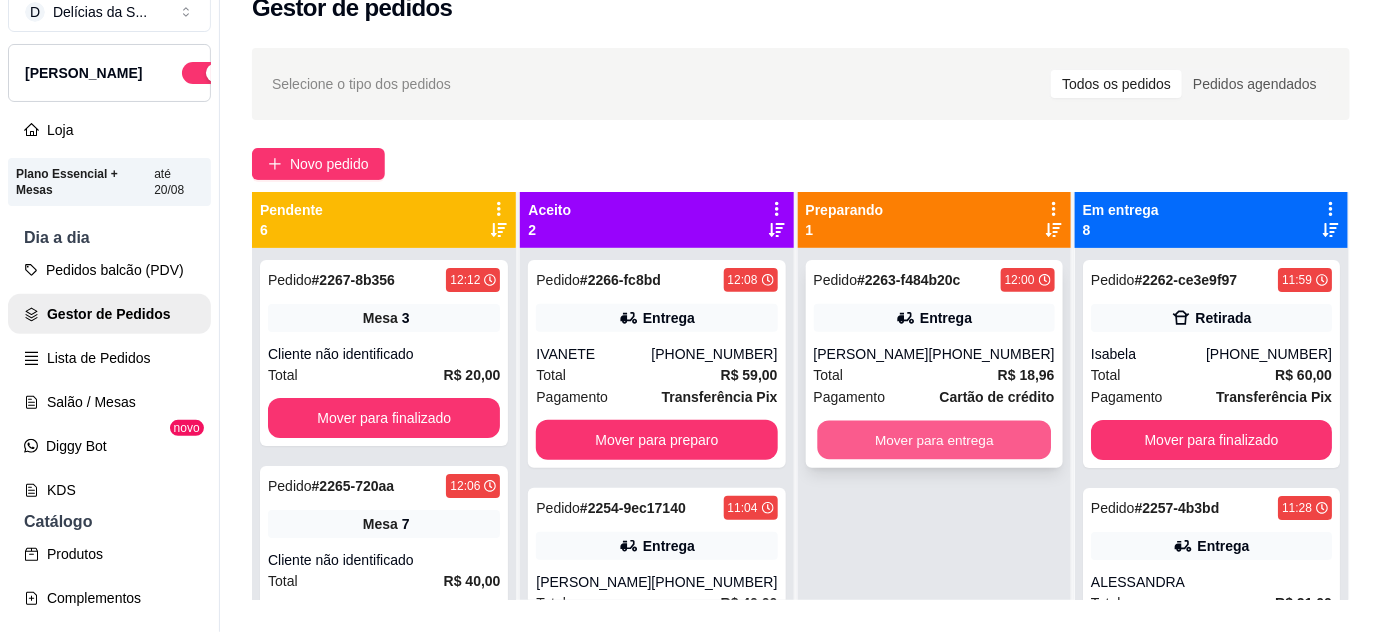click on "Mover para entrega" at bounding box center [934, 440] 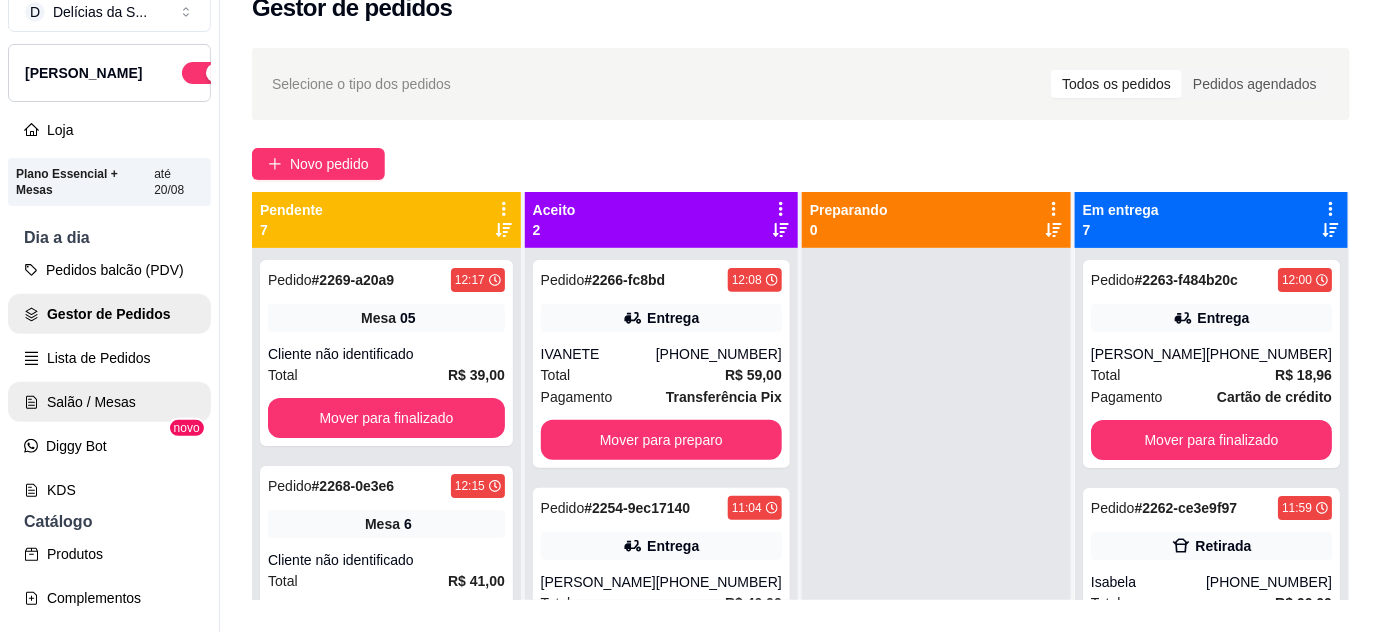 click on "Salão / Mesas" at bounding box center [109, 402] 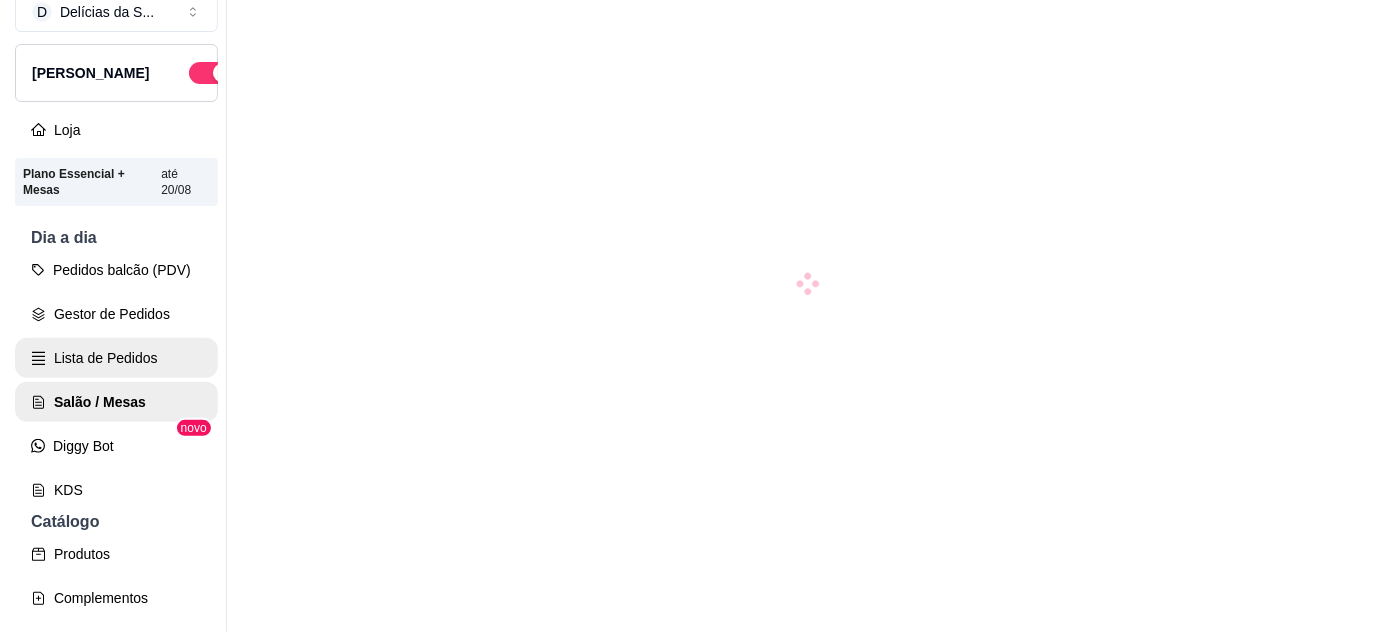 scroll, scrollTop: 0, scrollLeft: 0, axis: both 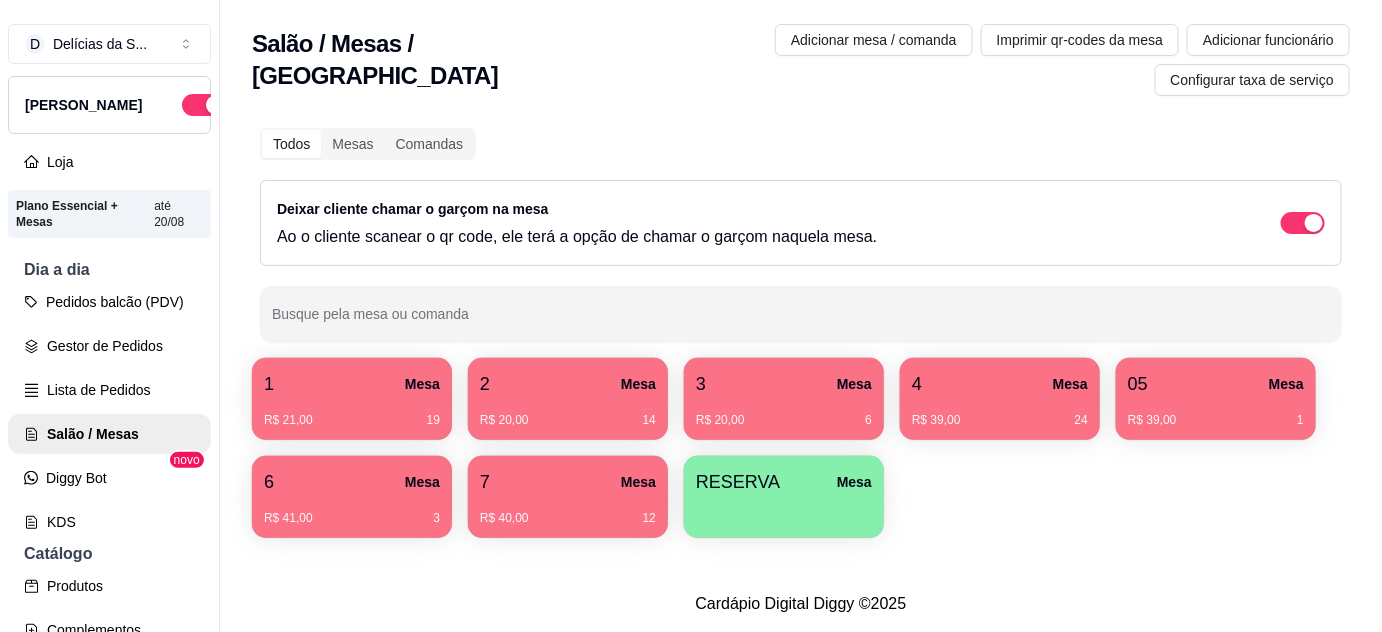 click on "2 Mesa" at bounding box center [568, 384] 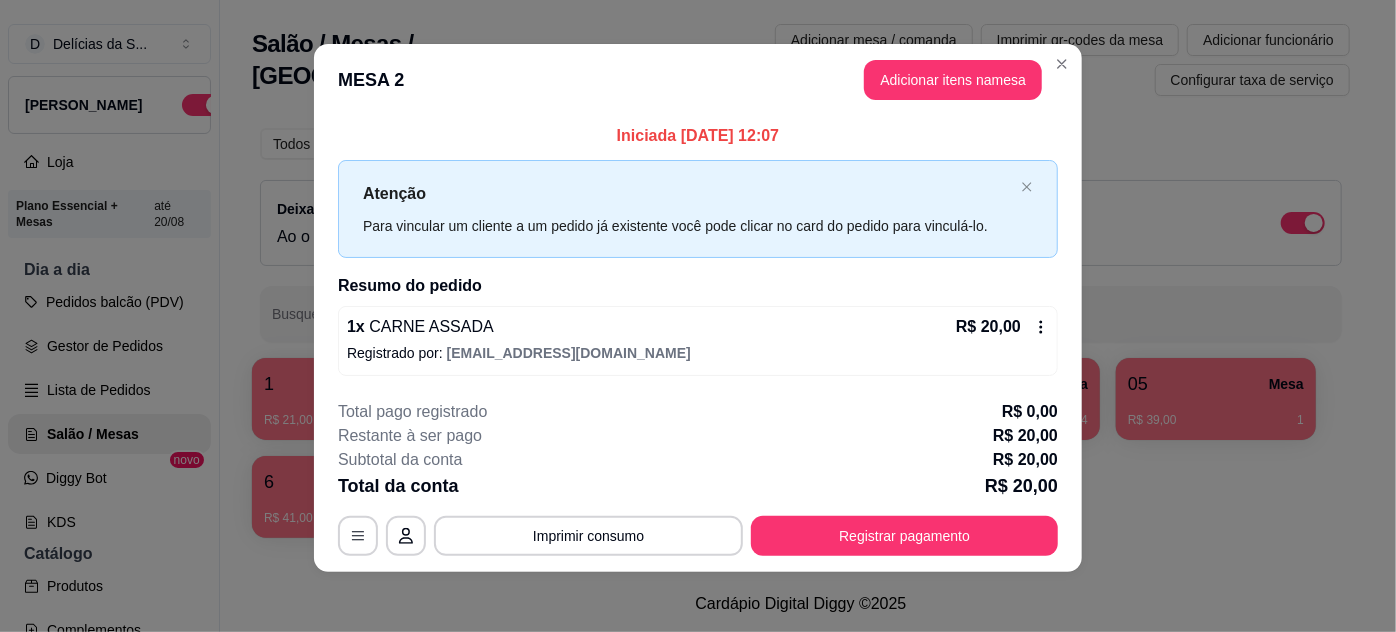 scroll, scrollTop: 10, scrollLeft: 0, axis: vertical 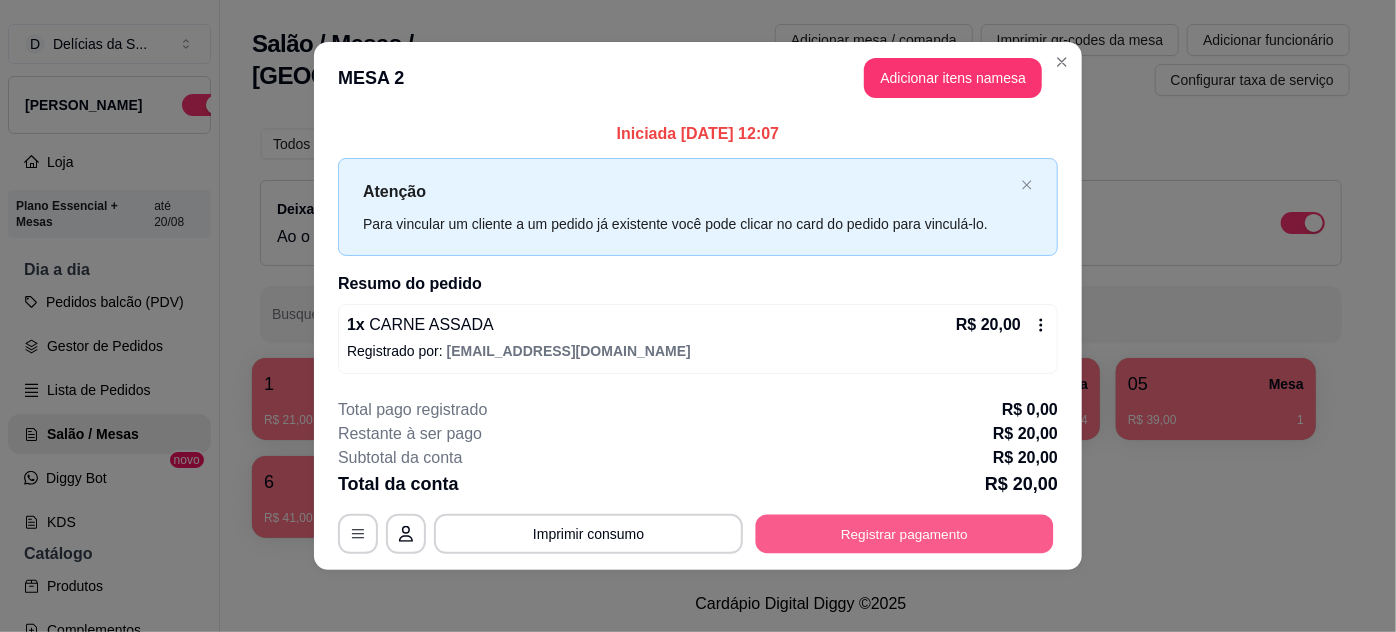 click on "Registrar pagamento" at bounding box center (905, 533) 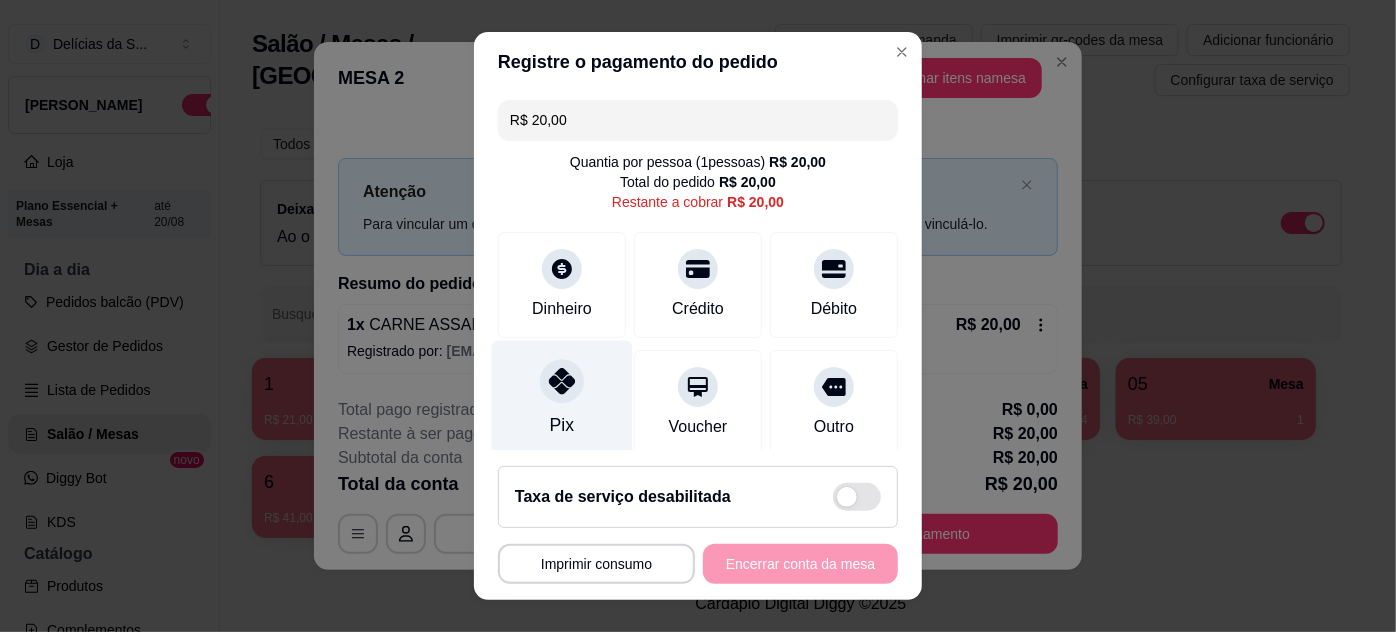 click on "Pix" at bounding box center (562, 398) 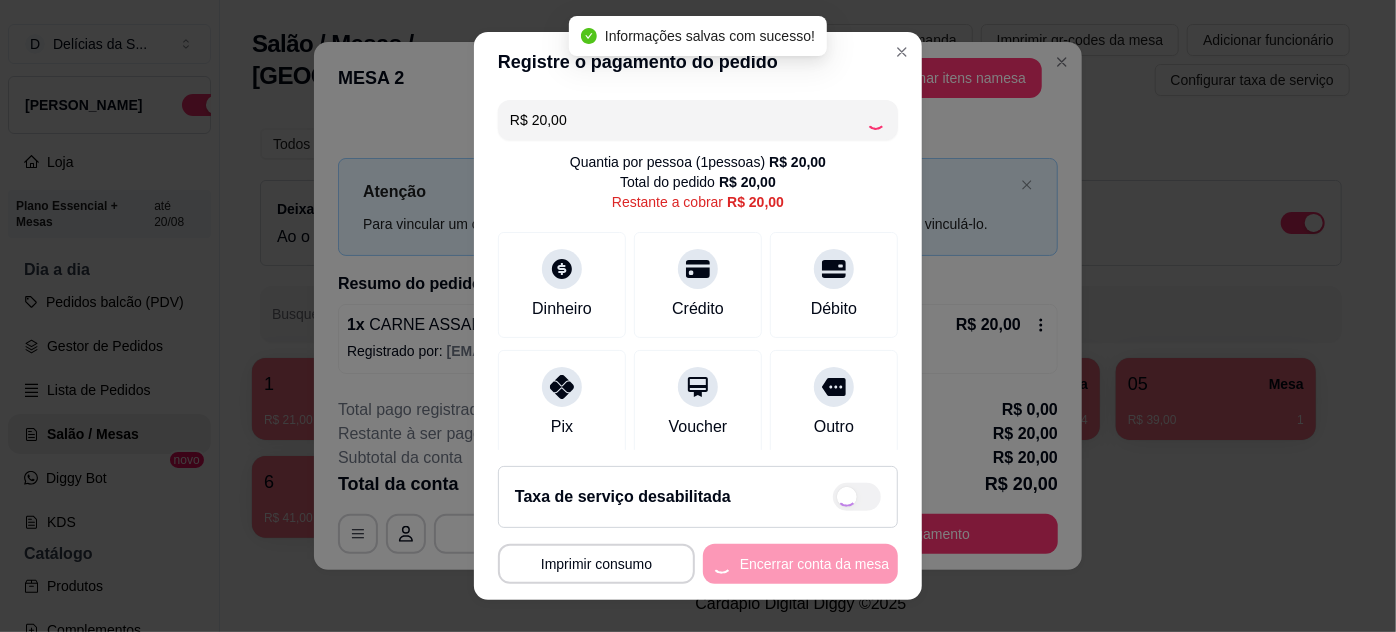 type on "R$ 0,00" 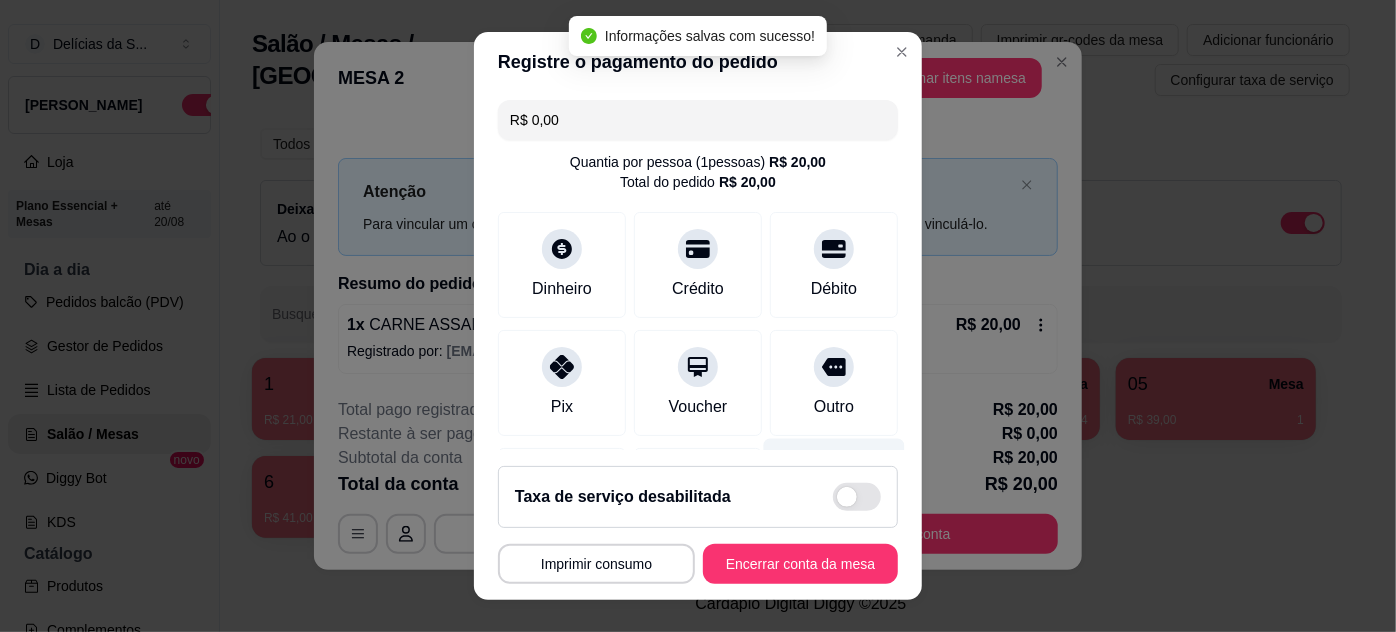 scroll, scrollTop: 237, scrollLeft: 0, axis: vertical 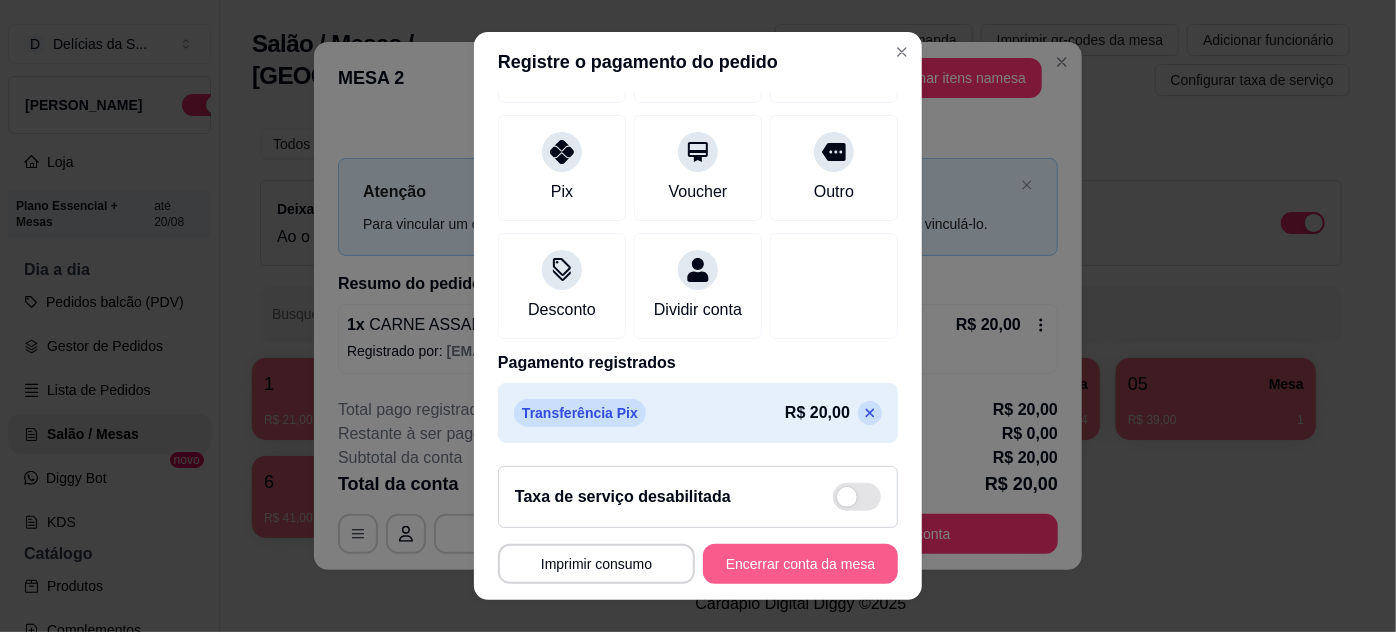 click on "Encerrar conta da mesa" at bounding box center (800, 564) 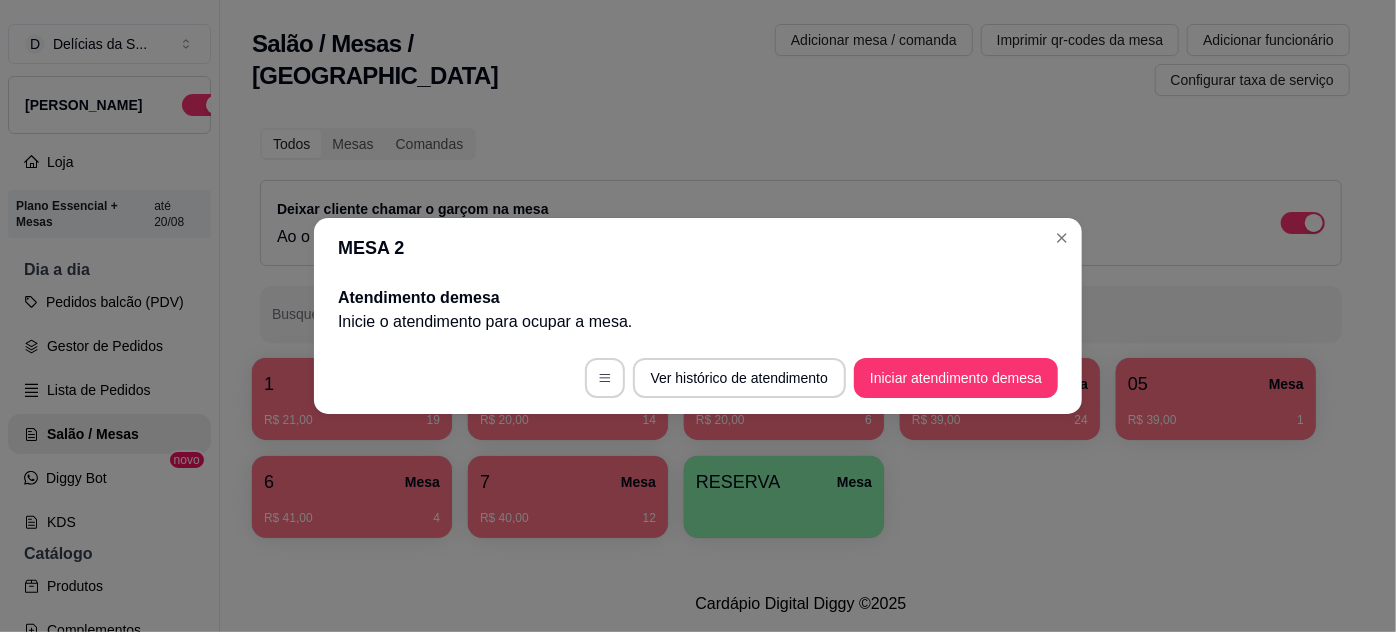 scroll, scrollTop: 0, scrollLeft: 0, axis: both 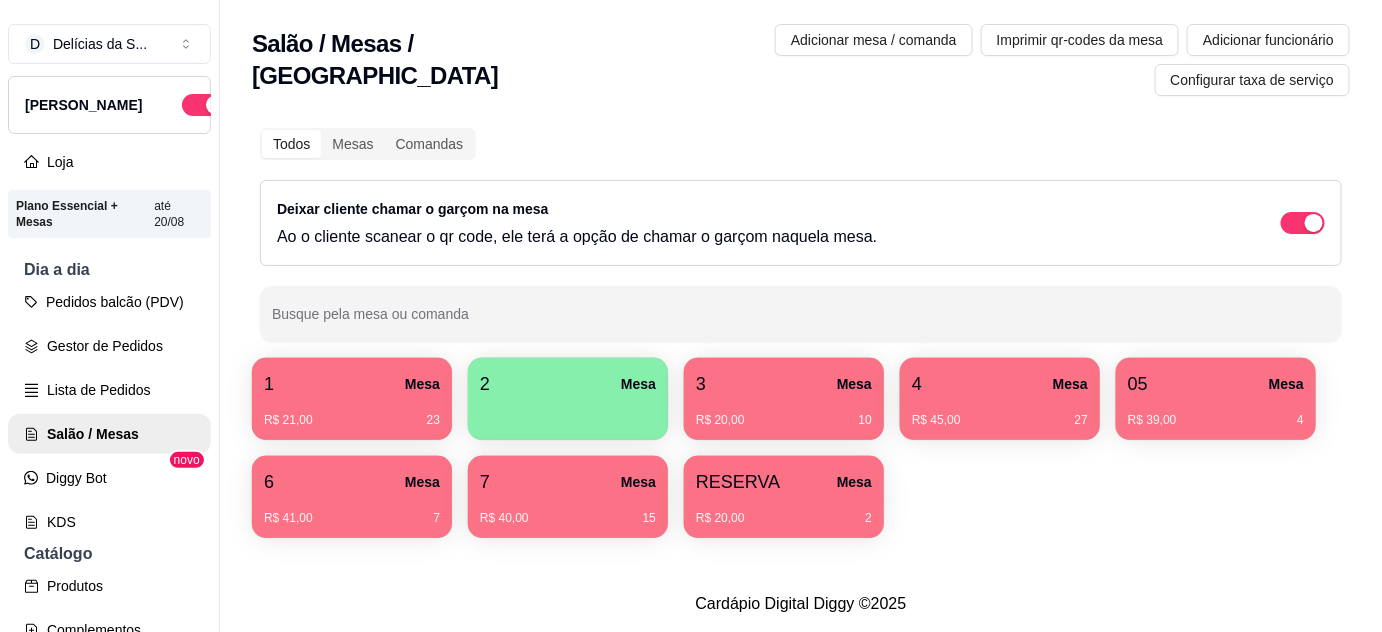 click on "R$ 21,00 23" at bounding box center (352, 413) 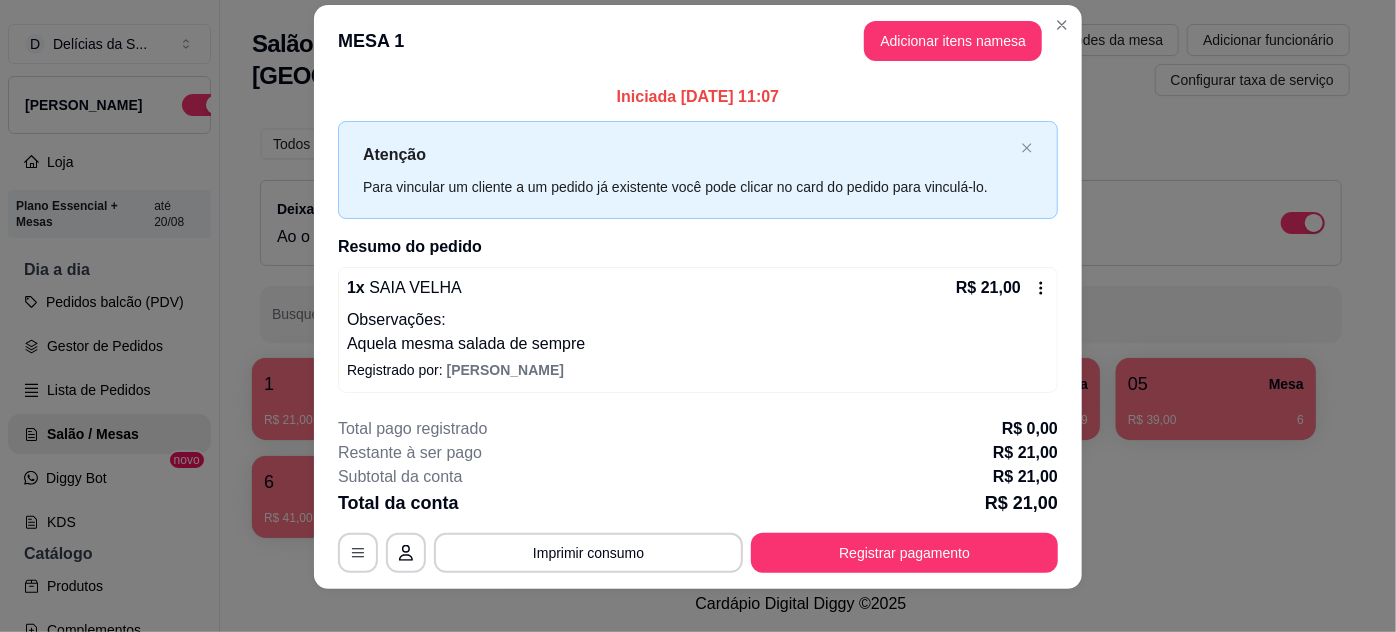 scroll, scrollTop: 39, scrollLeft: 0, axis: vertical 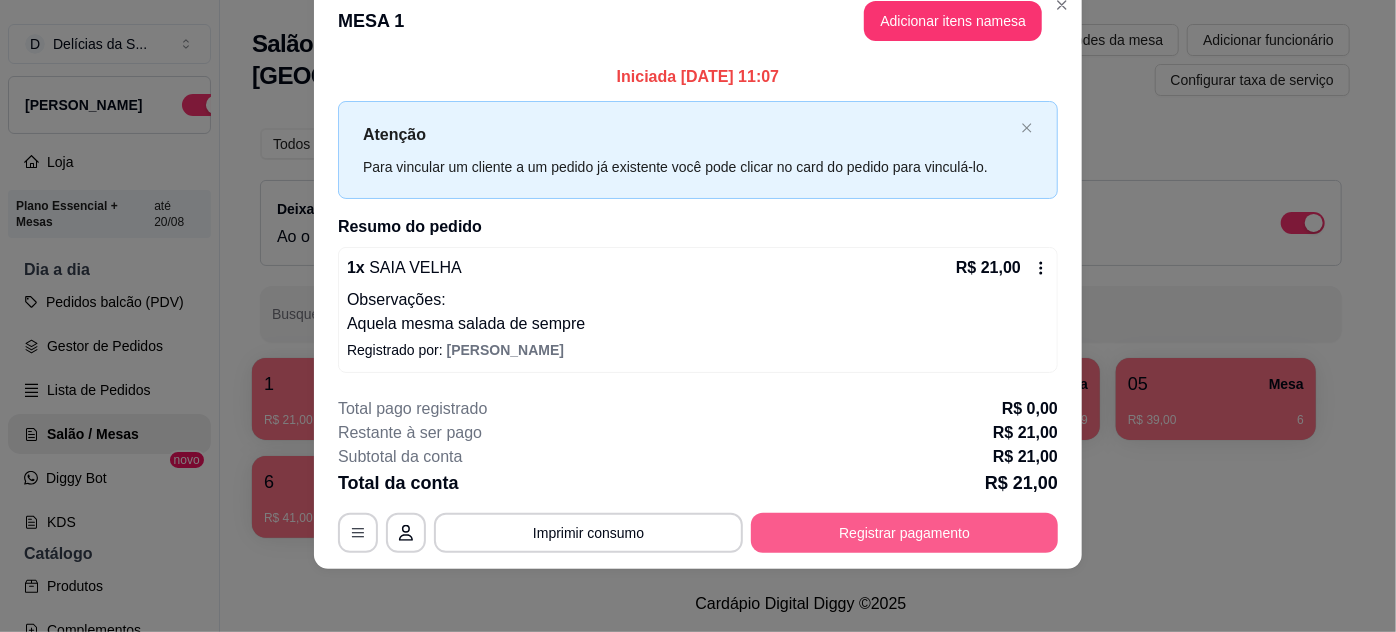 click on "Registrar pagamento" at bounding box center [904, 533] 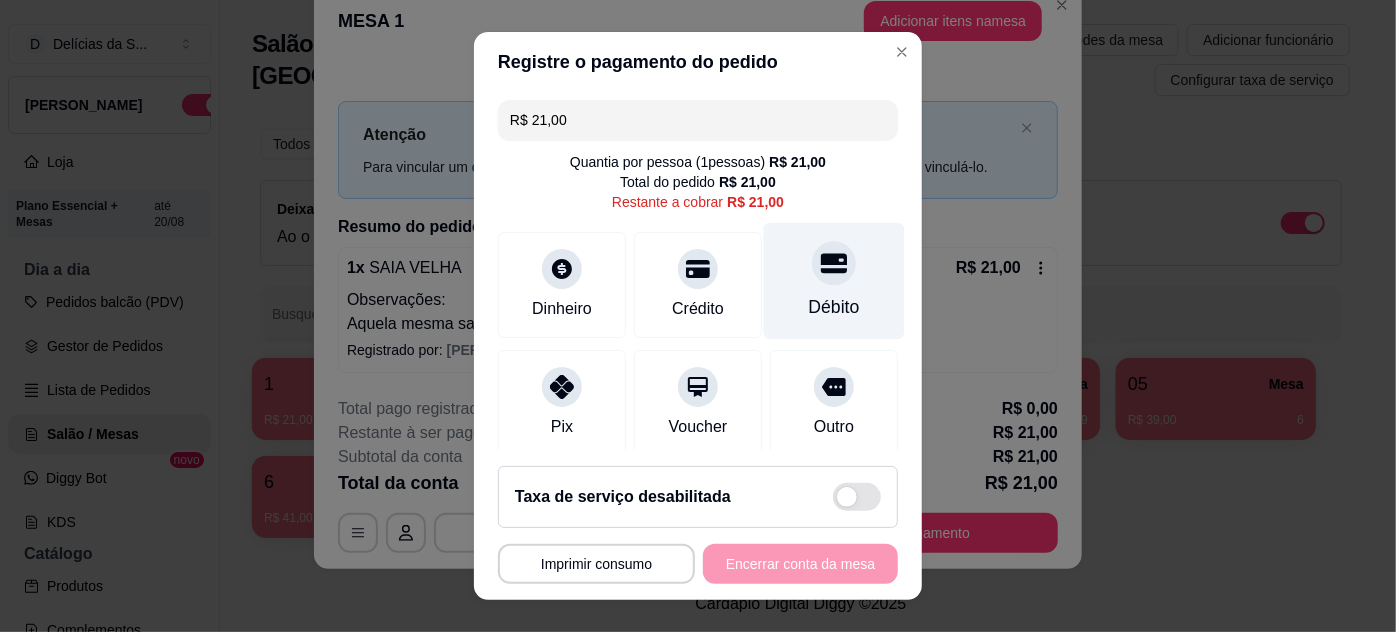 click on "Débito" at bounding box center (834, 280) 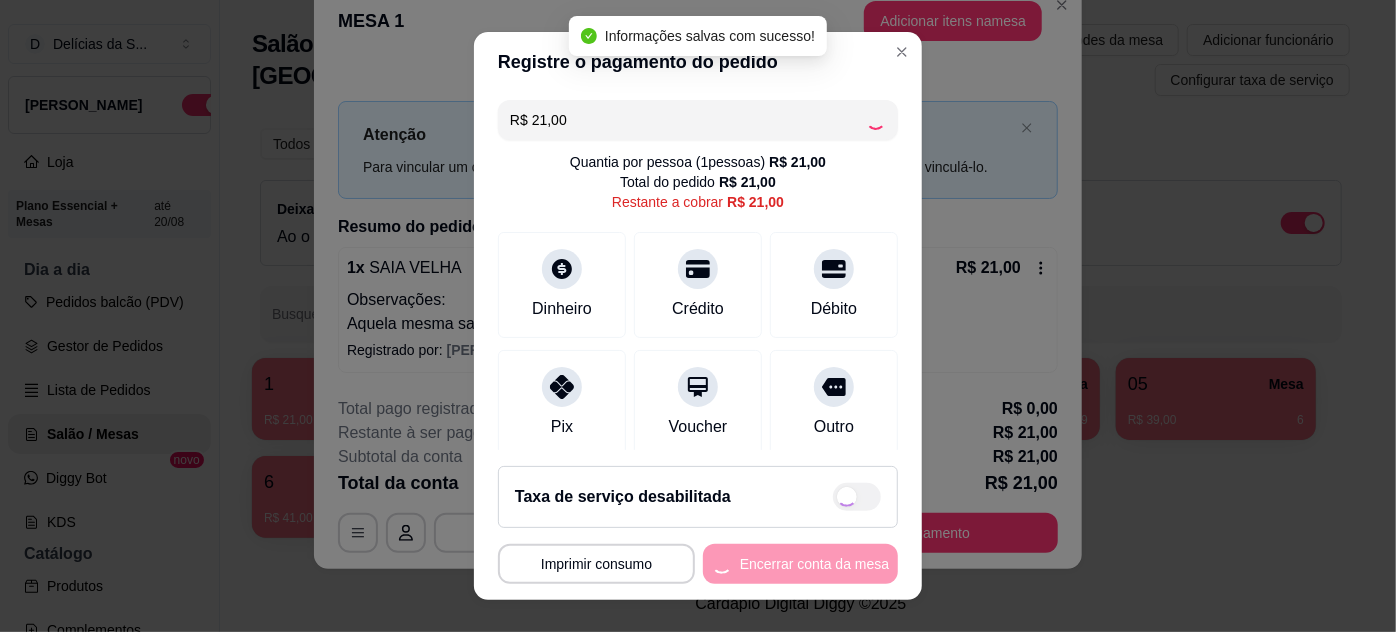 type on "R$ 0,00" 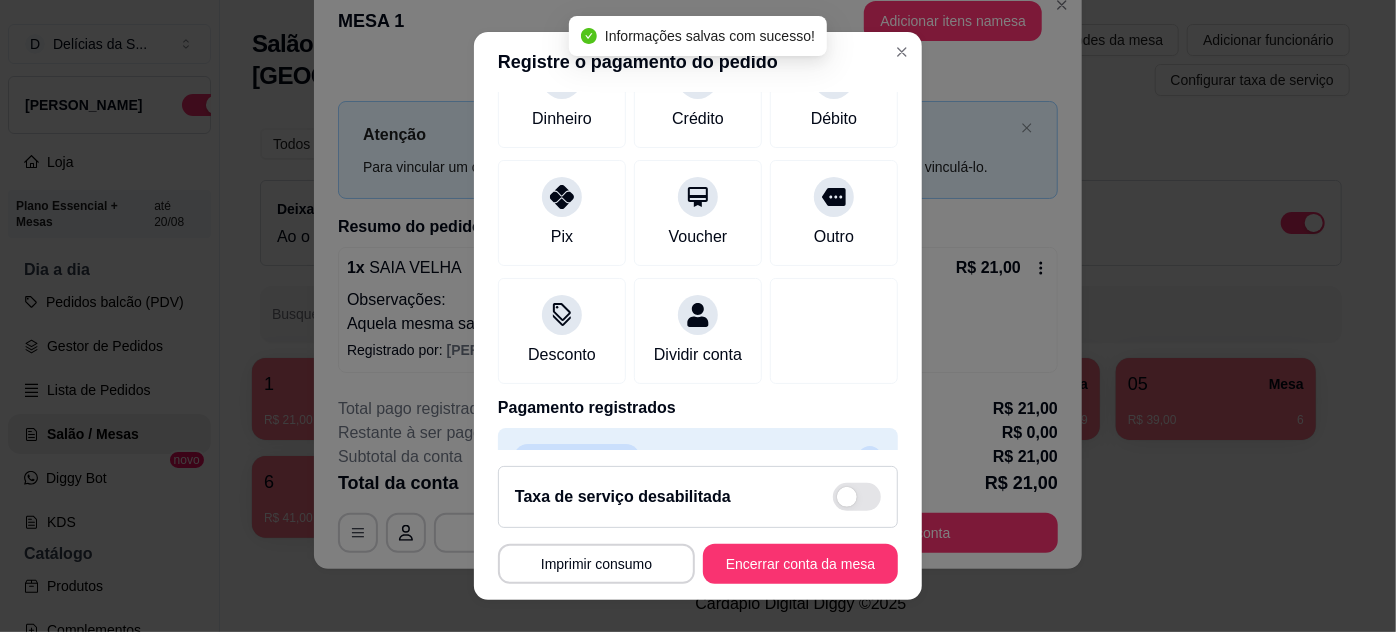 scroll, scrollTop: 237, scrollLeft: 0, axis: vertical 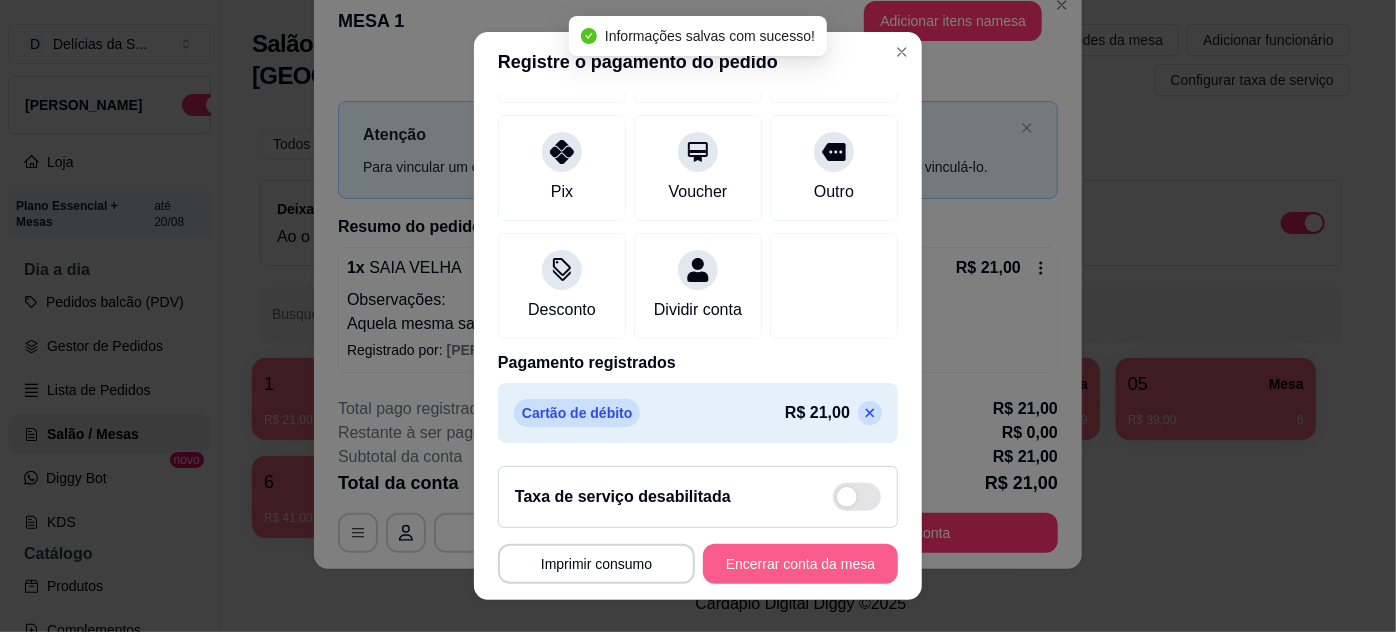 click on "Encerrar conta da mesa" at bounding box center [800, 564] 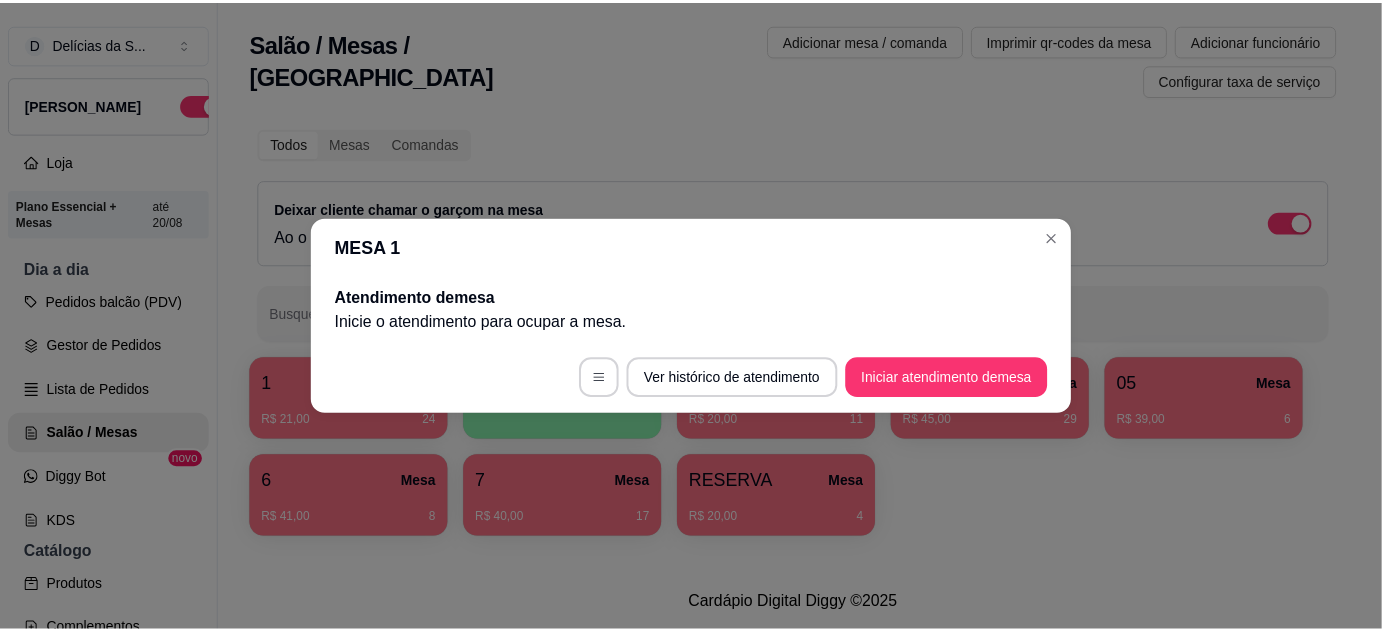 scroll, scrollTop: 0, scrollLeft: 0, axis: both 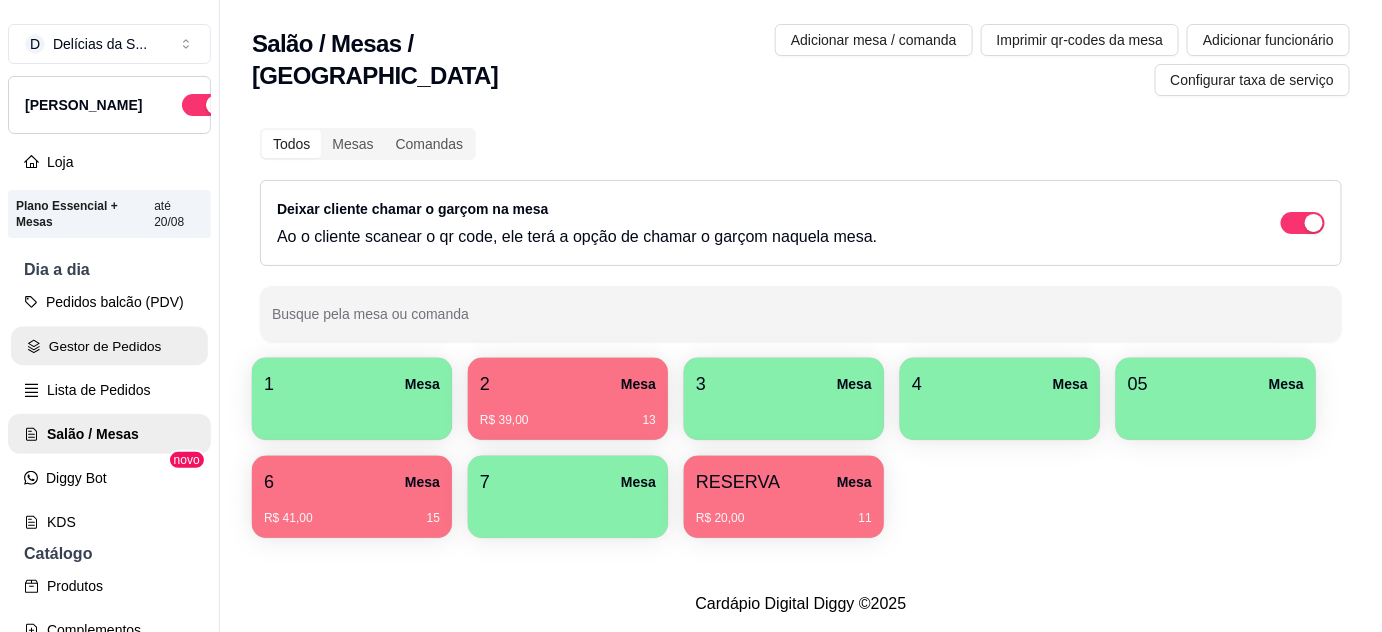 click on "Gestor de Pedidos" at bounding box center (109, 346) 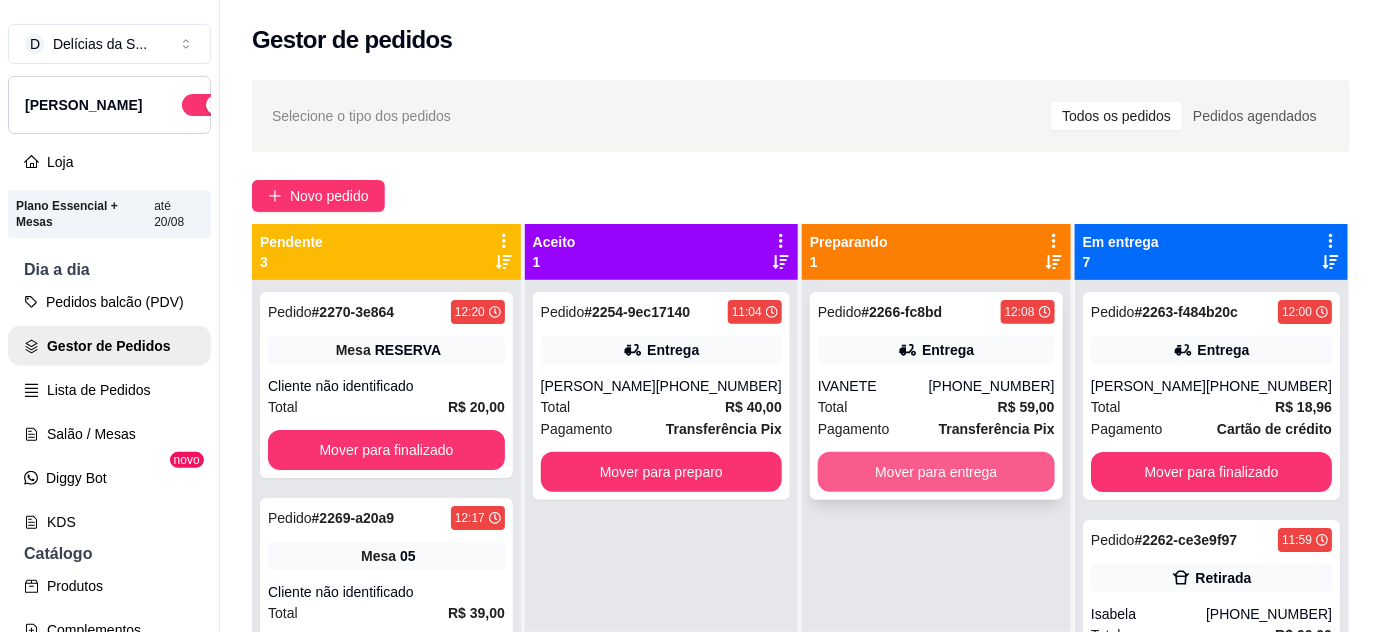 click on "Mover para entrega" at bounding box center [936, 472] 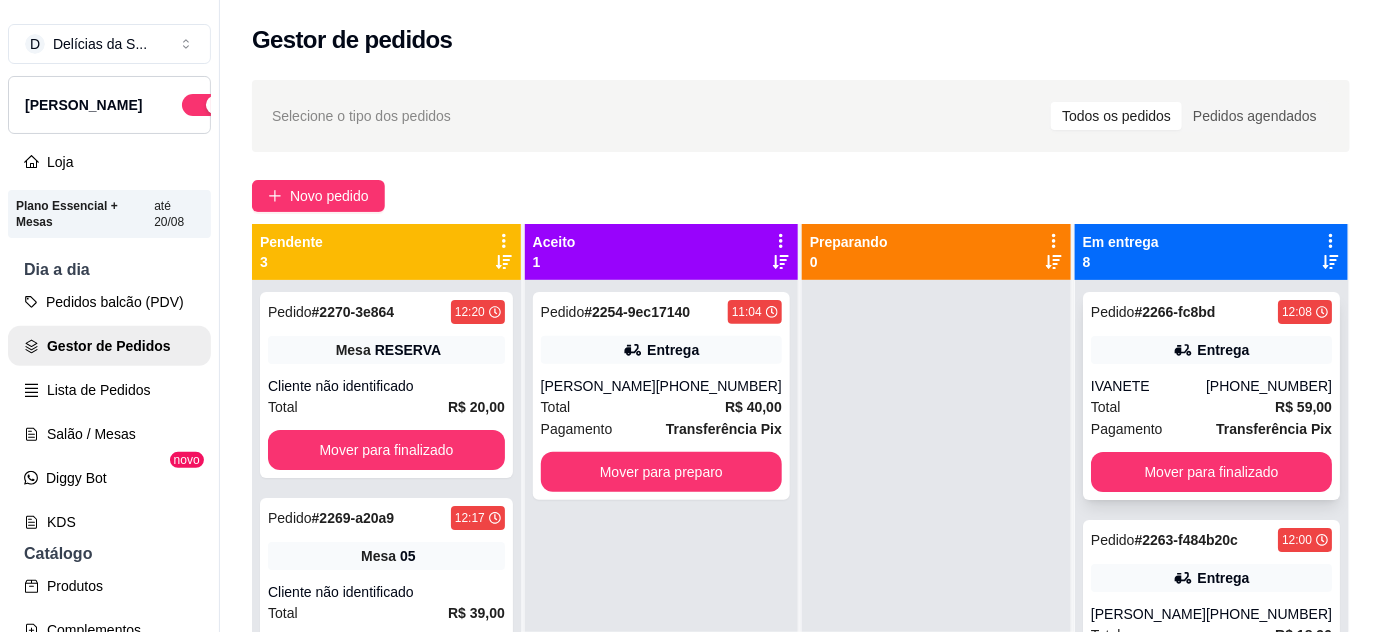 scroll, scrollTop: 181, scrollLeft: 0, axis: vertical 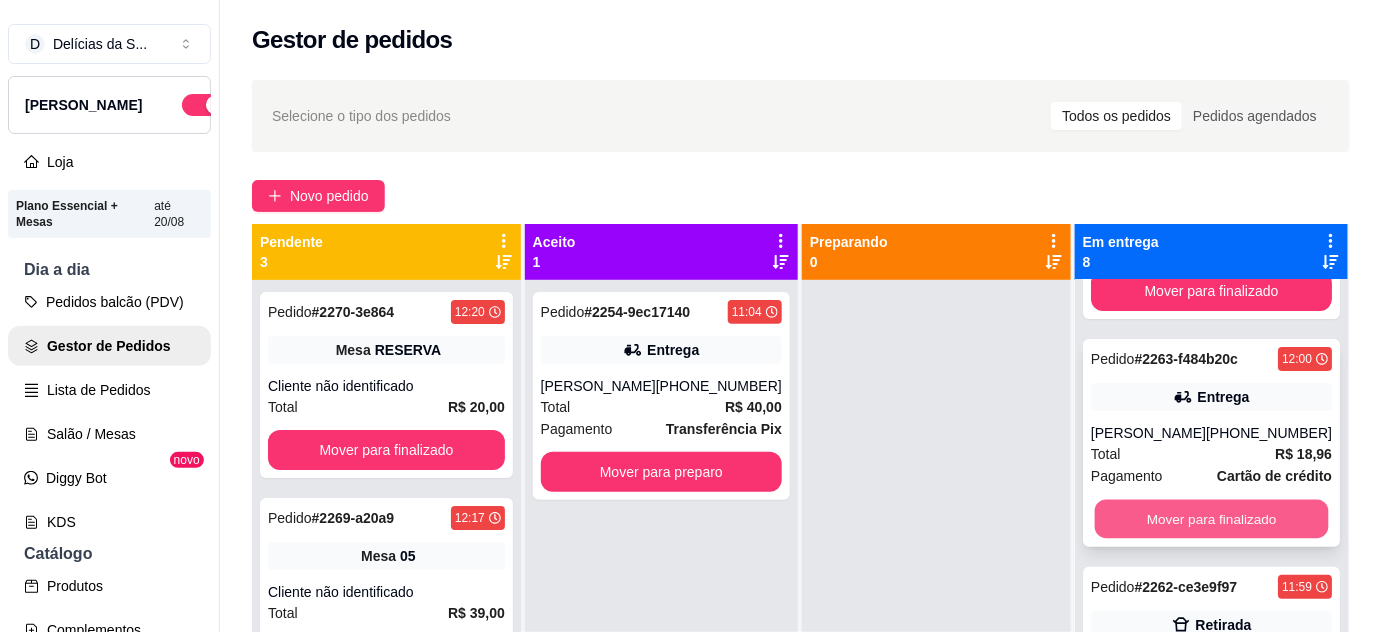 click on "Mover para finalizado" at bounding box center [1211, 519] 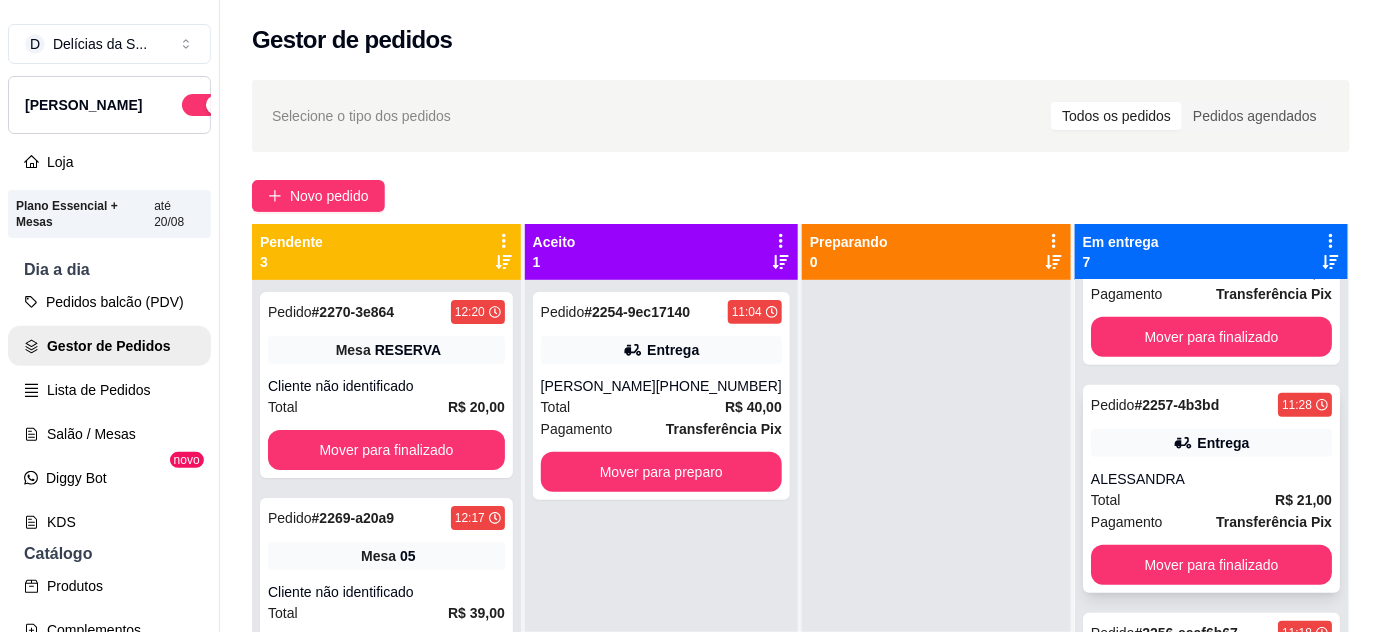 scroll, scrollTop: 545, scrollLeft: 0, axis: vertical 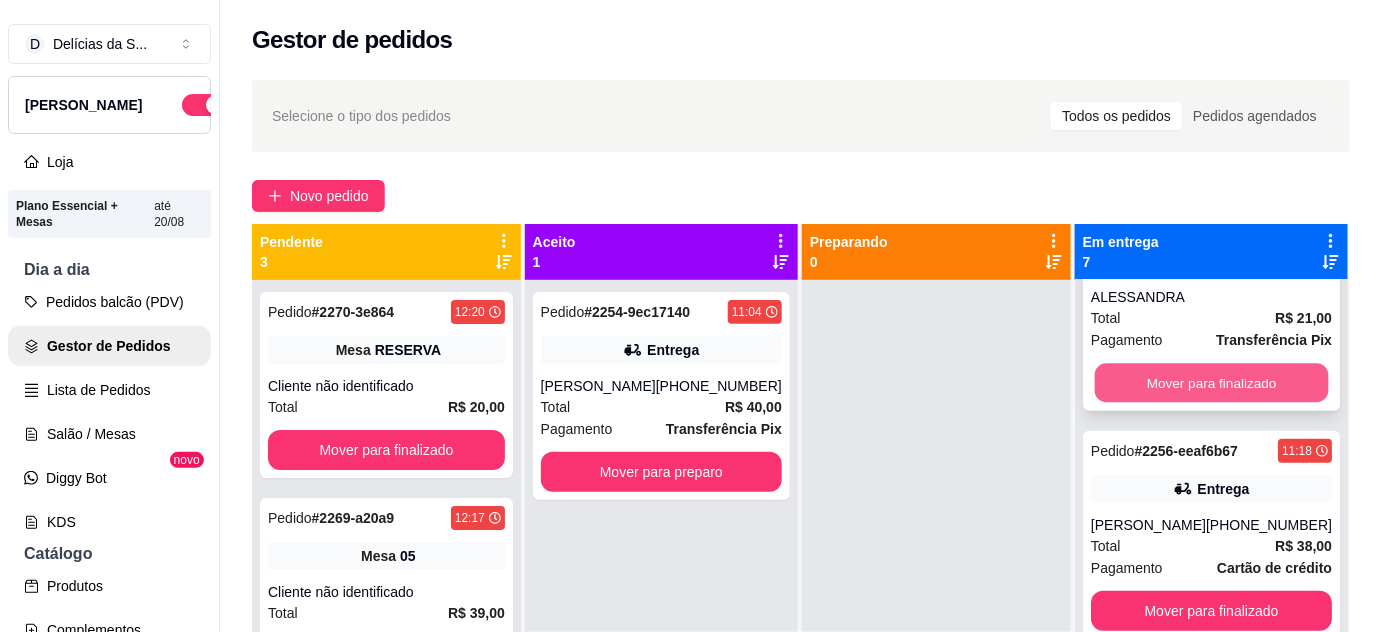click on "Mover para finalizado" at bounding box center (1211, 383) 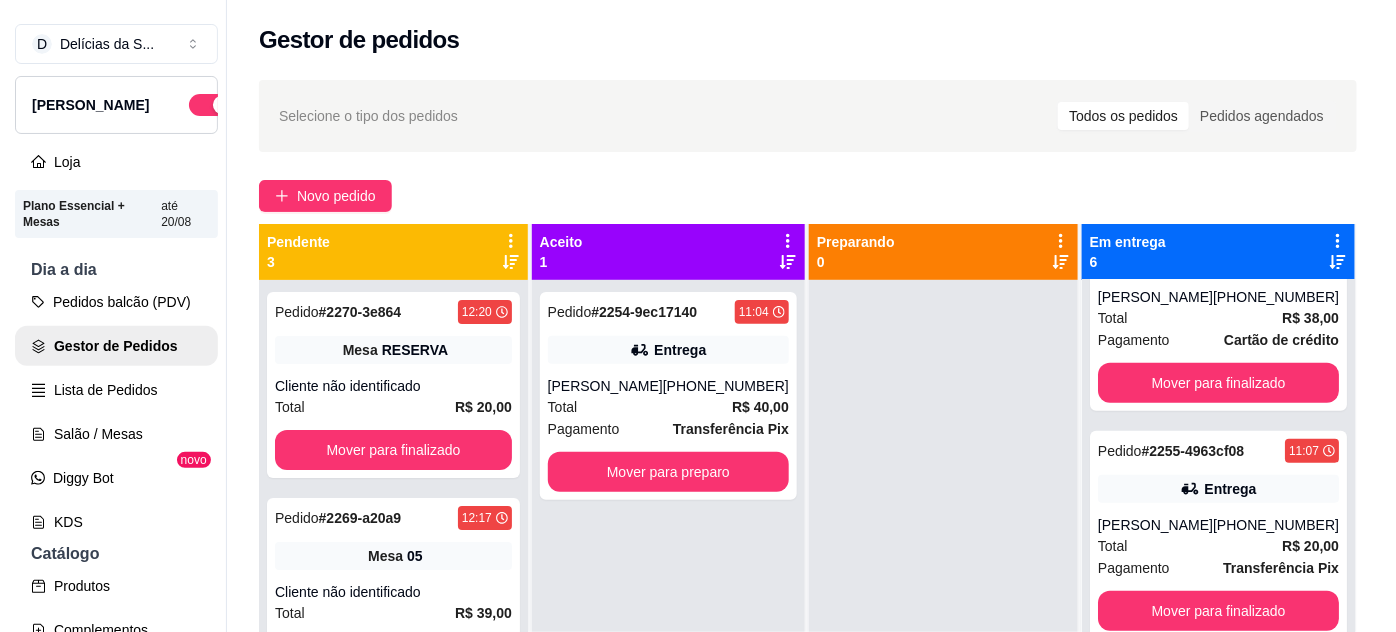 scroll, scrollTop: 317, scrollLeft: 0, axis: vertical 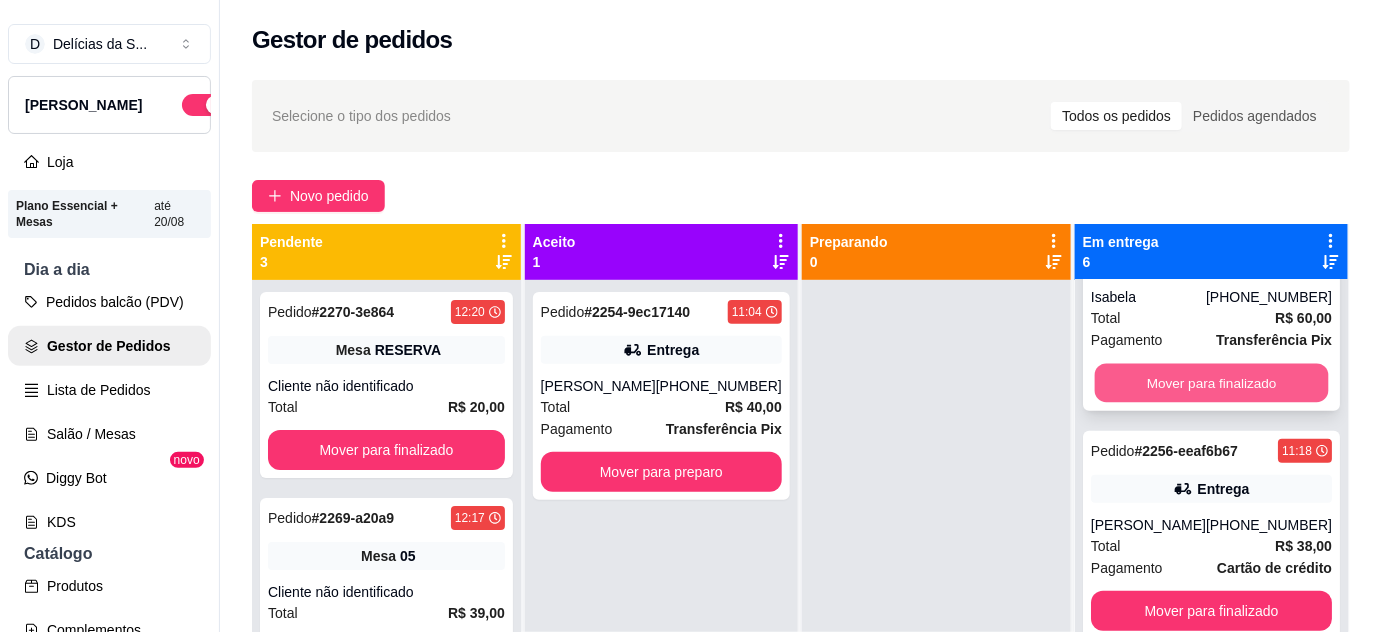 click on "Mover para finalizado" at bounding box center (1211, 383) 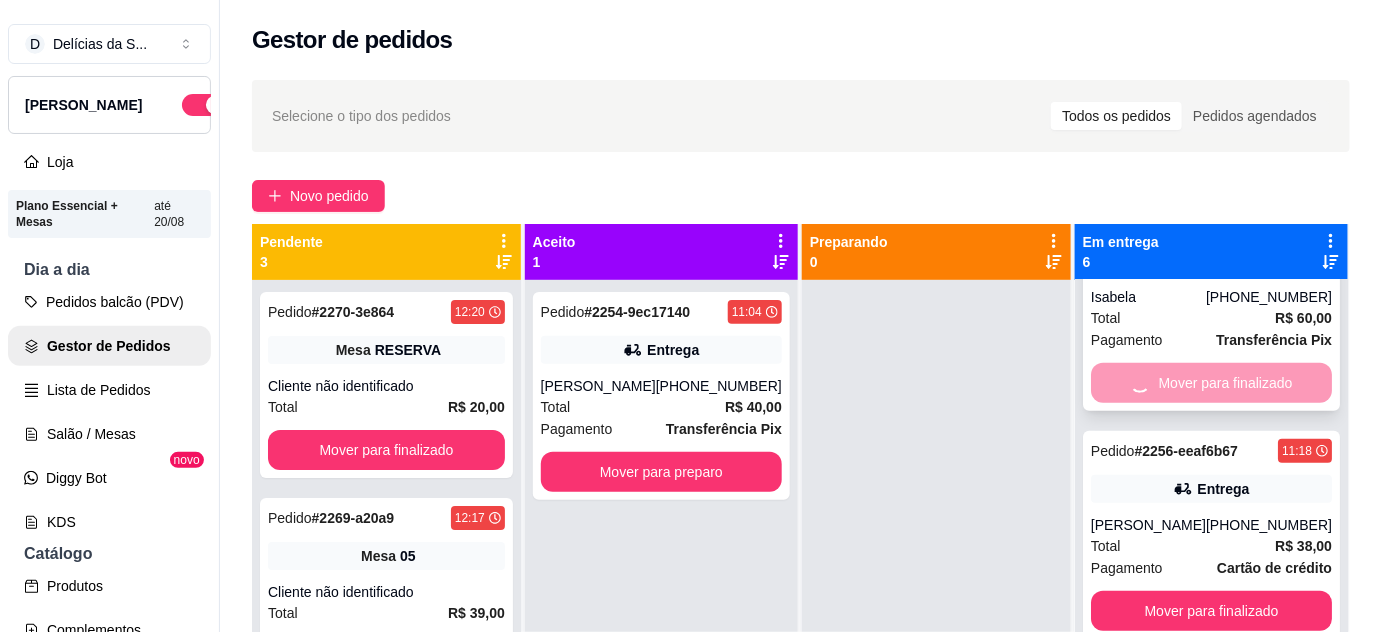 click on "Mover para finalizado" at bounding box center [1211, 383] 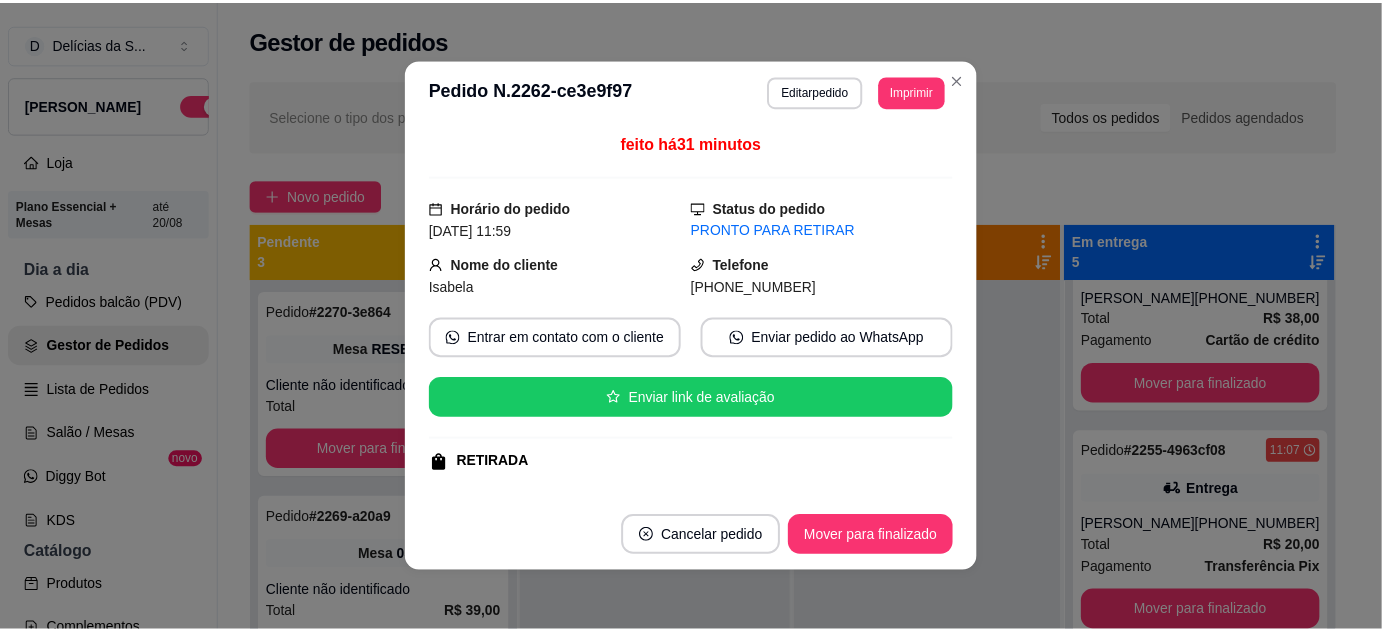 scroll, scrollTop: 89, scrollLeft: 0, axis: vertical 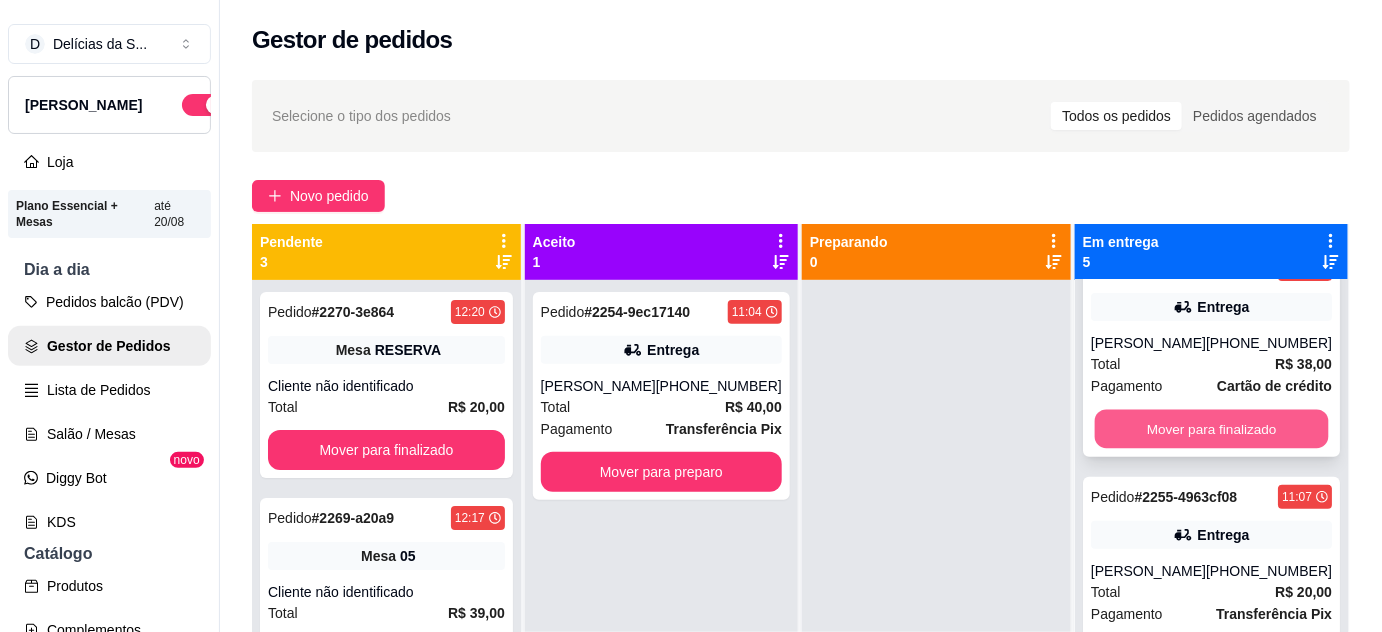 click on "Mover para finalizado" at bounding box center (1211, 429) 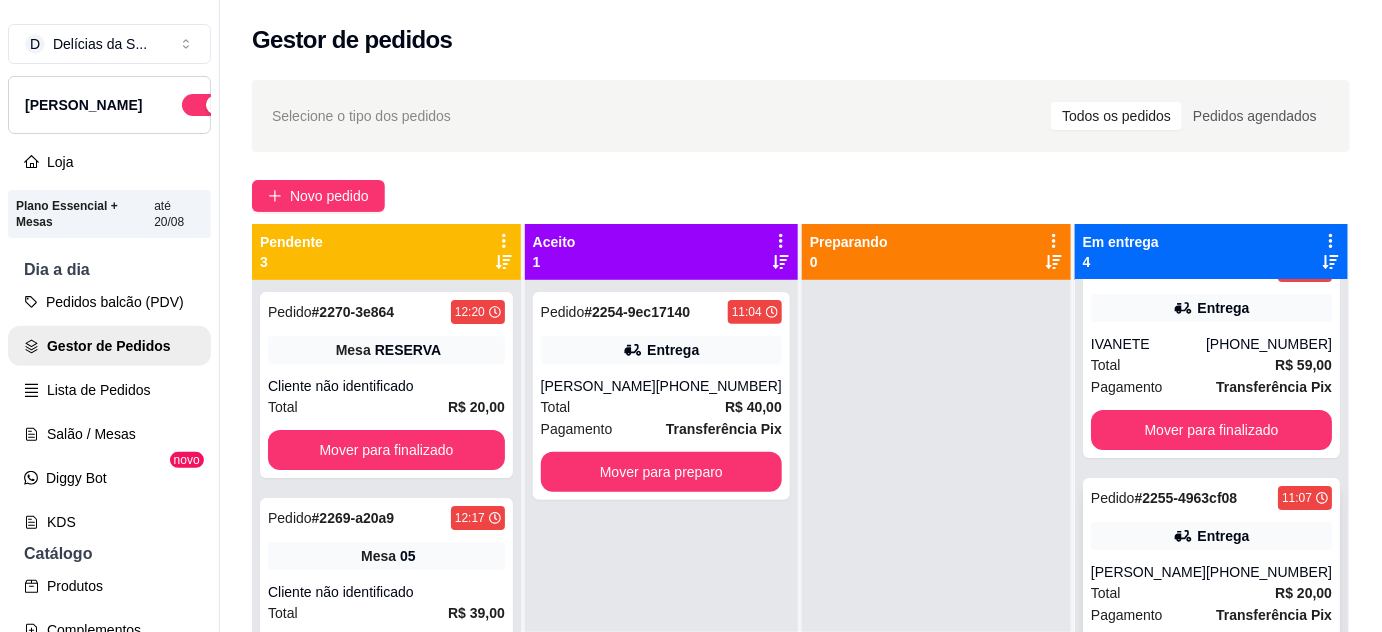 scroll, scrollTop: 224, scrollLeft: 0, axis: vertical 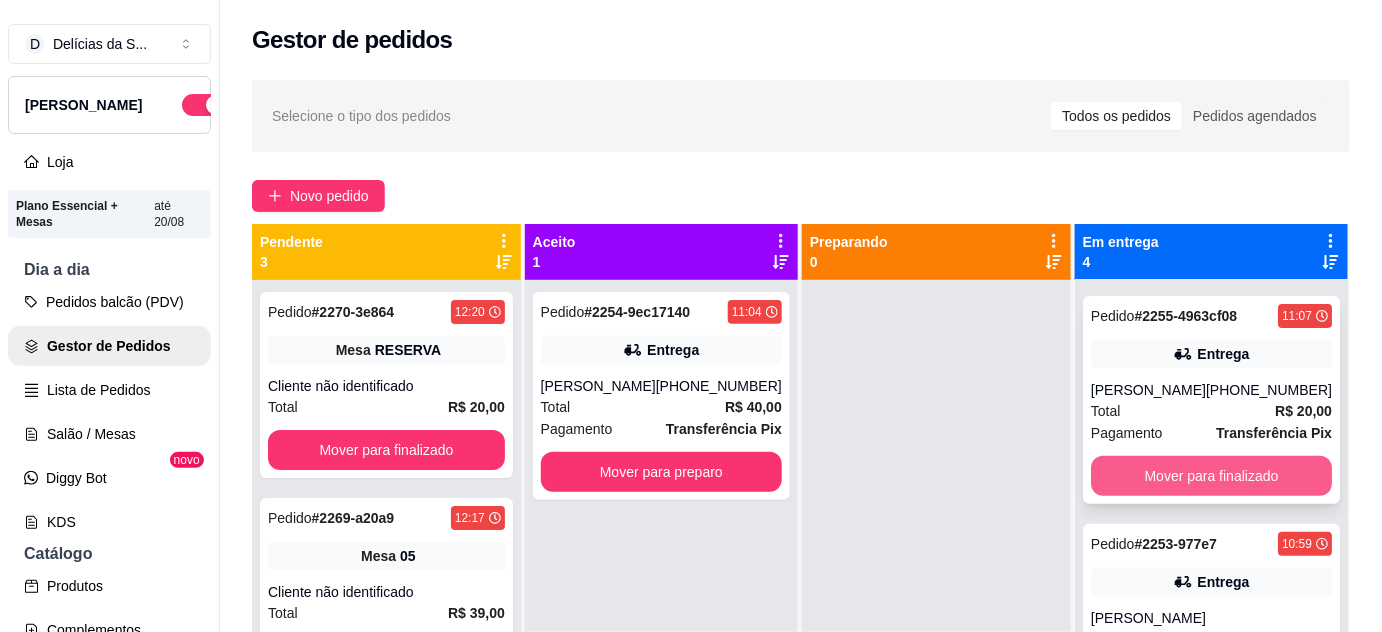 click on "Mover para finalizado" at bounding box center [1211, 476] 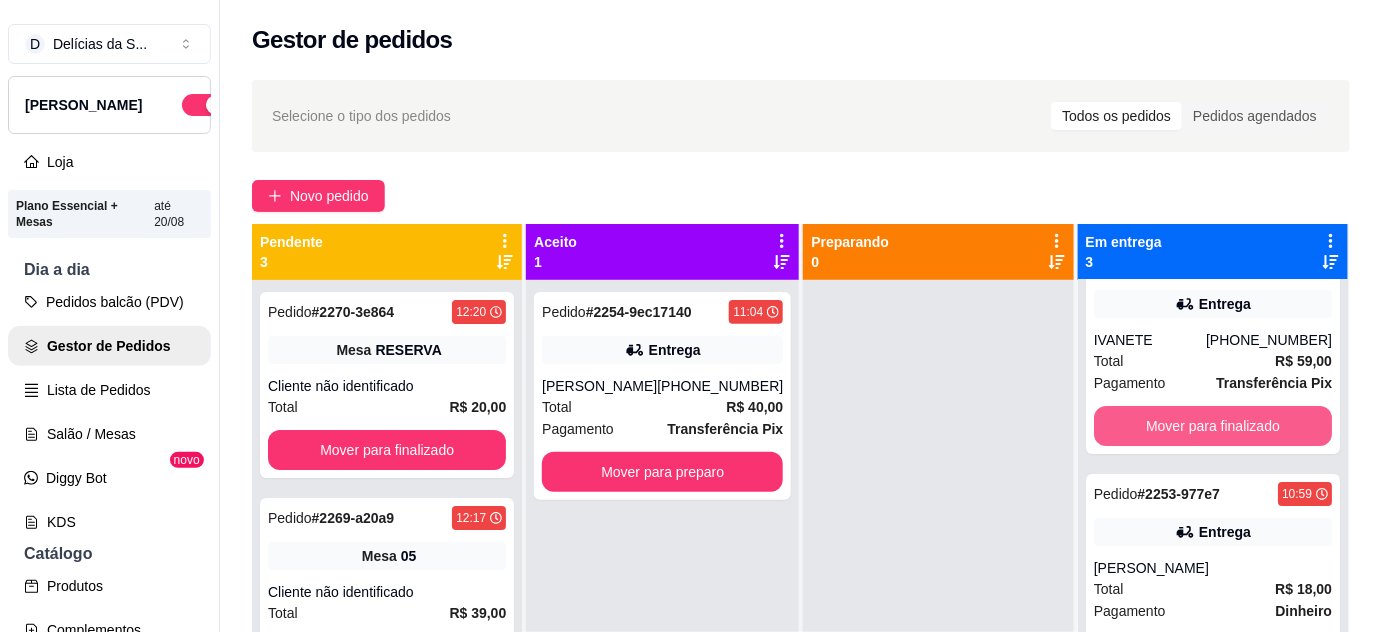 scroll, scrollTop: 72, scrollLeft: 0, axis: vertical 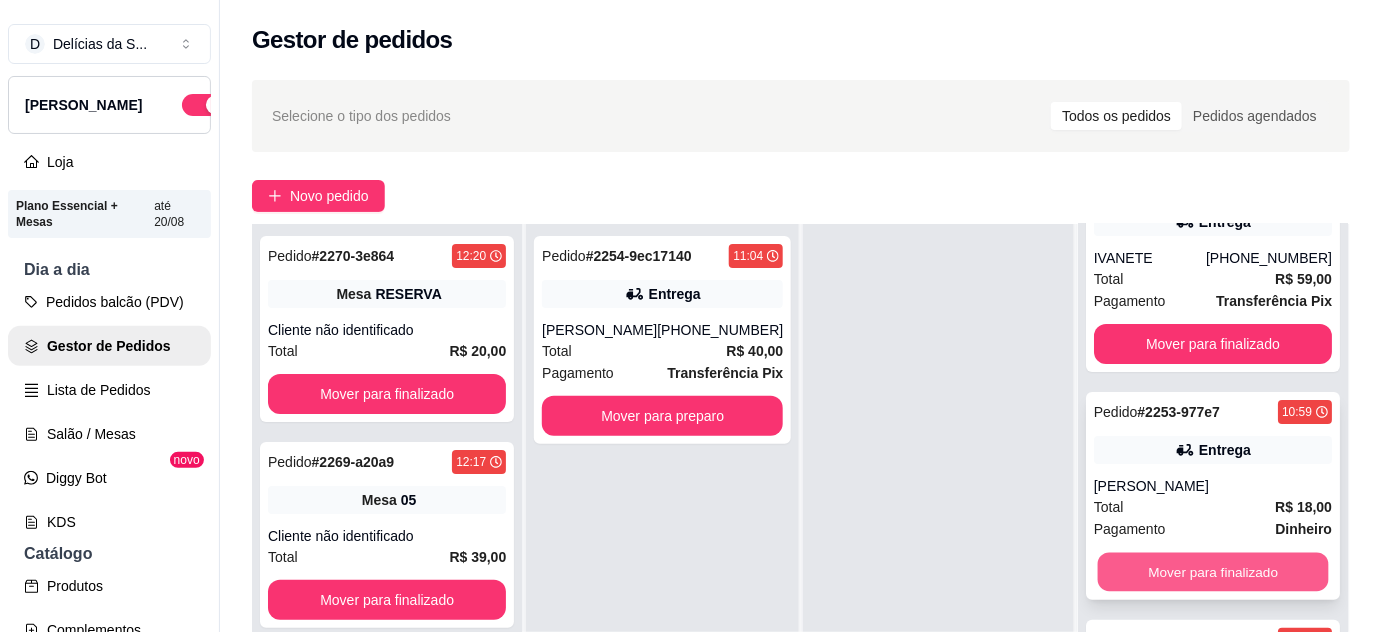 click on "Mover para finalizado" at bounding box center [1212, 572] 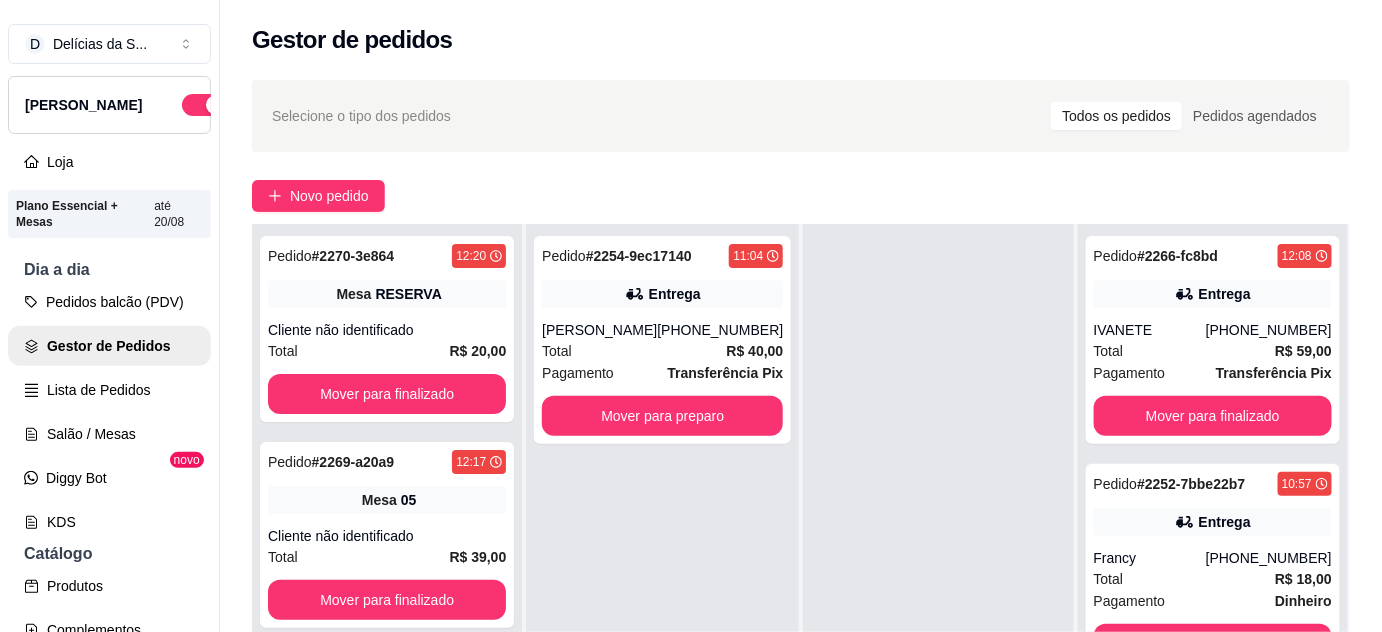 scroll, scrollTop: 0, scrollLeft: 0, axis: both 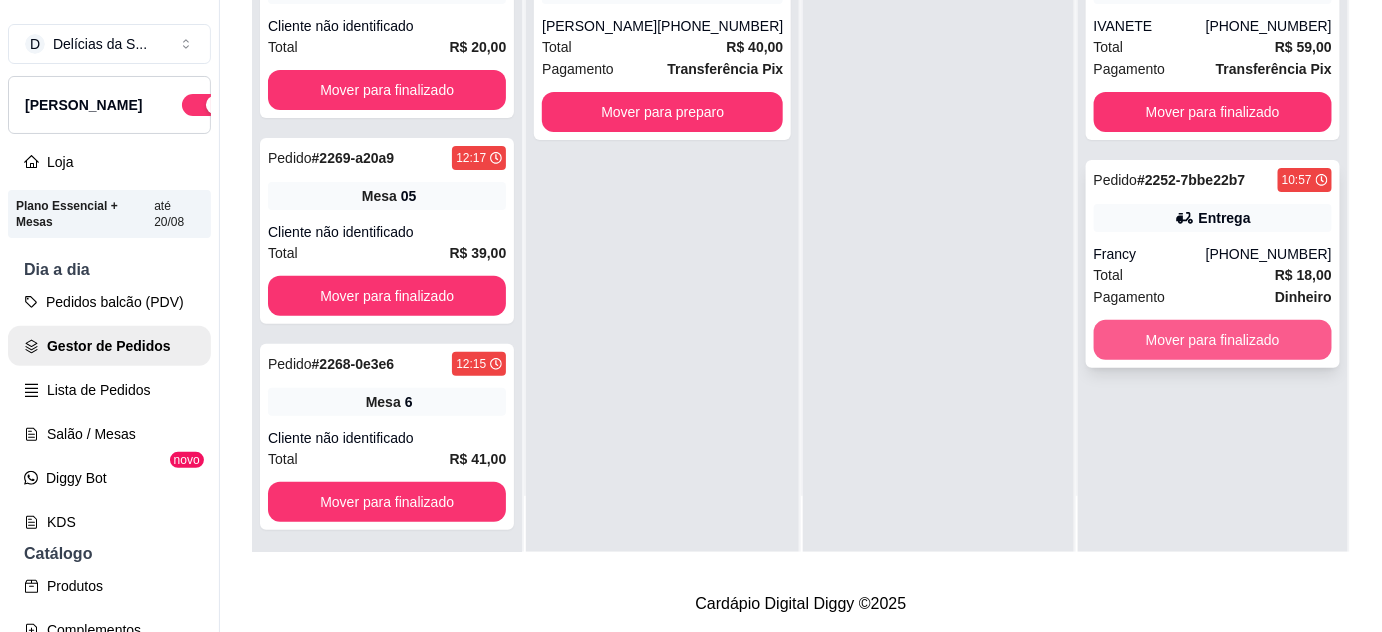 click on "Mover para finalizado" at bounding box center [1213, 340] 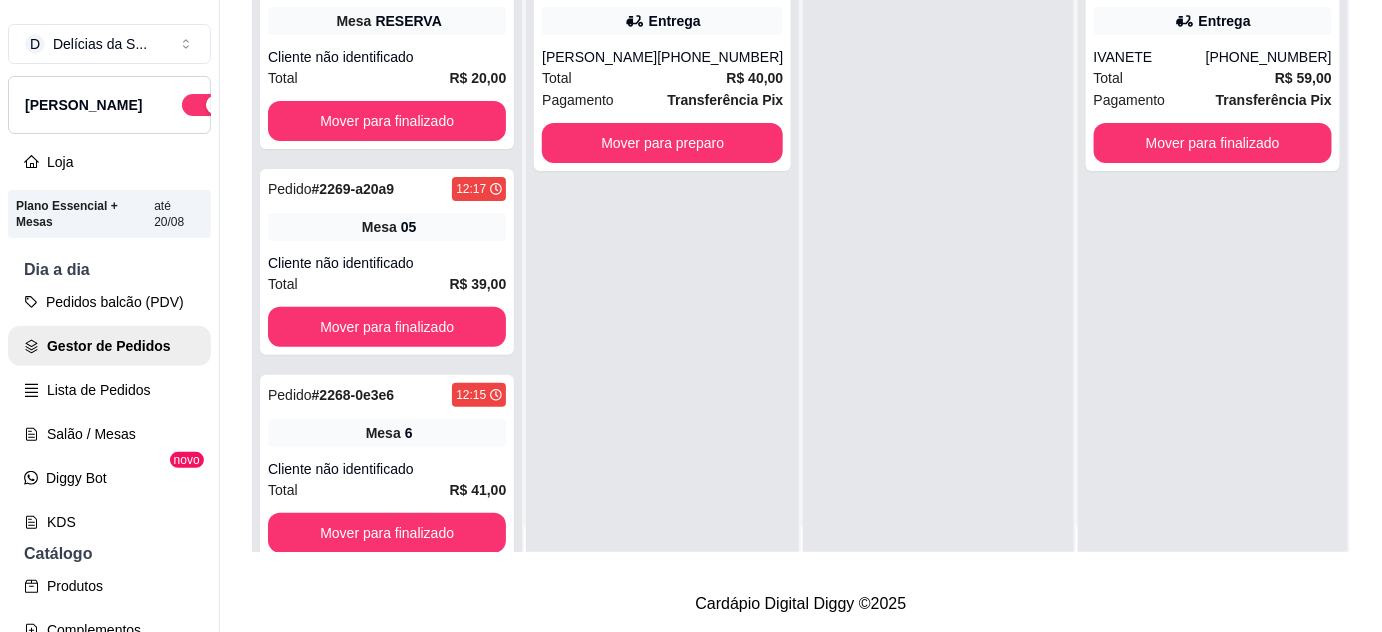scroll, scrollTop: 0, scrollLeft: 0, axis: both 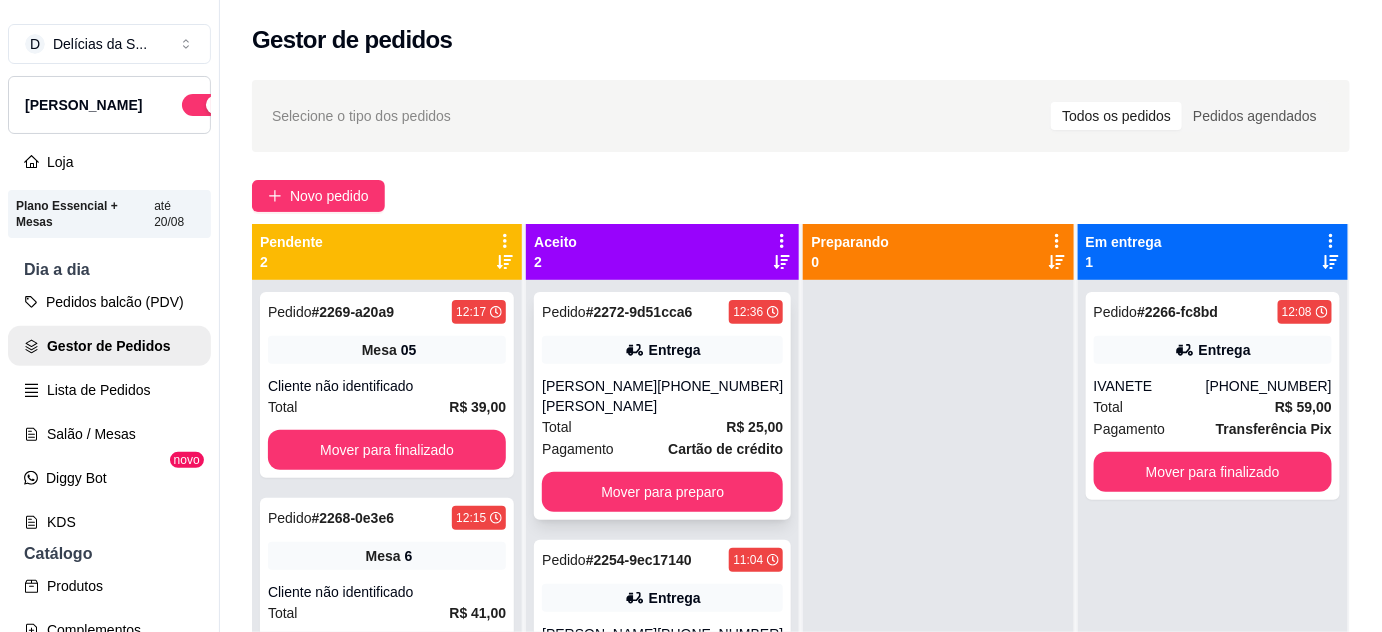 click on "[PERSON_NAME] [PERSON_NAME]" at bounding box center (599, 396) 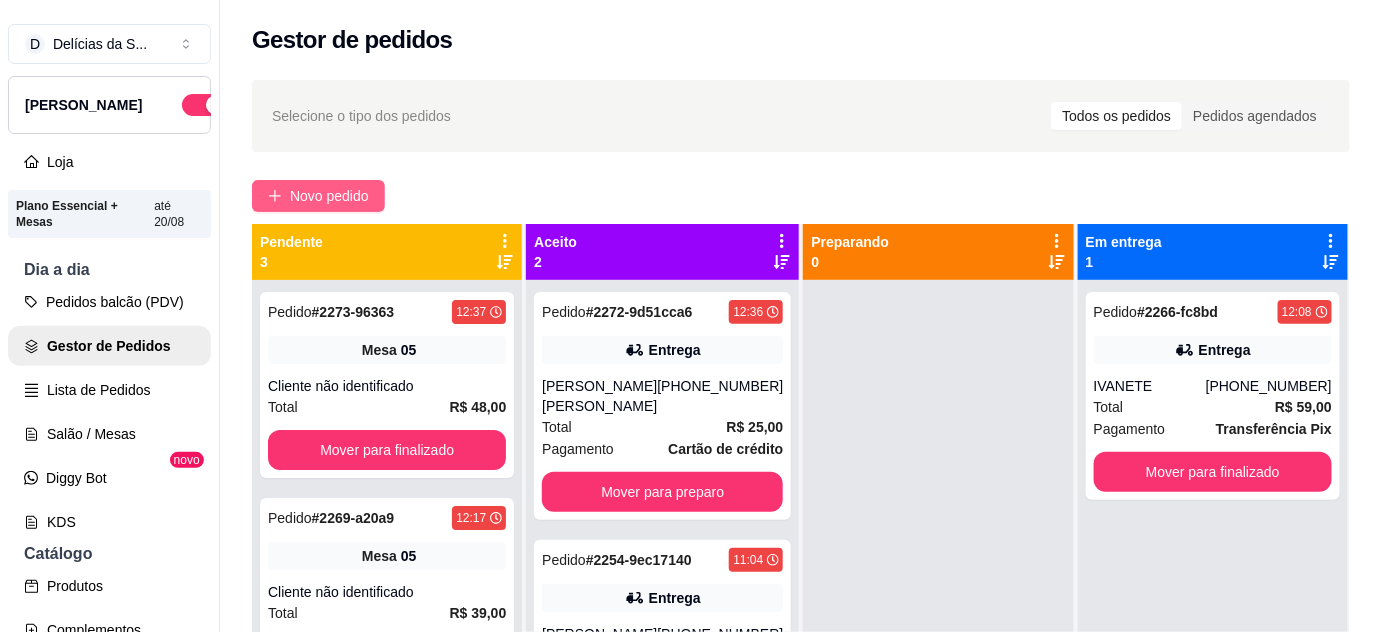 click on "Novo pedido" at bounding box center (329, 196) 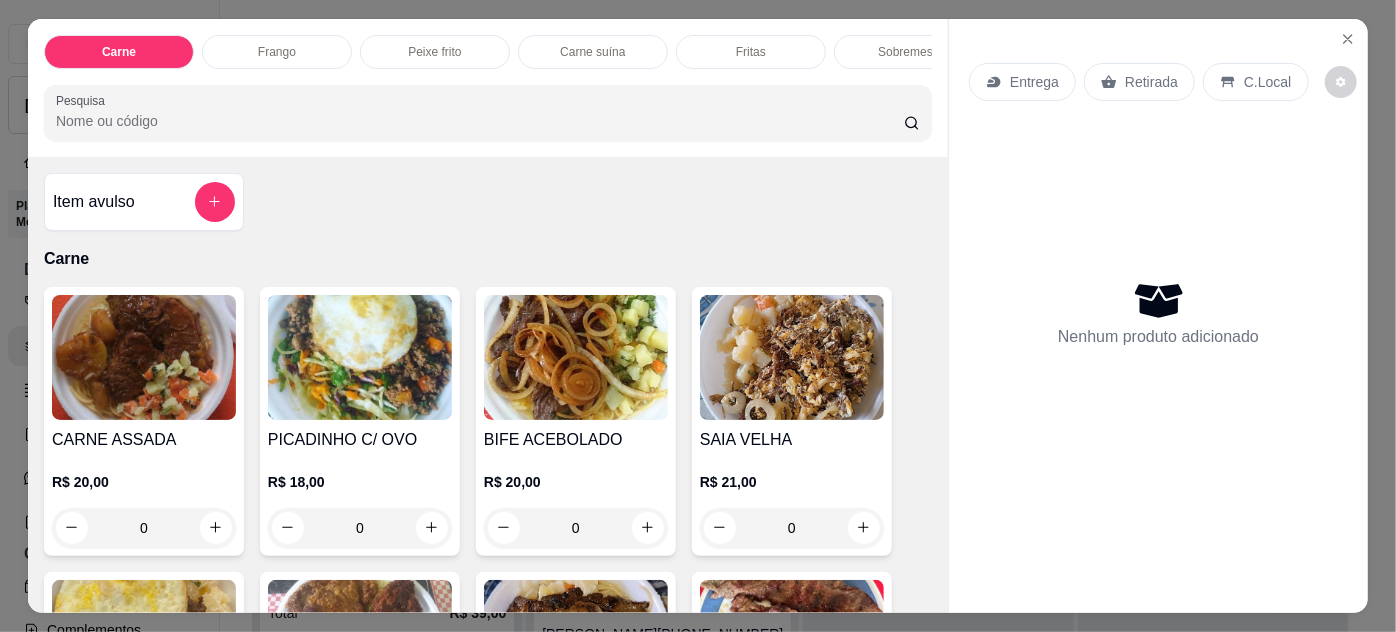 click at bounding box center (360, 357) 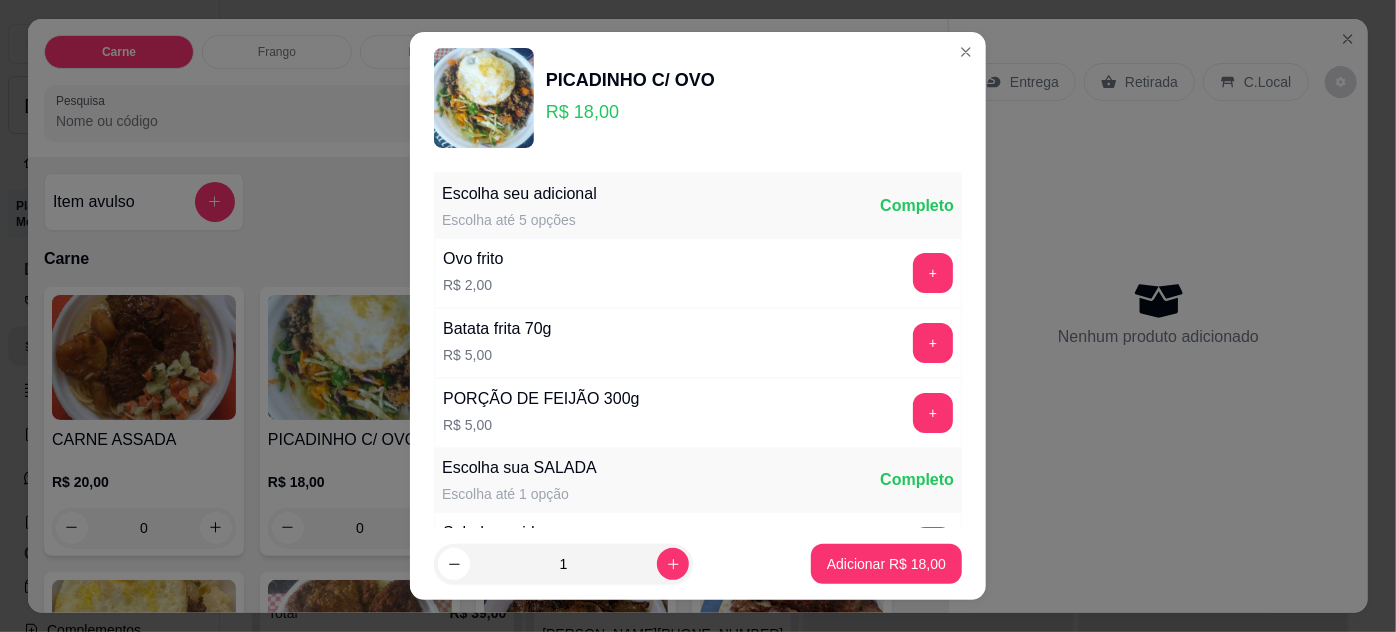 scroll, scrollTop: 269, scrollLeft: 0, axis: vertical 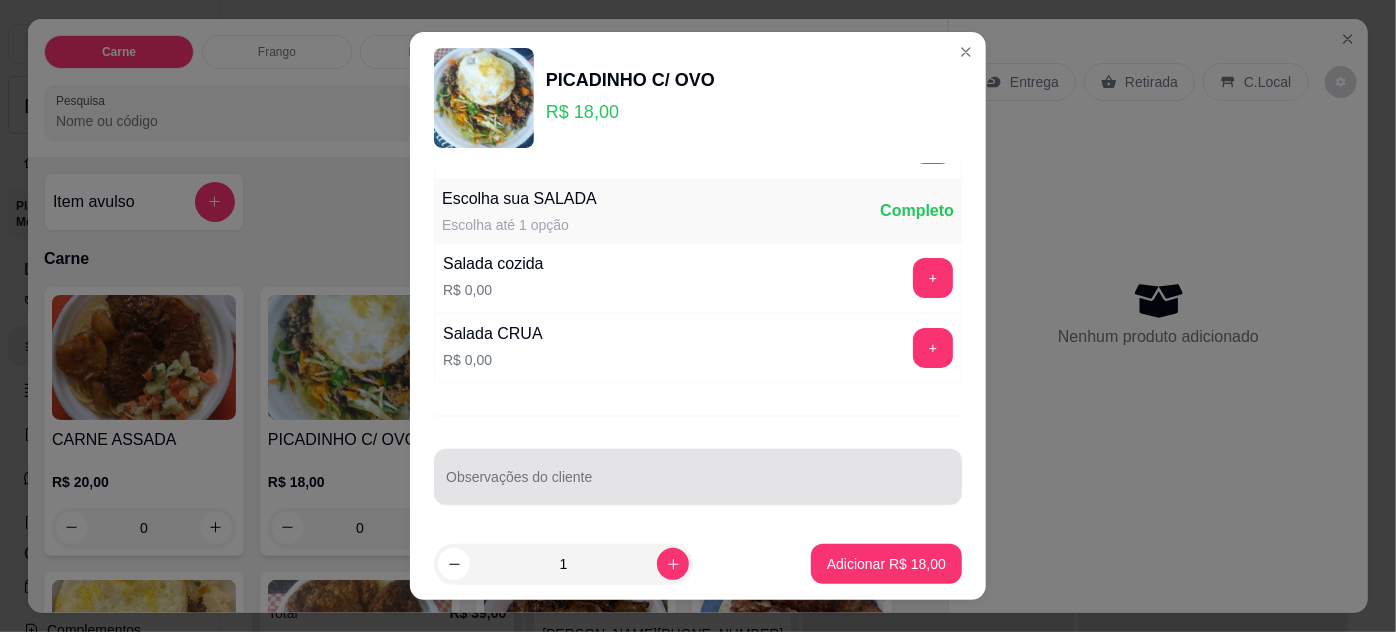 click on "Observações do cliente" at bounding box center (698, 485) 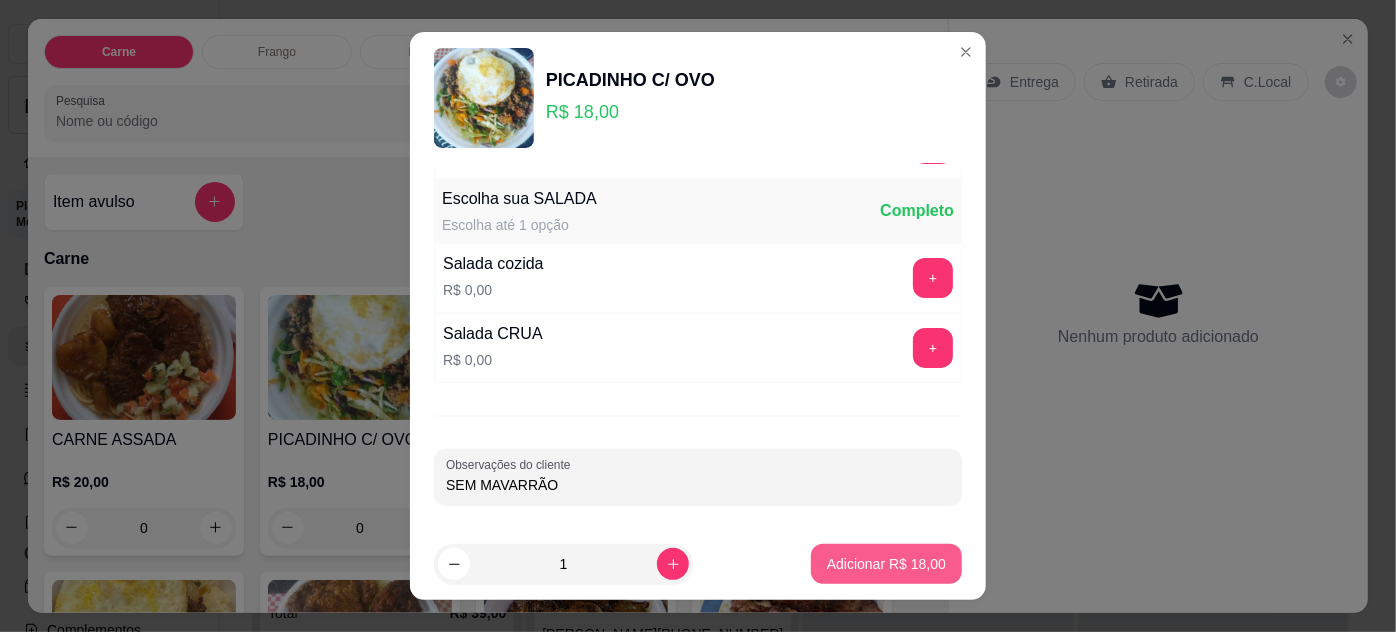 type on "SEM MAVARRÃO" 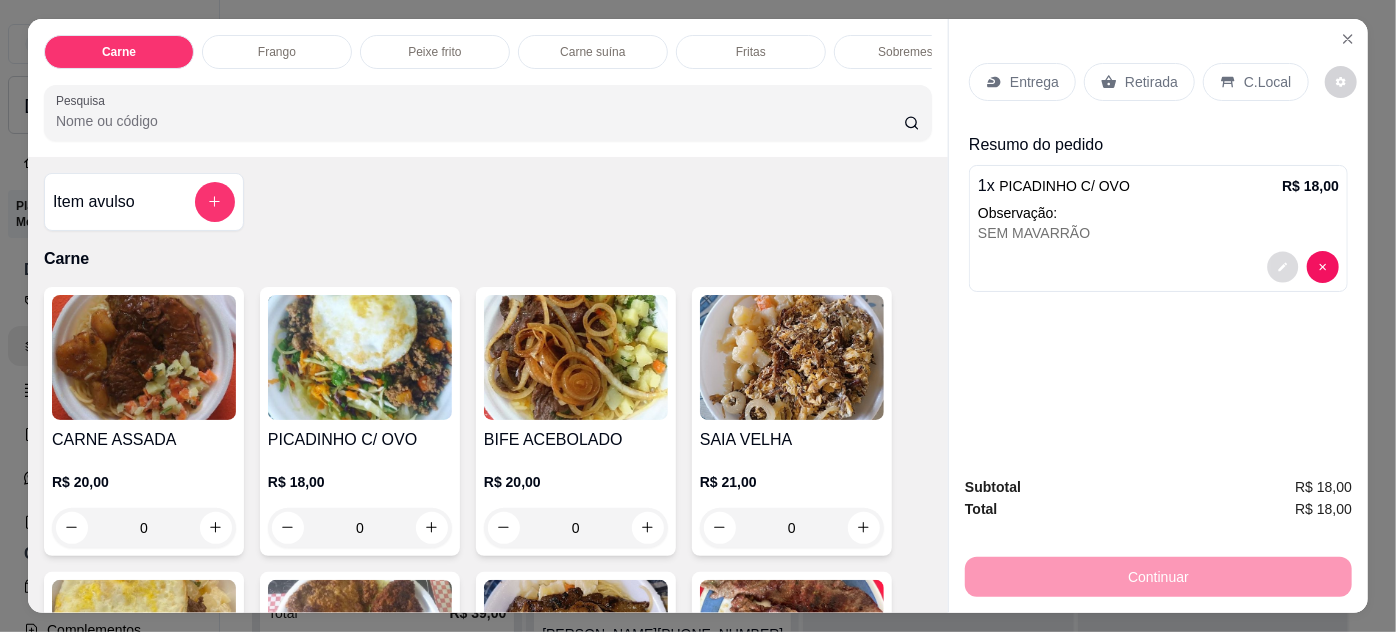 click 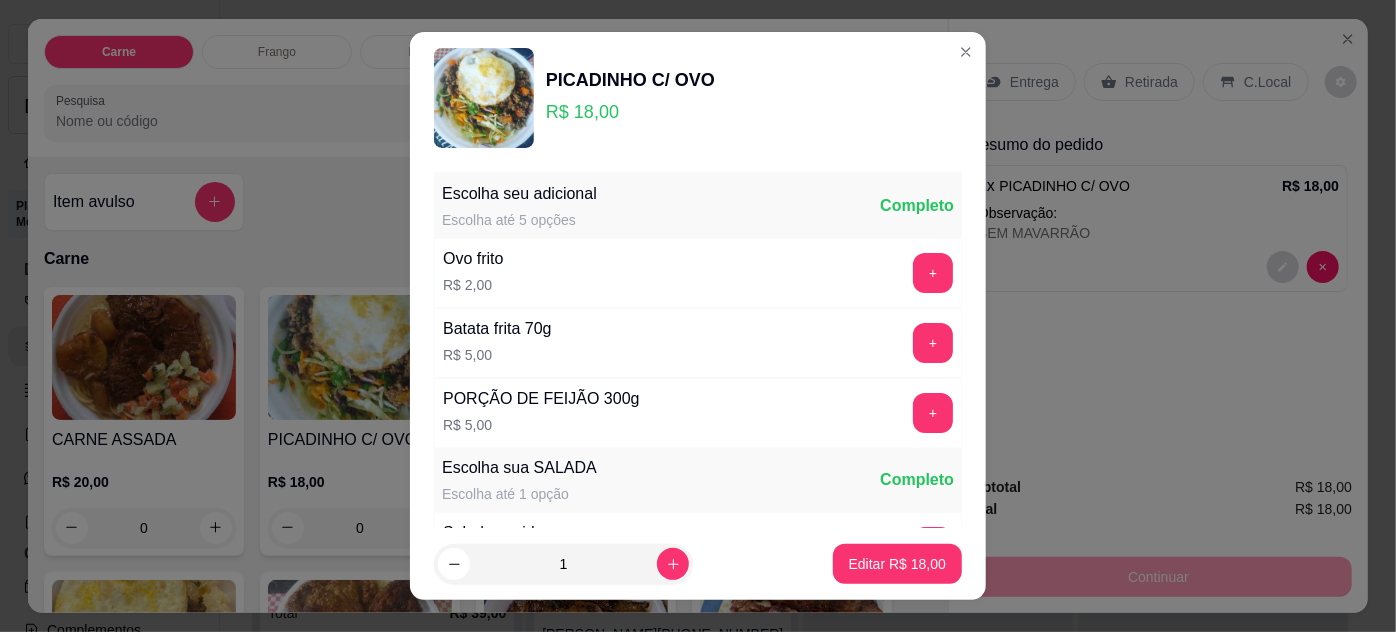 scroll, scrollTop: 269, scrollLeft: 0, axis: vertical 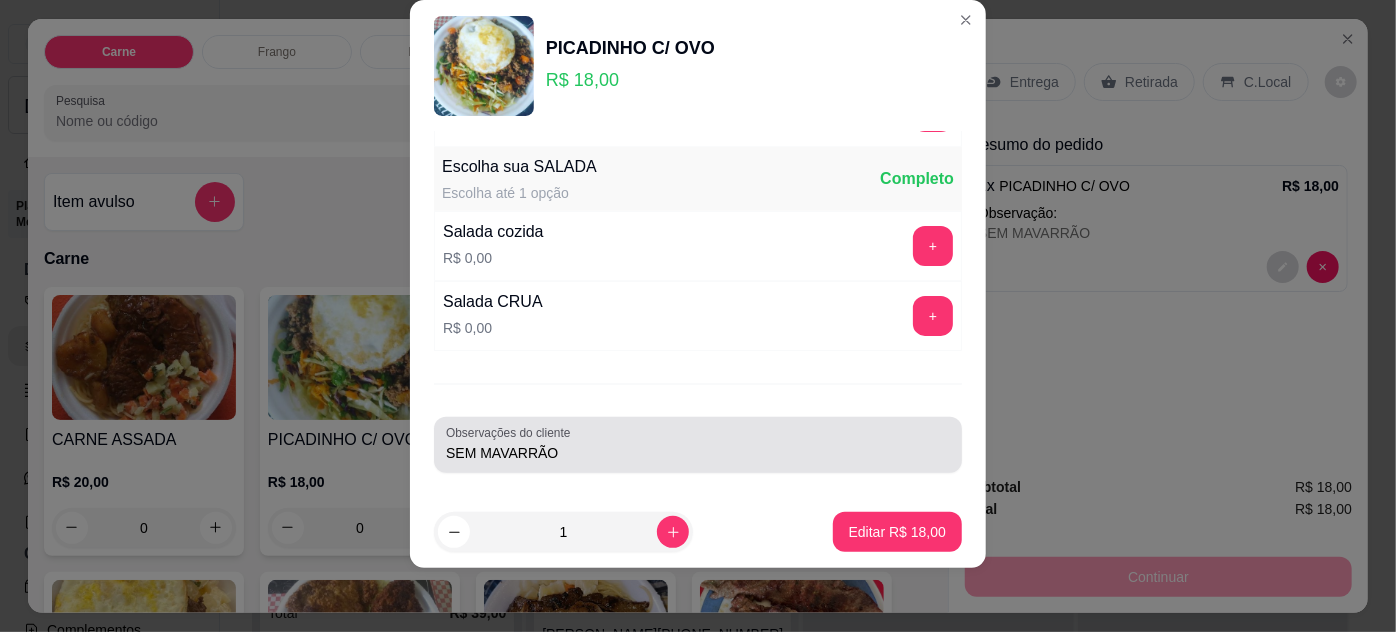 click on "Escolha seu adicional  Escolha até 5 opções Completo Ovo frito  R$ 2,00 + Batata frita 70g R$ 5,00 + PORÇÃO DE FEIJÃO 300g R$ 5,00 + Escolha sua SALADA  Escolha até 1 opção Completo Salada cozida R$ 0,00 + Salada CRUA R$ 0,00 + Observações do cliente SEM MAVARRÃO" at bounding box center (698, 314) 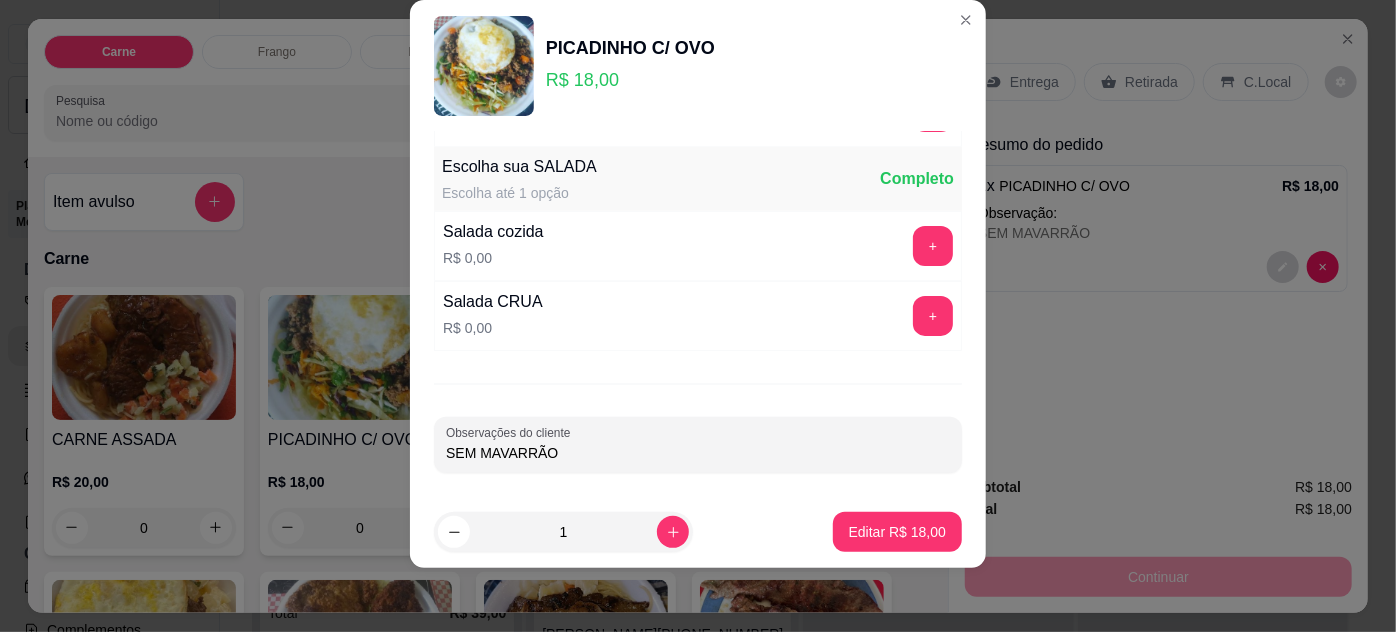 click on "SEM MAVARRÃO" at bounding box center [698, 453] 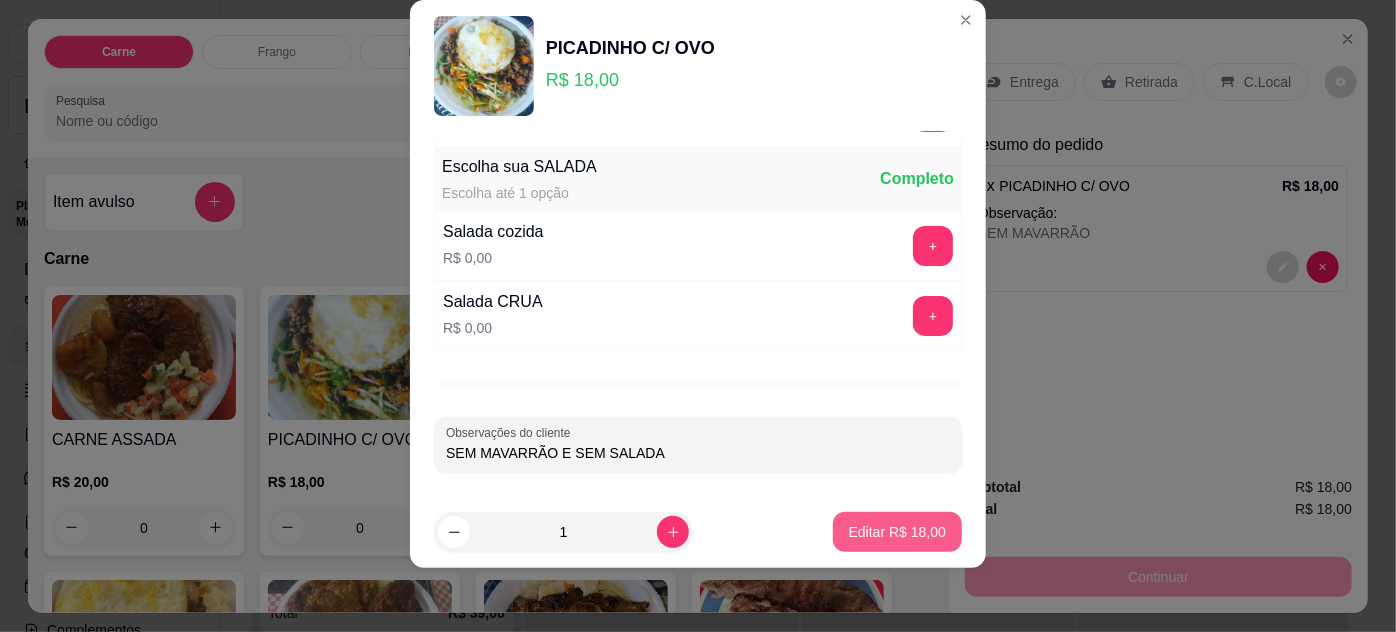 type on "SEM MAVARRÃO E SEM SALADA" 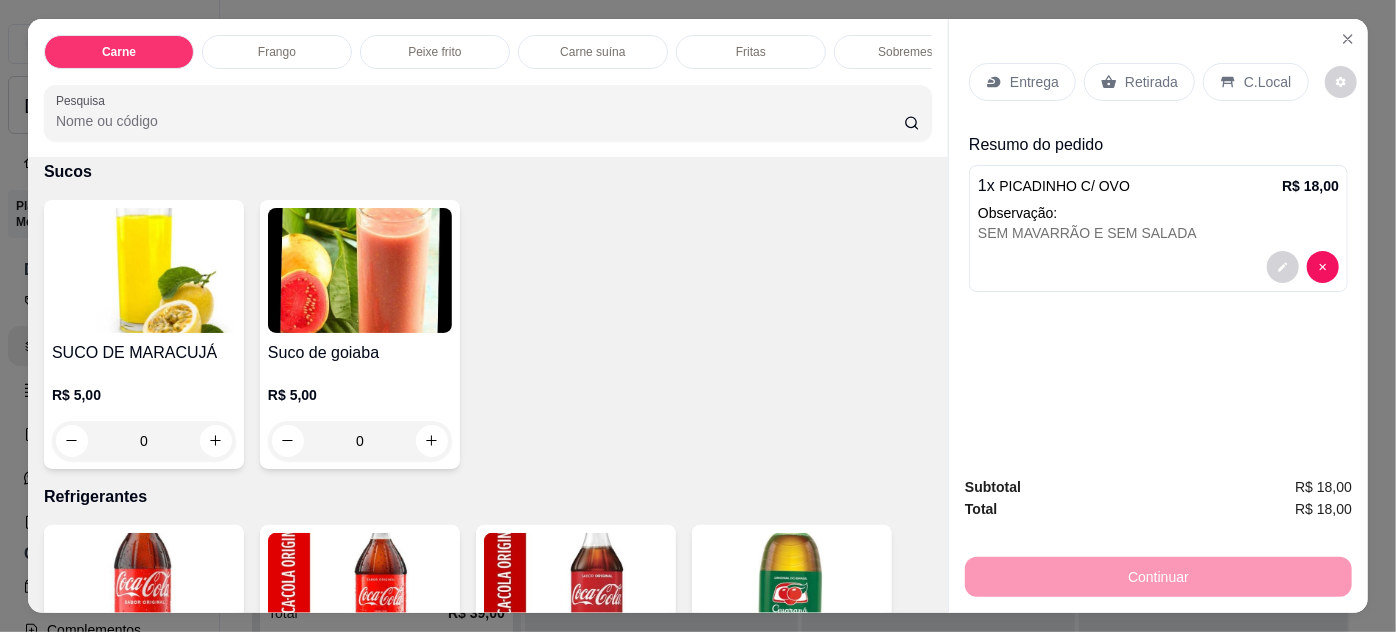 scroll, scrollTop: 2727, scrollLeft: 0, axis: vertical 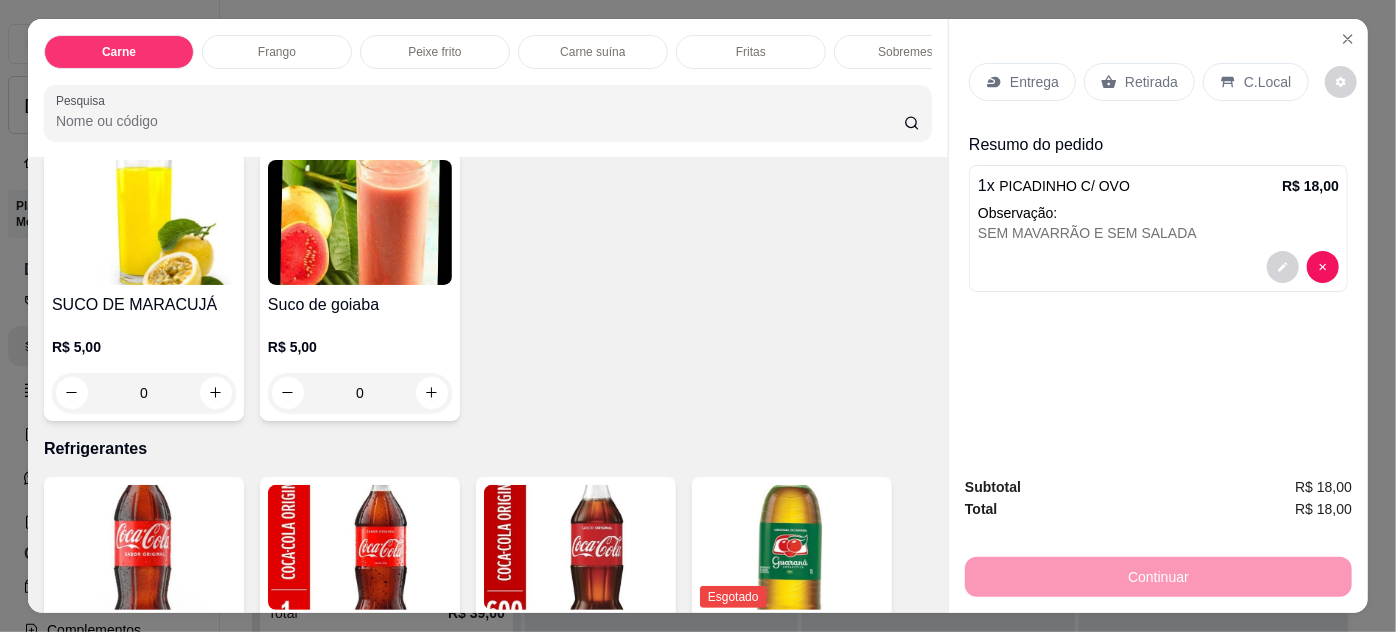 click on "0" at bounding box center (144, 393) 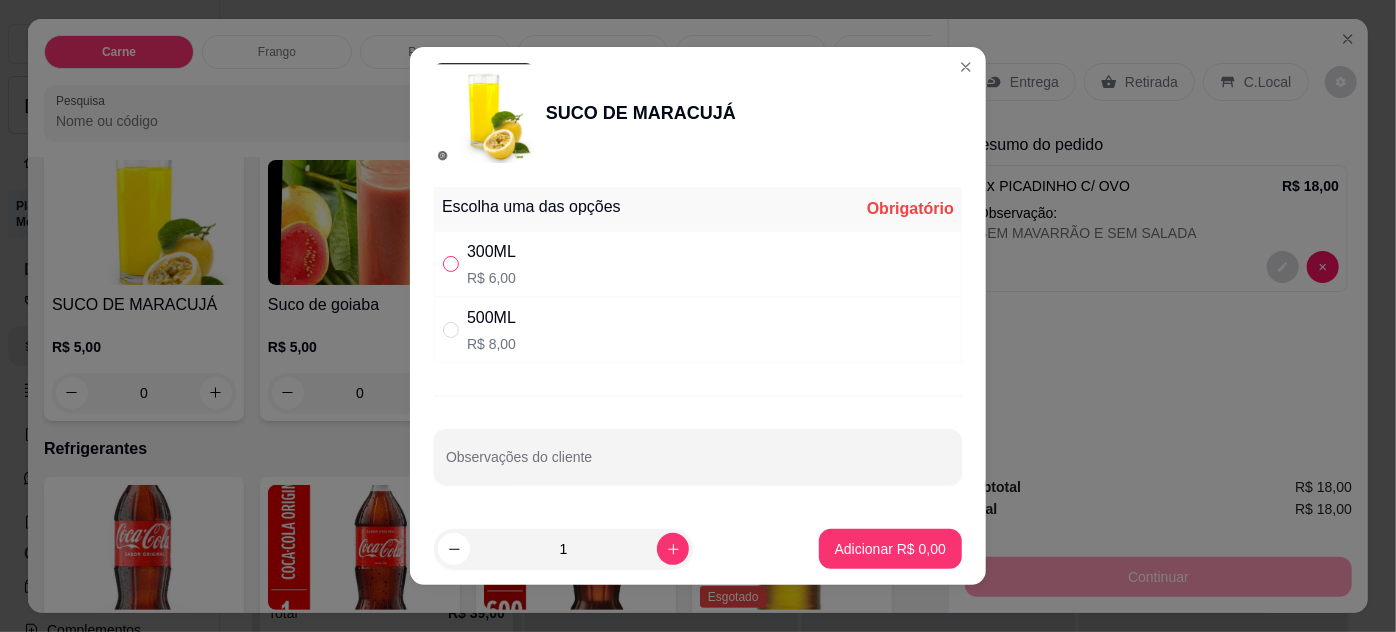 click at bounding box center [451, 264] 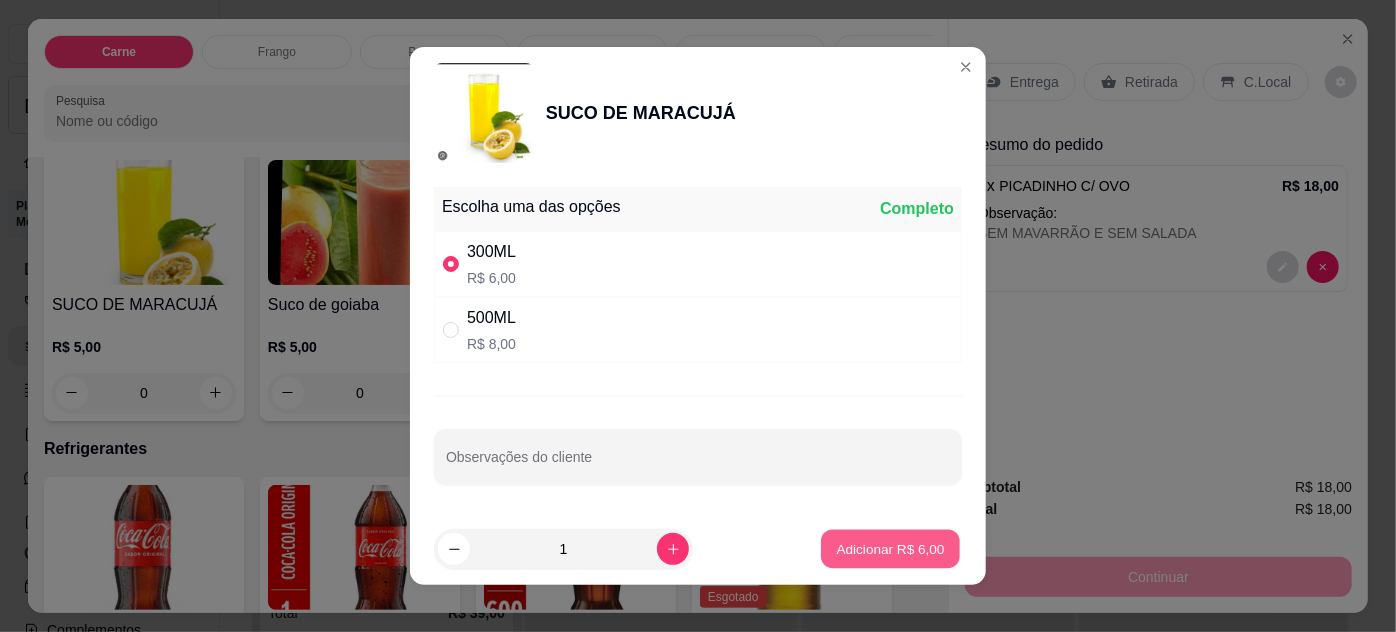 click on "Adicionar   R$ 6,00" at bounding box center (890, 548) 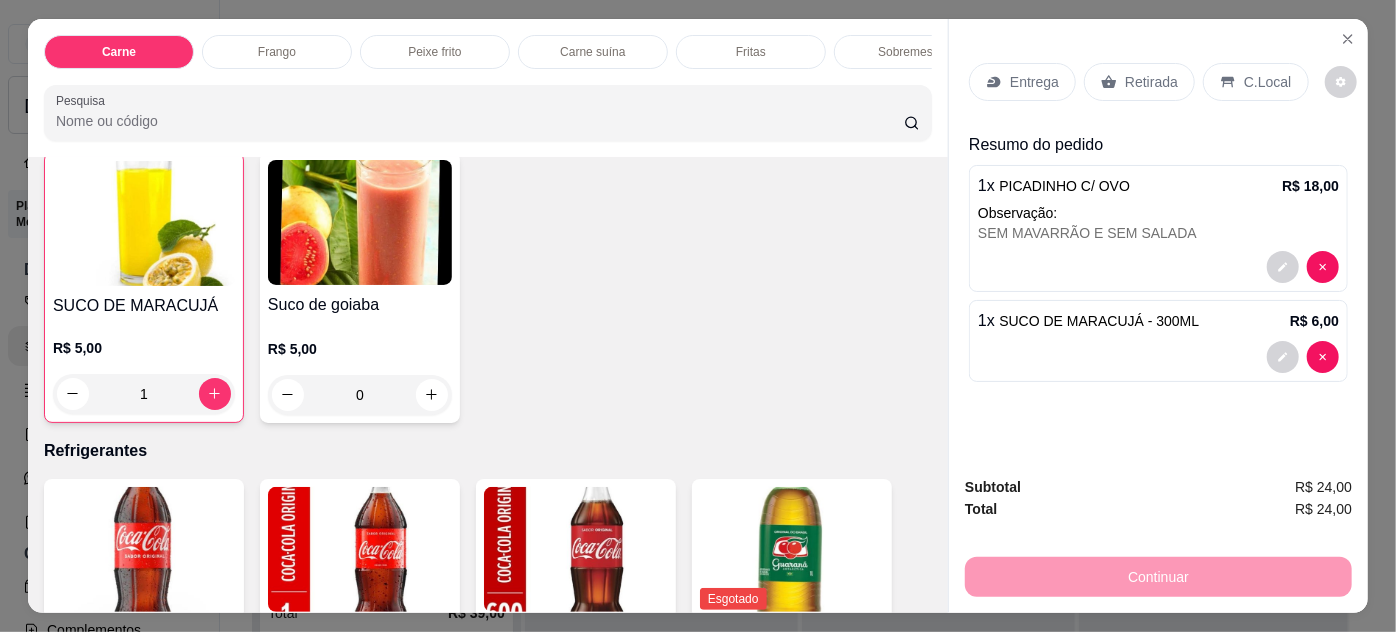scroll, scrollTop: 2728, scrollLeft: 0, axis: vertical 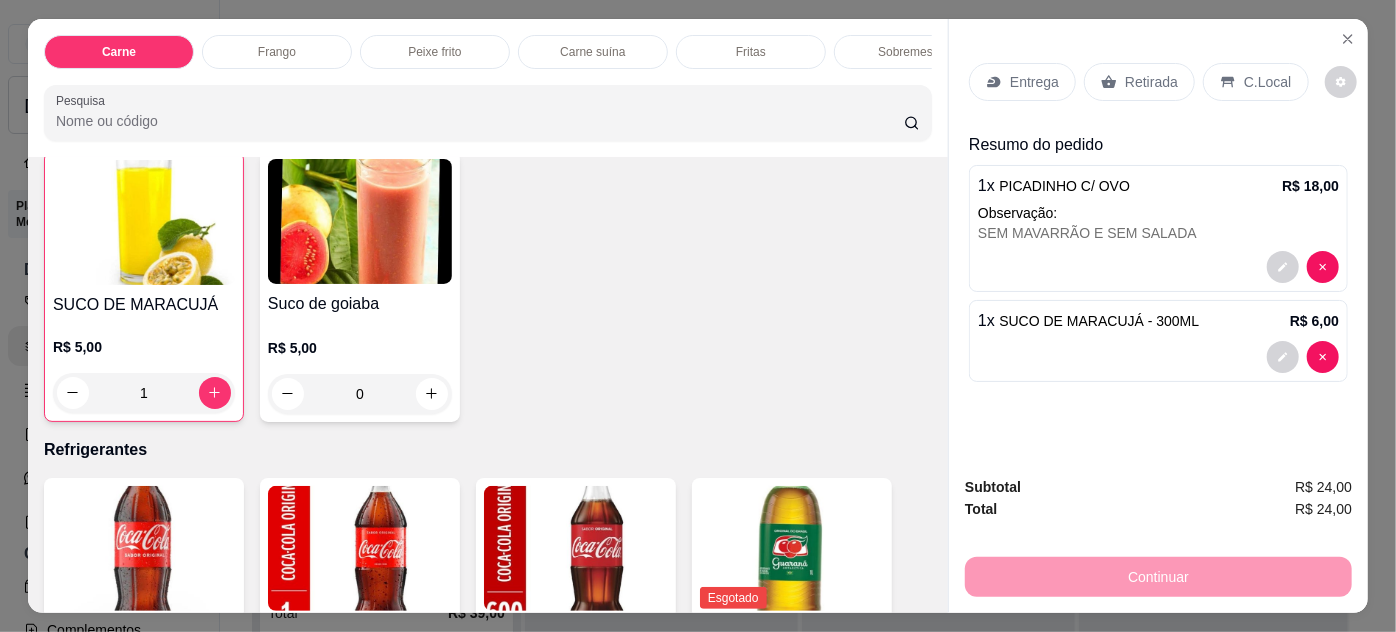 click on "Entrega" at bounding box center [1034, 82] 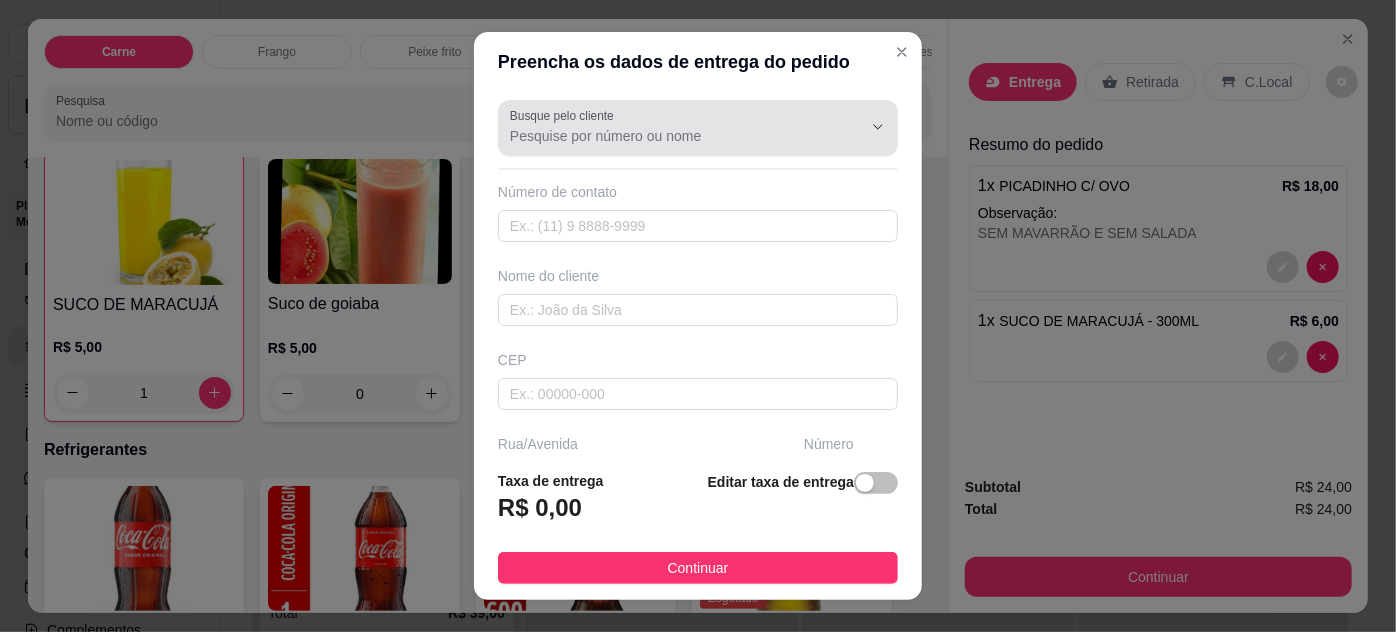 click at bounding box center (862, 127) 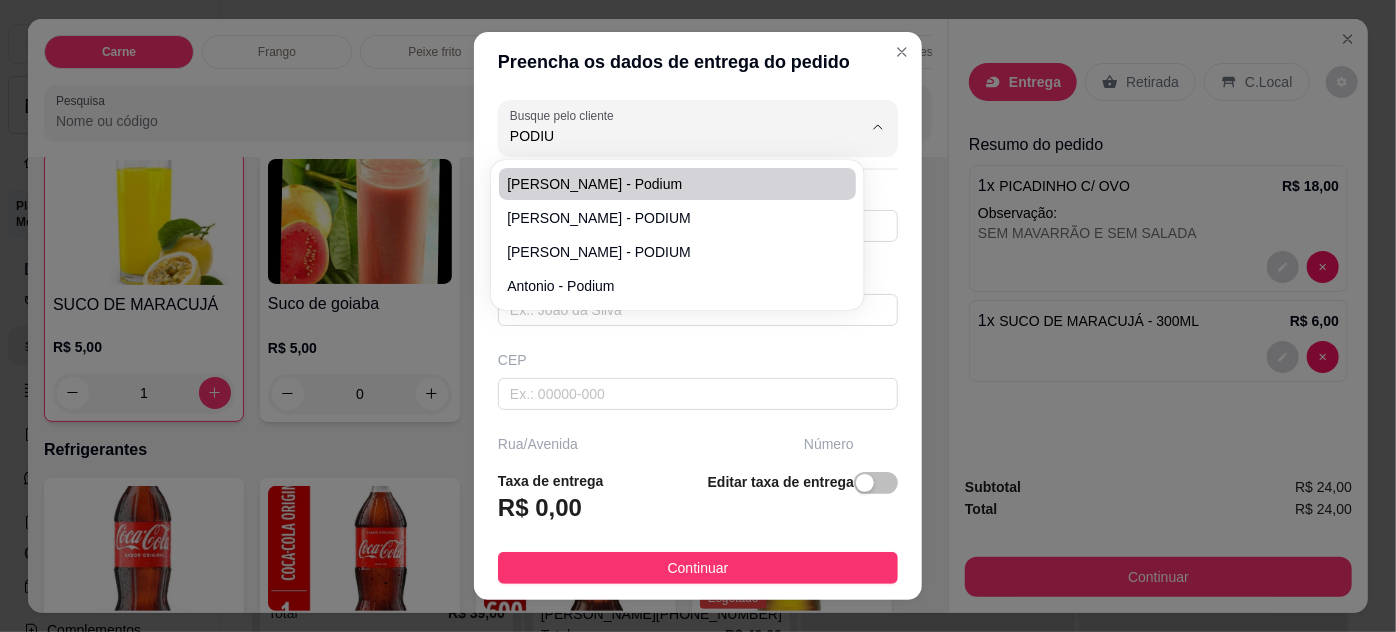 click on "[PERSON_NAME] - Podium" at bounding box center (667, 184) 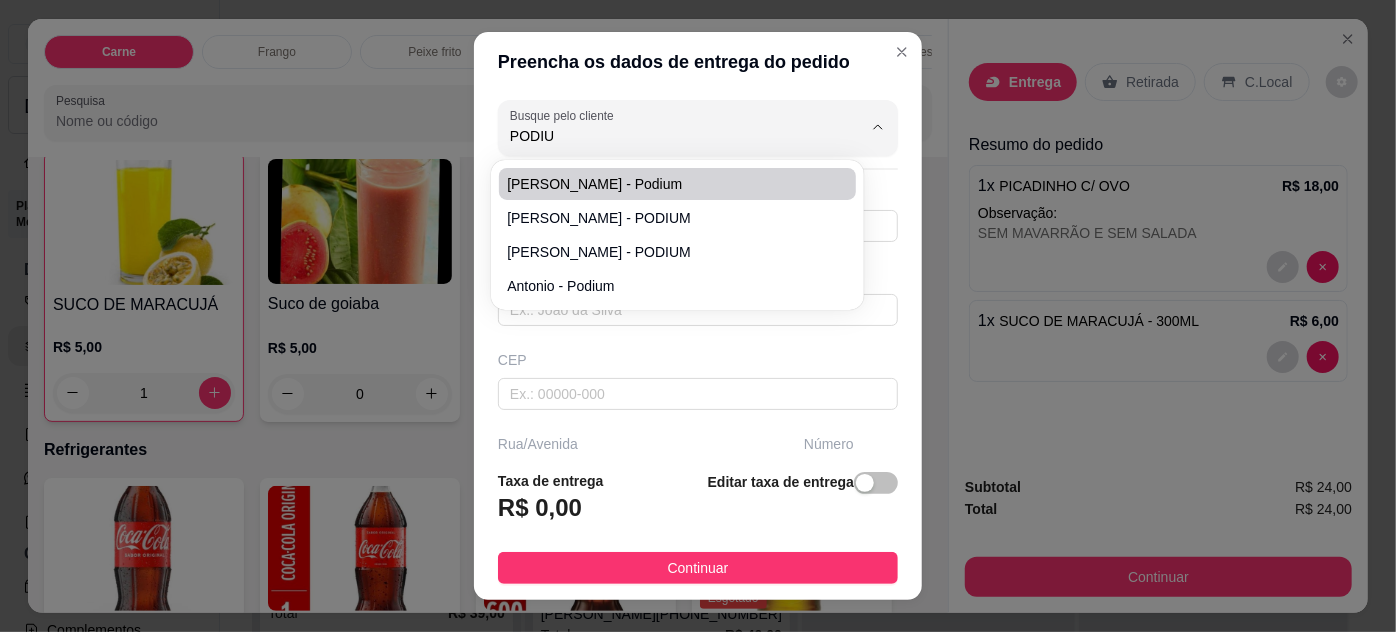 type on "[PERSON_NAME] - Podium" 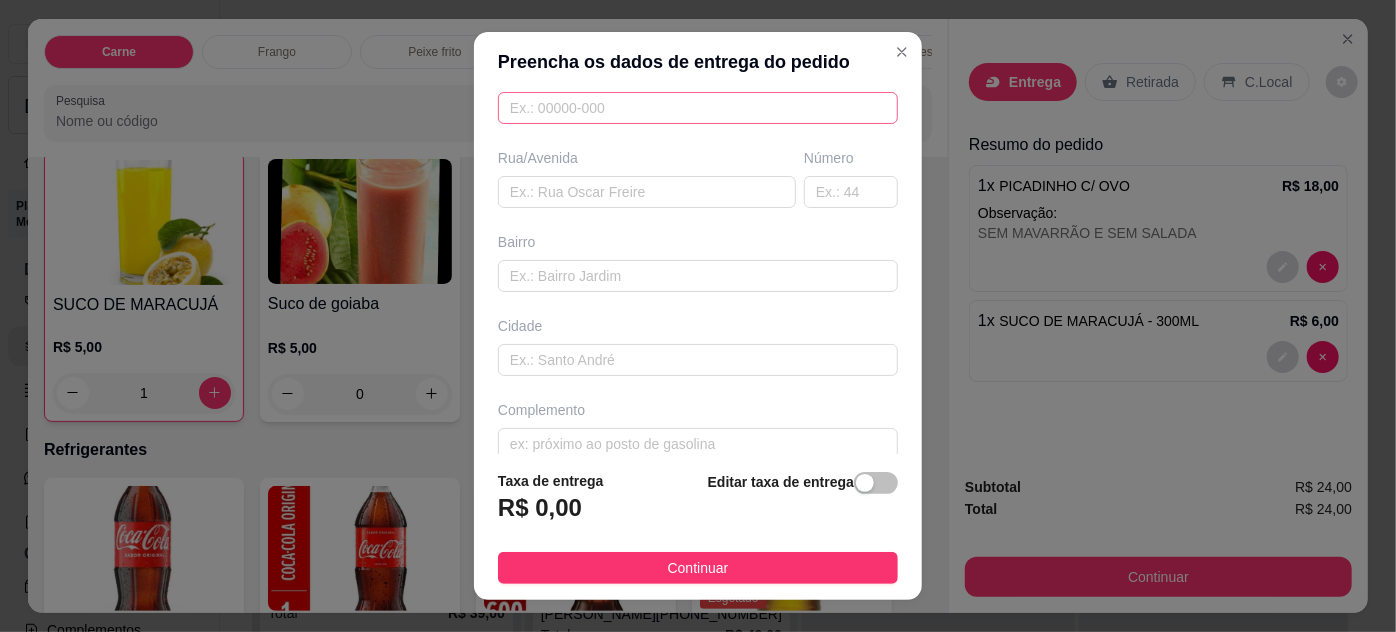 scroll, scrollTop: 306, scrollLeft: 0, axis: vertical 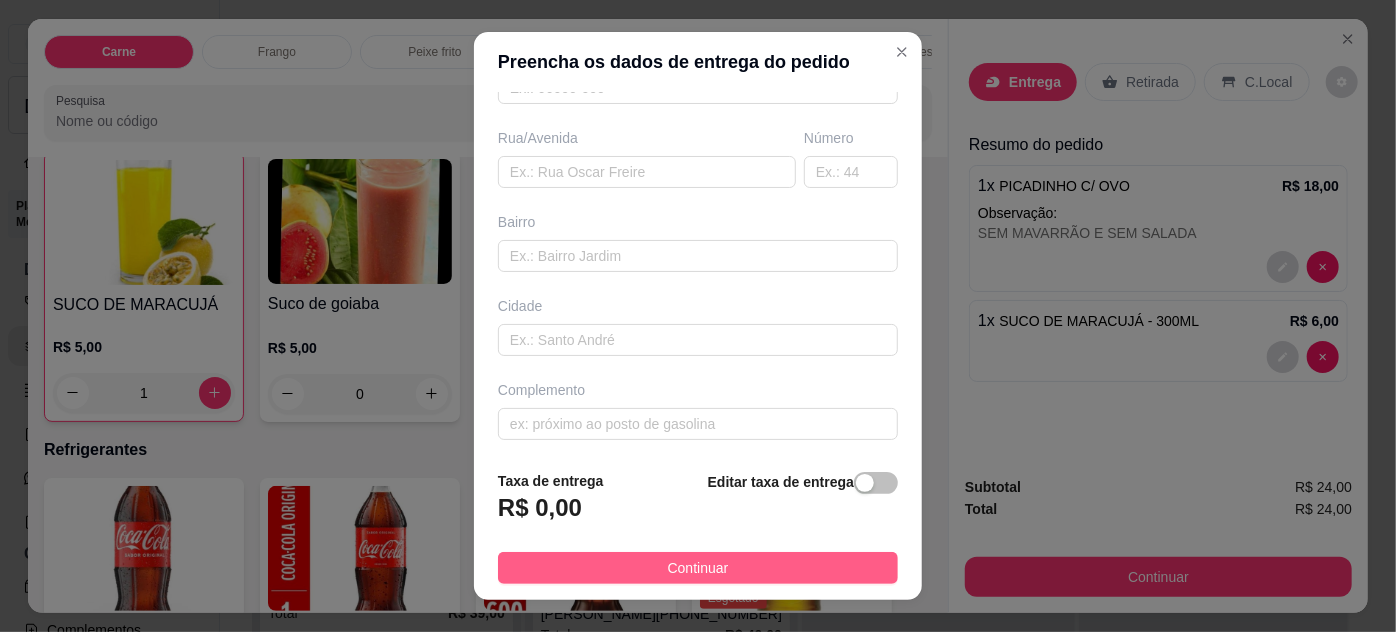 type on "[PERSON_NAME] - Podium" 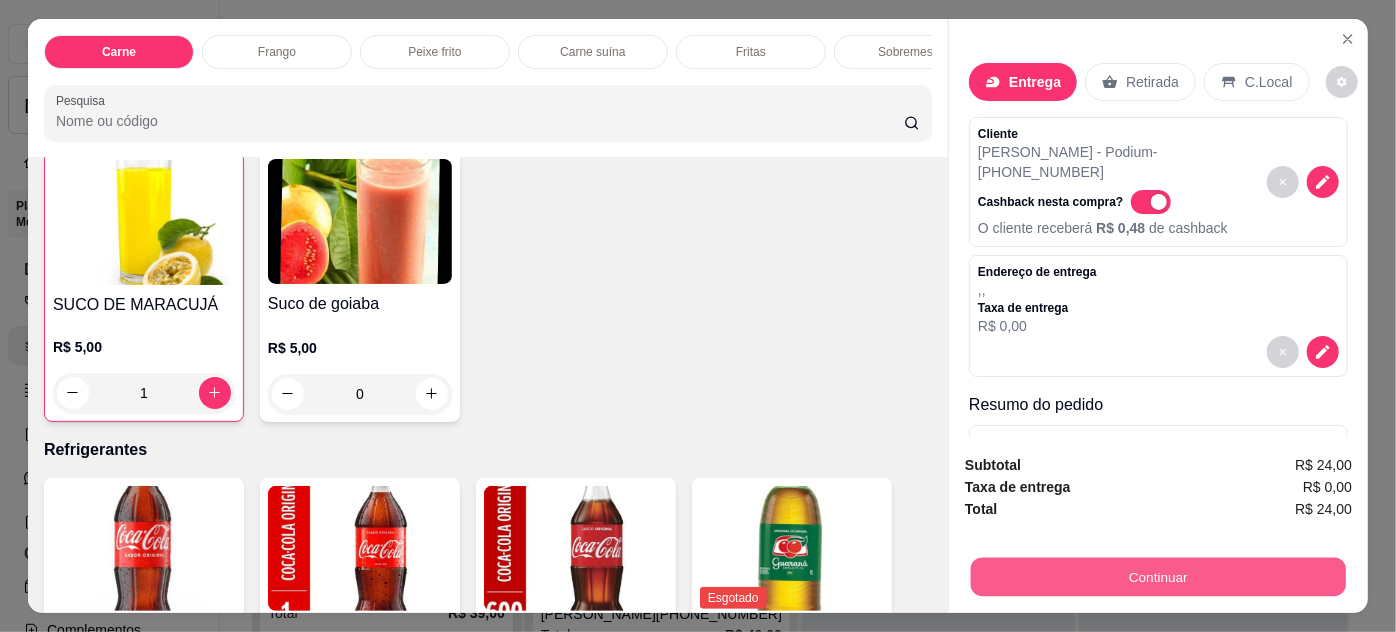 click on "Continuar" at bounding box center [1158, 577] 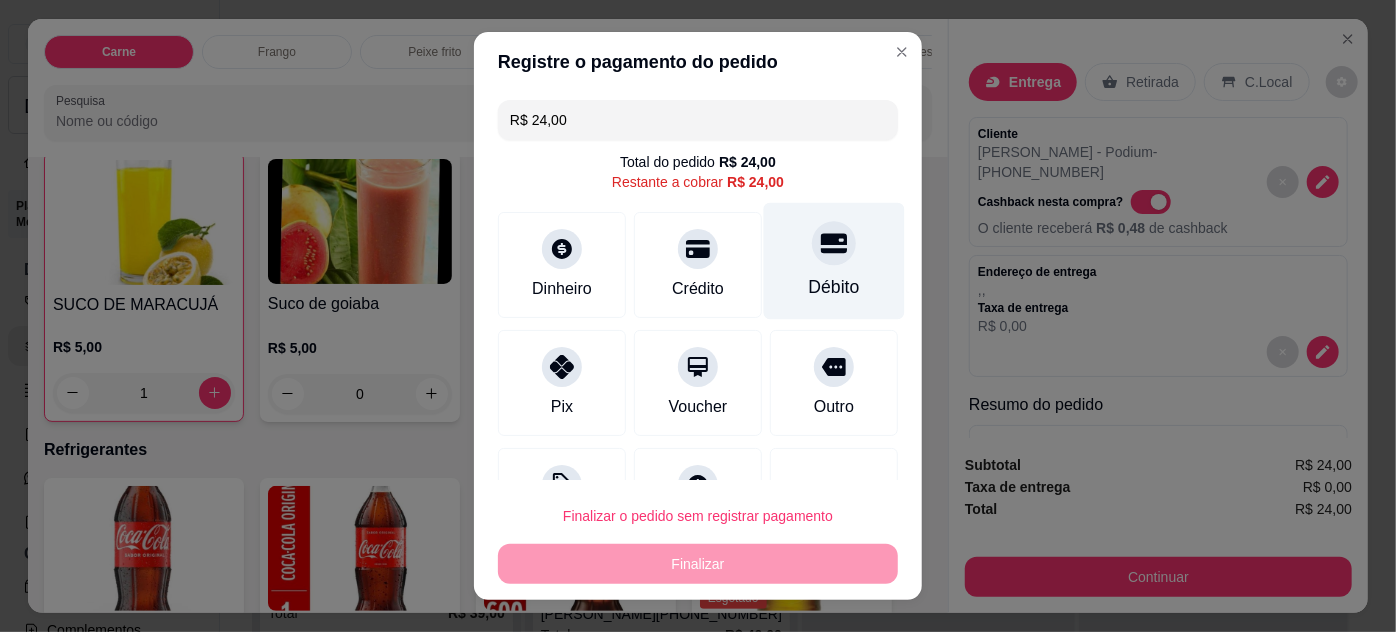 click on "Débito" at bounding box center [834, 260] 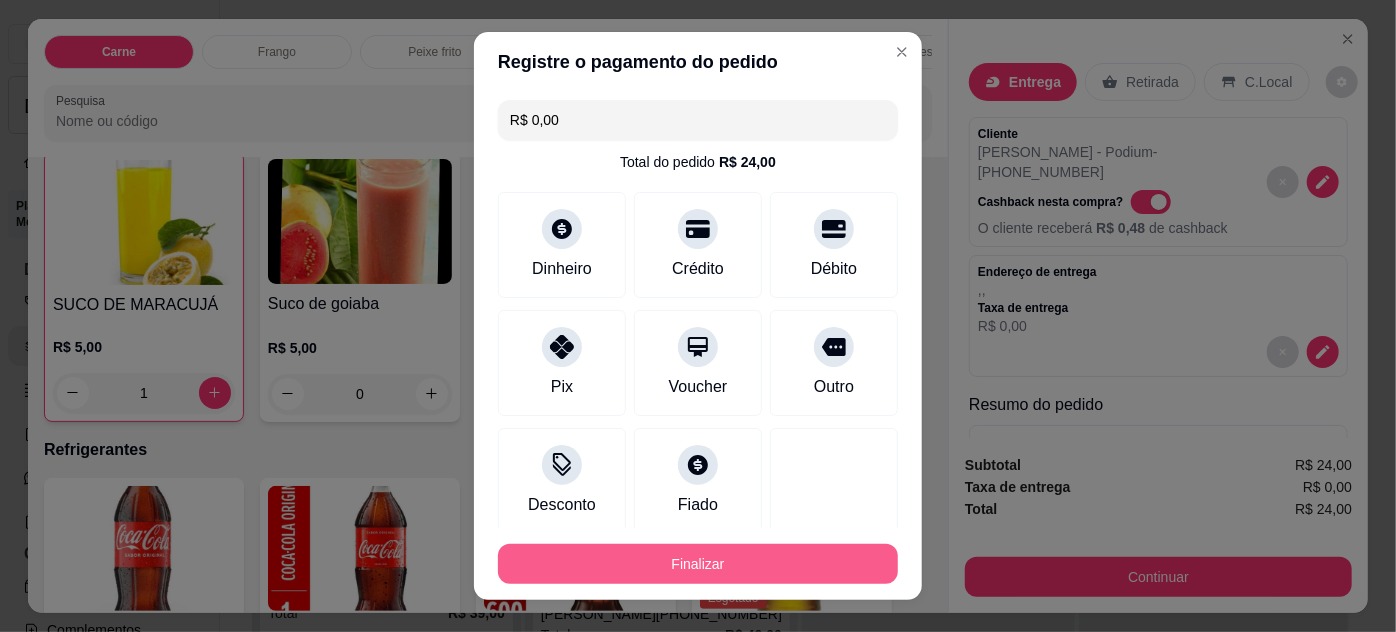 click on "Finalizar" at bounding box center [698, 564] 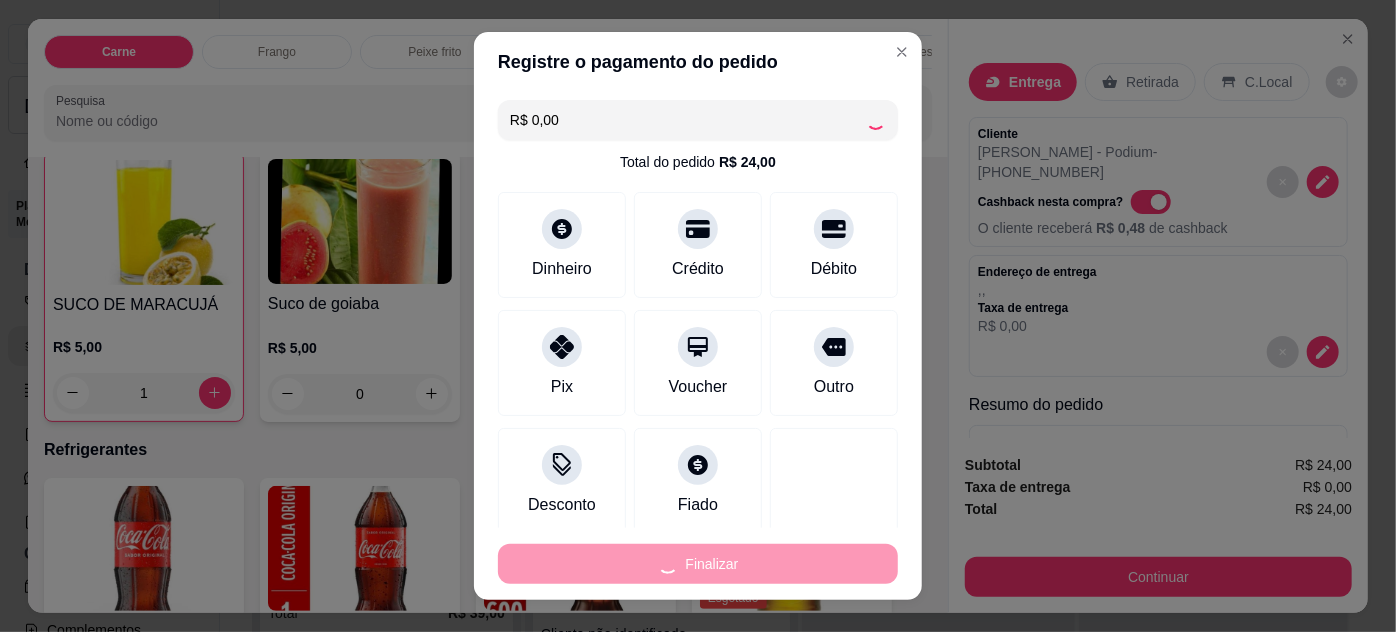 type on "0" 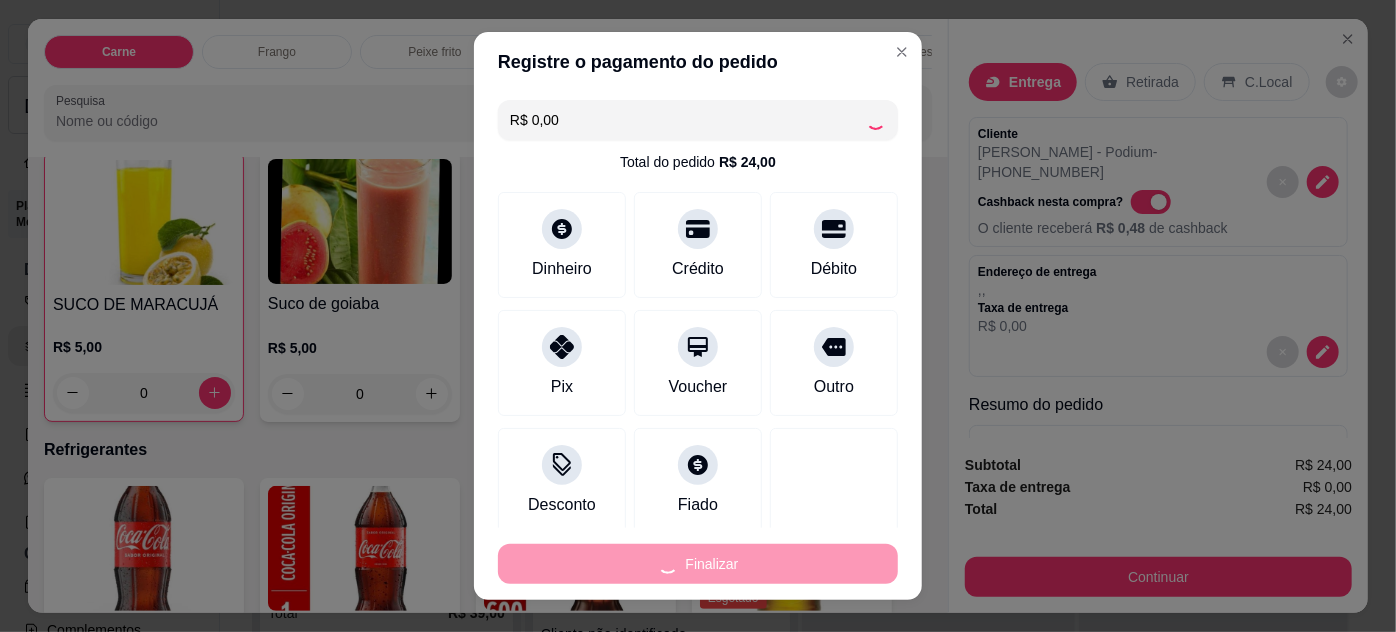 type on "-R$ 24,00" 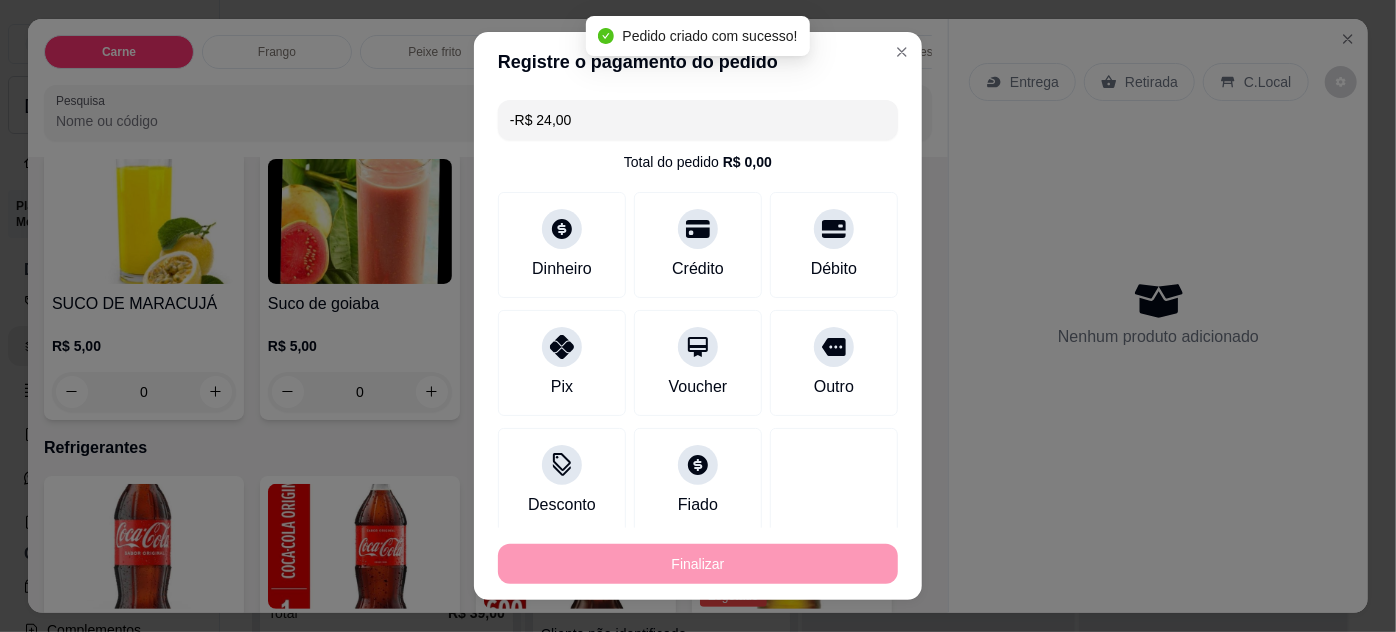 scroll, scrollTop: 2727, scrollLeft: 0, axis: vertical 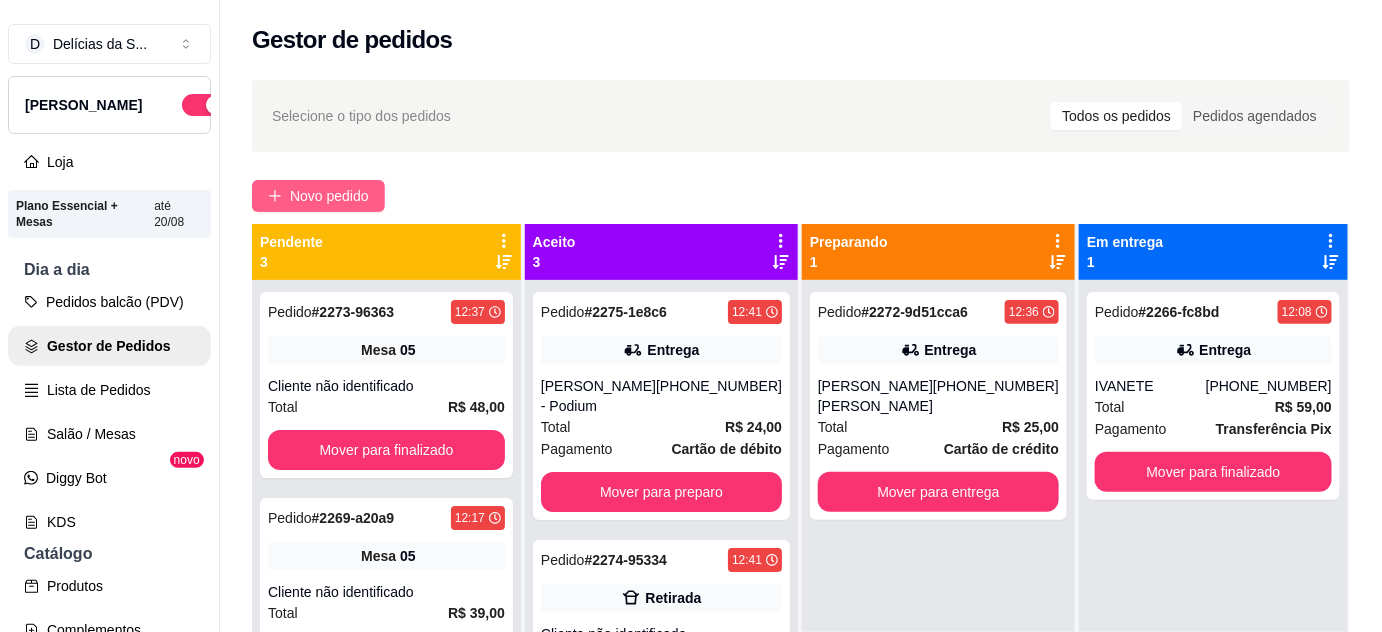 click on "Novo pedido" at bounding box center [329, 196] 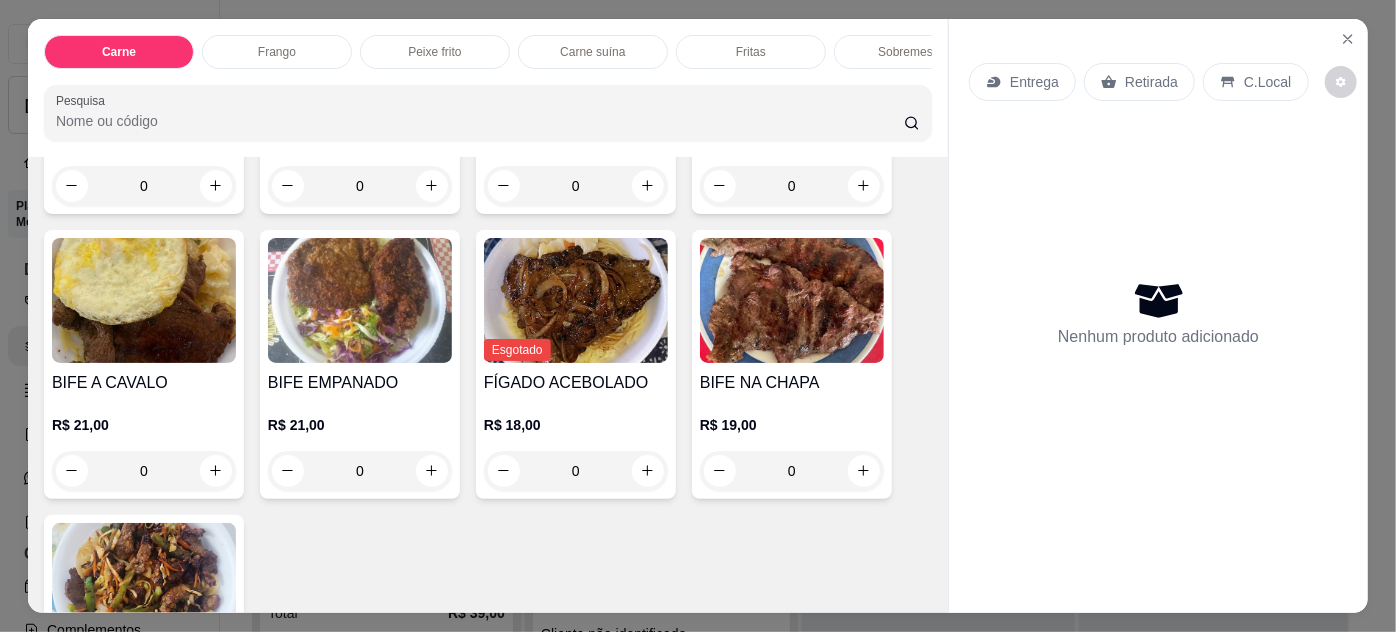 scroll, scrollTop: 363, scrollLeft: 0, axis: vertical 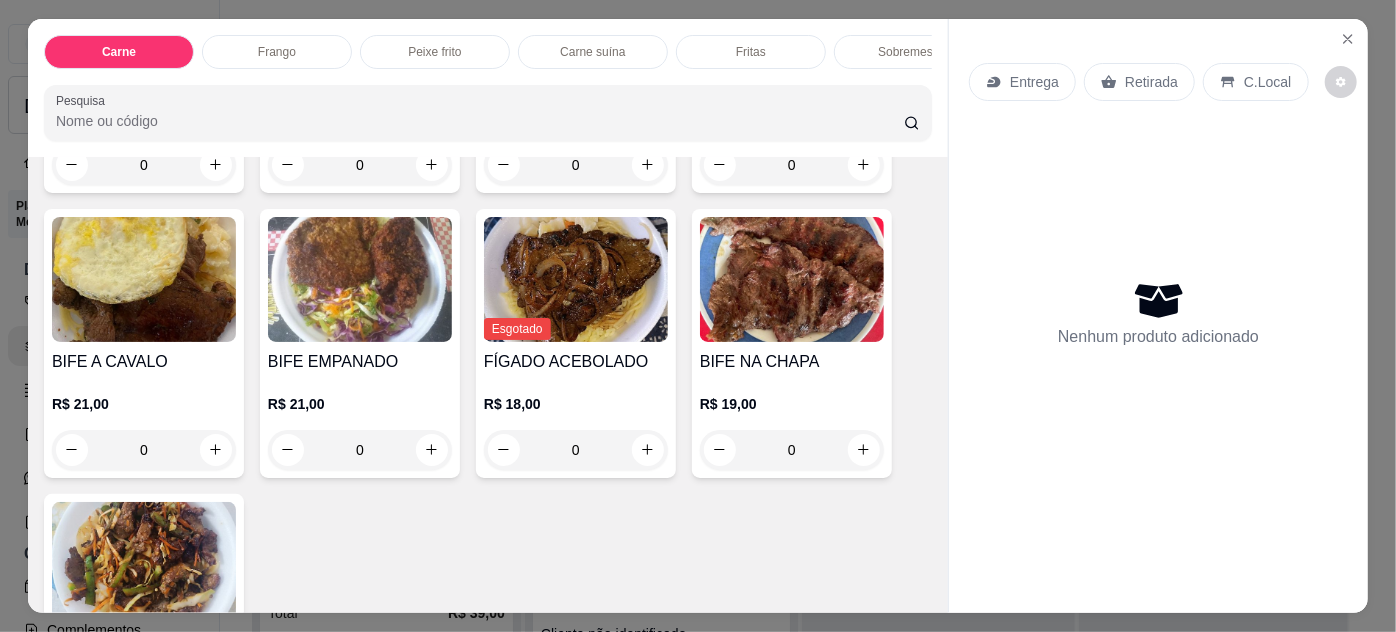 click at bounding box center (792, 279) 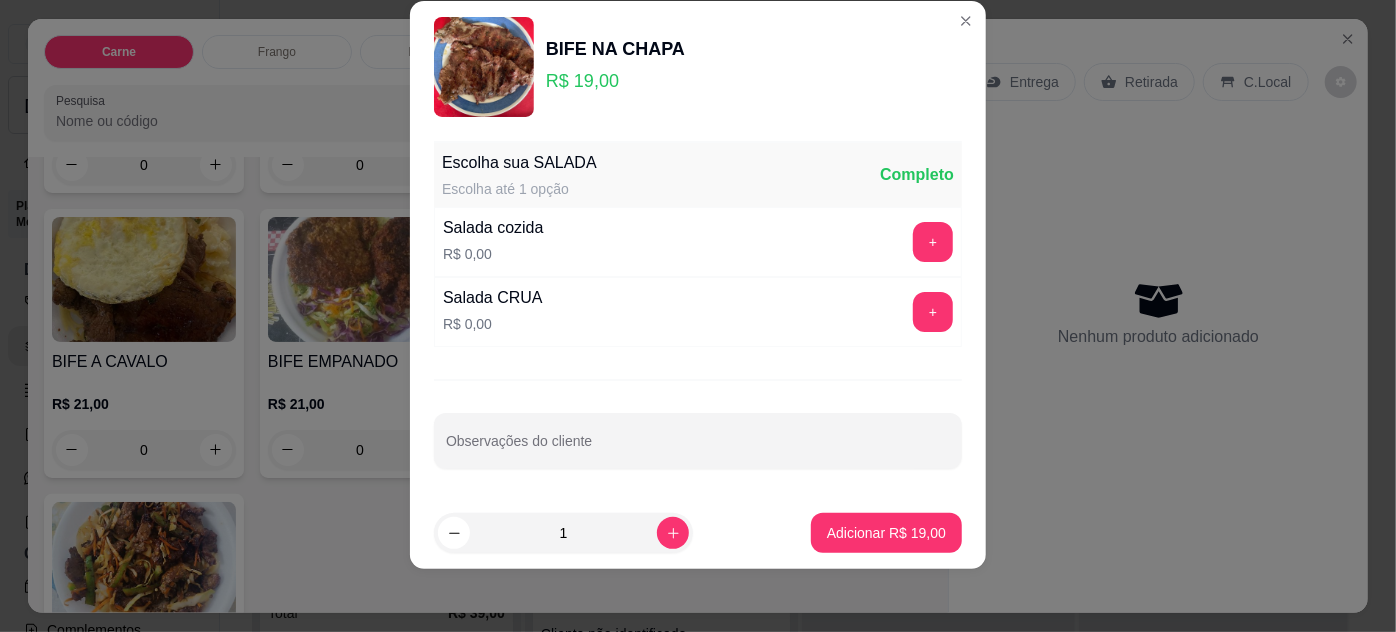 scroll, scrollTop: 0, scrollLeft: 0, axis: both 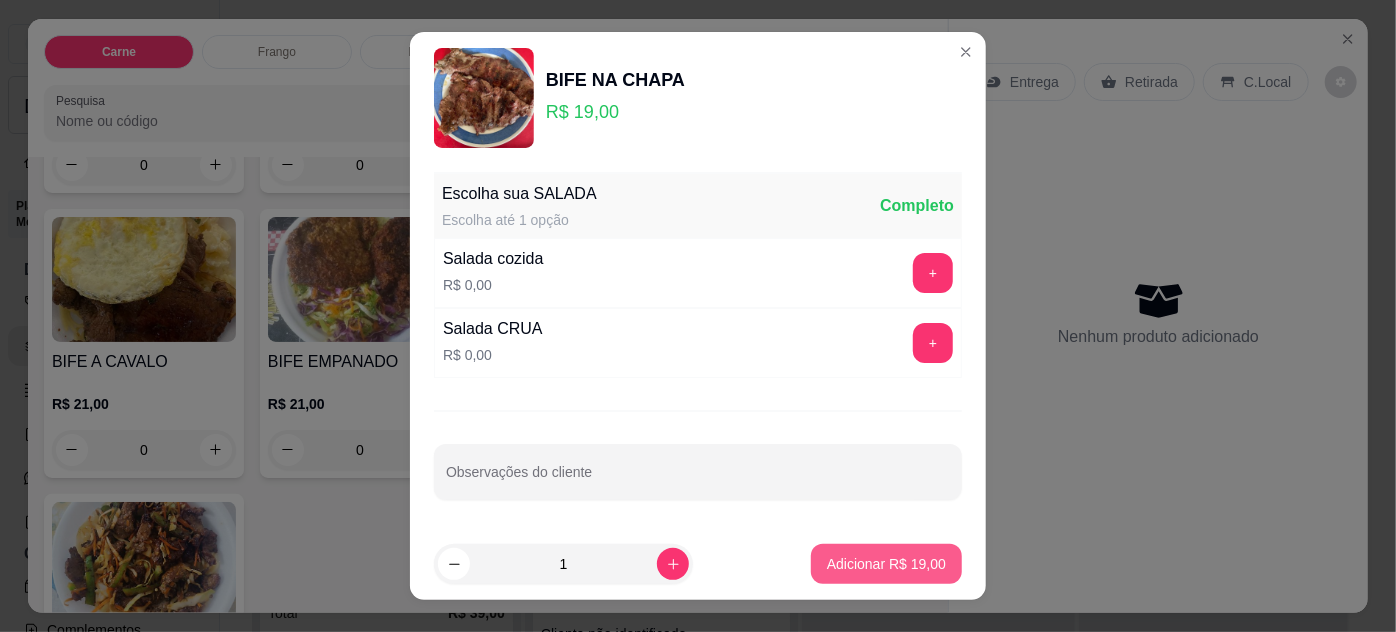 click on "Adicionar   R$ 19,00" at bounding box center (886, 564) 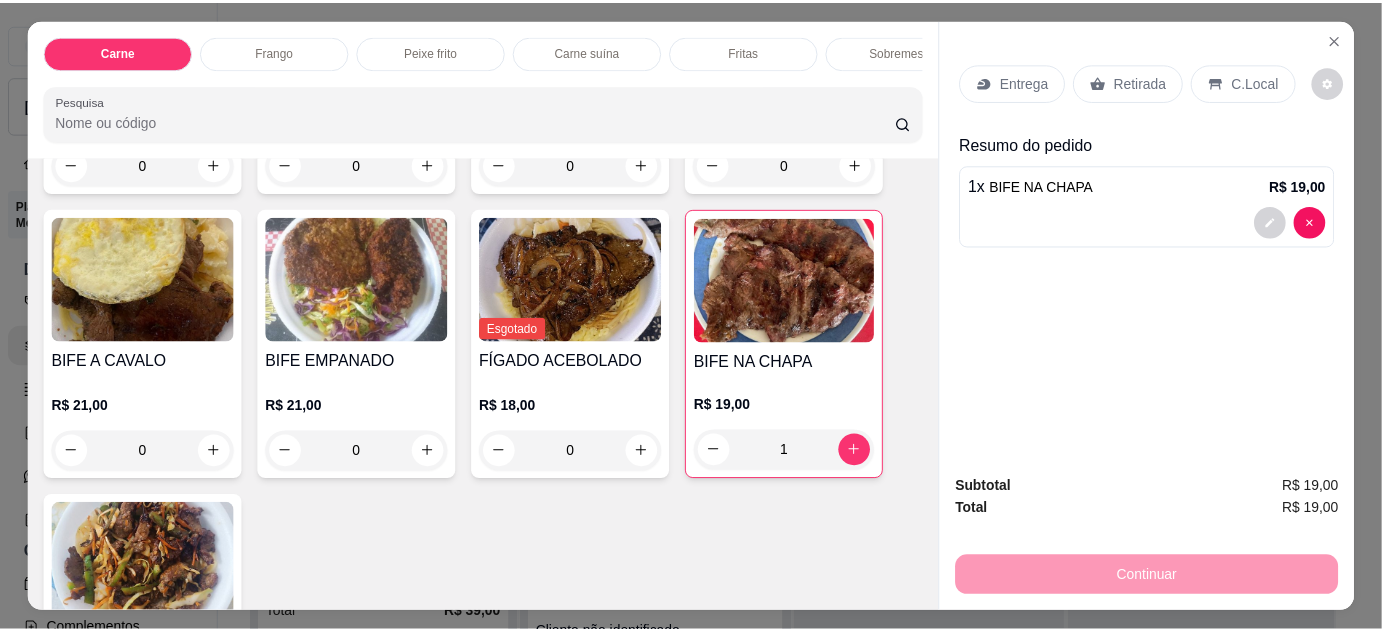 scroll, scrollTop: 0, scrollLeft: 0, axis: both 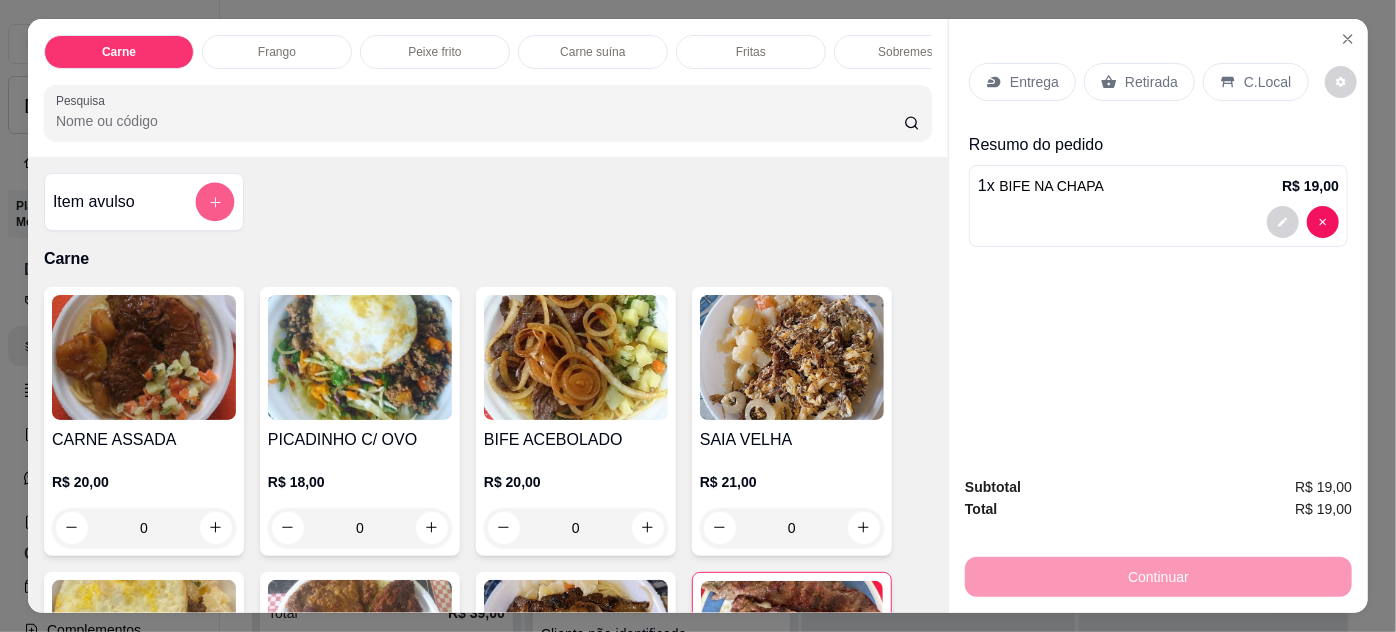 click 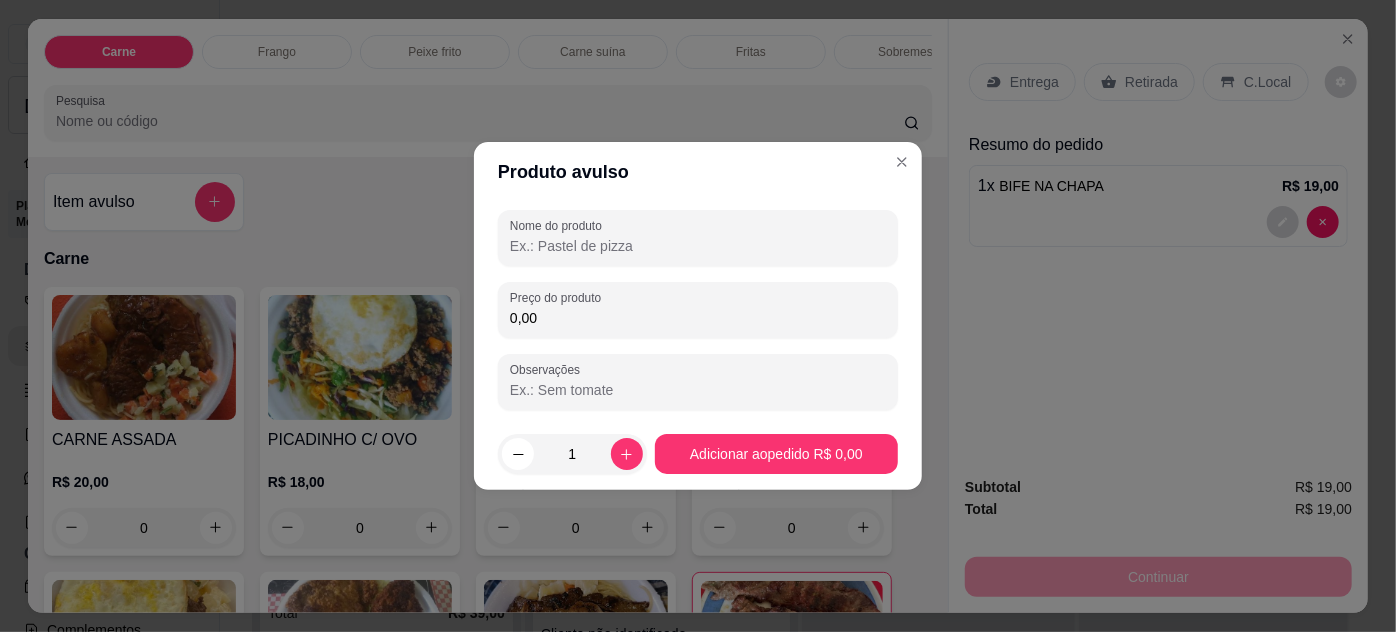 click on "Nome do produto" at bounding box center [698, 246] 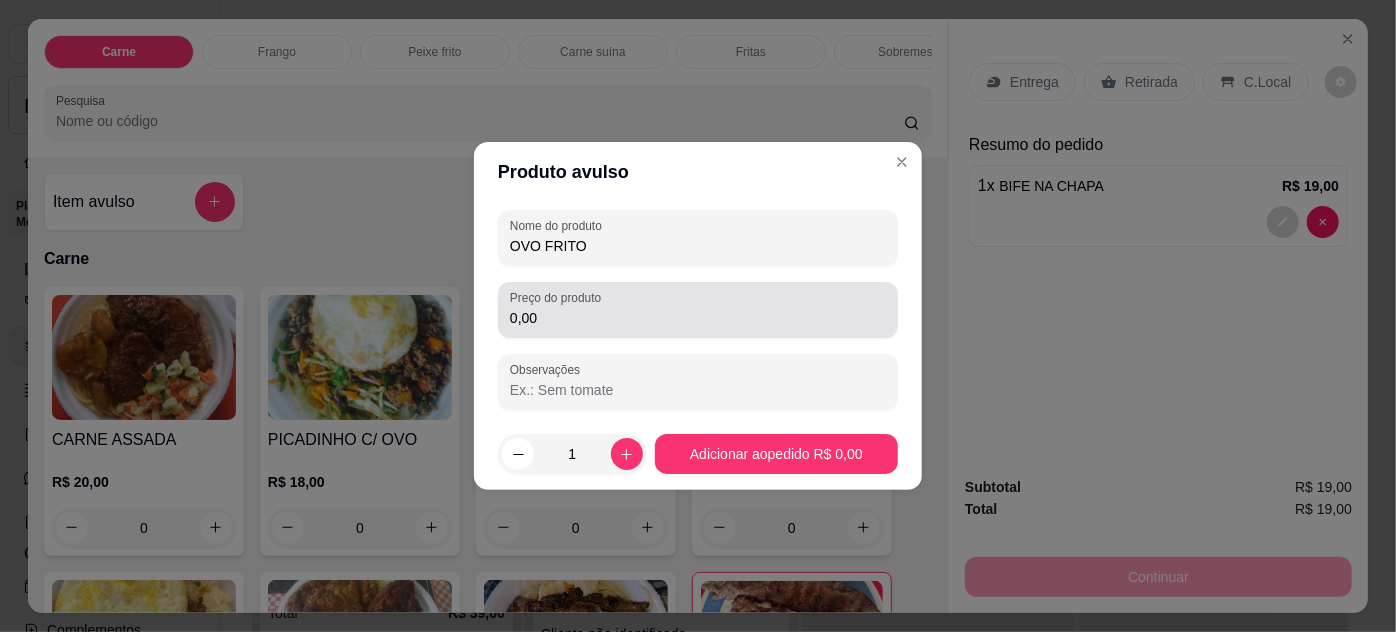 type on "OVO FRITO" 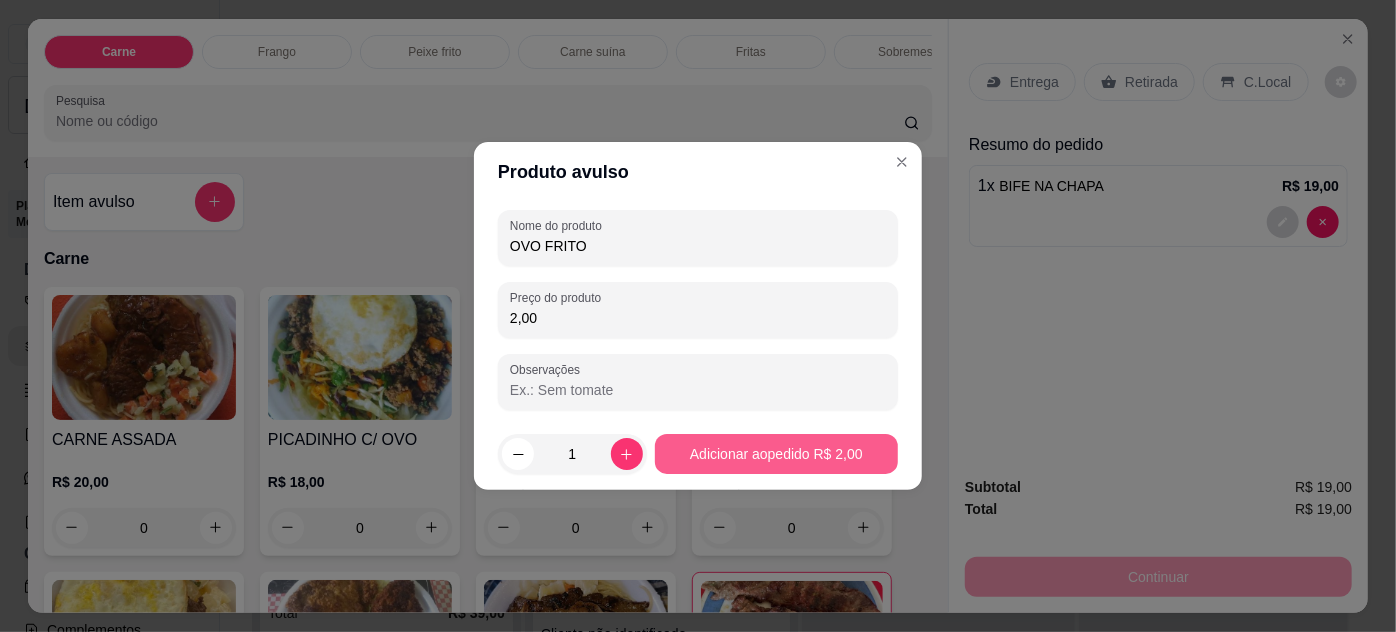 type on "2,00" 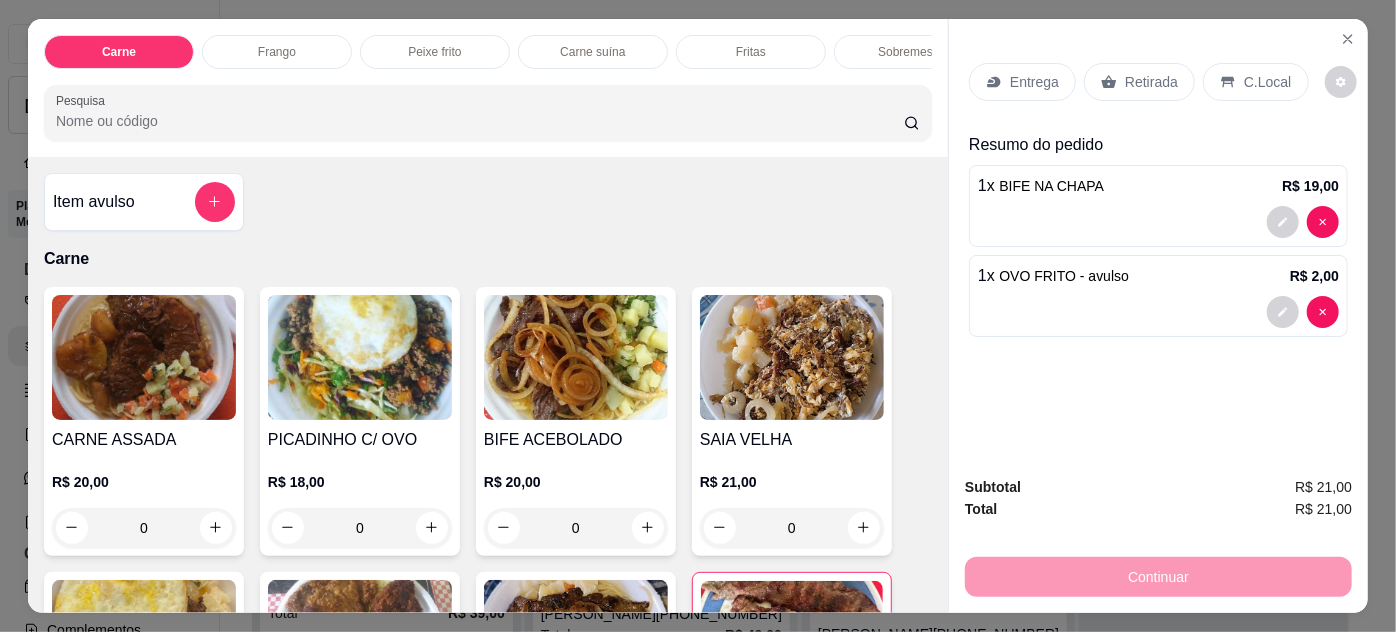 click on "Entrega" at bounding box center (1034, 82) 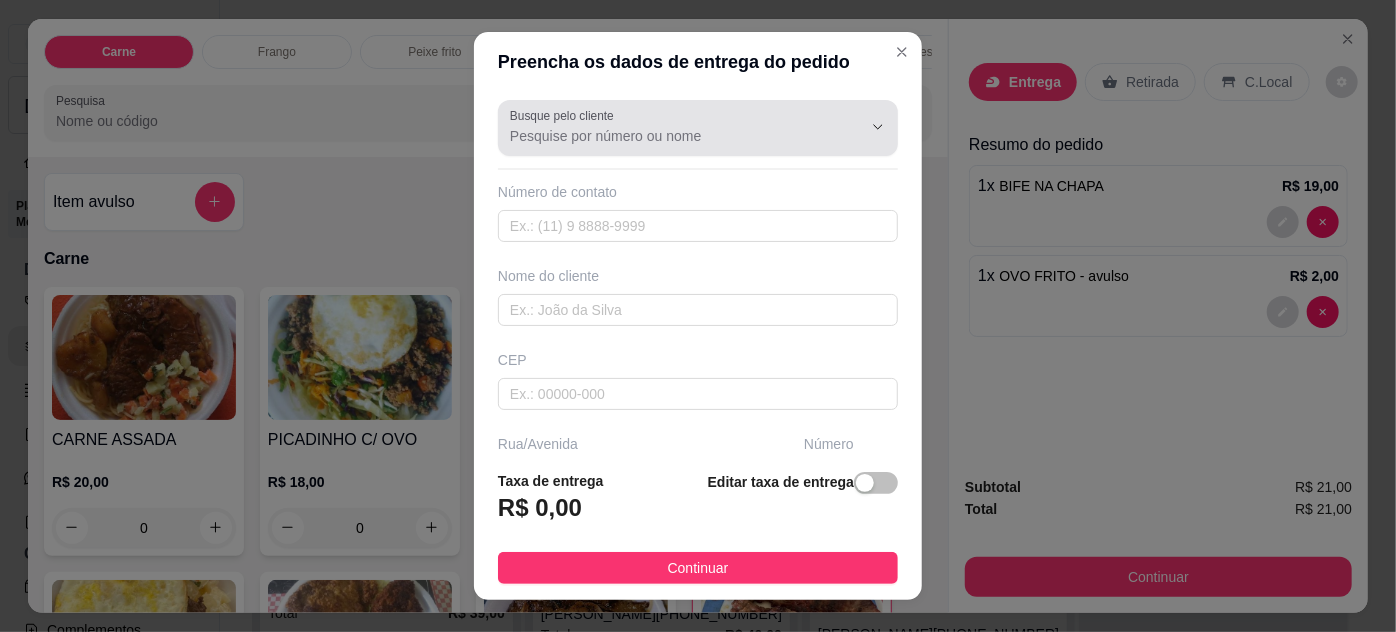 click on "Busque pelo cliente" at bounding box center [670, 136] 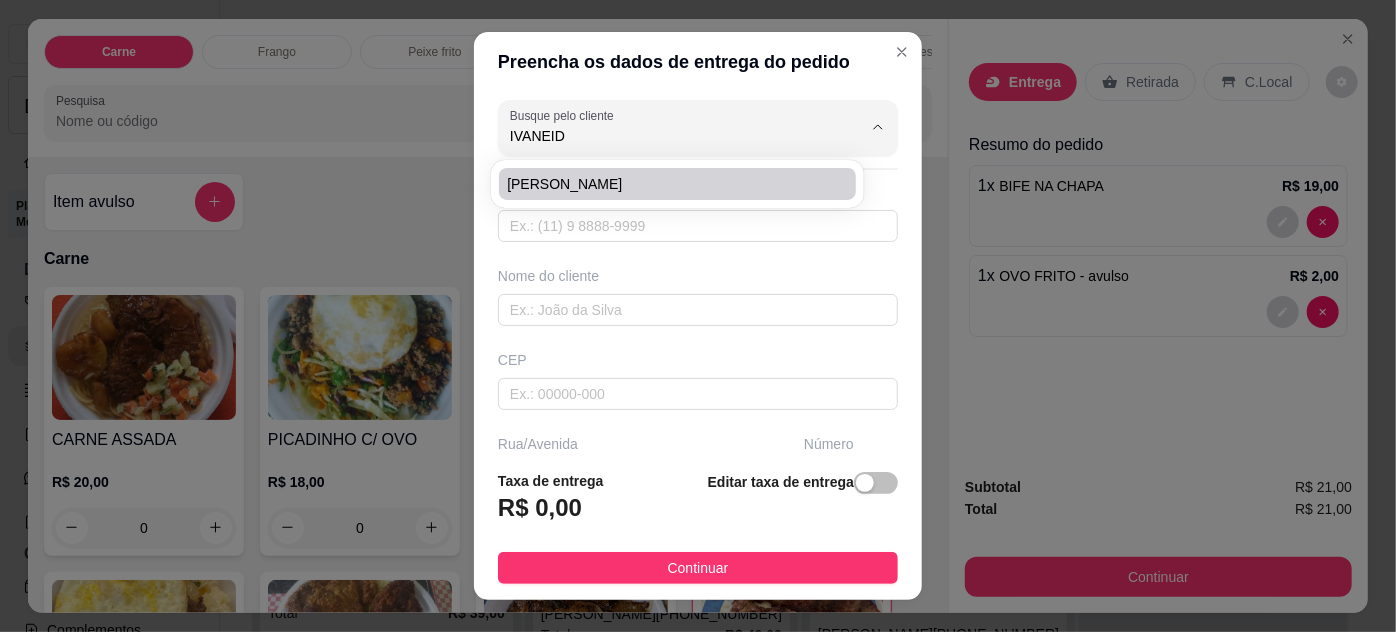 click on "[PERSON_NAME]" at bounding box center (667, 184) 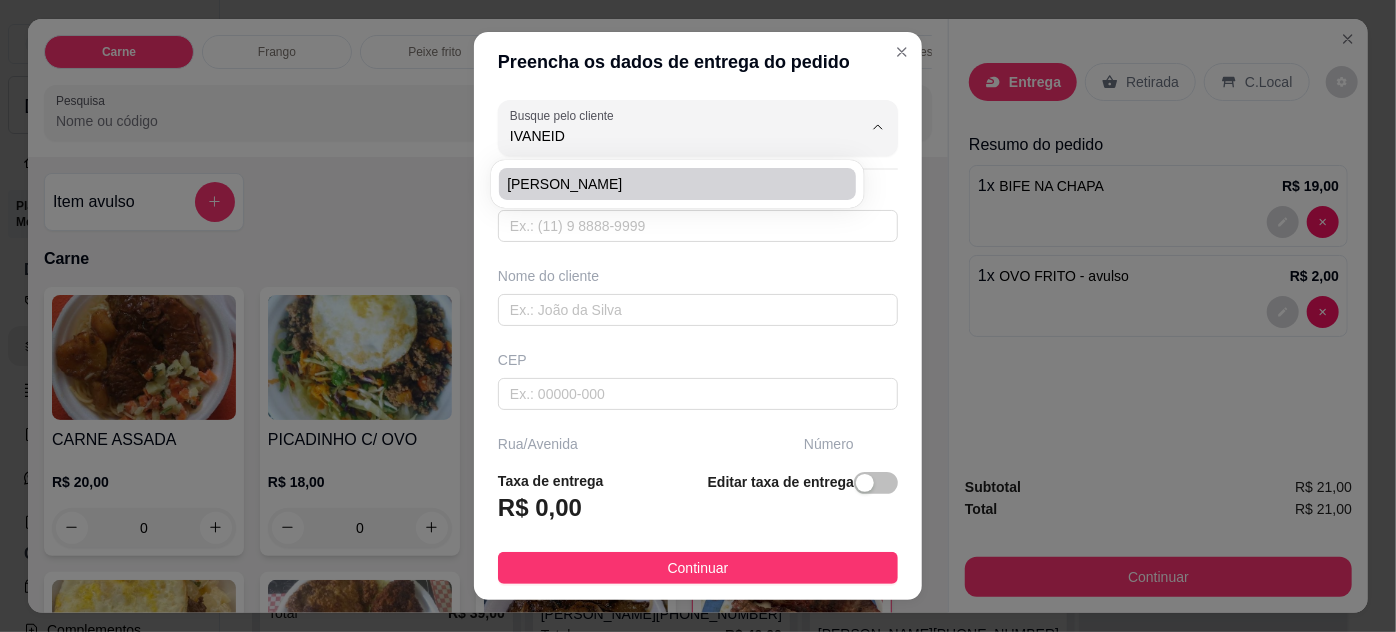 type on "[PERSON_NAME]" 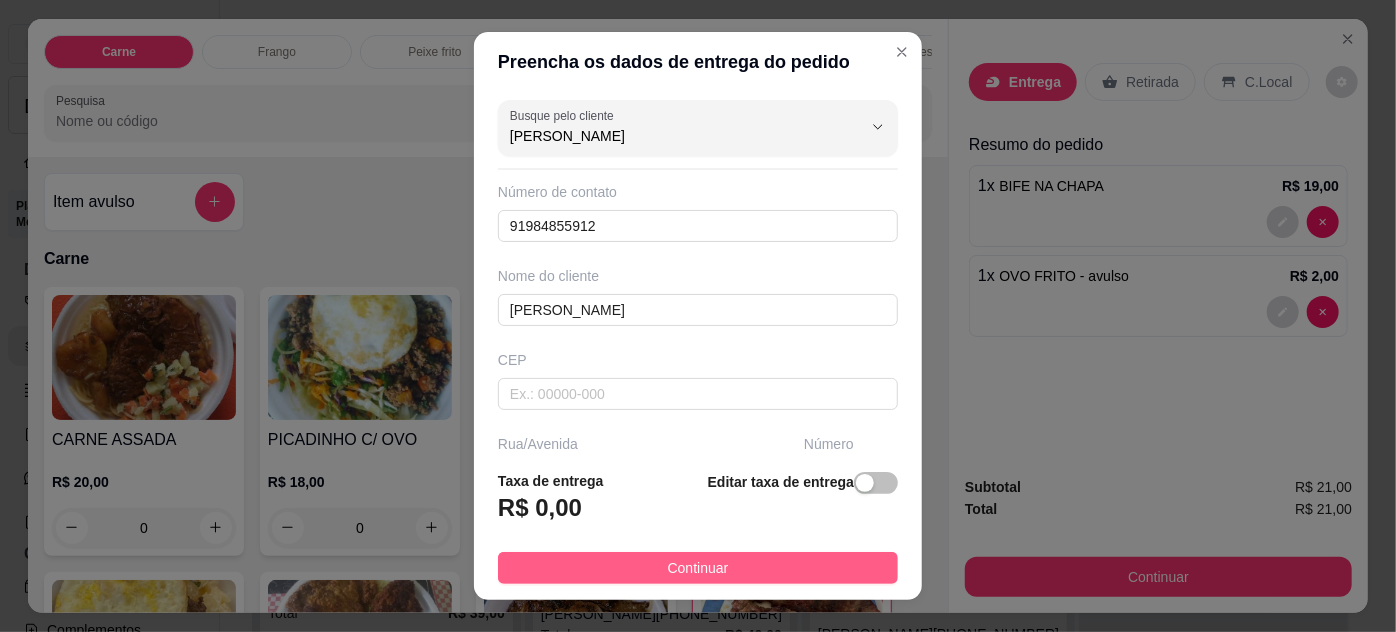 type on "[PERSON_NAME]" 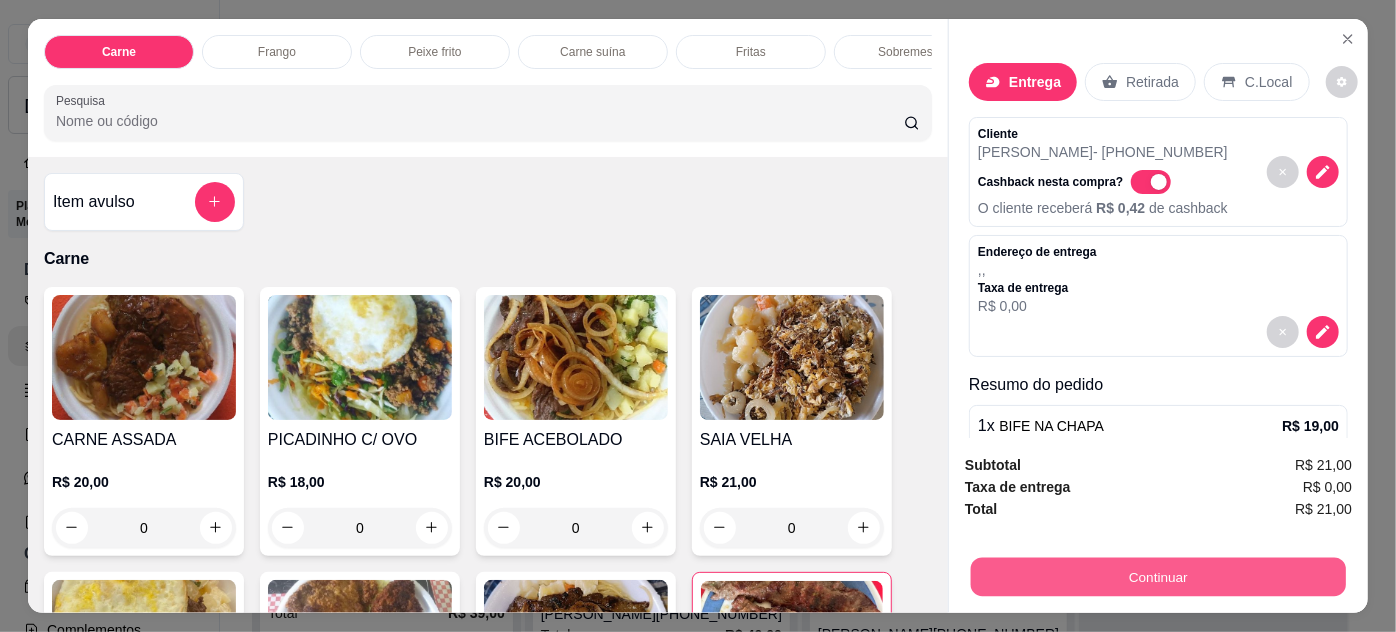 click on "Continuar" at bounding box center [1158, 577] 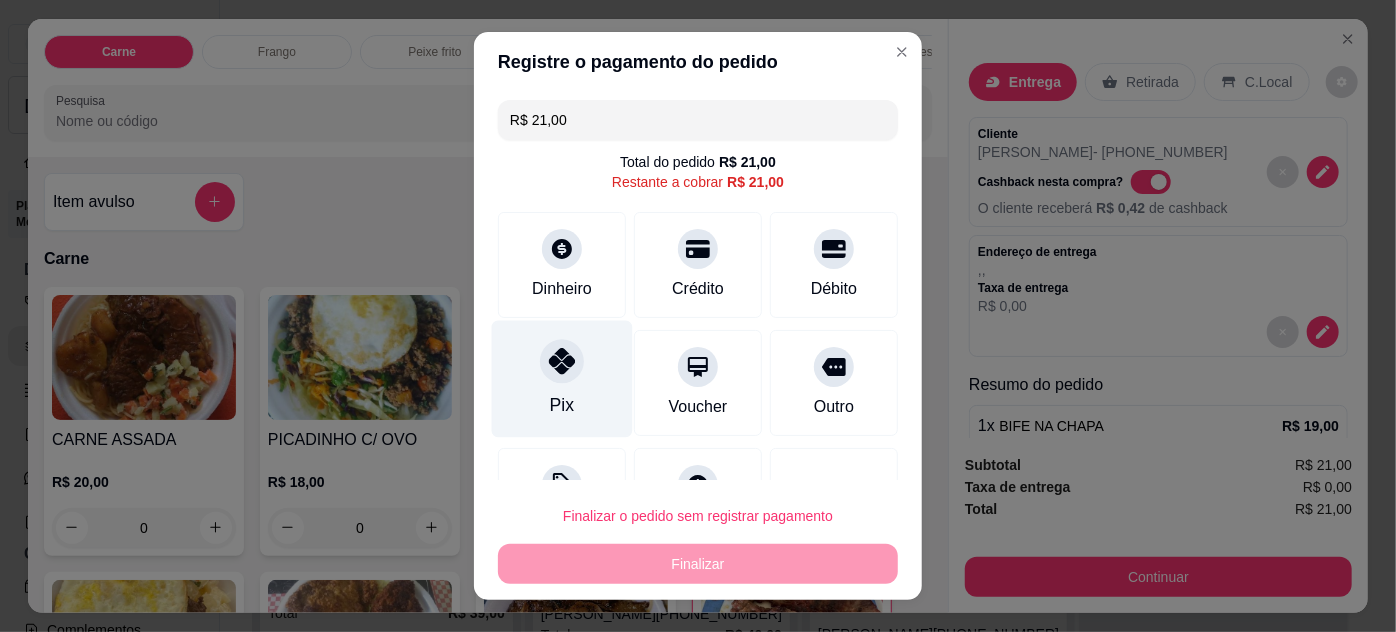 click on "Pix" at bounding box center [562, 378] 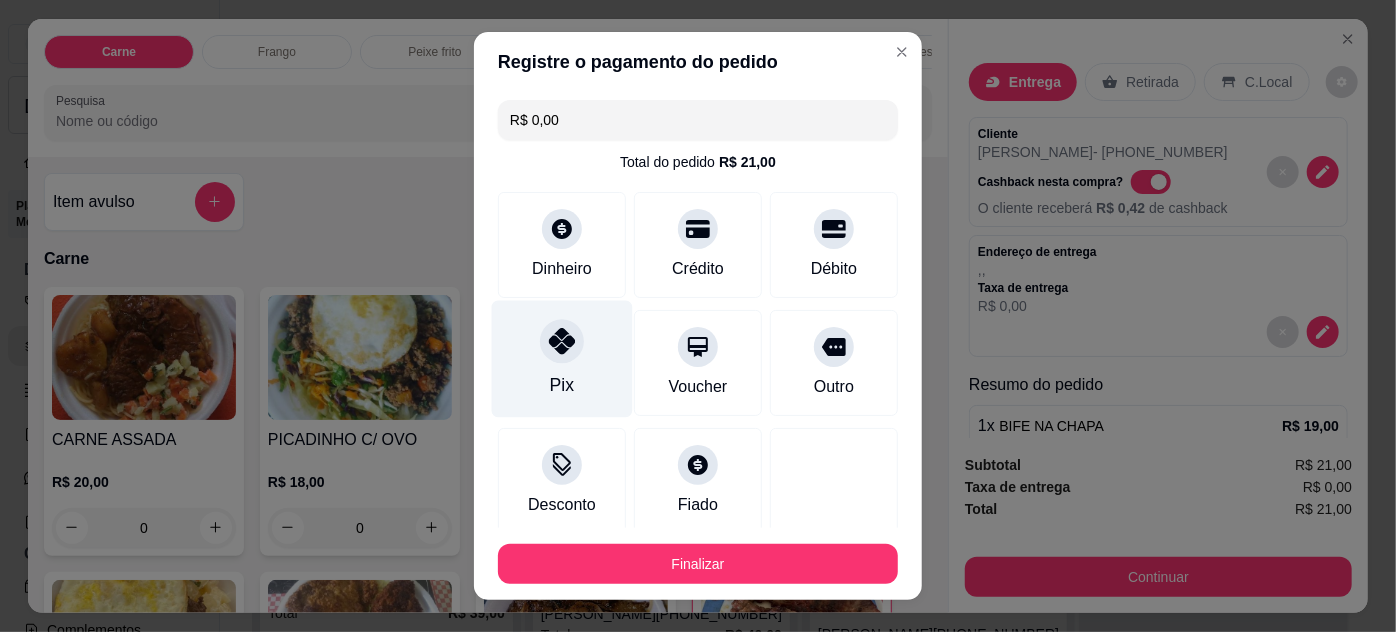 type on "R$ 0,00" 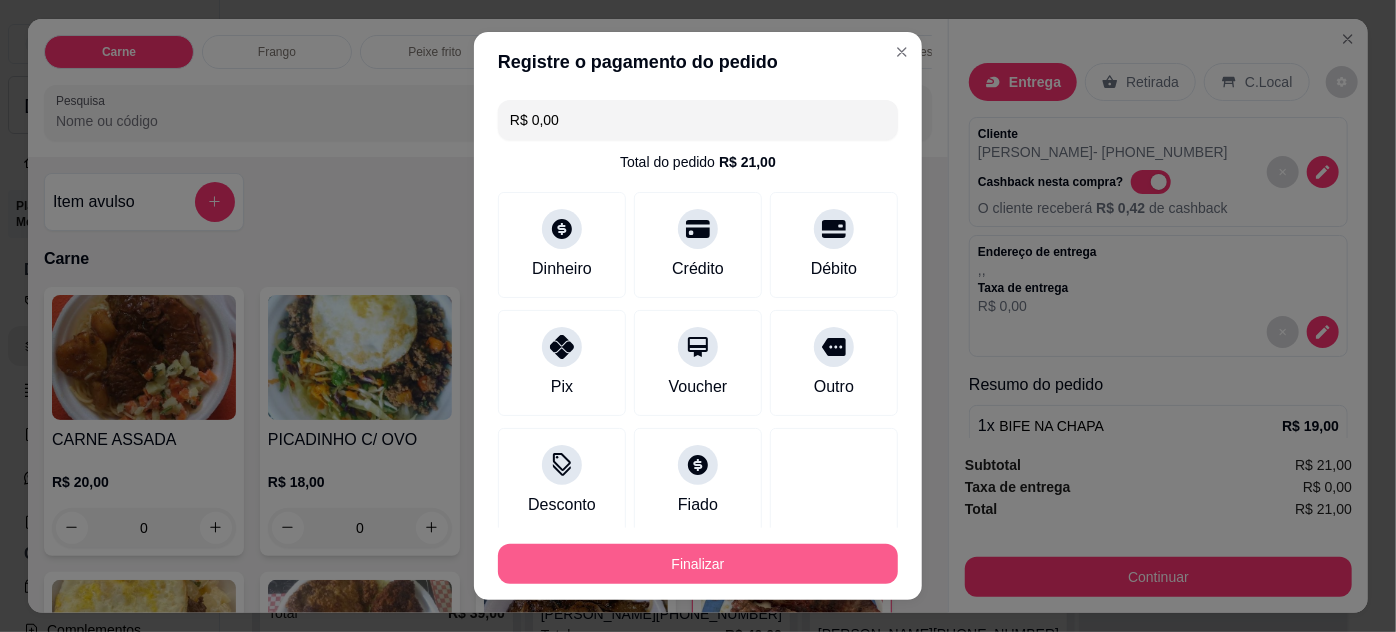 click on "Finalizar" at bounding box center [698, 564] 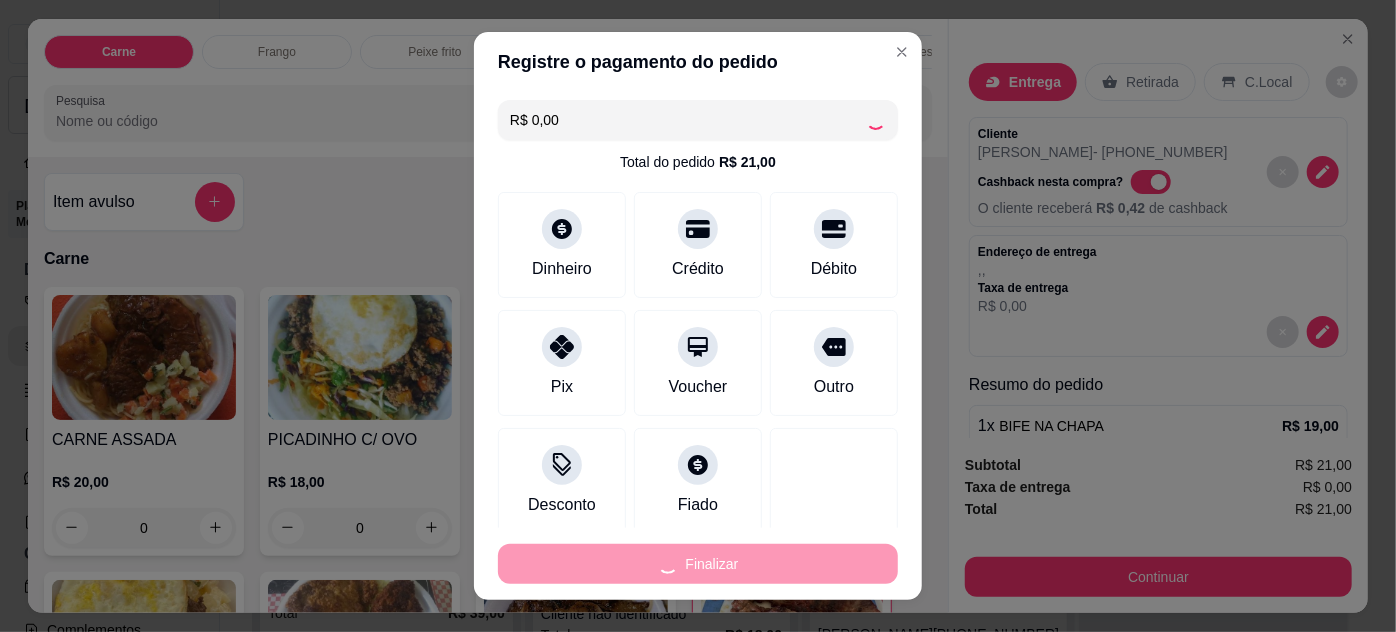 type on "0" 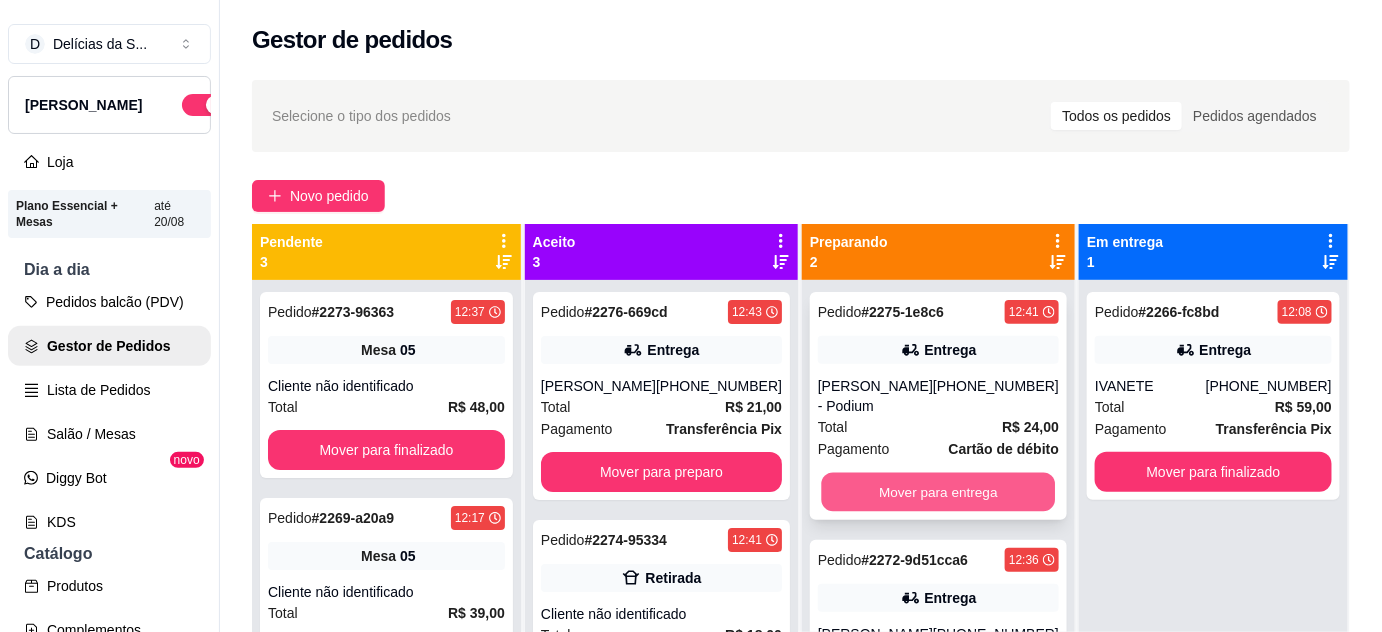 click on "Mover para entrega" at bounding box center (939, 492) 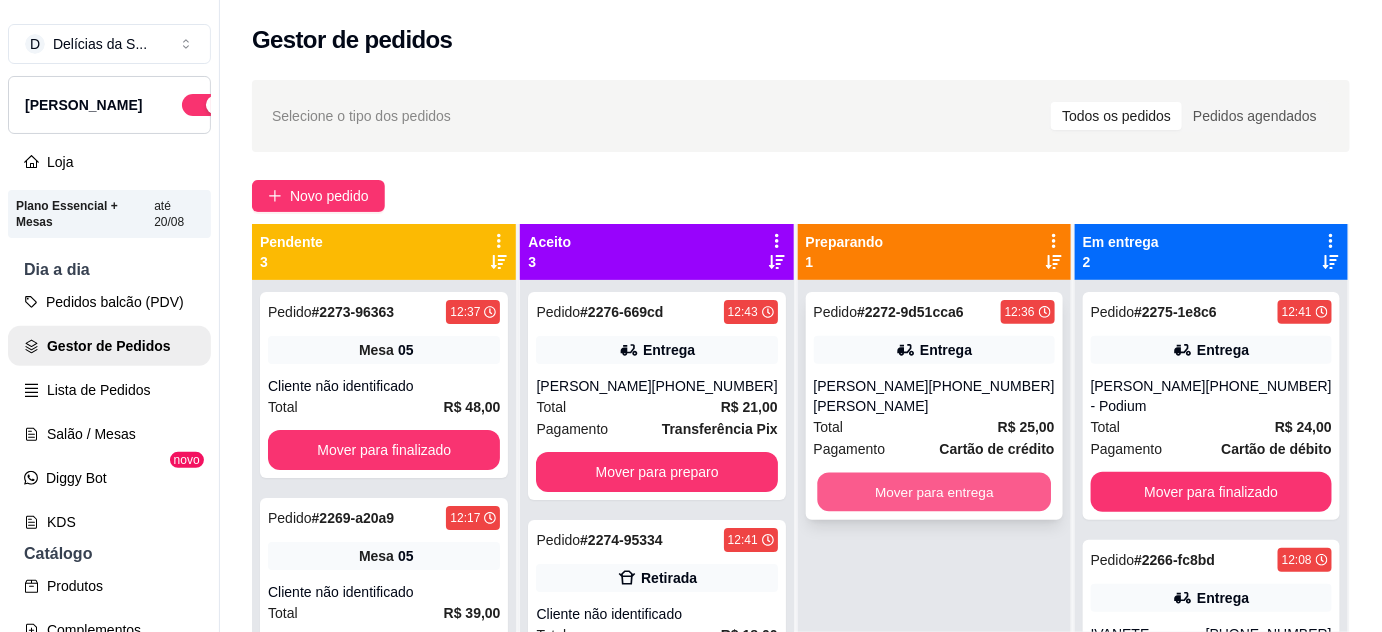 click on "Mover para entrega" at bounding box center [934, 492] 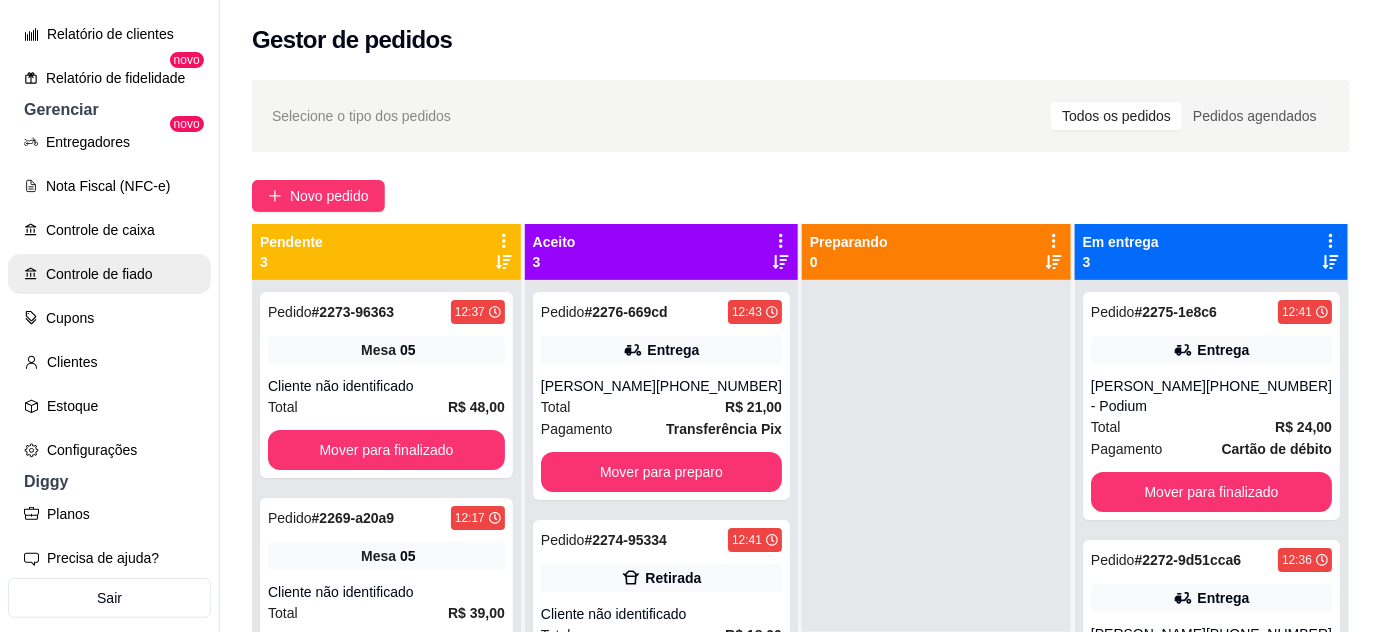 scroll, scrollTop: 727, scrollLeft: 0, axis: vertical 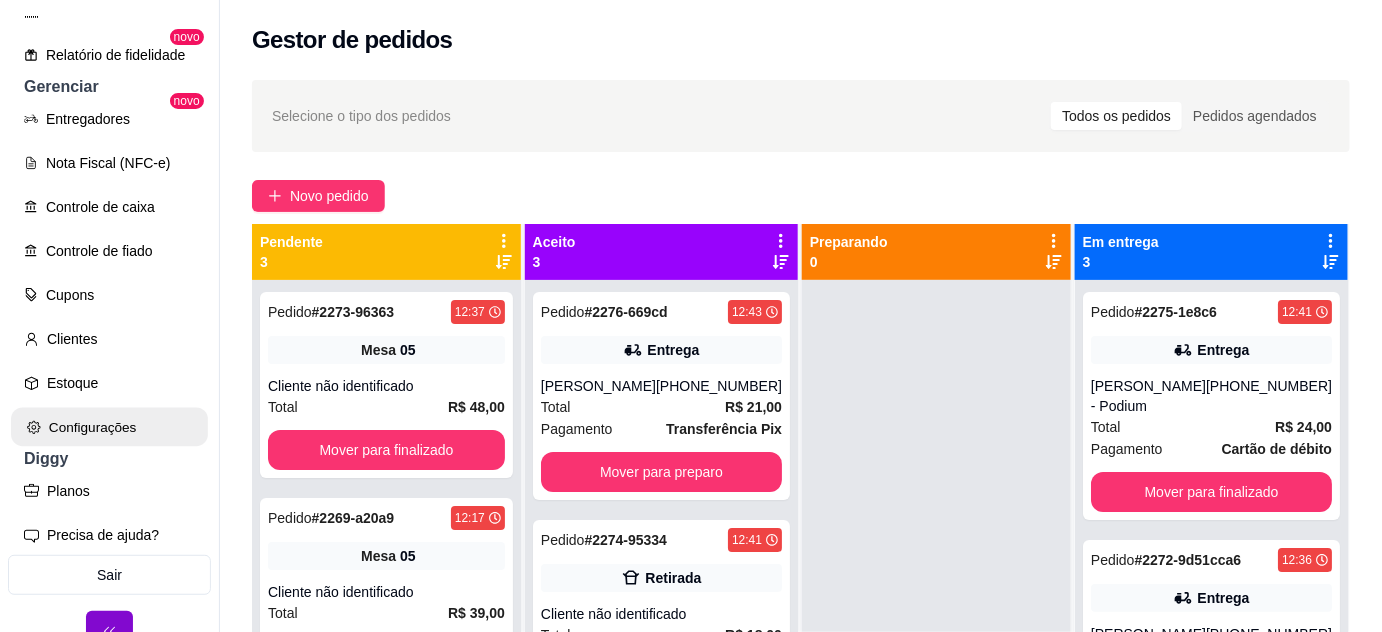 click on "Configurações" at bounding box center (109, 427) 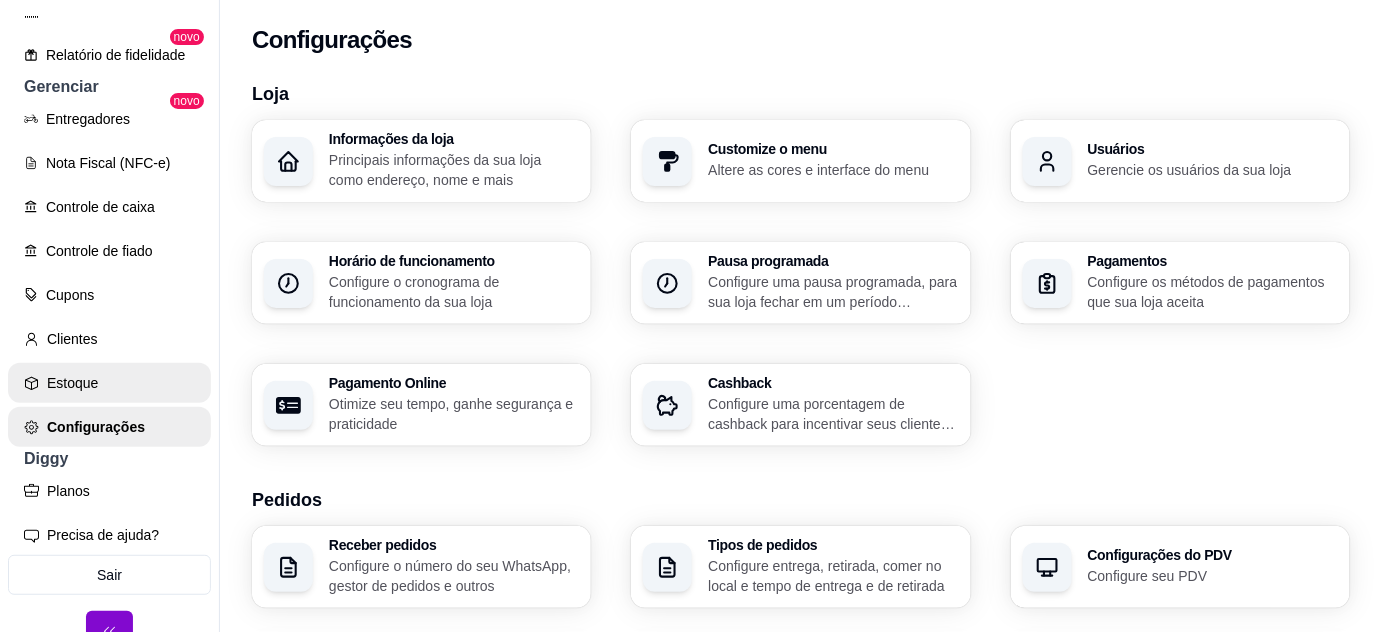 scroll, scrollTop: 753, scrollLeft: 0, axis: vertical 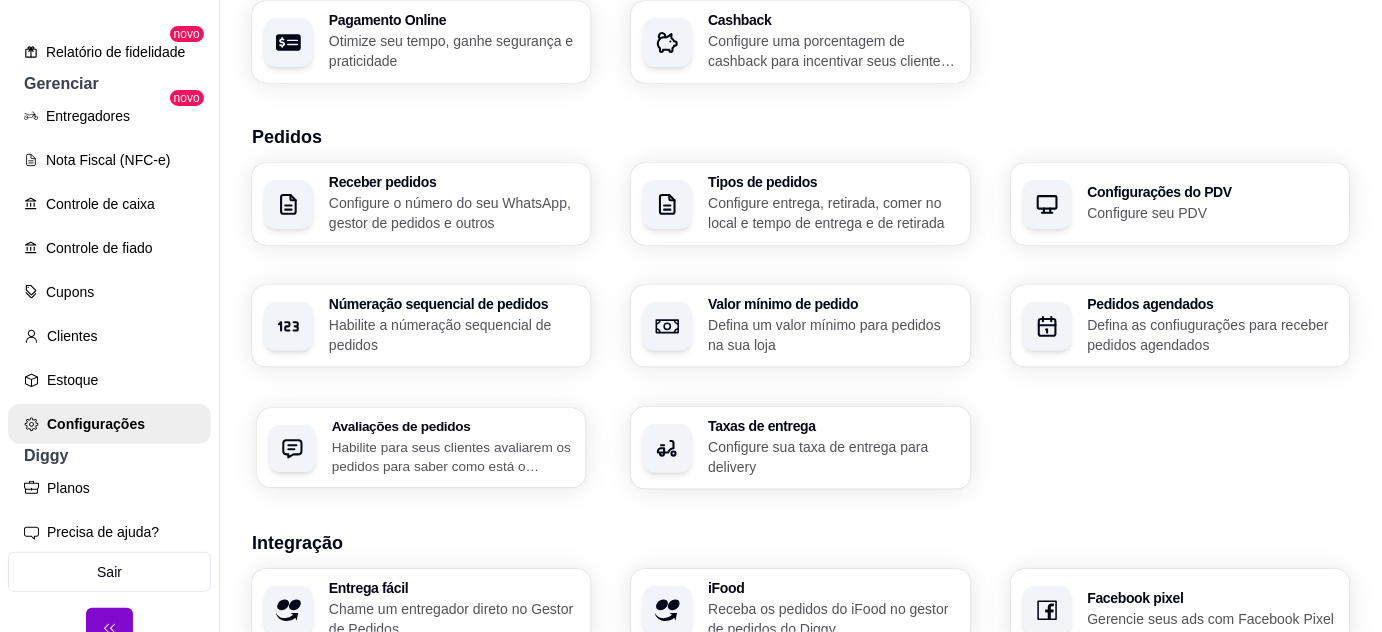 click on "Habilite para seus clientes avaliarem os pedidos para saber como está o feedback da sua loja" at bounding box center (453, 456) 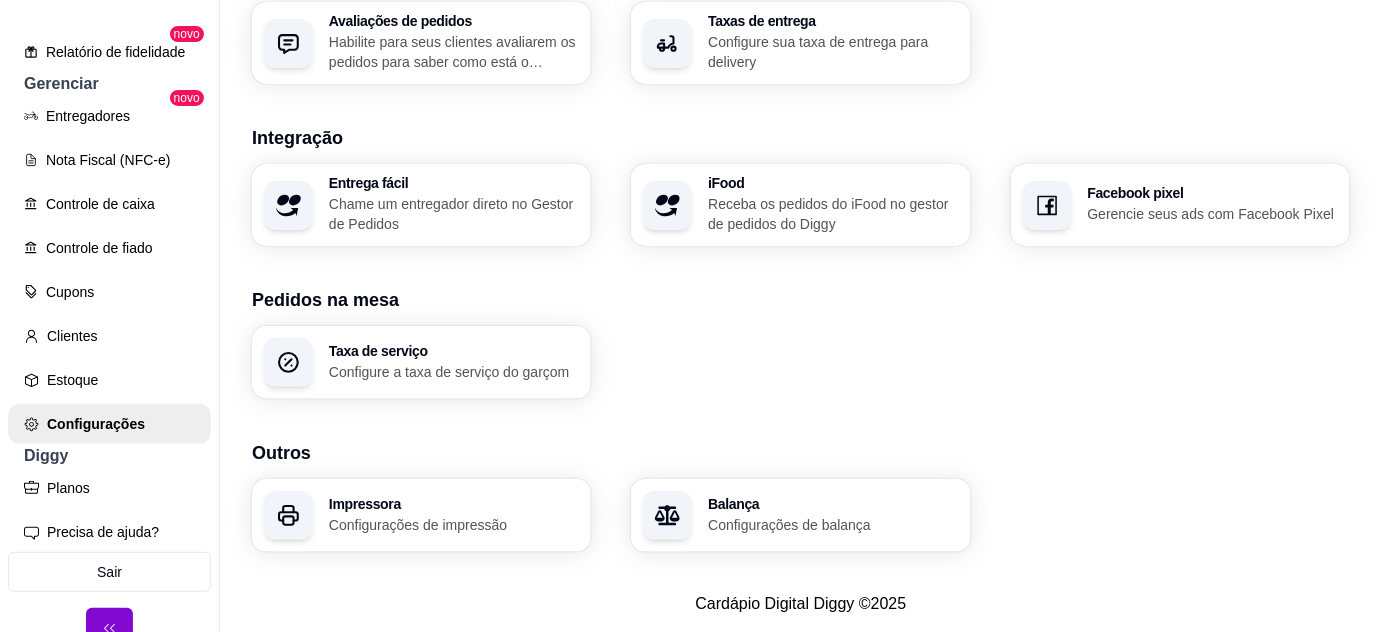 scroll, scrollTop: 781, scrollLeft: 0, axis: vertical 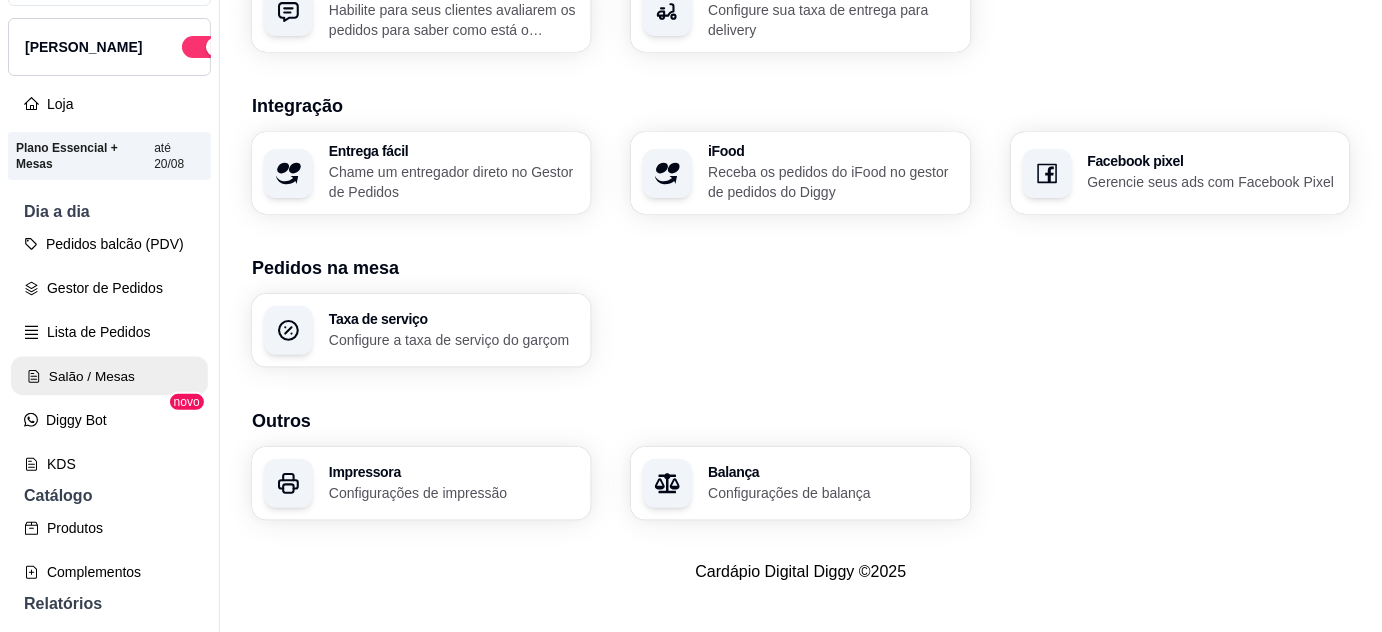 click on "Salão / Mesas" at bounding box center [109, 376] 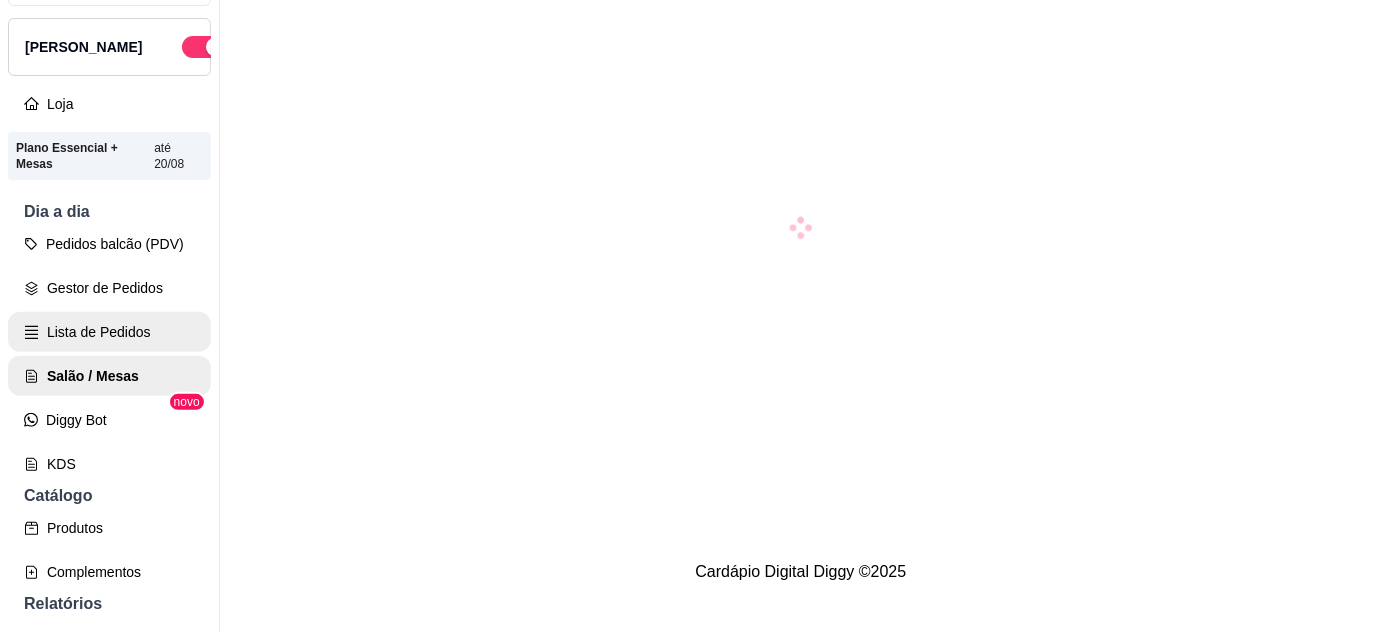 scroll, scrollTop: 0, scrollLeft: 0, axis: both 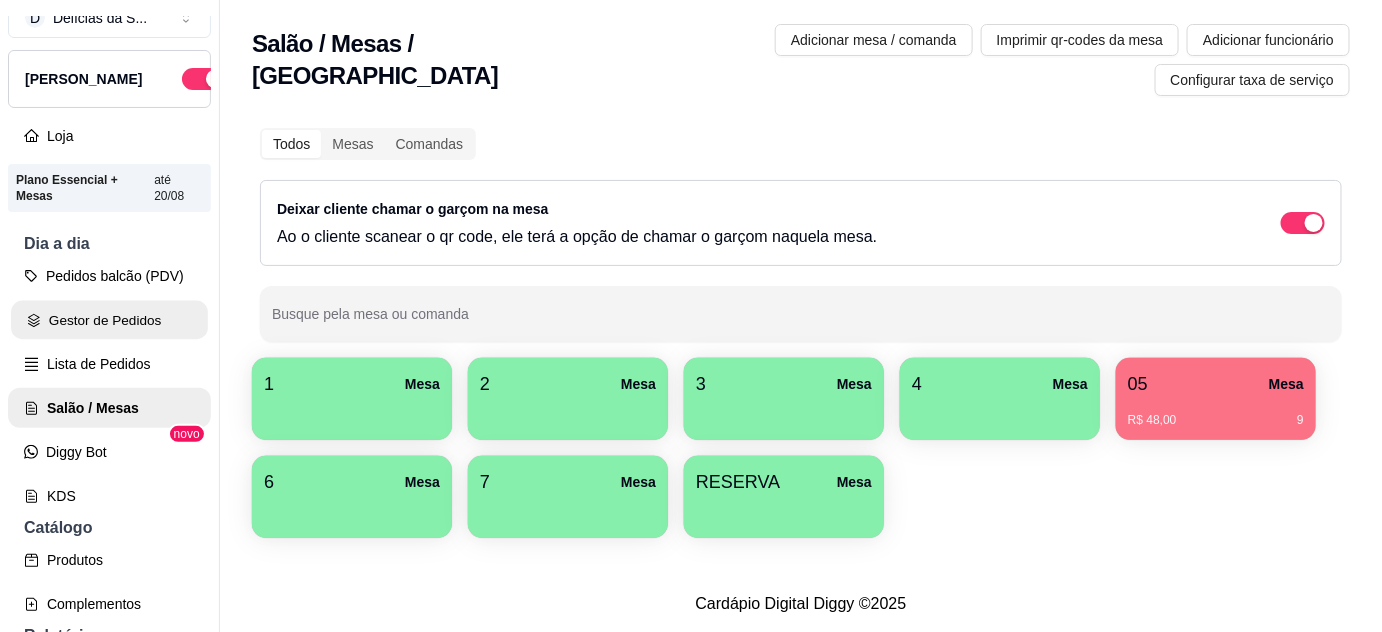click on "Gestor de Pedidos" at bounding box center [109, 320] 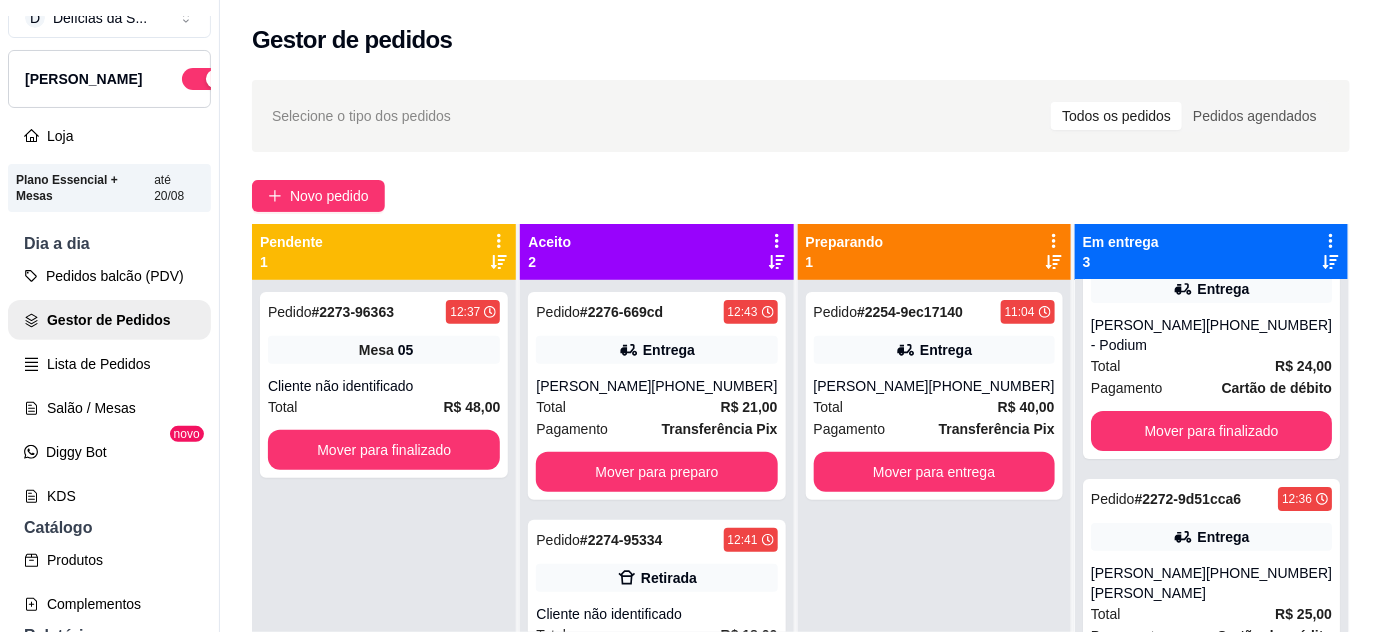 scroll, scrollTop: 92, scrollLeft: 0, axis: vertical 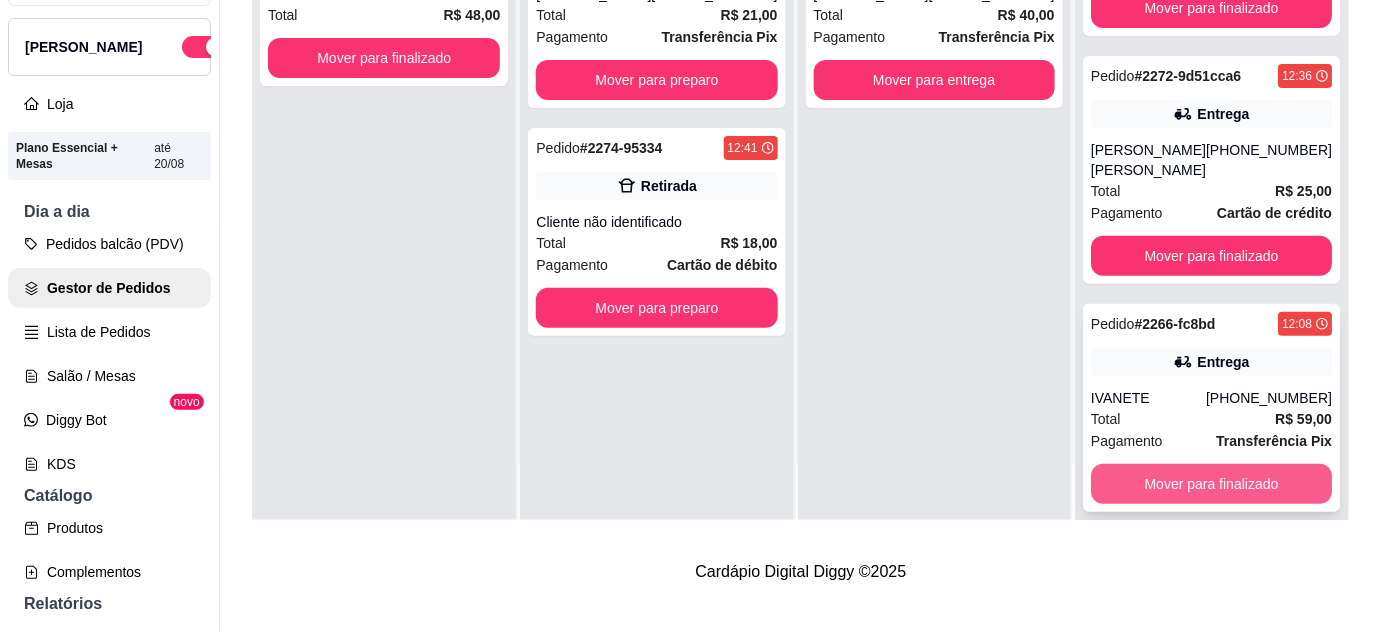 click on "Mover para finalizado" at bounding box center (1211, 484) 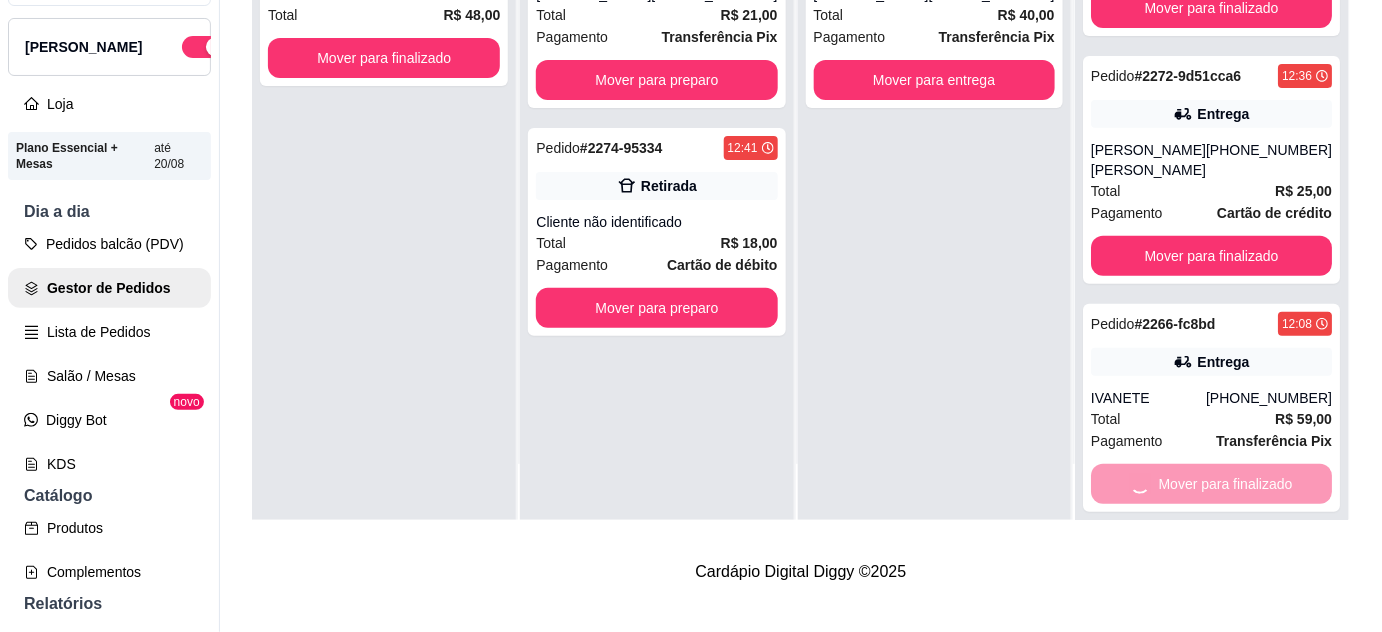 scroll, scrollTop: 0, scrollLeft: 0, axis: both 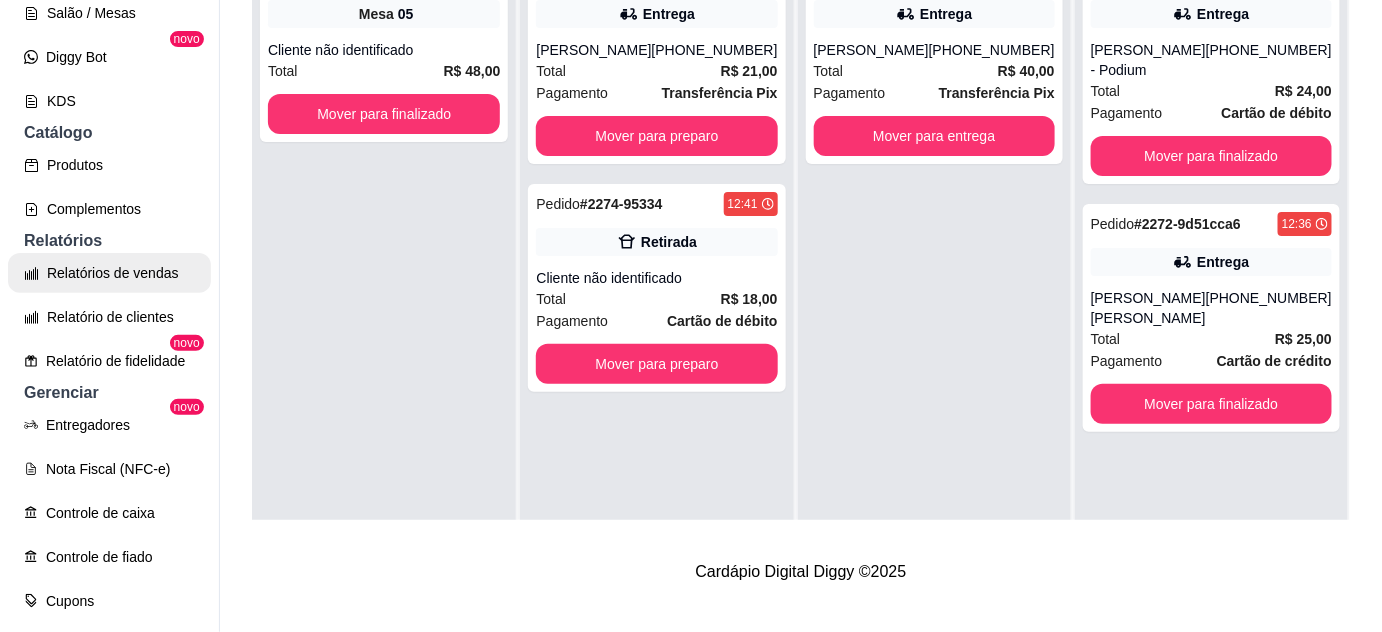 click on "Relatórios de vendas" at bounding box center [109, 273] 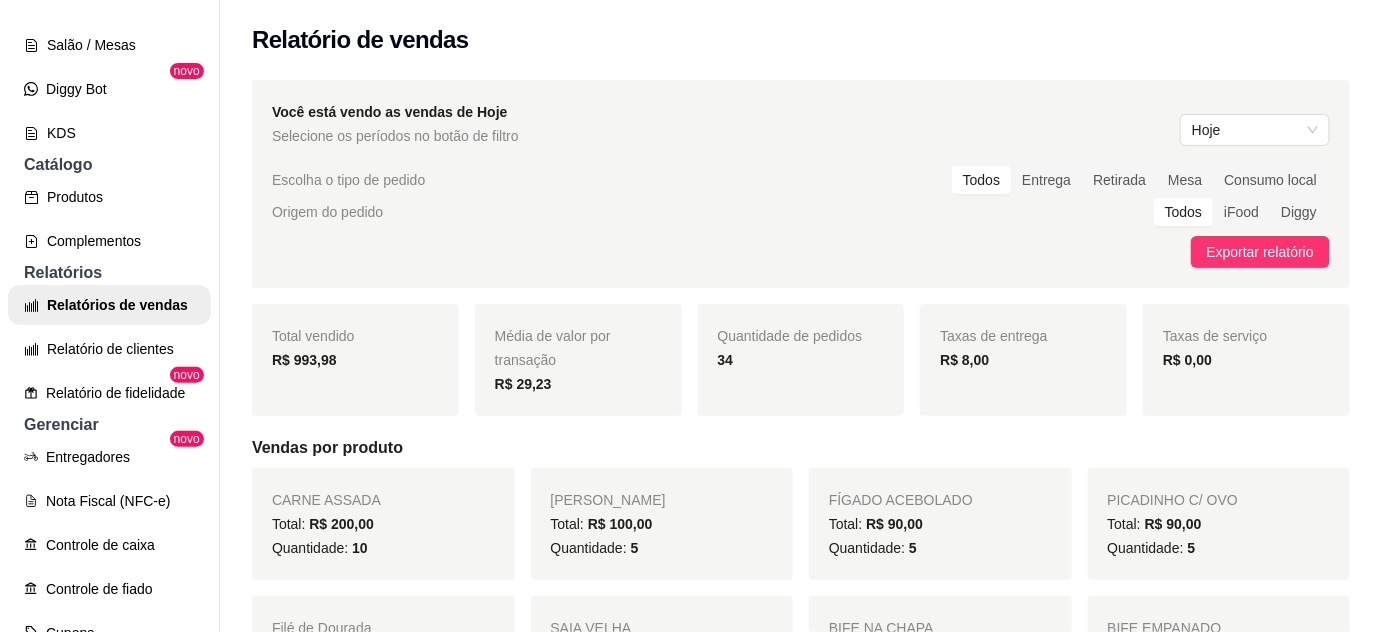 scroll, scrollTop: 208, scrollLeft: 0, axis: vertical 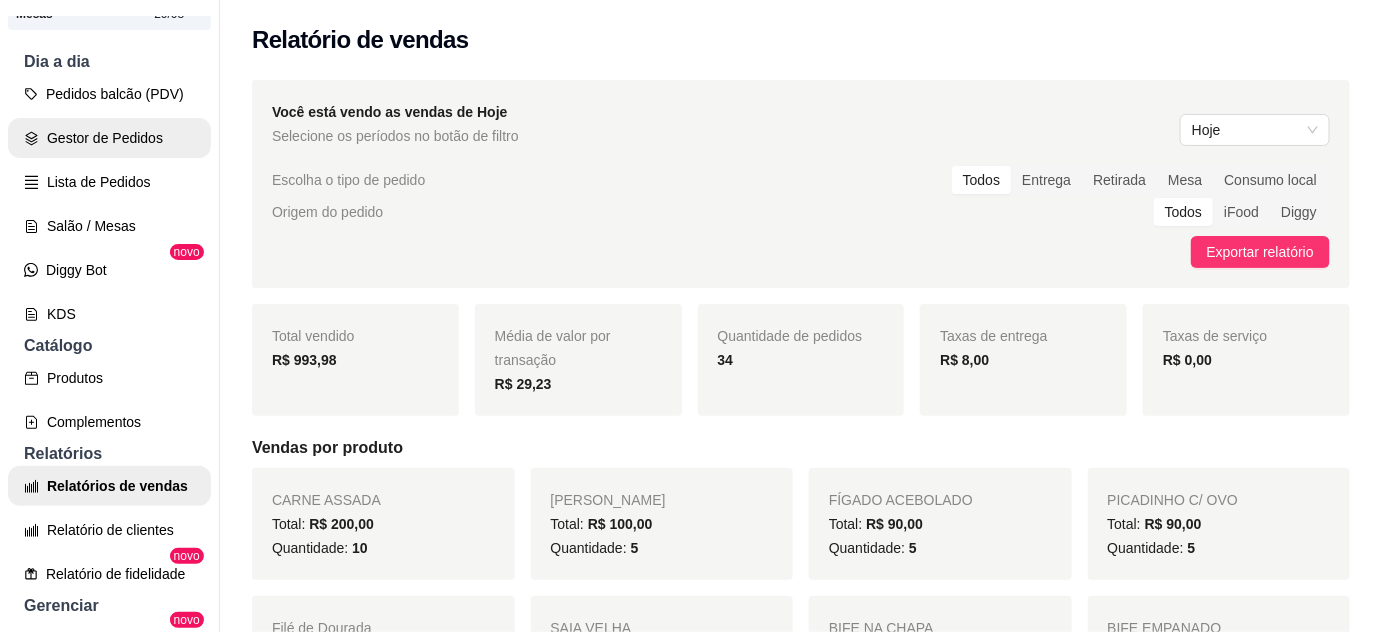 click on "Gestor de Pedidos" at bounding box center [109, 138] 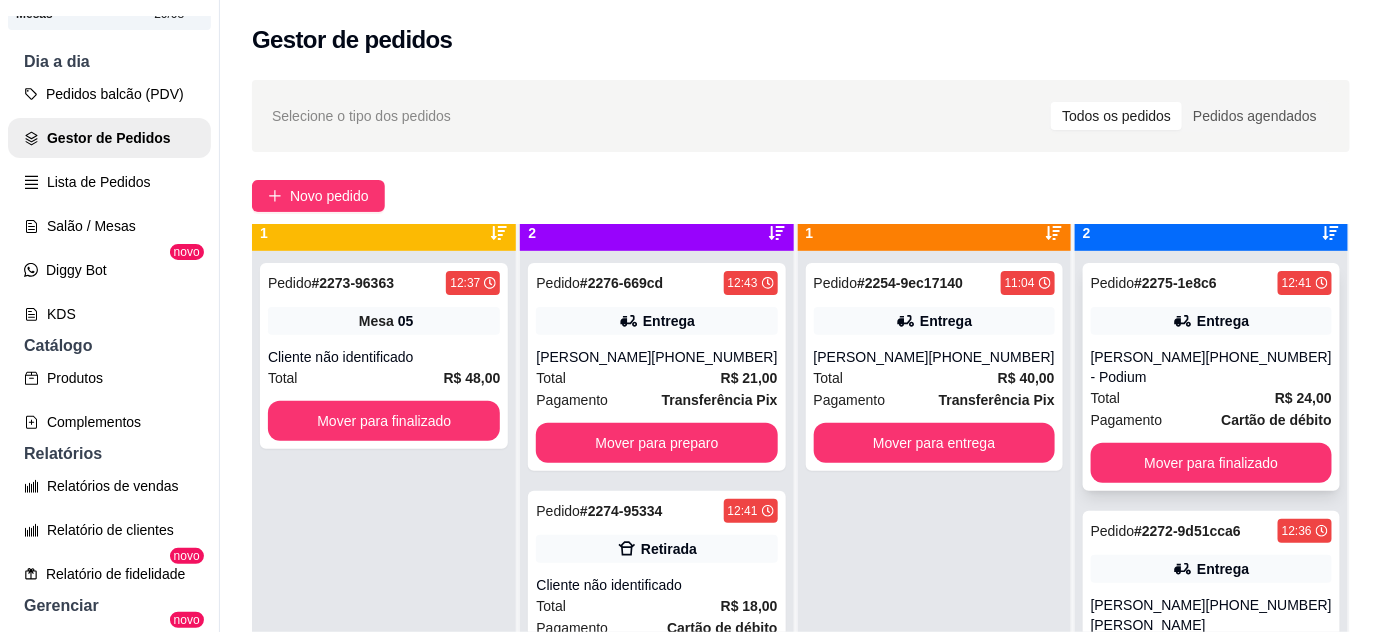 scroll, scrollTop: 56, scrollLeft: 0, axis: vertical 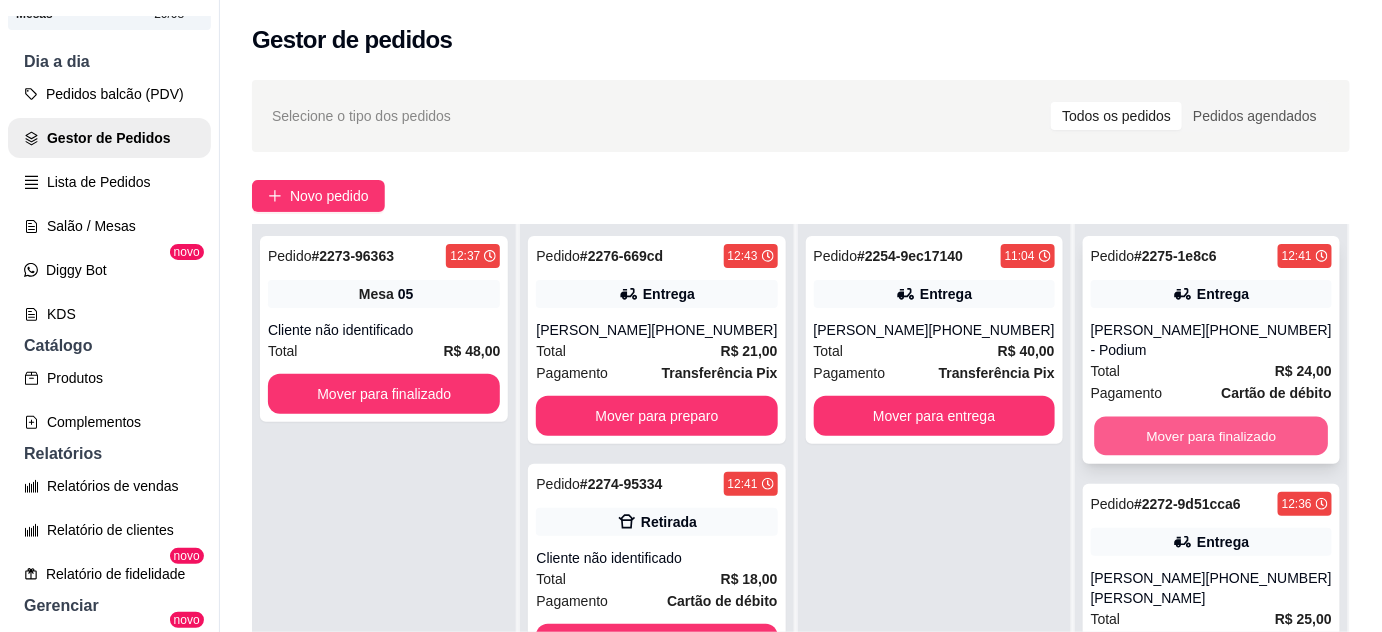 click on "Mover para finalizado" at bounding box center (1211, 436) 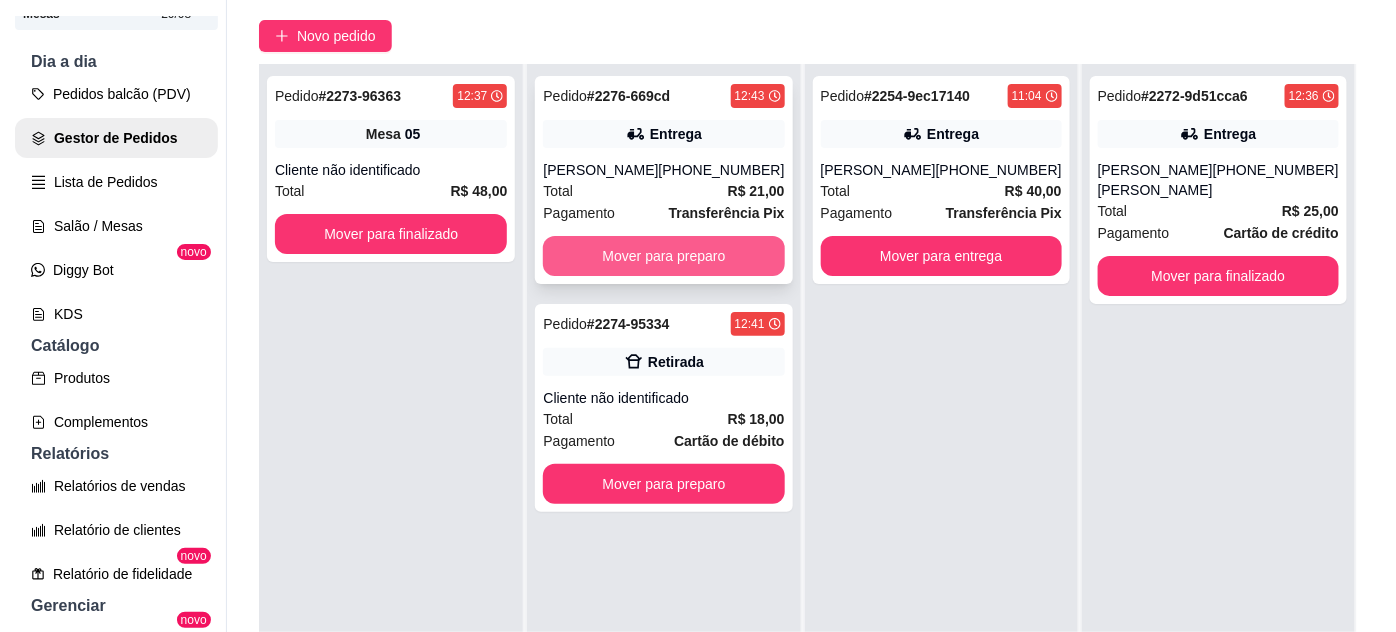 scroll, scrollTop: 181, scrollLeft: 0, axis: vertical 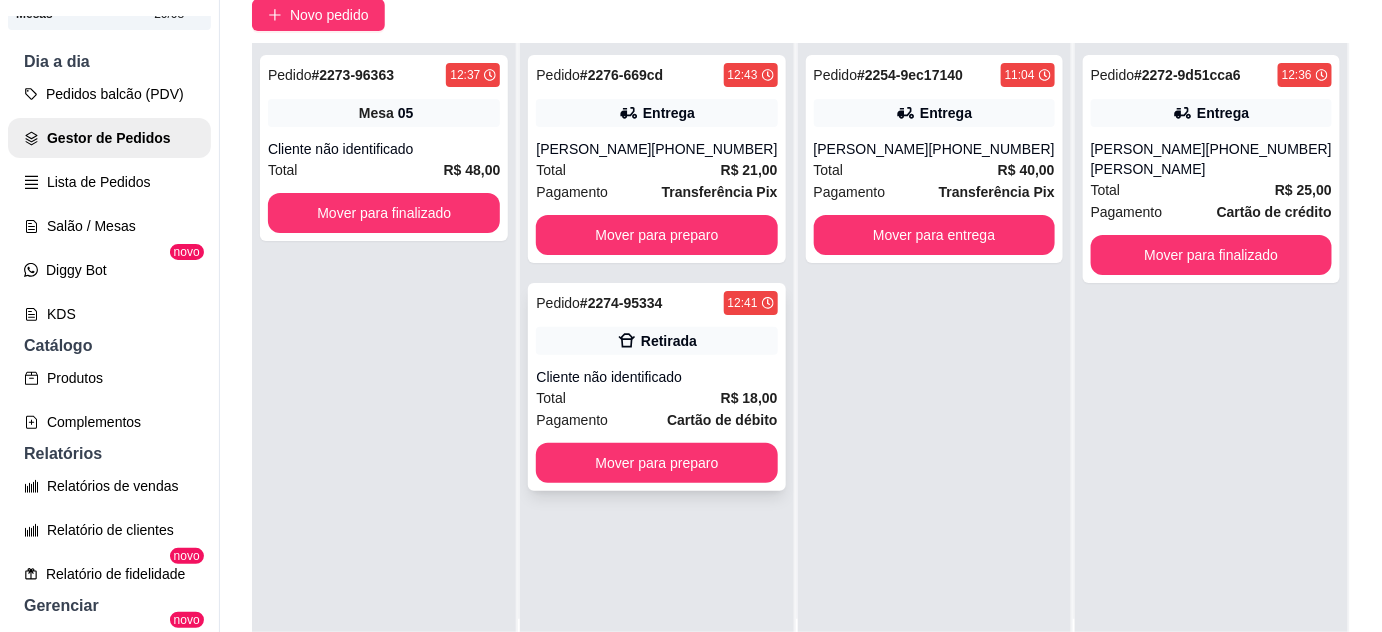 click on "Total R$ 18,00" at bounding box center (656, 398) 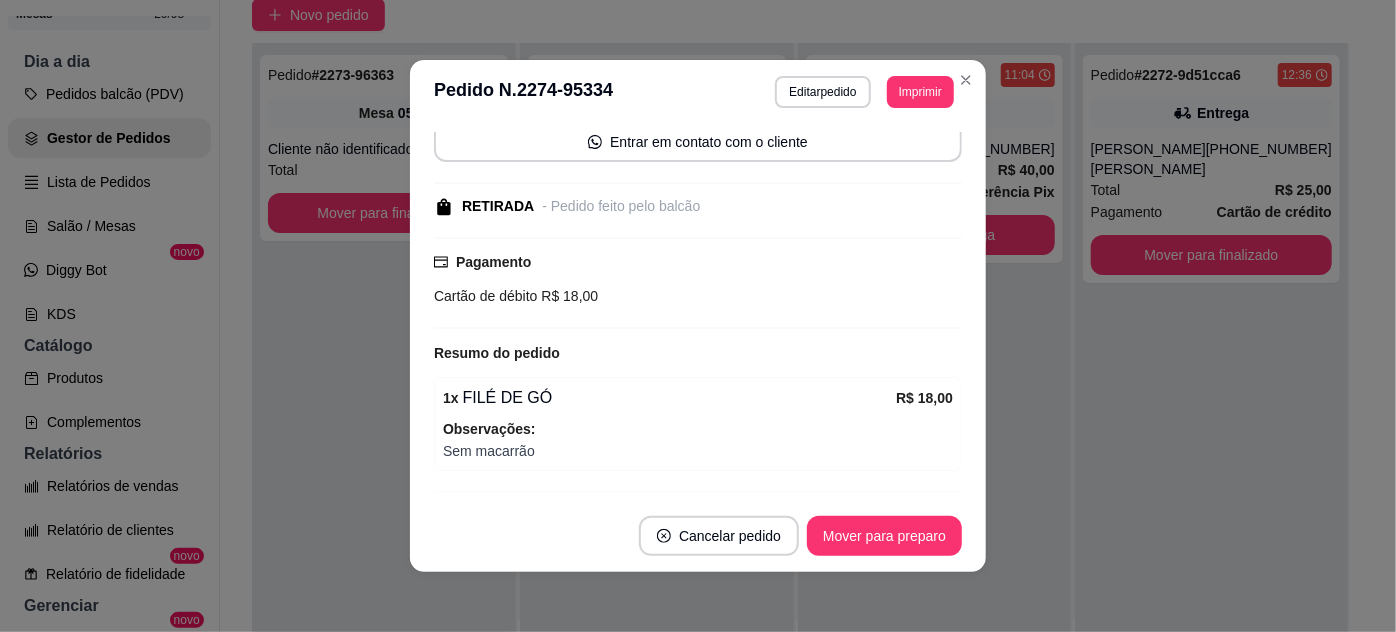 scroll, scrollTop: 205, scrollLeft: 0, axis: vertical 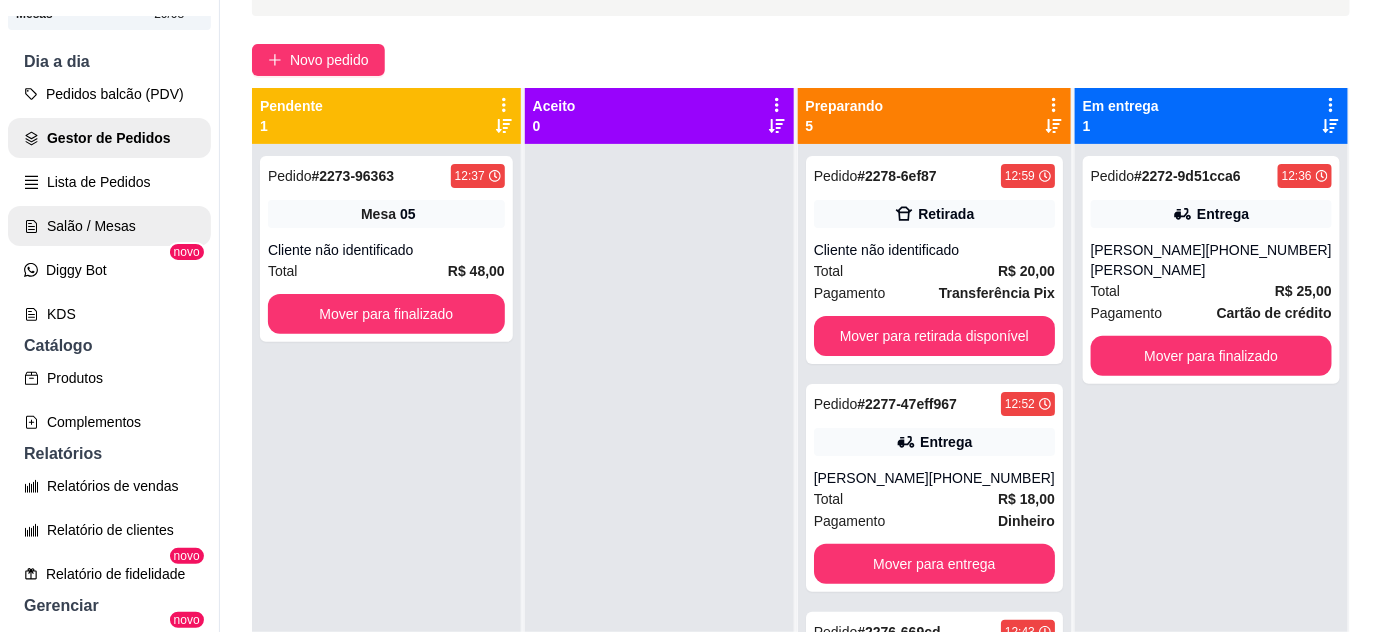 click on "Salão / Mesas" at bounding box center (109, 226) 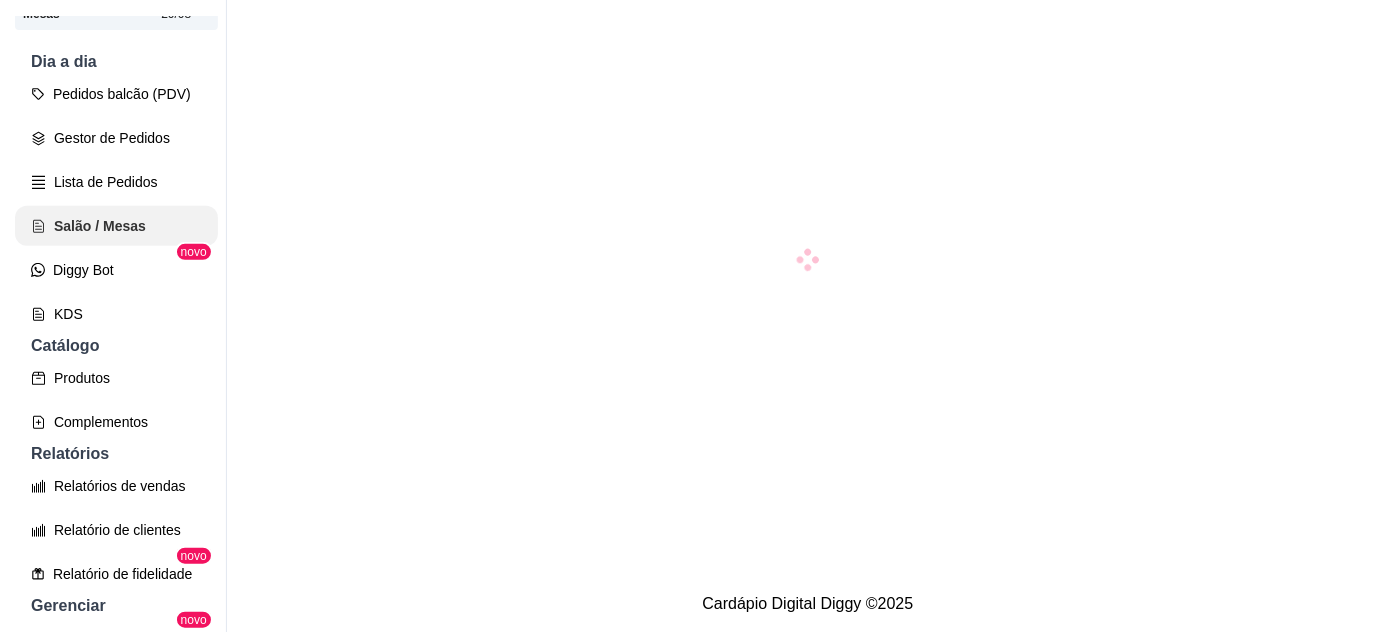 scroll, scrollTop: 0, scrollLeft: 0, axis: both 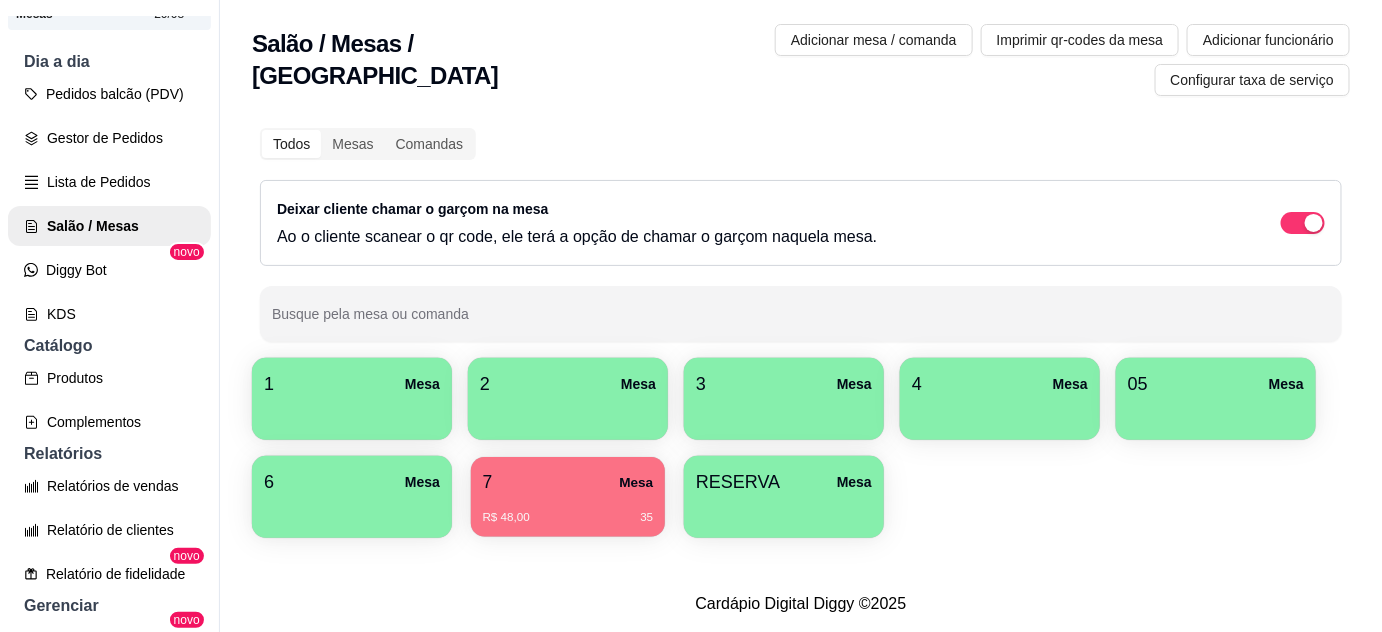 click on "R$ 48,00 35" at bounding box center (568, 510) 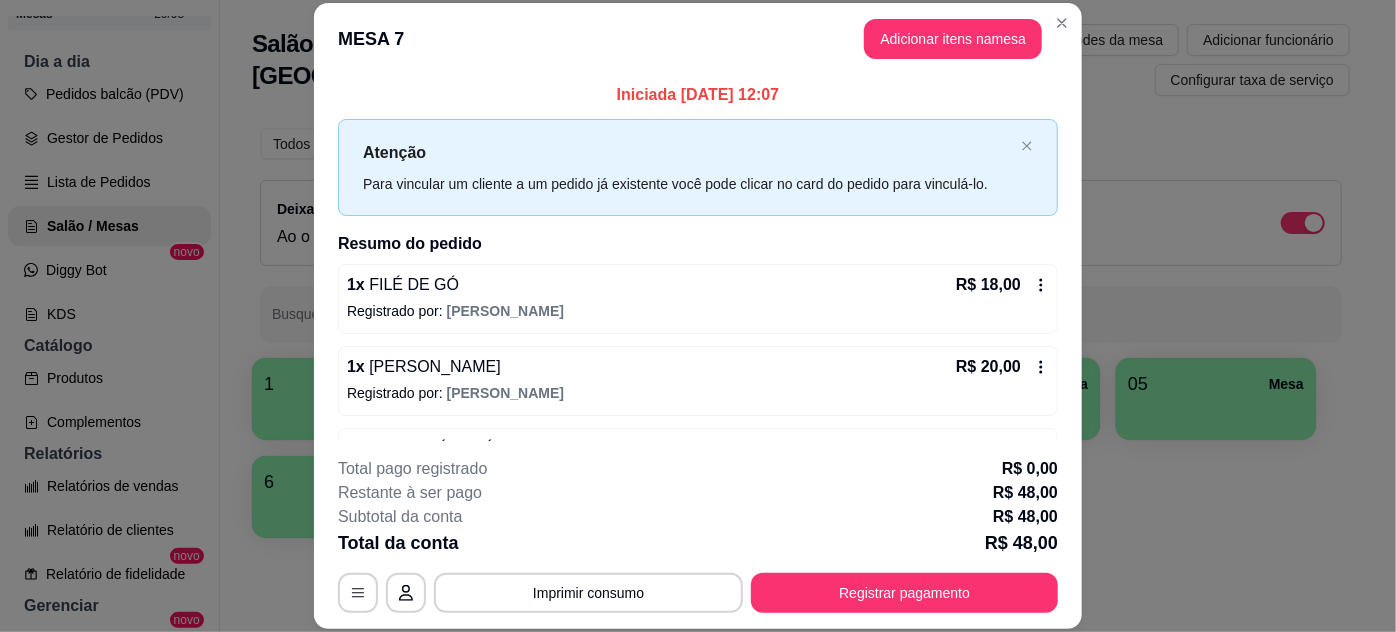 scroll, scrollTop: 63, scrollLeft: 0, axis: vertical 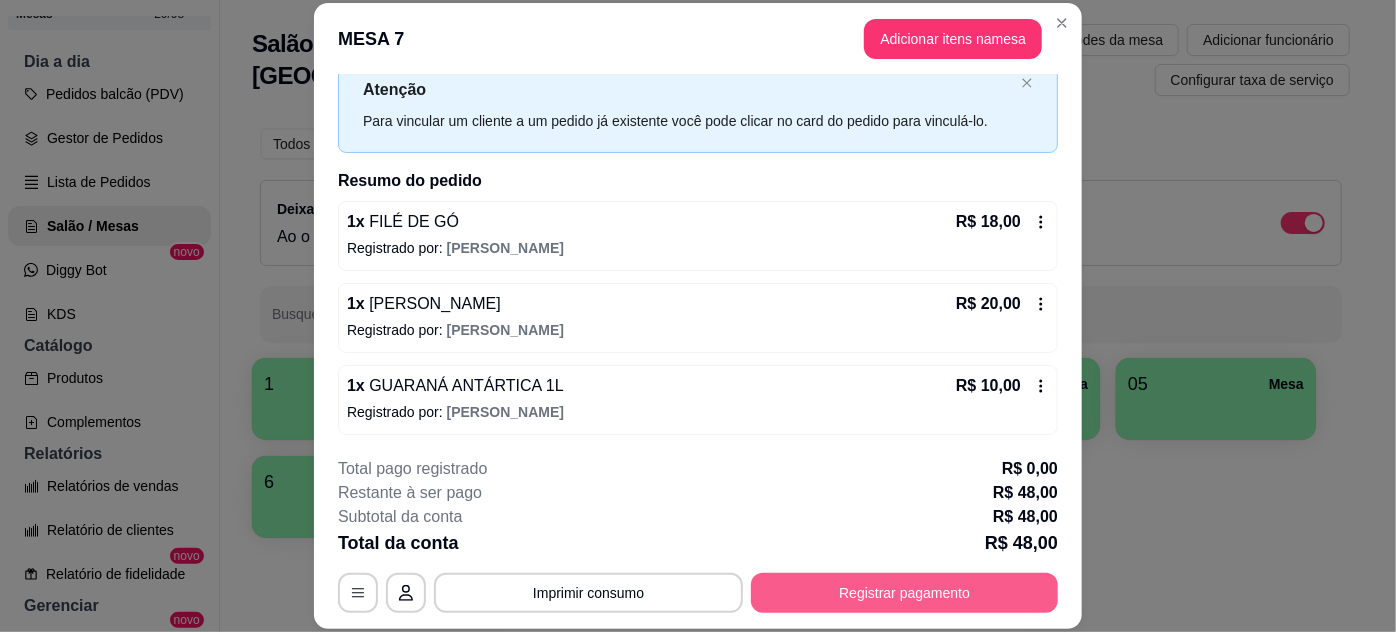 click on "Registrar pagamento" at bounding box center [904, 593] 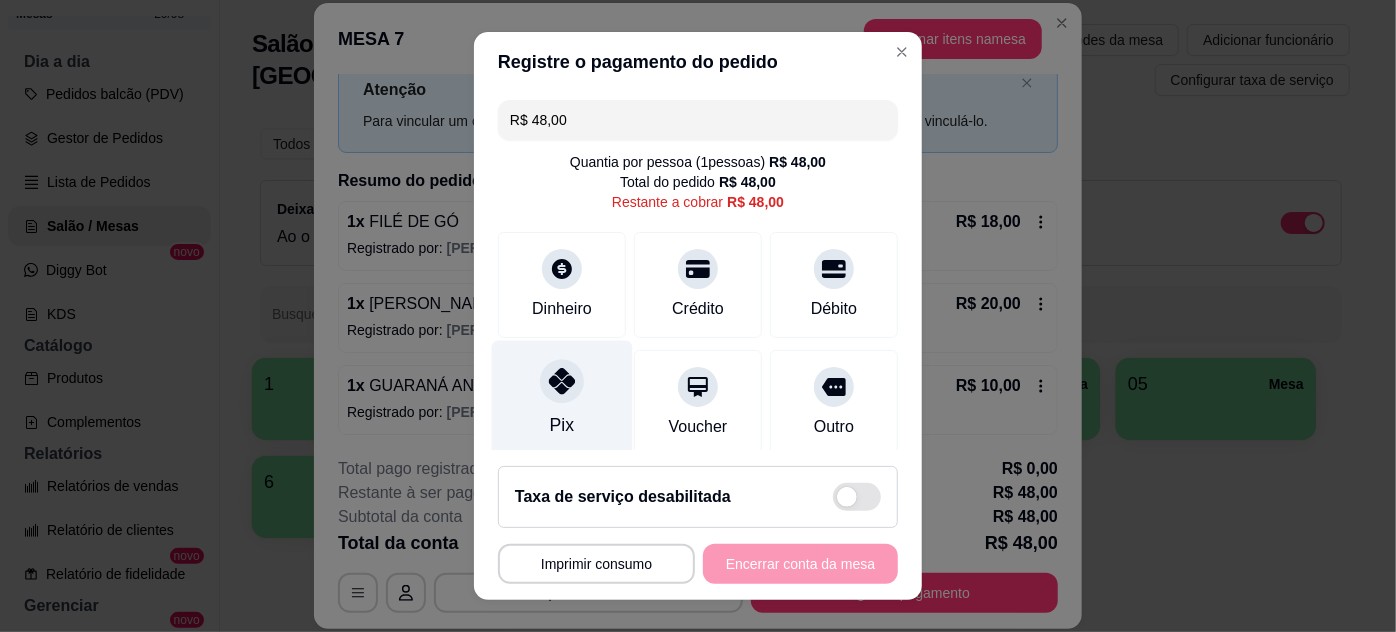 click at bounding box center [562, 381] 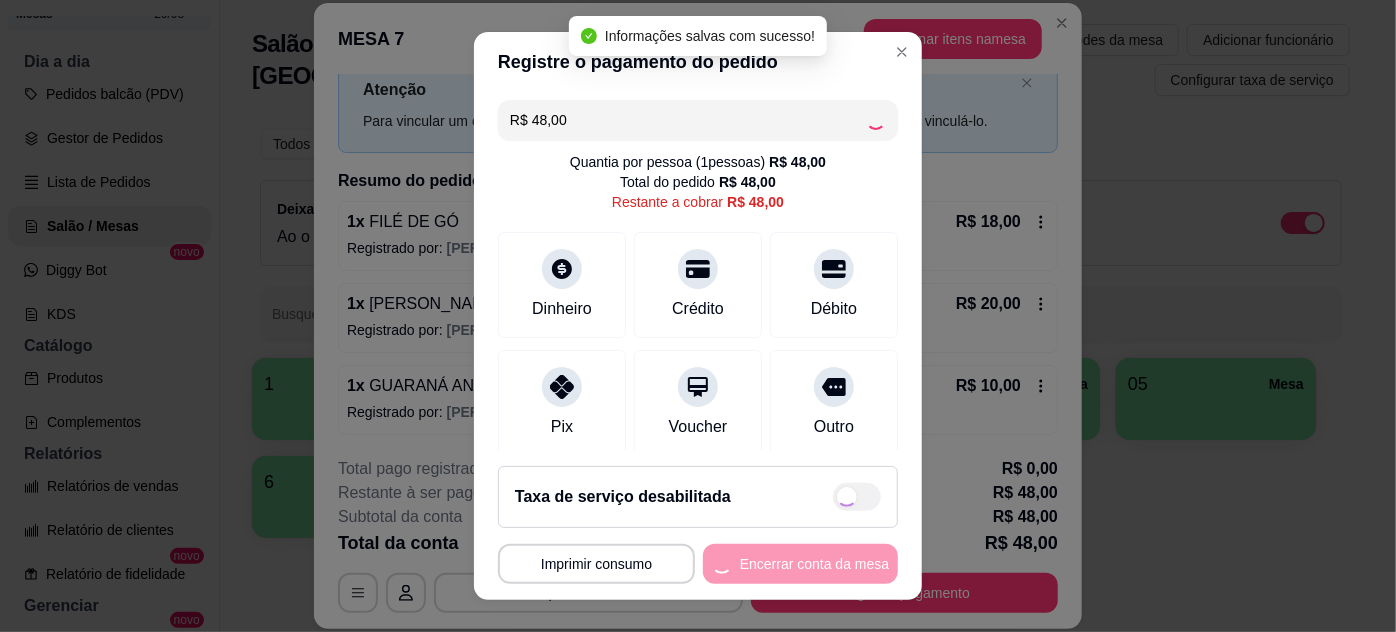 type on "R$ 0,00" 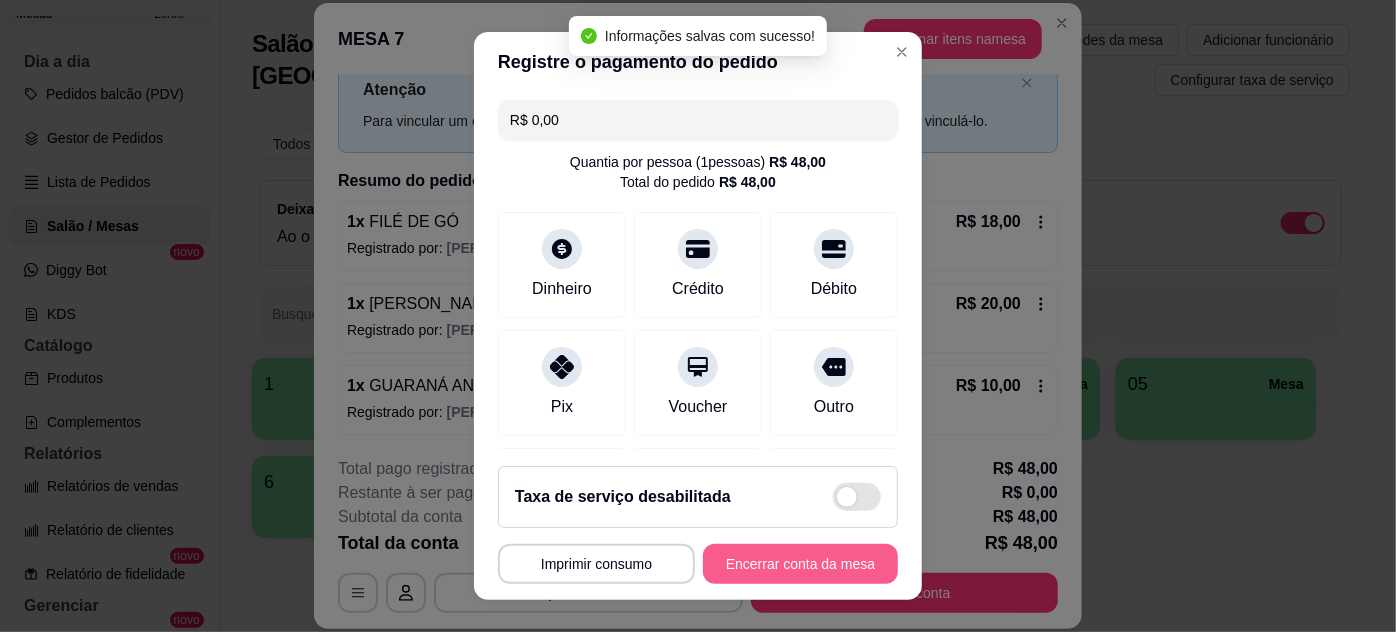 click on "Encerrar conta da mesa" at bounding box center [800, 564] 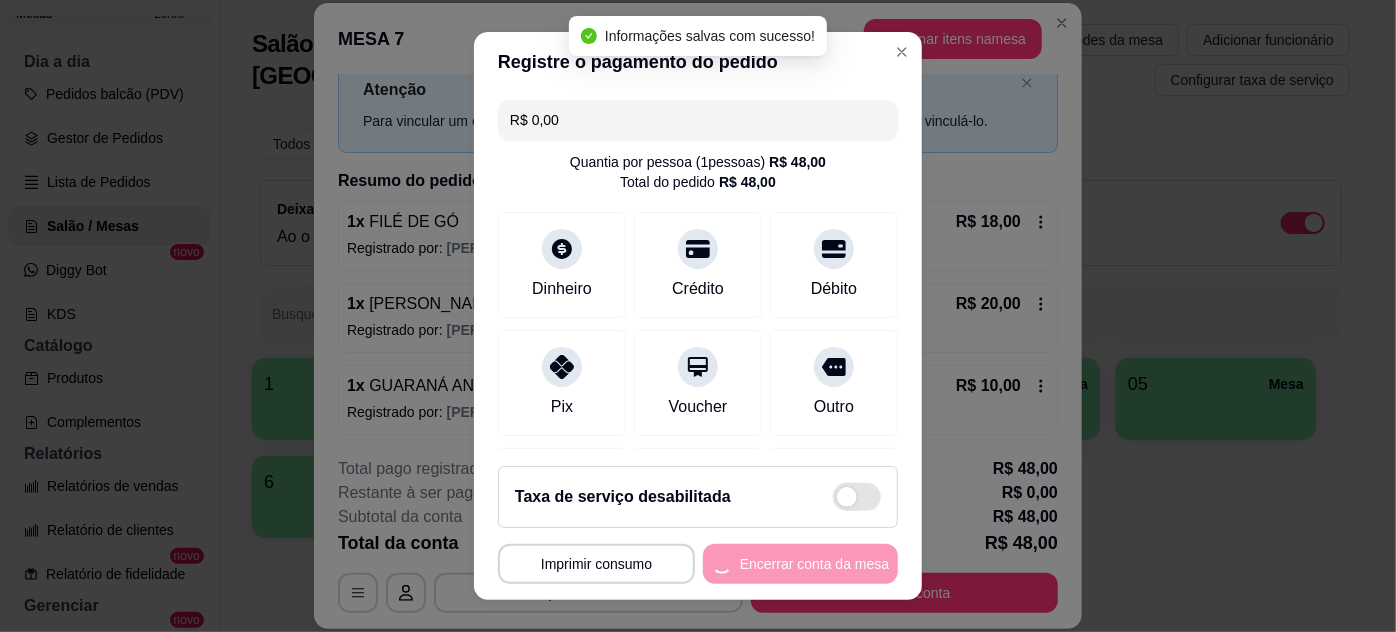 scroll, scrollTop: 0, scrollLeft: 0, axis: both 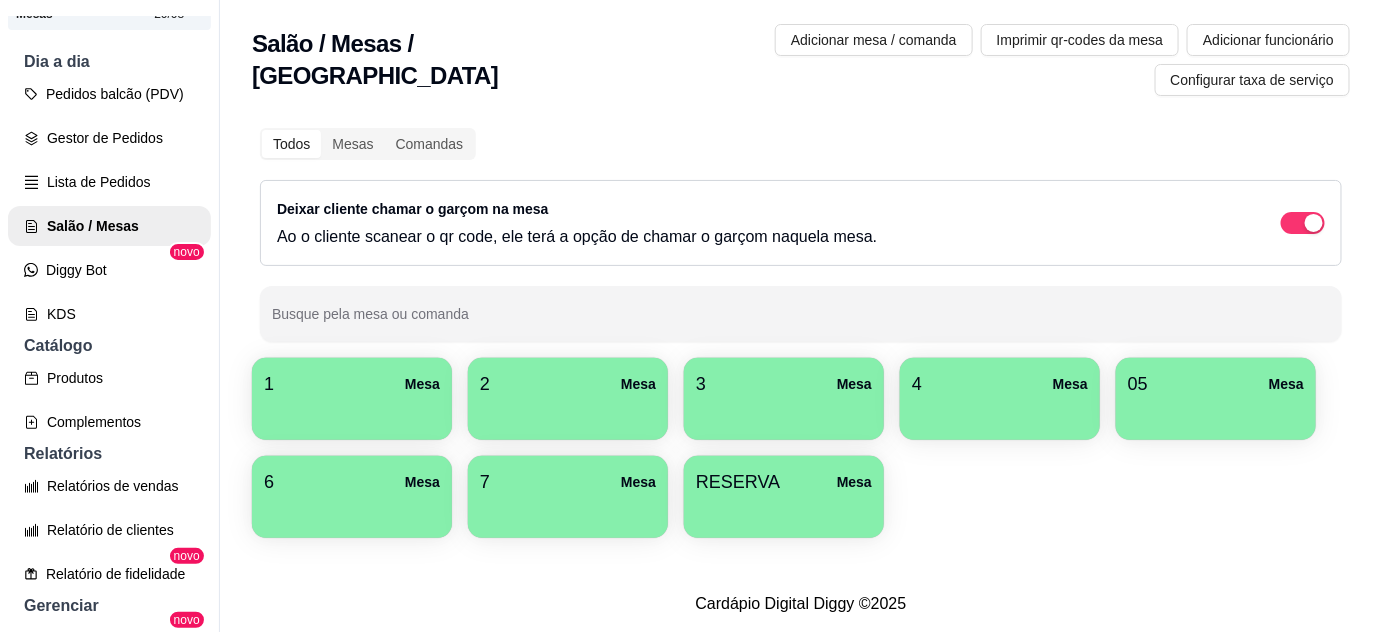 click at bounding box center (1216, 413) 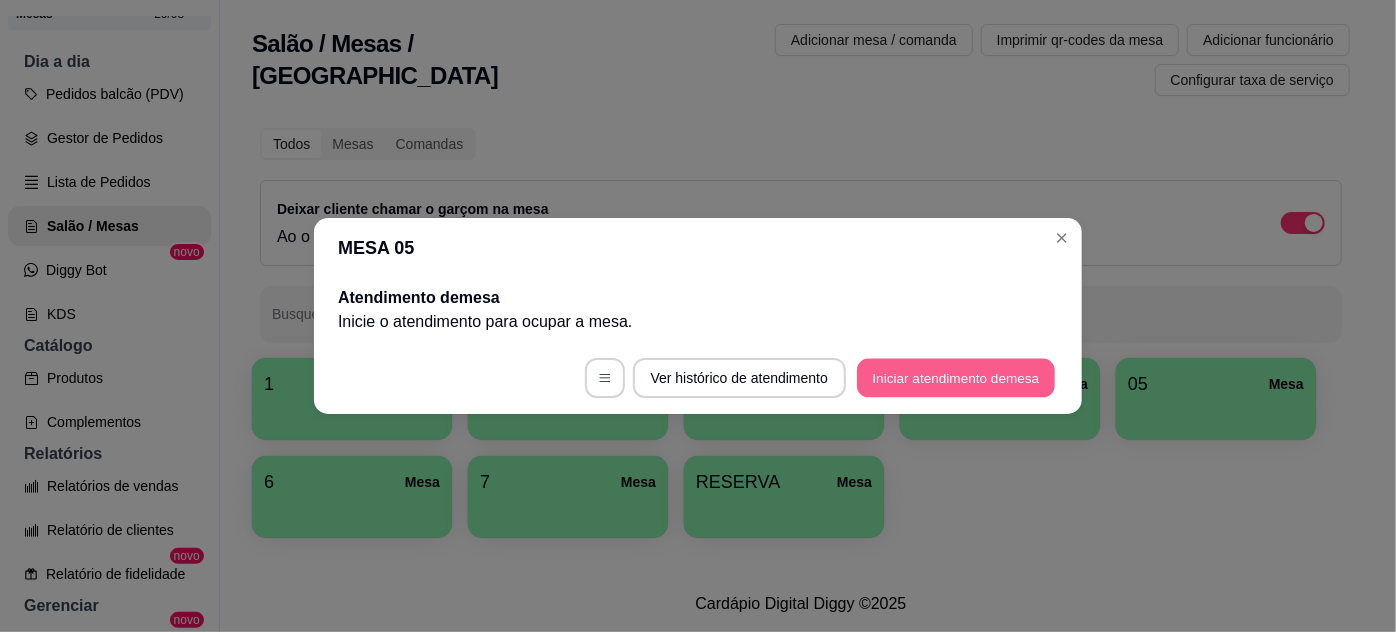 click on "Iniciar atendimento de  mesa" at bounding box center [956, 378] 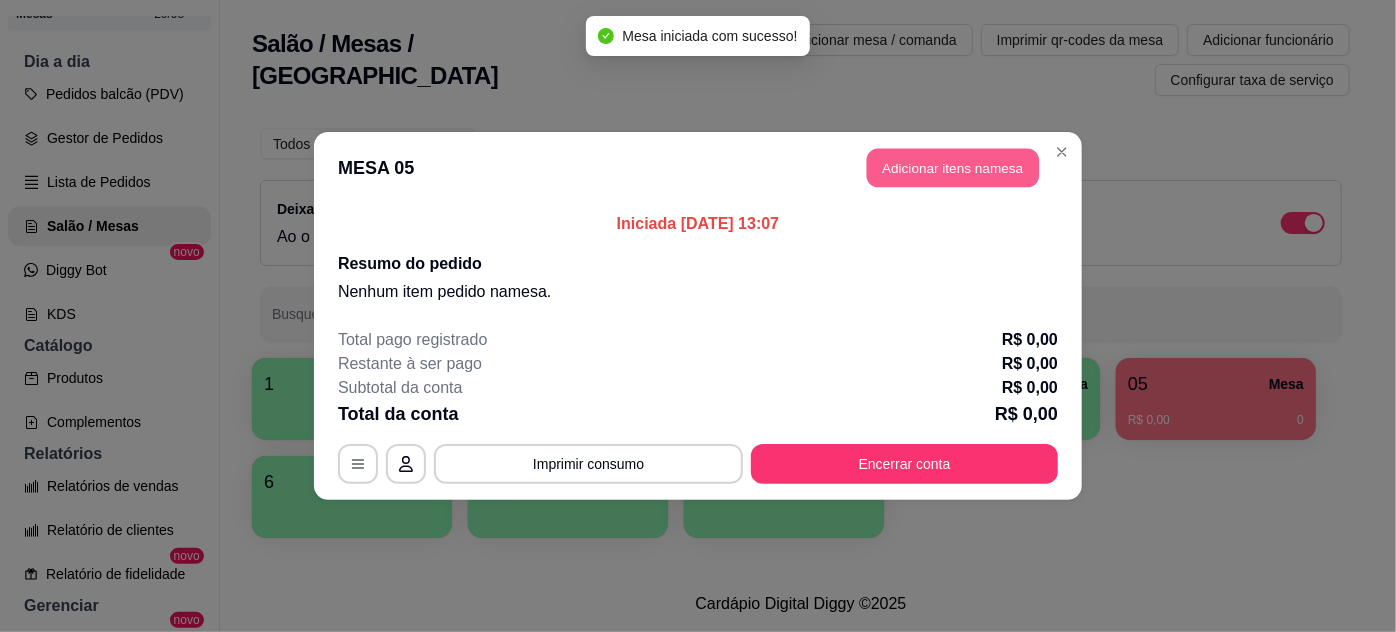 click on "Adicionar itens na  mesa" at bounding box center (953, 168) 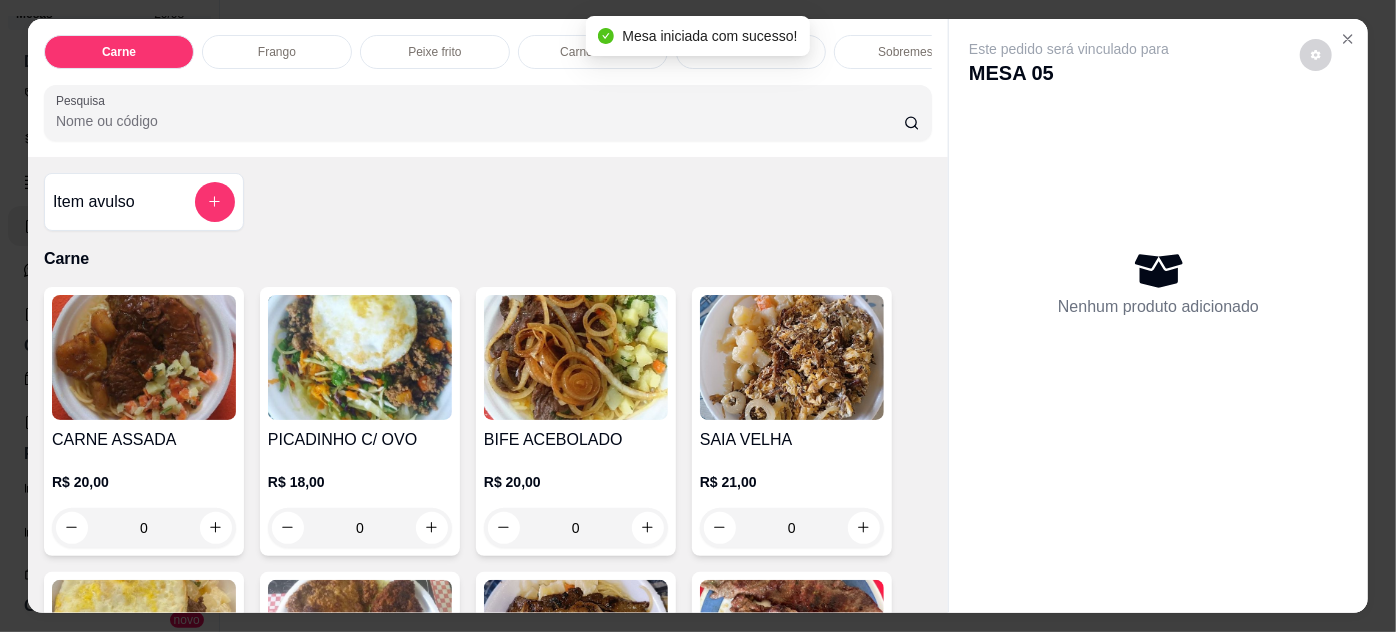 click at bounding box center [576, 357] 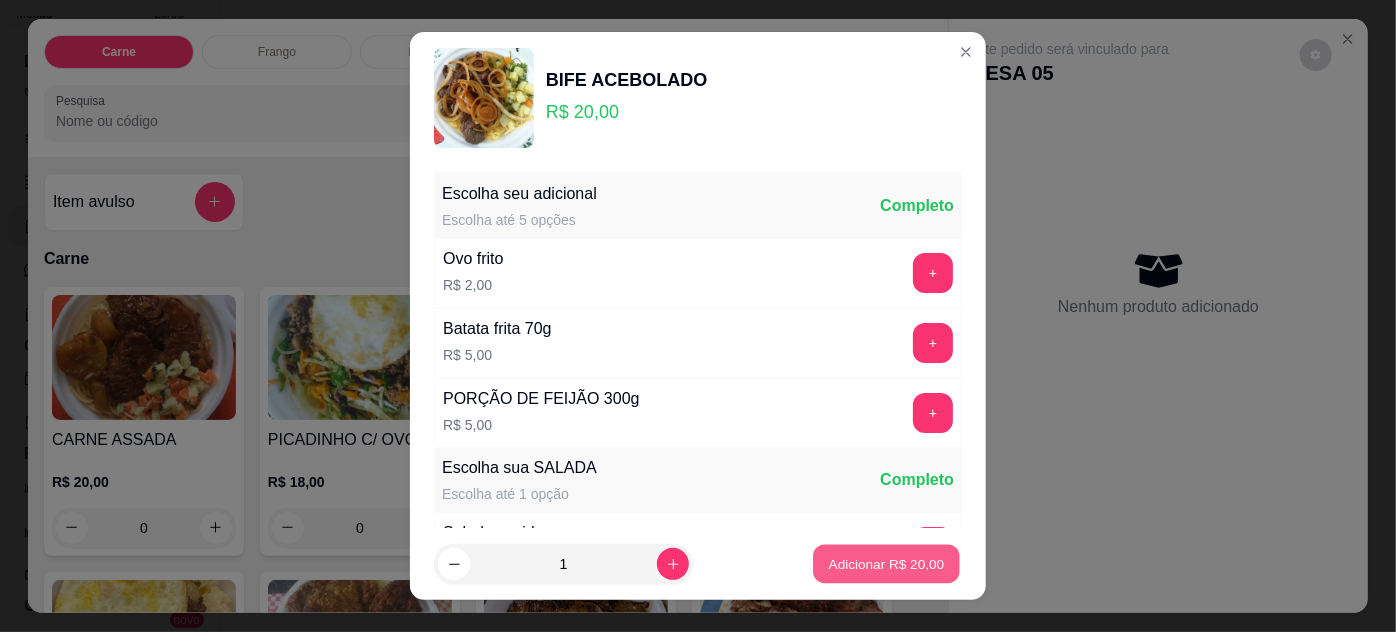 click on "Adicionar   R$ 20,00" at bounding box center (887, 564) 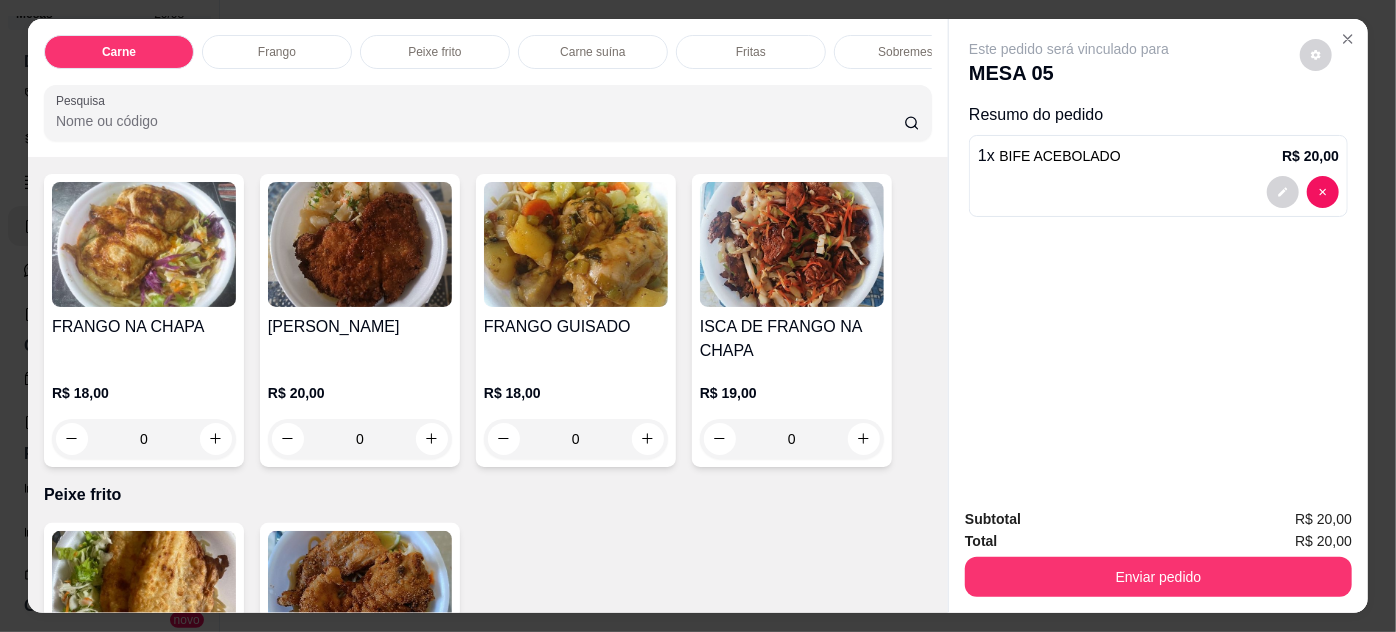 scroll, scrollTop: 1090, scrollLeft: 0, axis: vertical 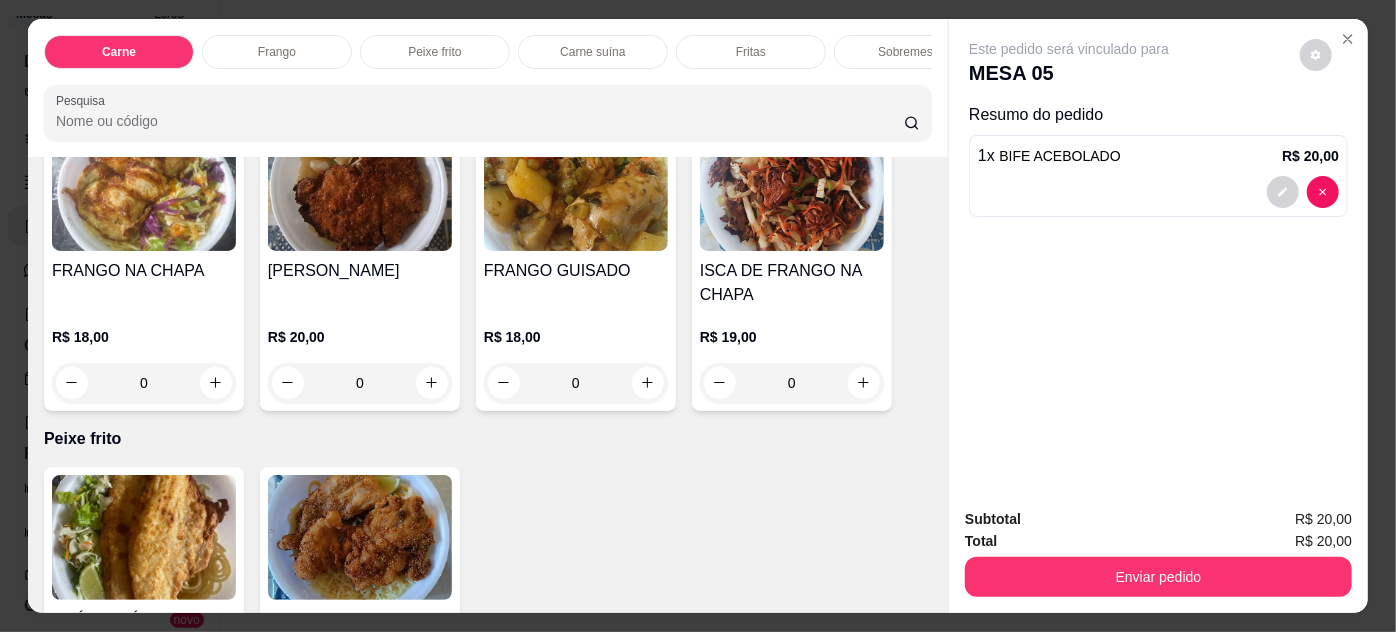 click at bounding box center [576, 188] 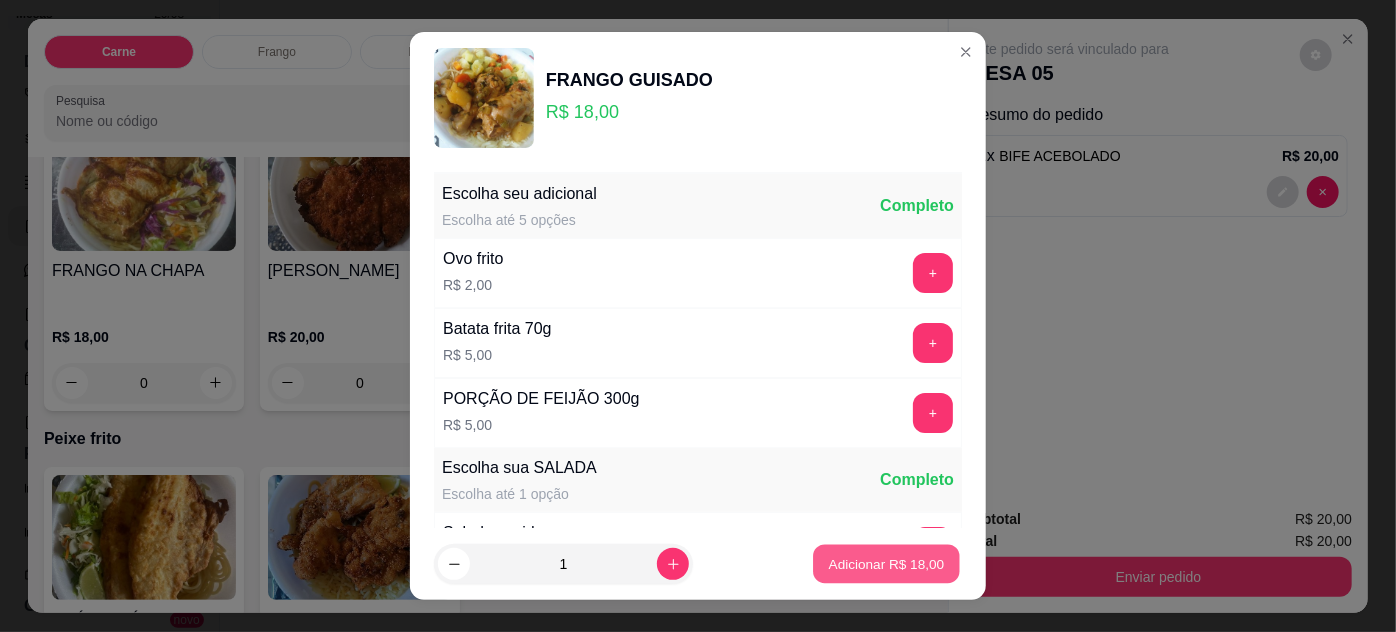 click on "Adicionar   R$ 18,00" at bounding box center [887, 564] 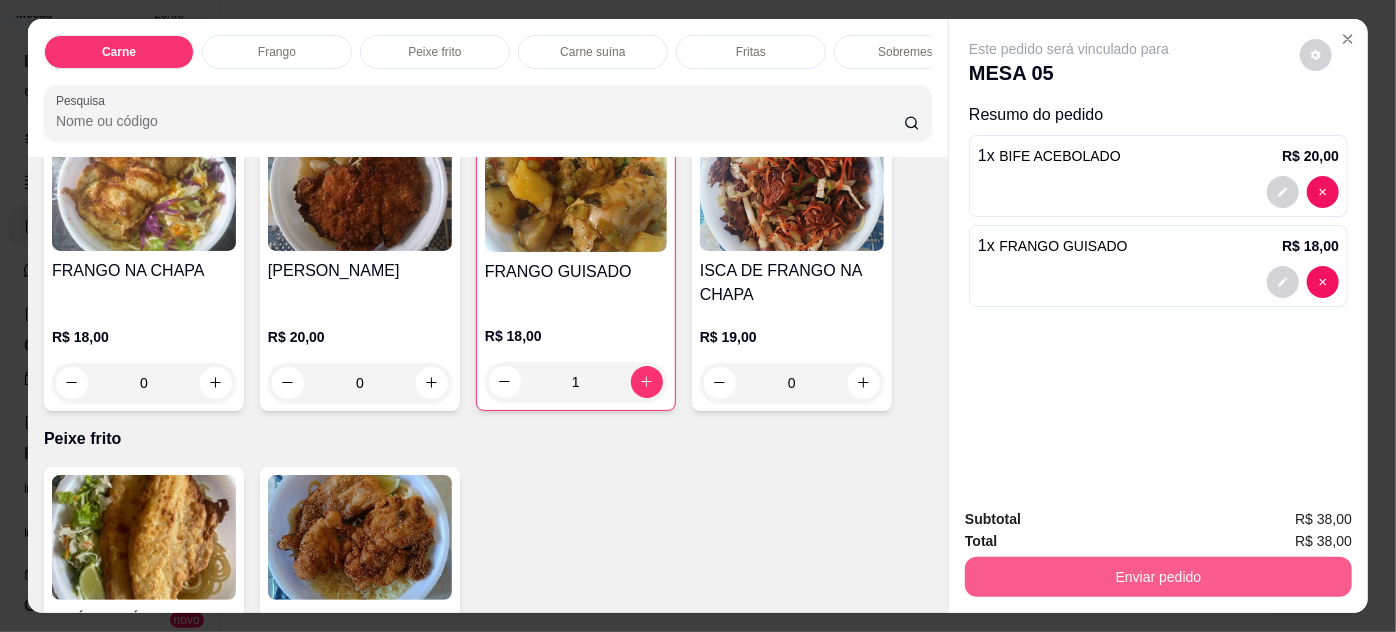 click on "Enviar pedido" at bounding box center (1158, 577) 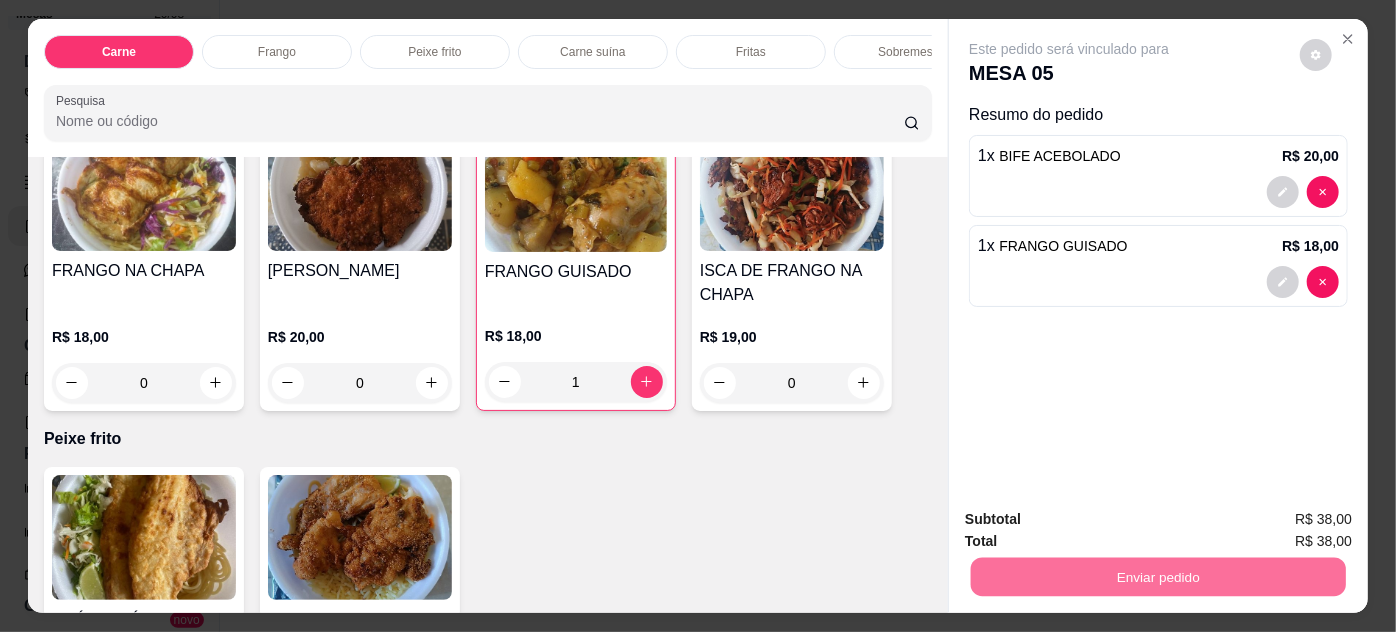 click on "Não registrar e enviar pedido" at bounding box center [1093, 520] 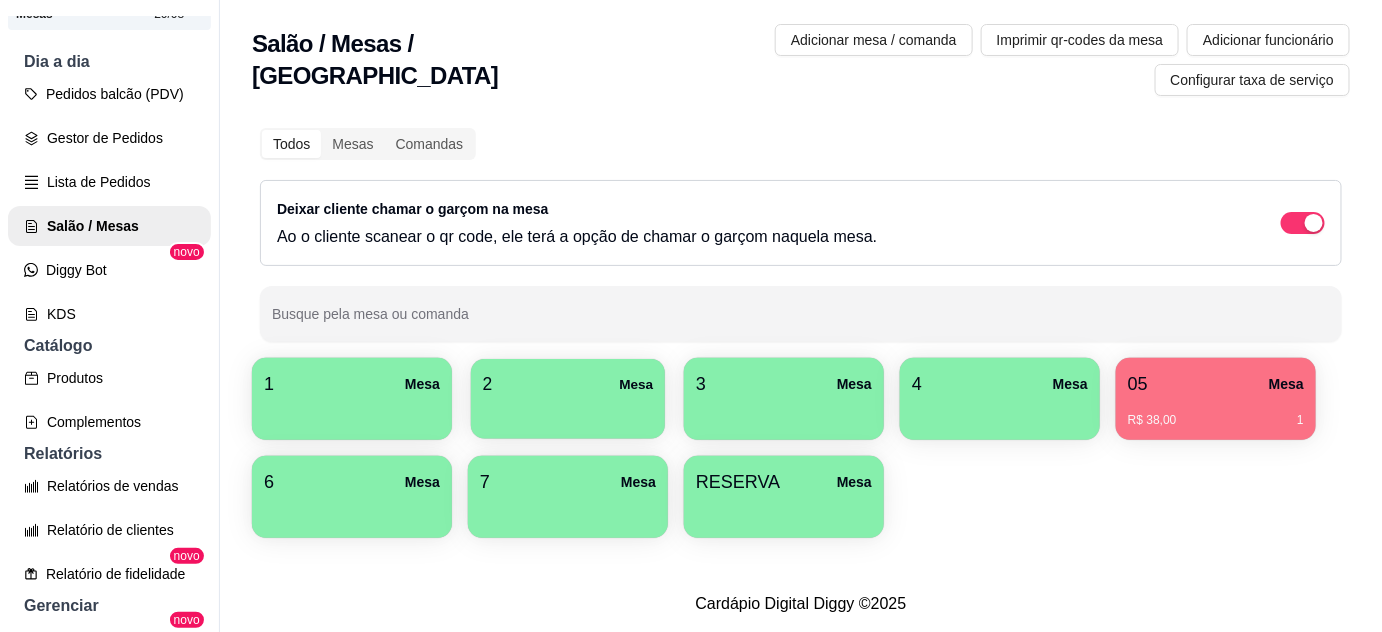 click at bounding box center (568, 412) 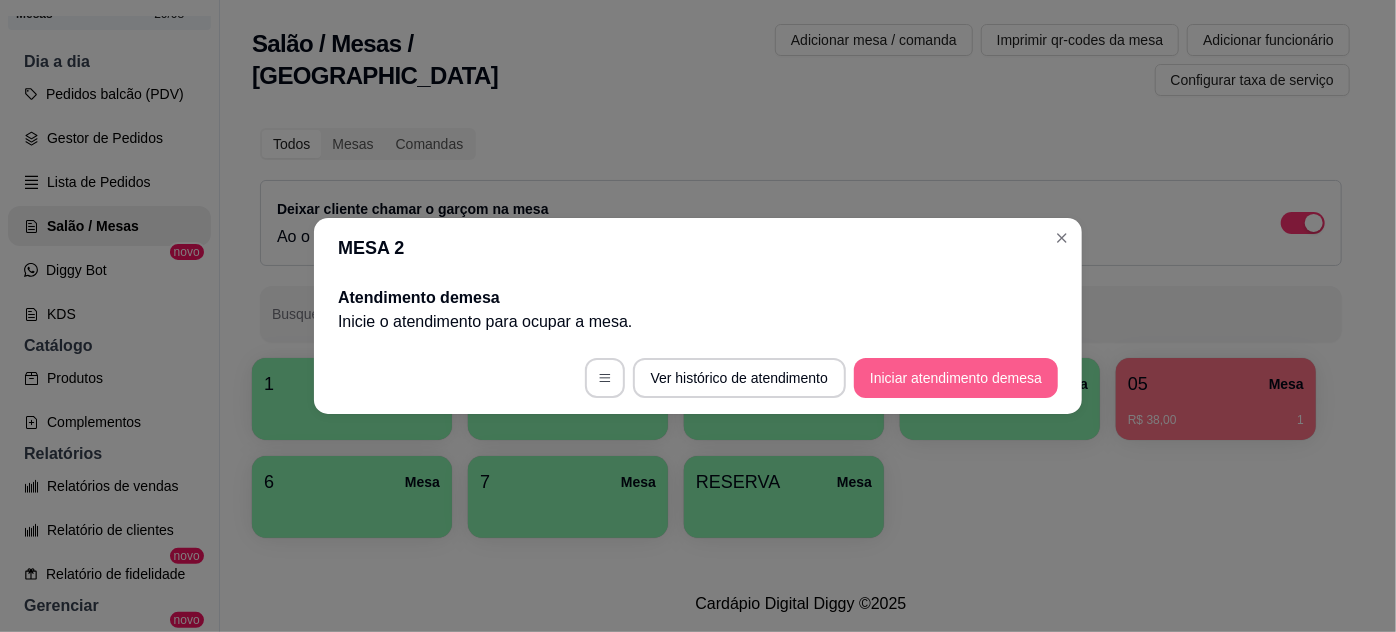 click on "Iniciar atendimento de  mesa" at bounding box center (956, 378) 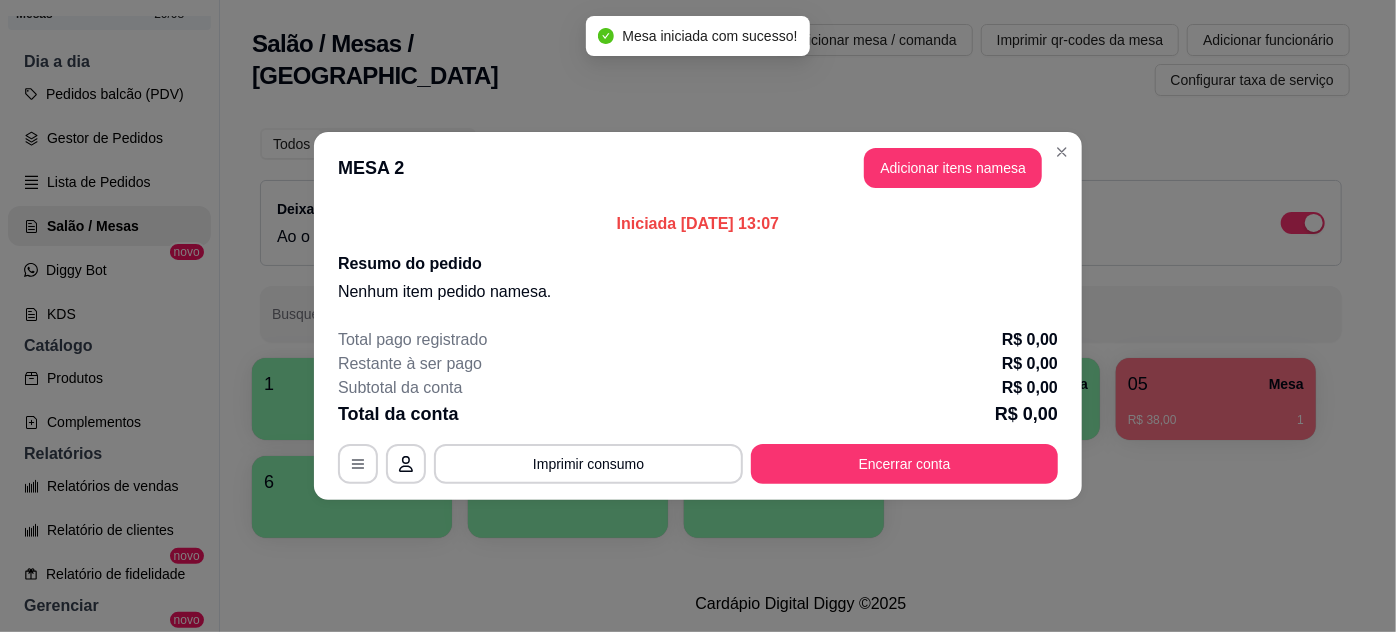 click on "Adicionar itens na  mesa" at bounding box center (953, 168) 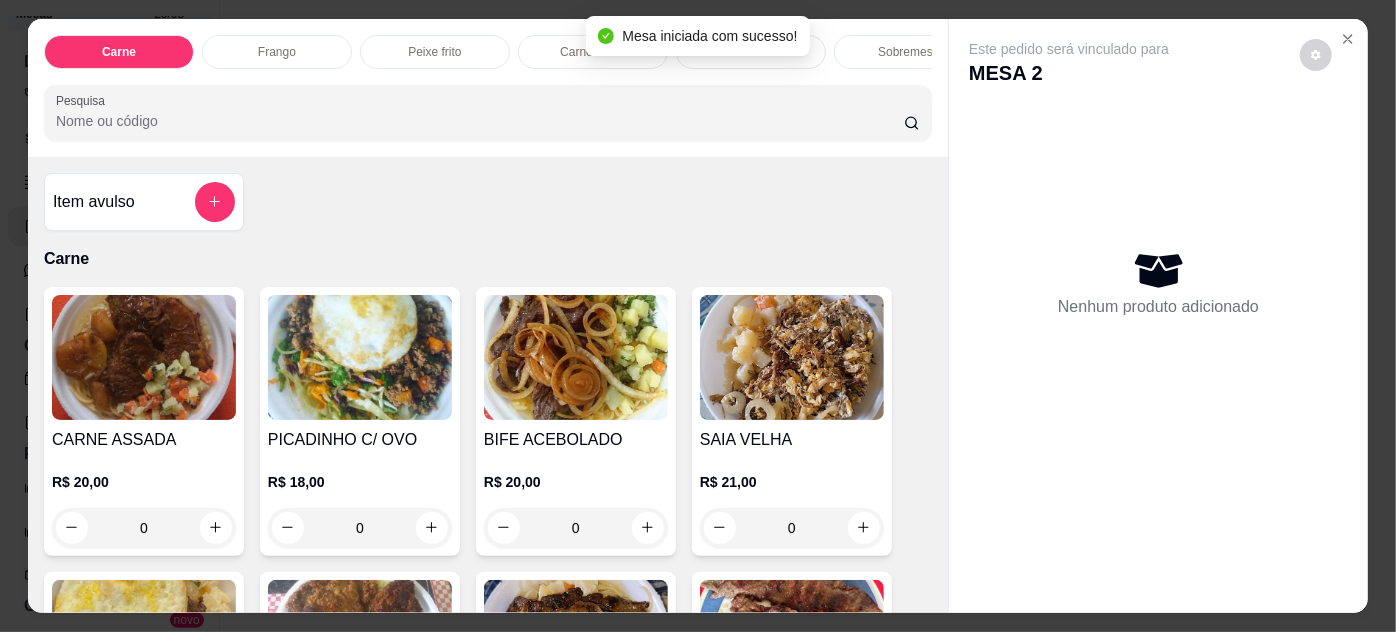 click at bounding box center (360, 357) 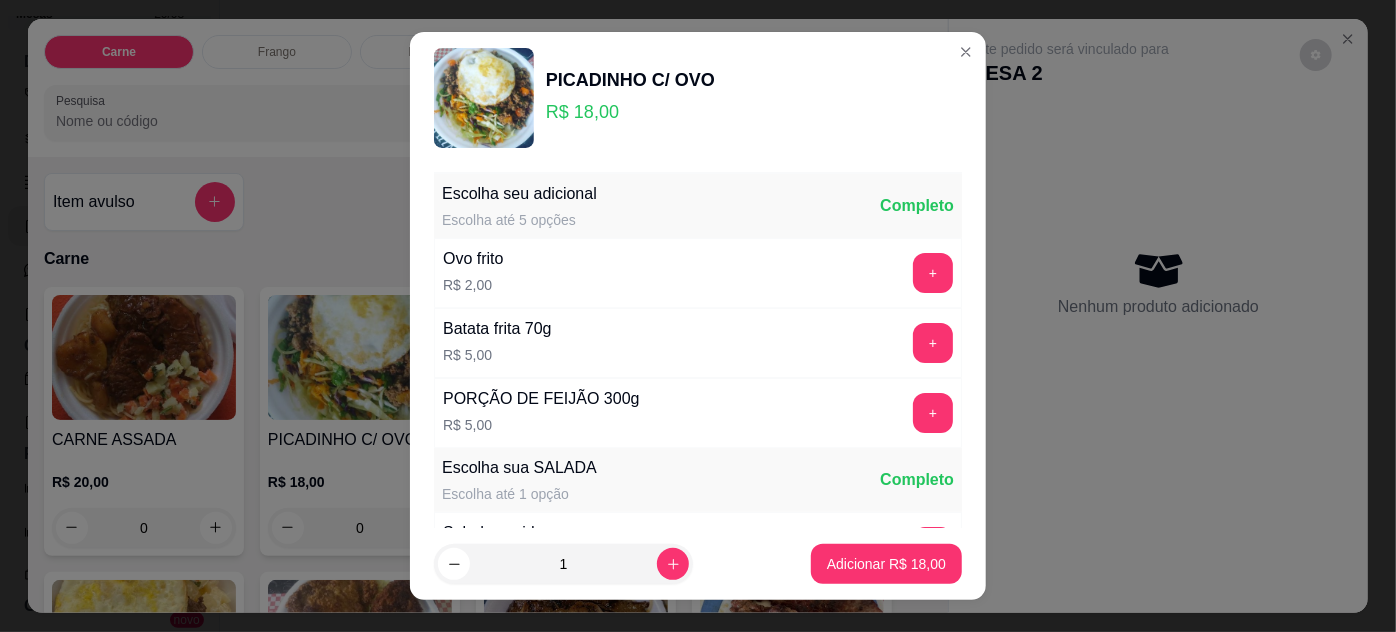 scroll, scrollTop: 269, scrollLeft: 0, axis: vertical 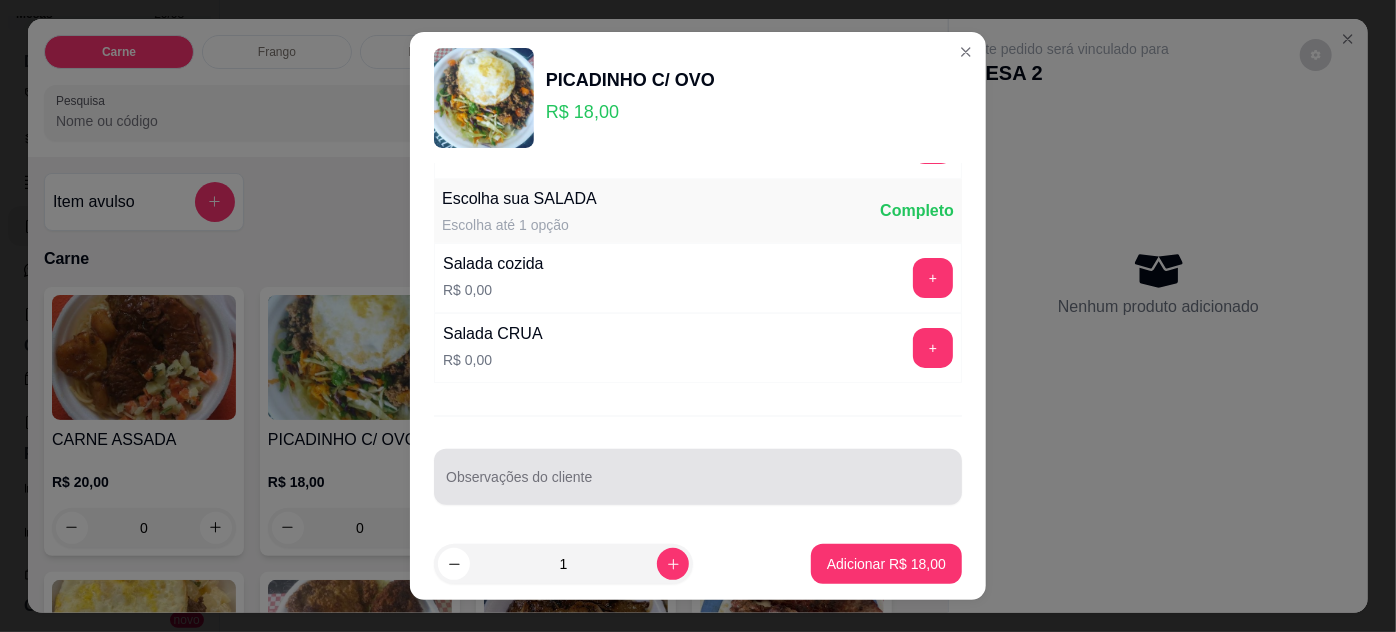 click at bounding box center [698, 477] 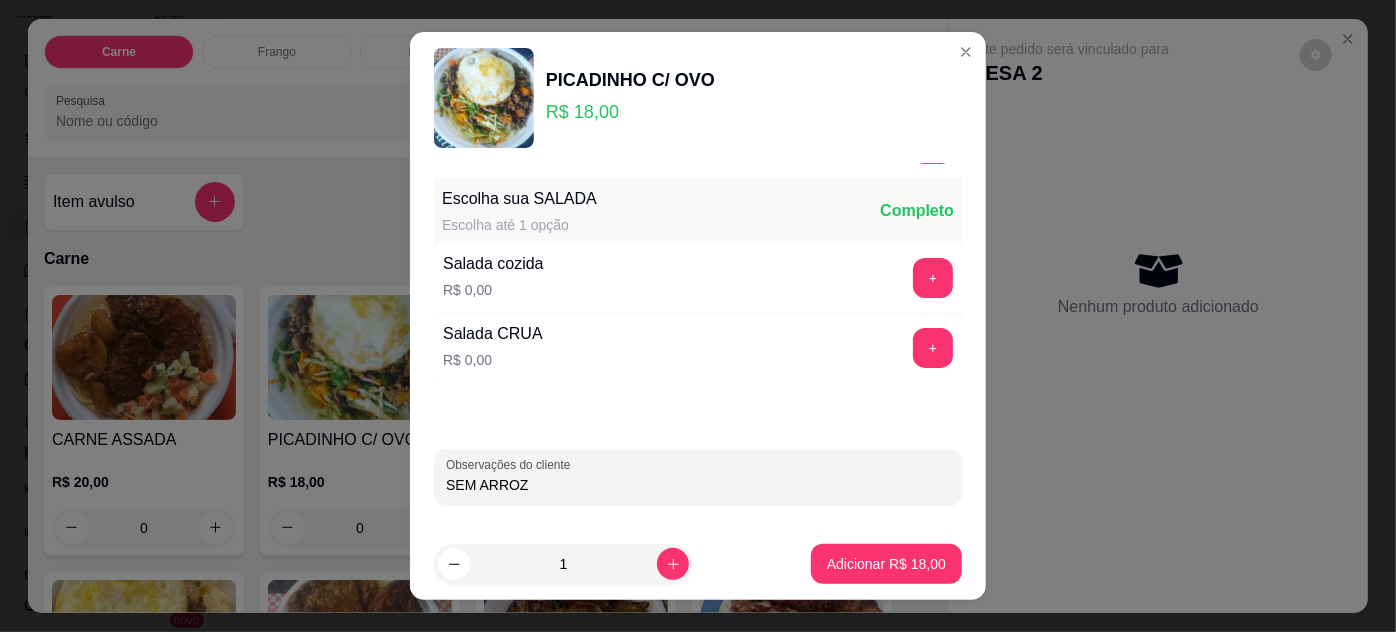 type on "SEM ARROZ" 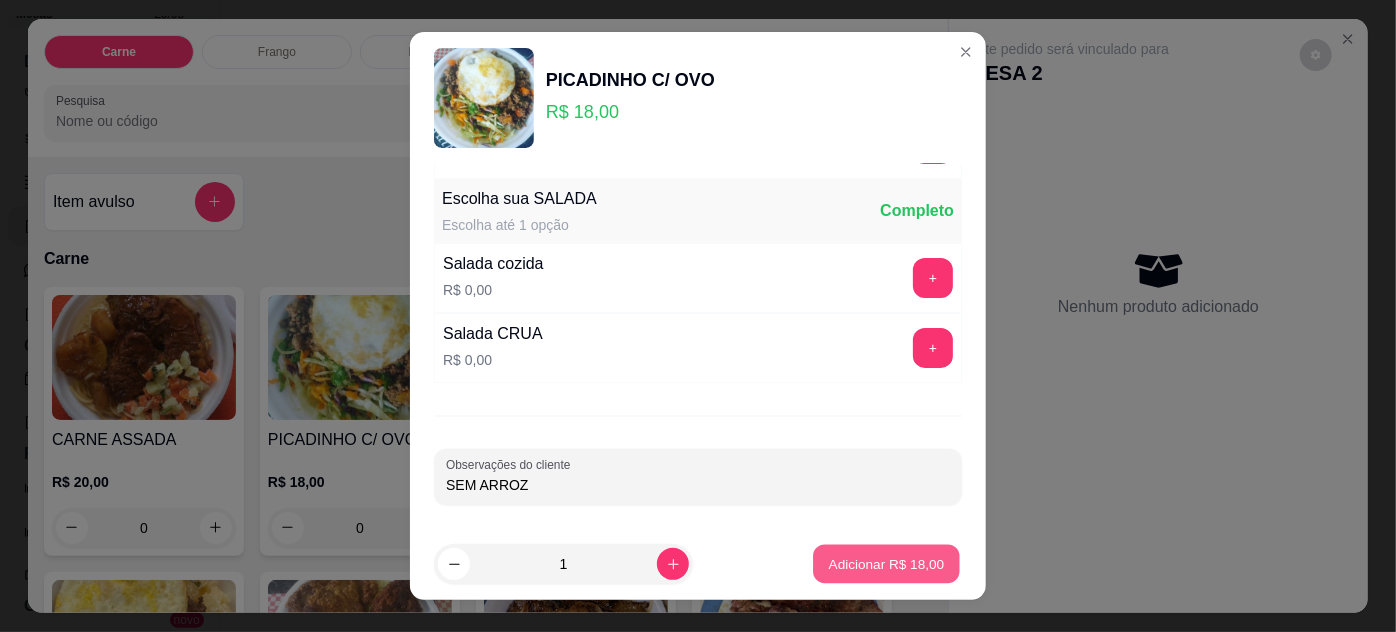 click on "Adicionar   R$ 18,00" at bounding box center (886, 564) 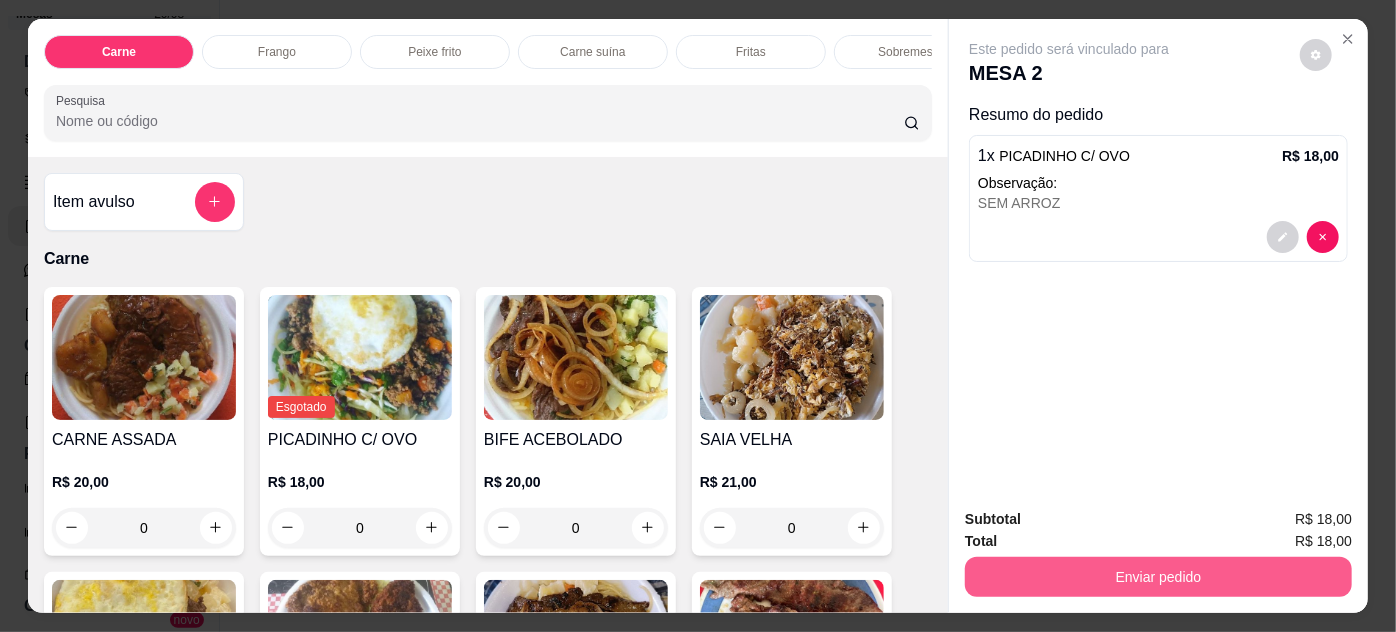 click on "Enviar pedido" at bounding box center (1158, 577) 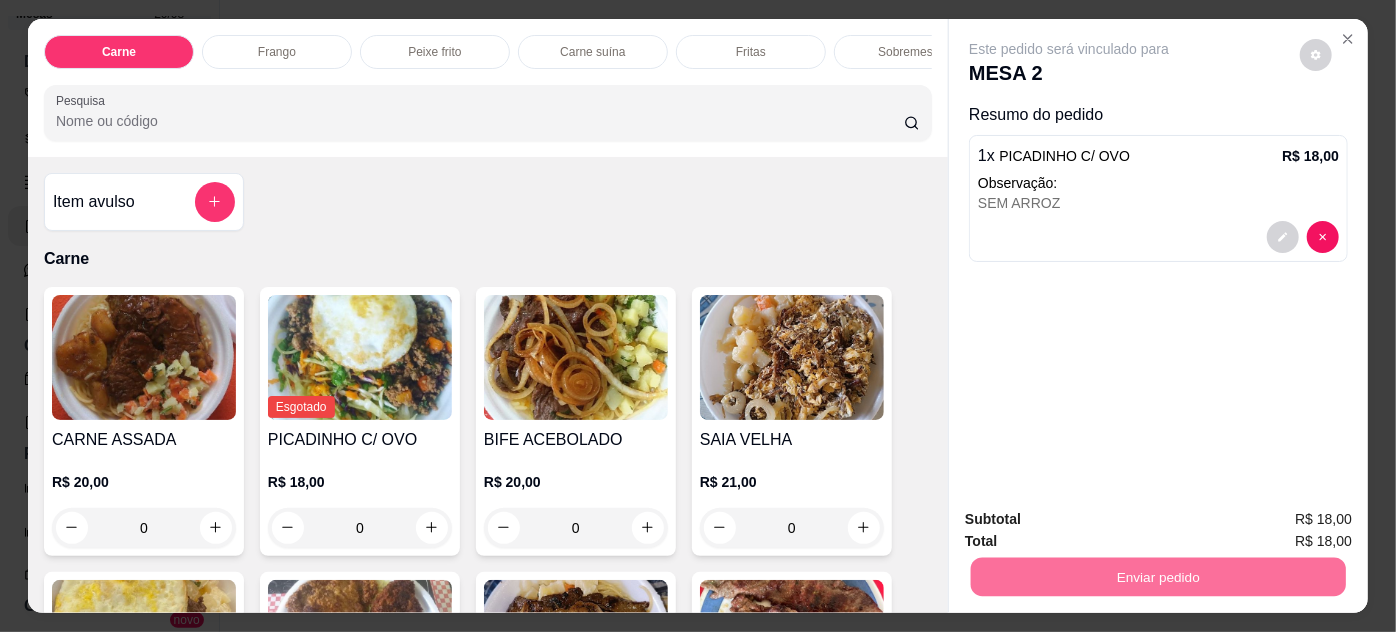 click on "Não registrar e enviar pedido" at bounding box center (1093, 521) 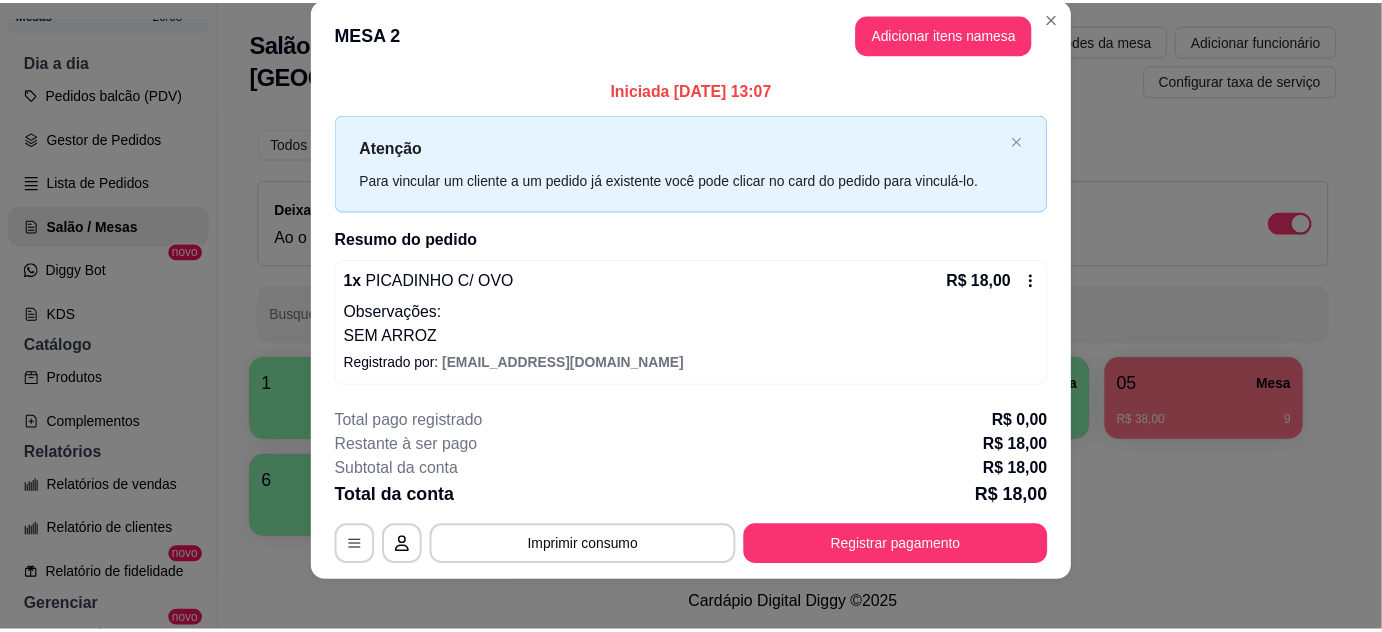 scroll, scrollTop: 39, scrollLeft: 0, axis: vertical 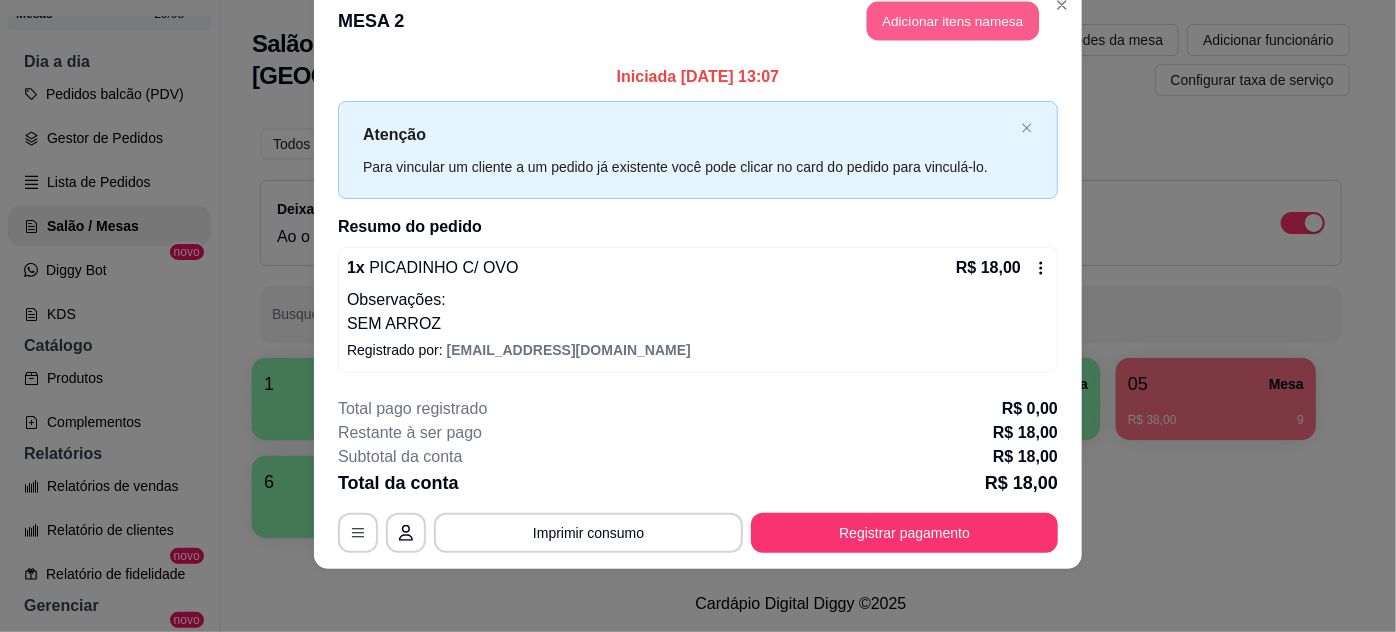 click on "Adicionar itens na  mesa" at bounding box center (953, 21) 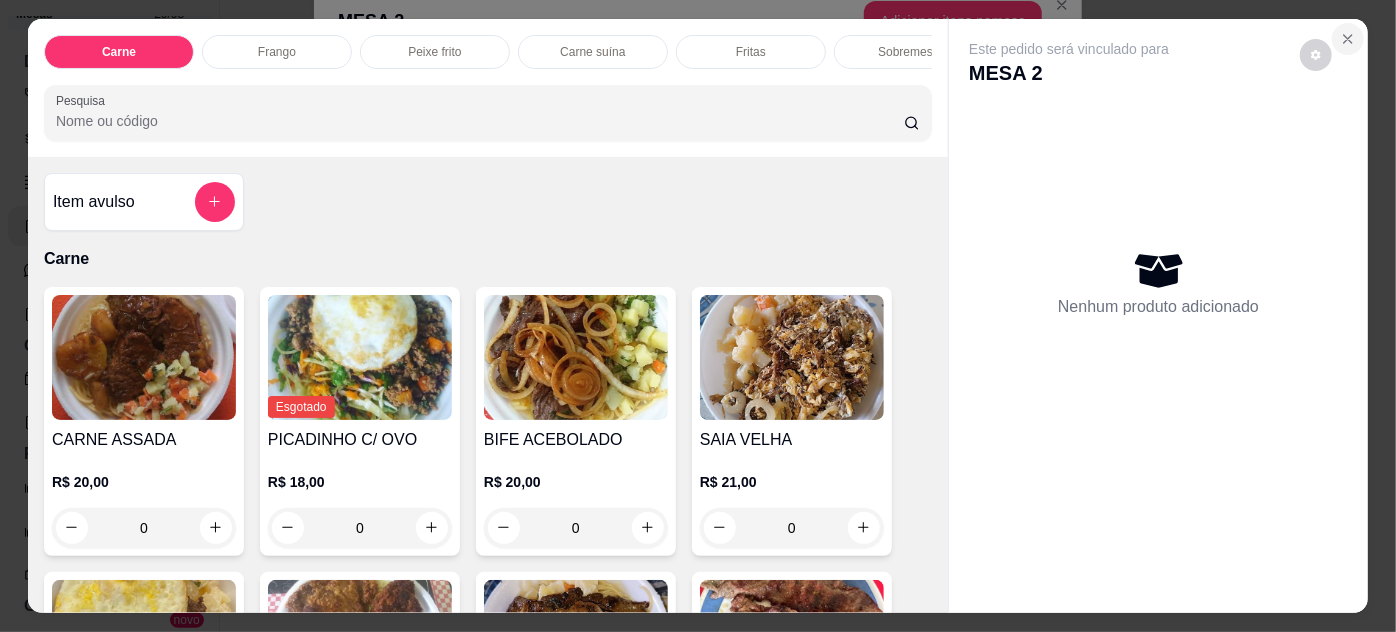 click 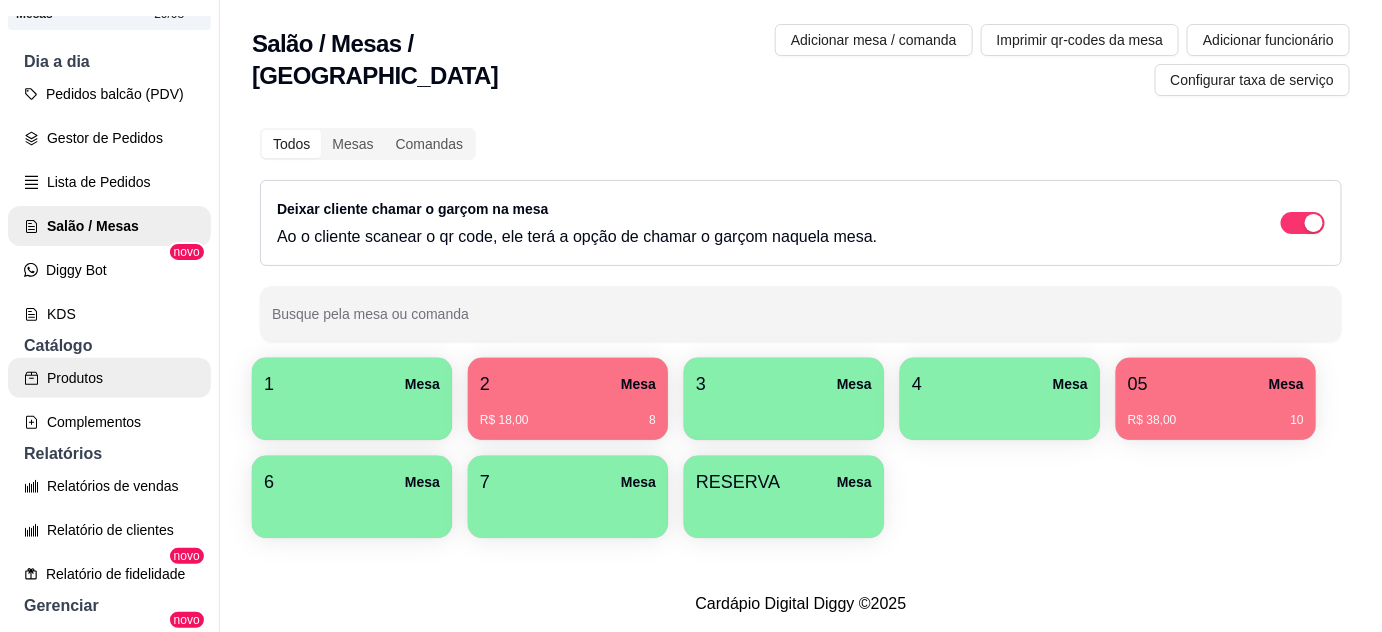 click on "Produtos" at bounding box center [109, 378] 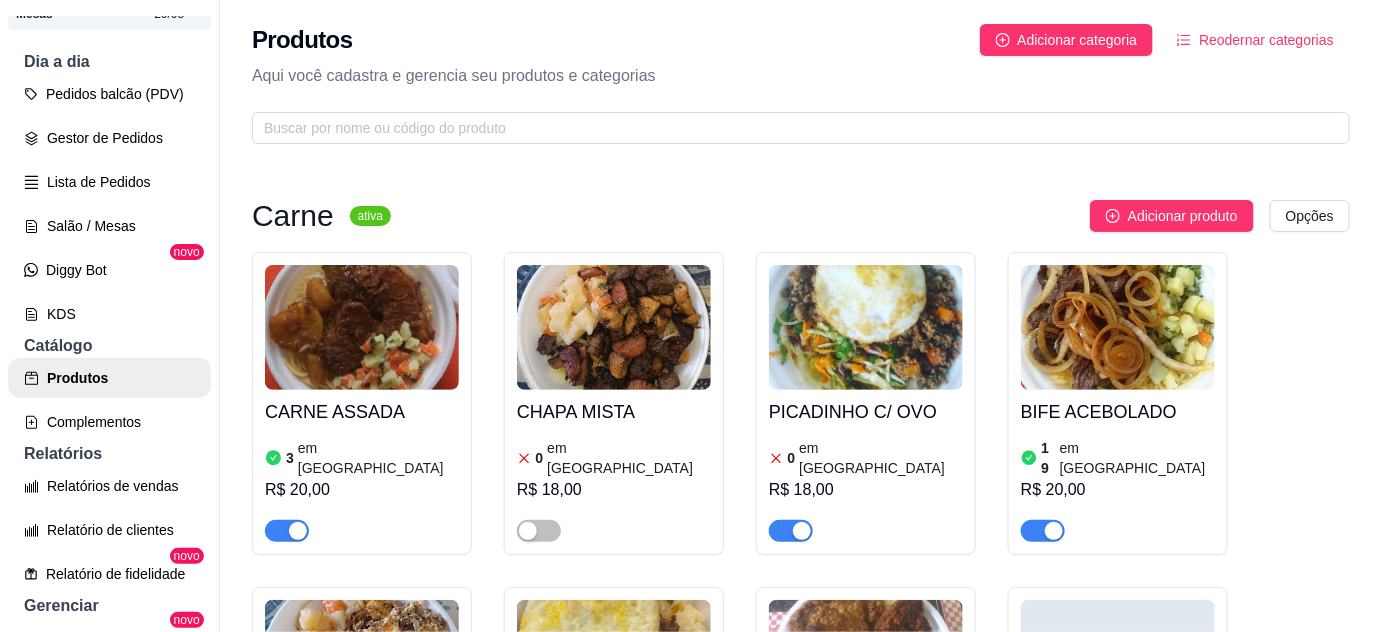click at bounding box center (866, 327) 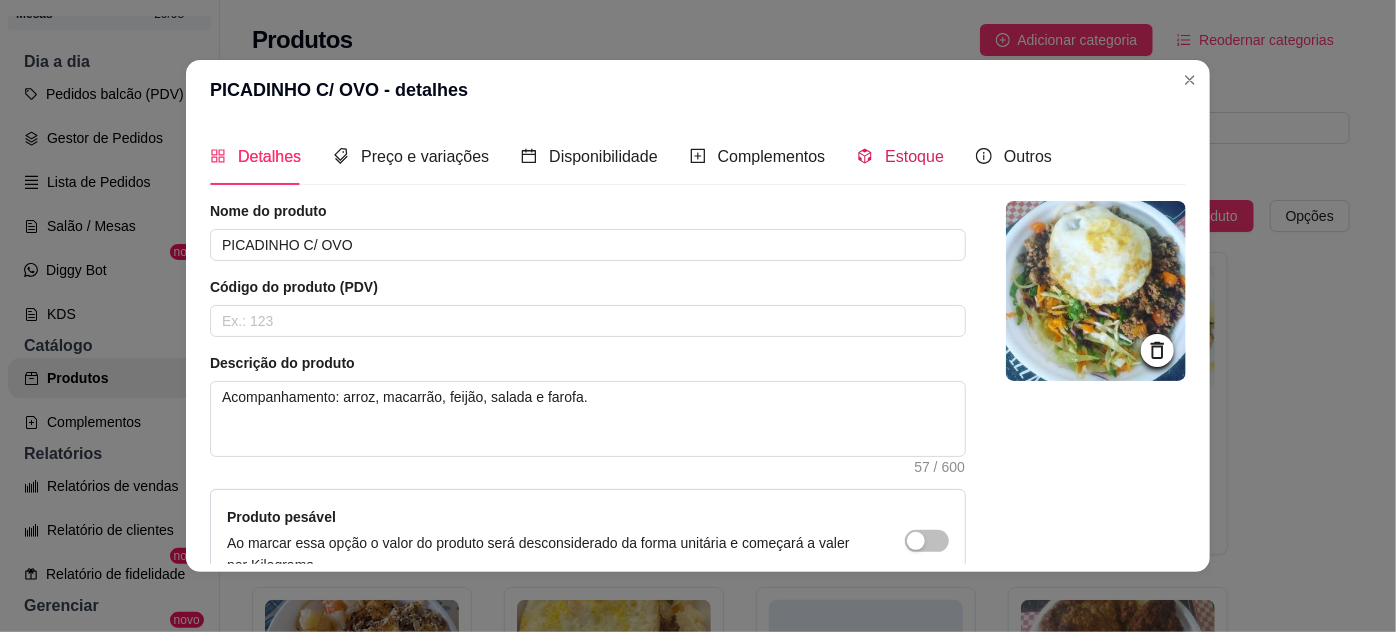 click on "Estoque" at bounding box center (900, 156) 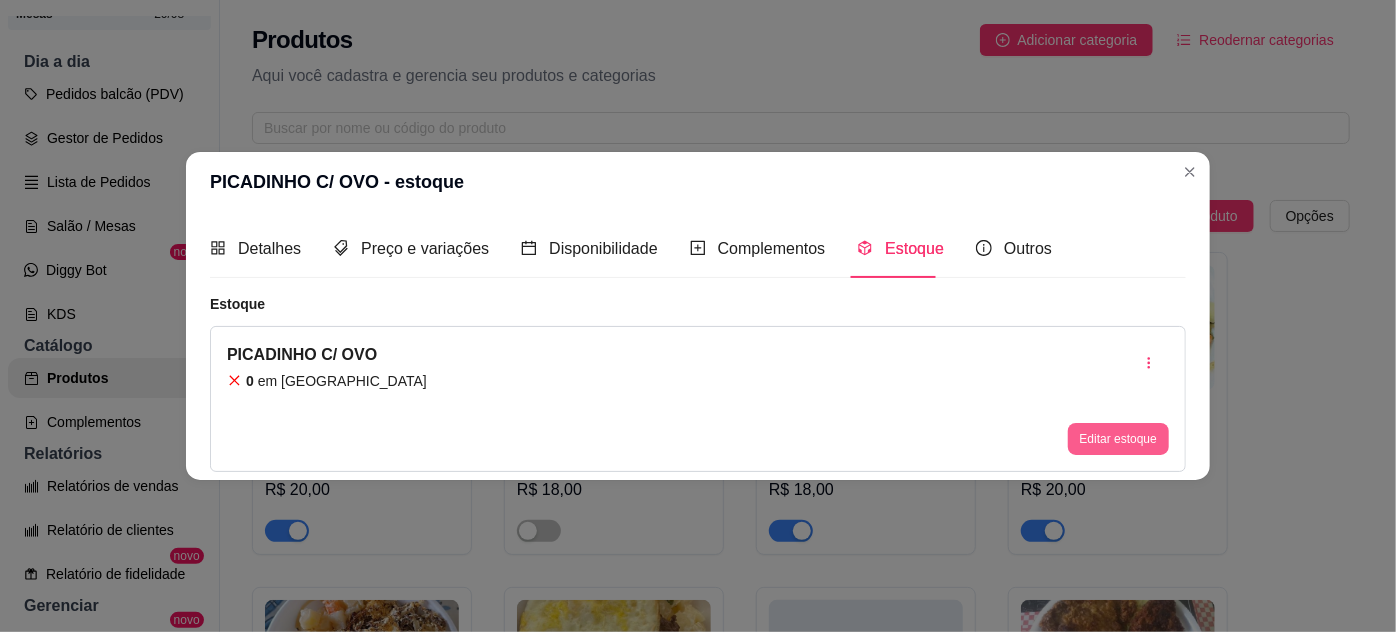 click on "Editar estoque" at bounding box center (1118, 439) 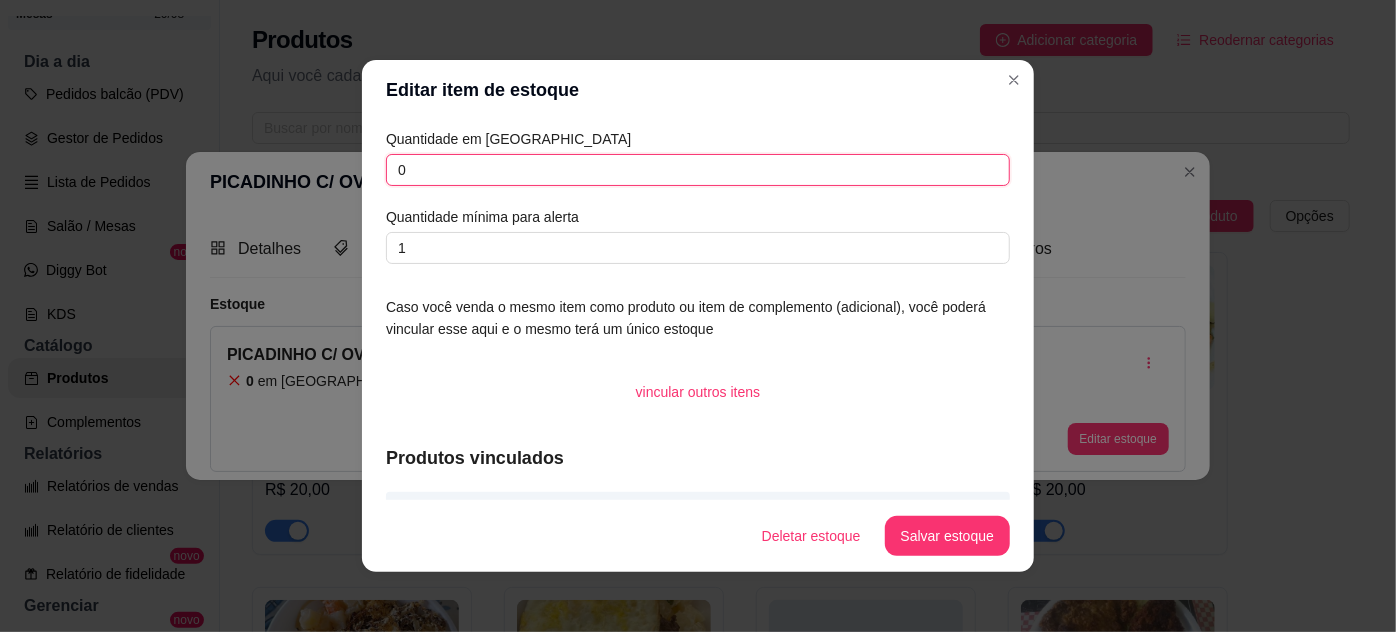 click on "0" at bounding box center [698, 170] 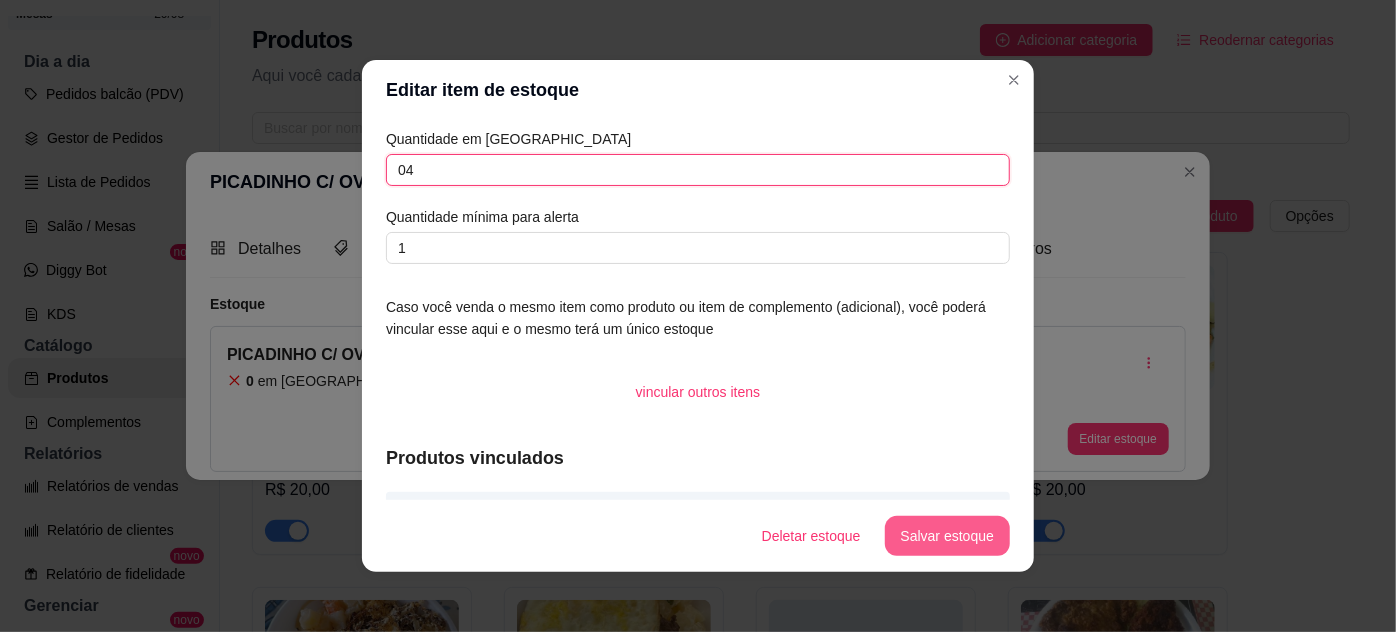 type on "04" 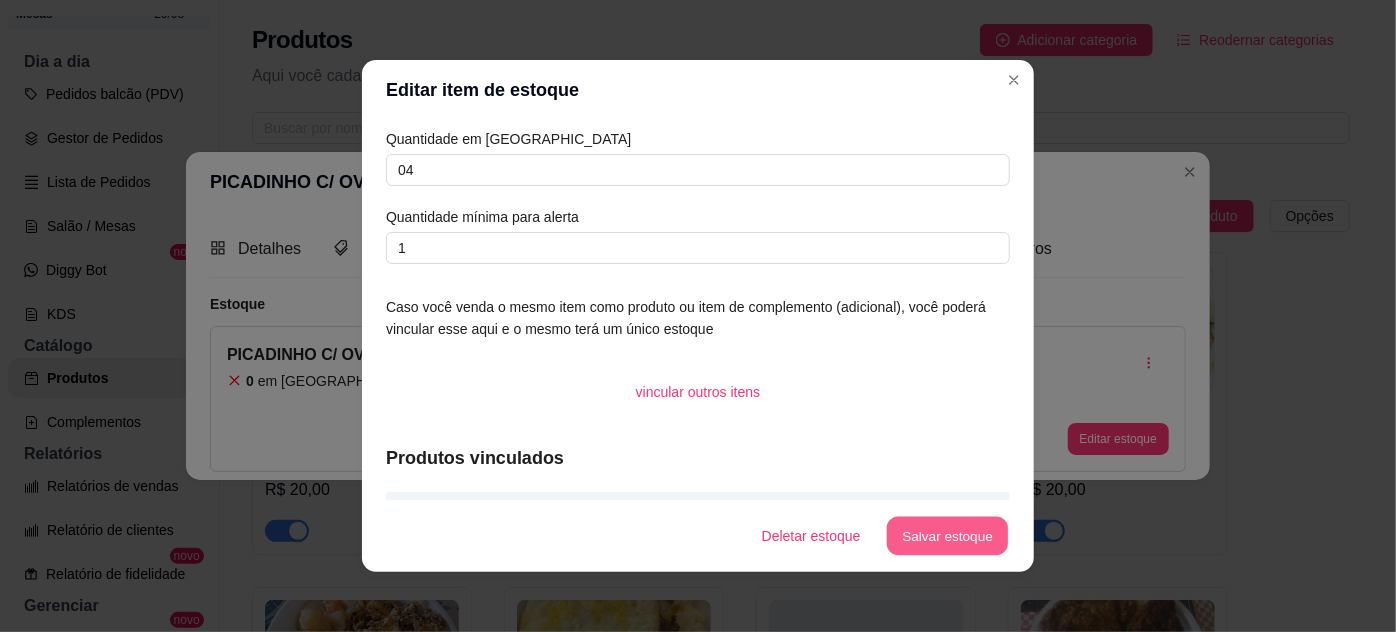 click on "Salvar estoque" at bounding box center [947, 536] 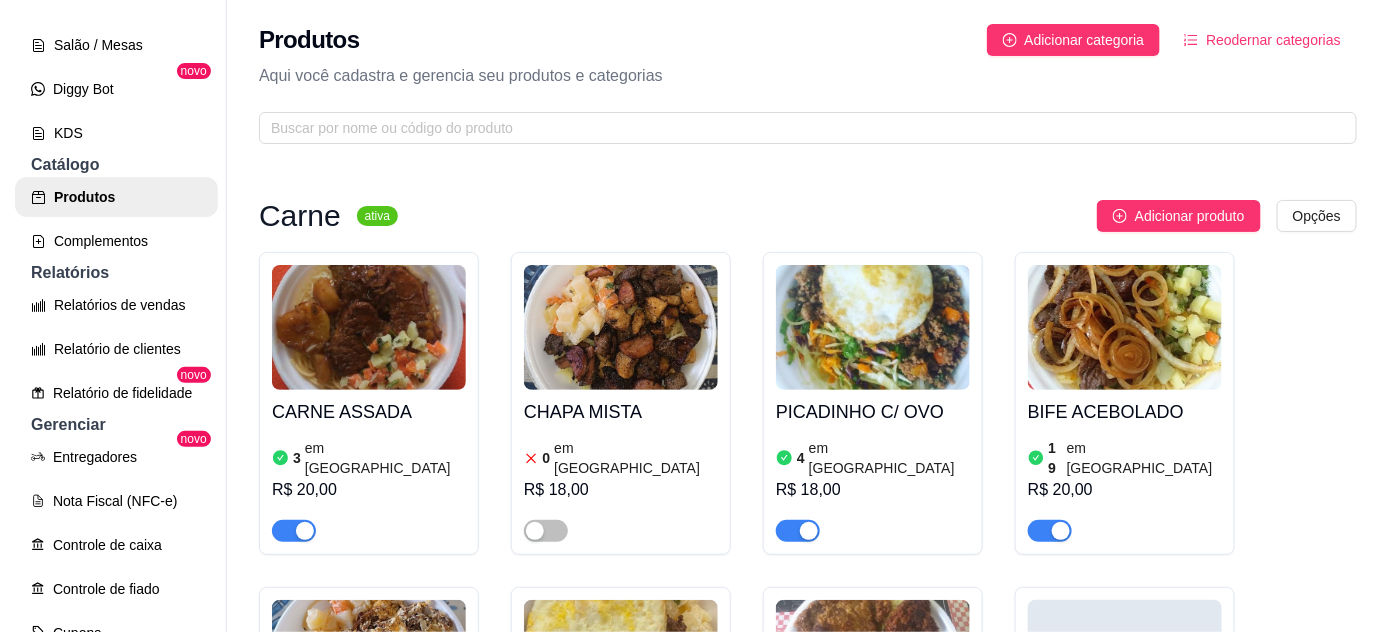 scroll, scrollTop: 208, scrollLeft: 0, axis: vertical 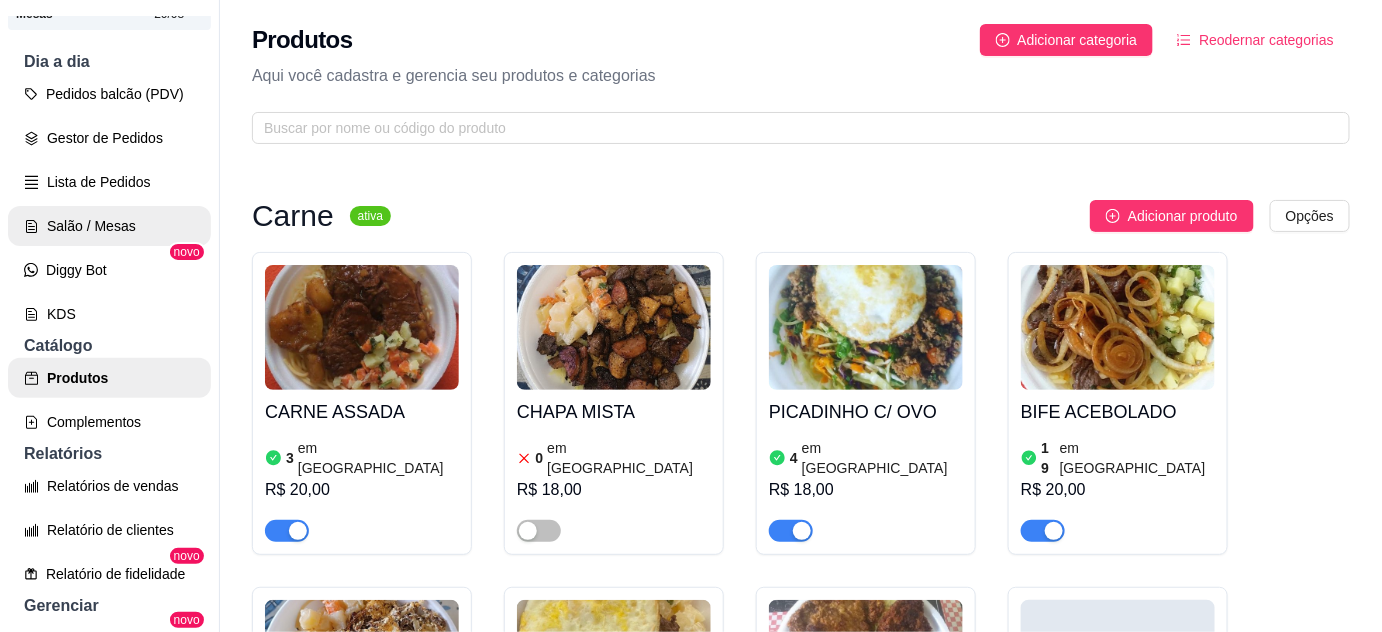 click on "Salão / Mesas" at bounding box center [109, 226] 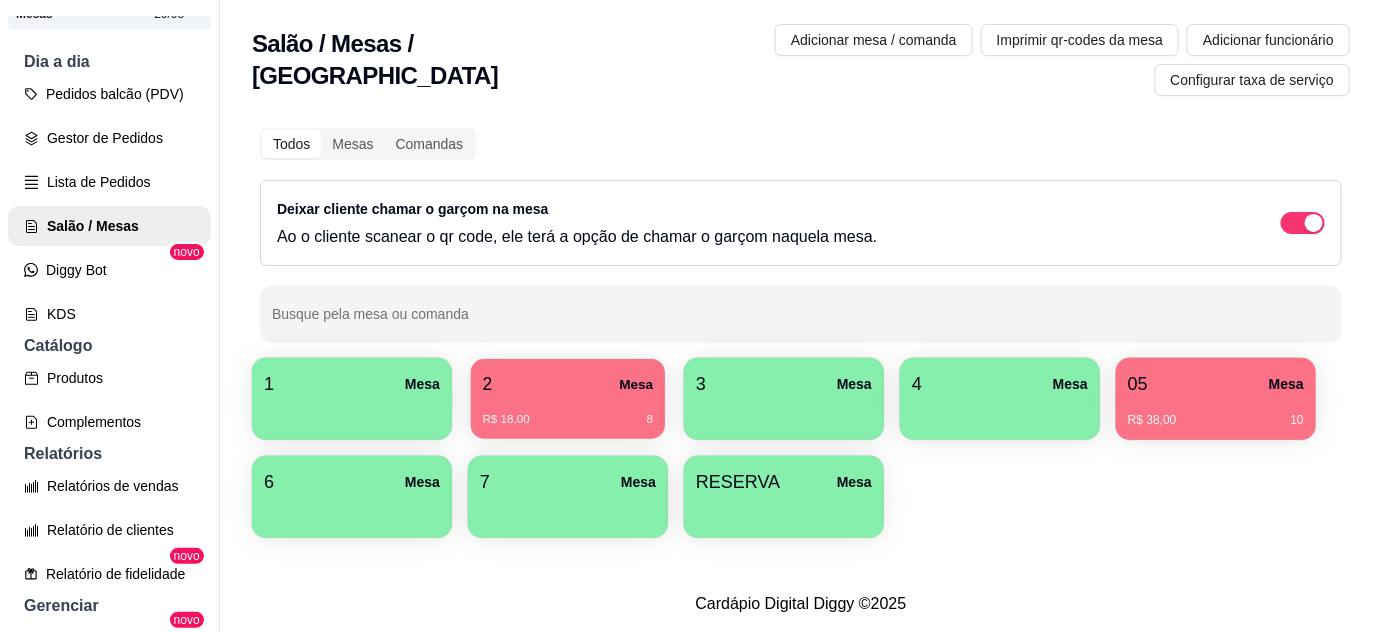 click on "2 Mesa" at bounding box center (568, 384) 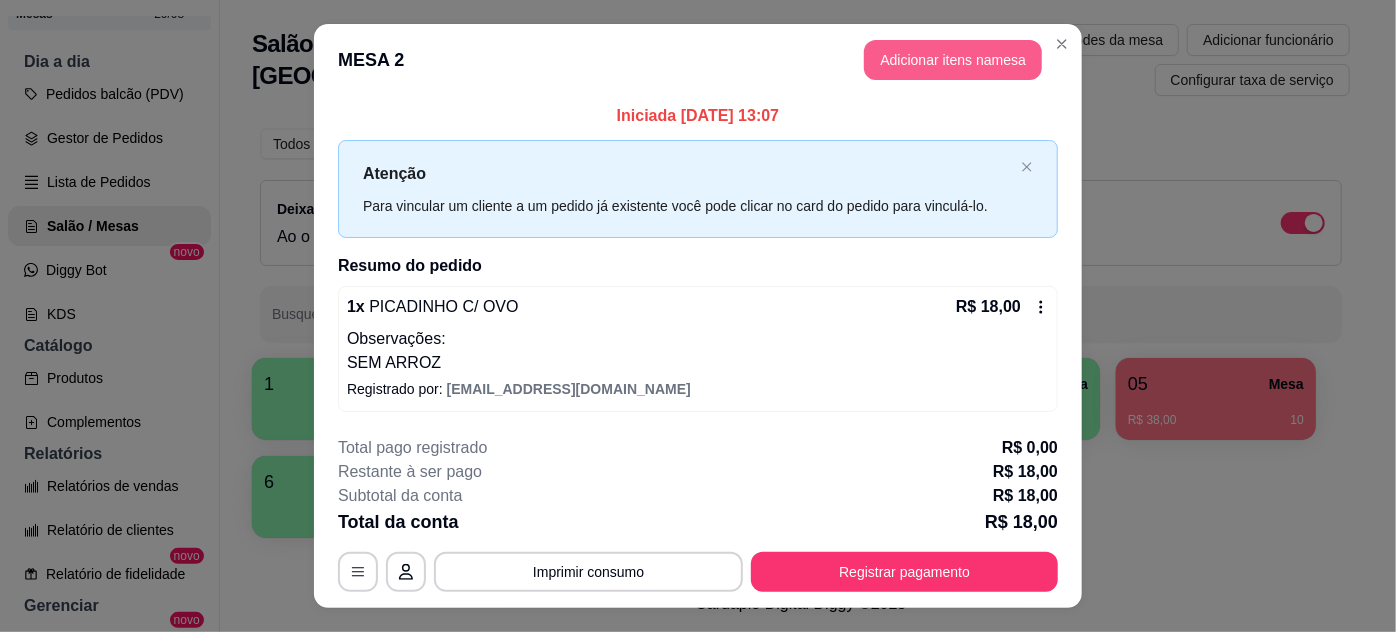 click on "Adicionar itens na  mesa" at bounding box center [953, 60] 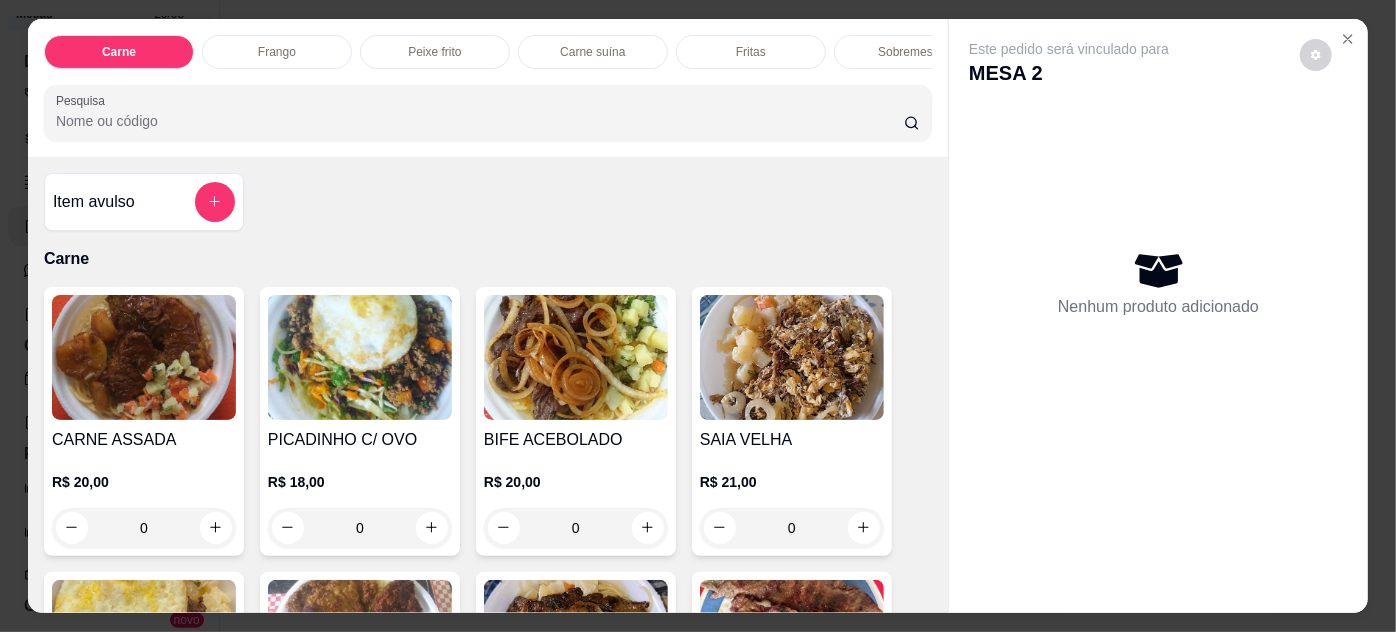 click at bounding box center [360, 357] 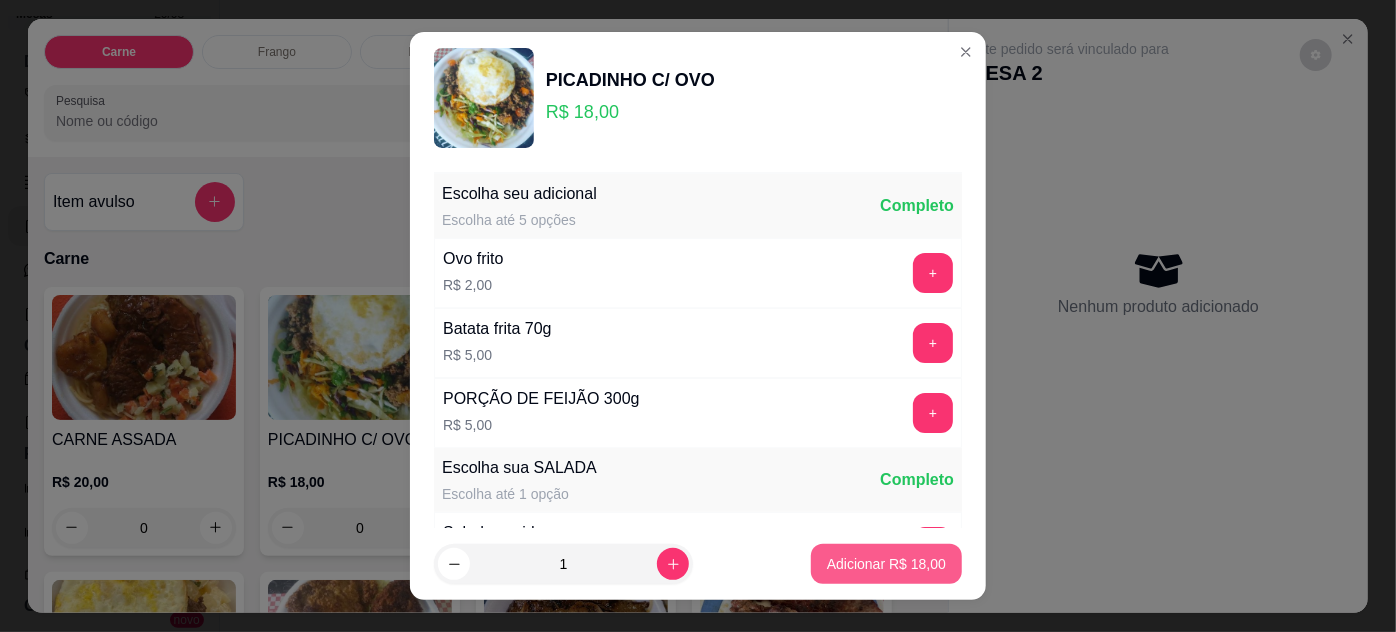 click on "Adicionar   R$ 18,00" at bounding box center (886, 564) 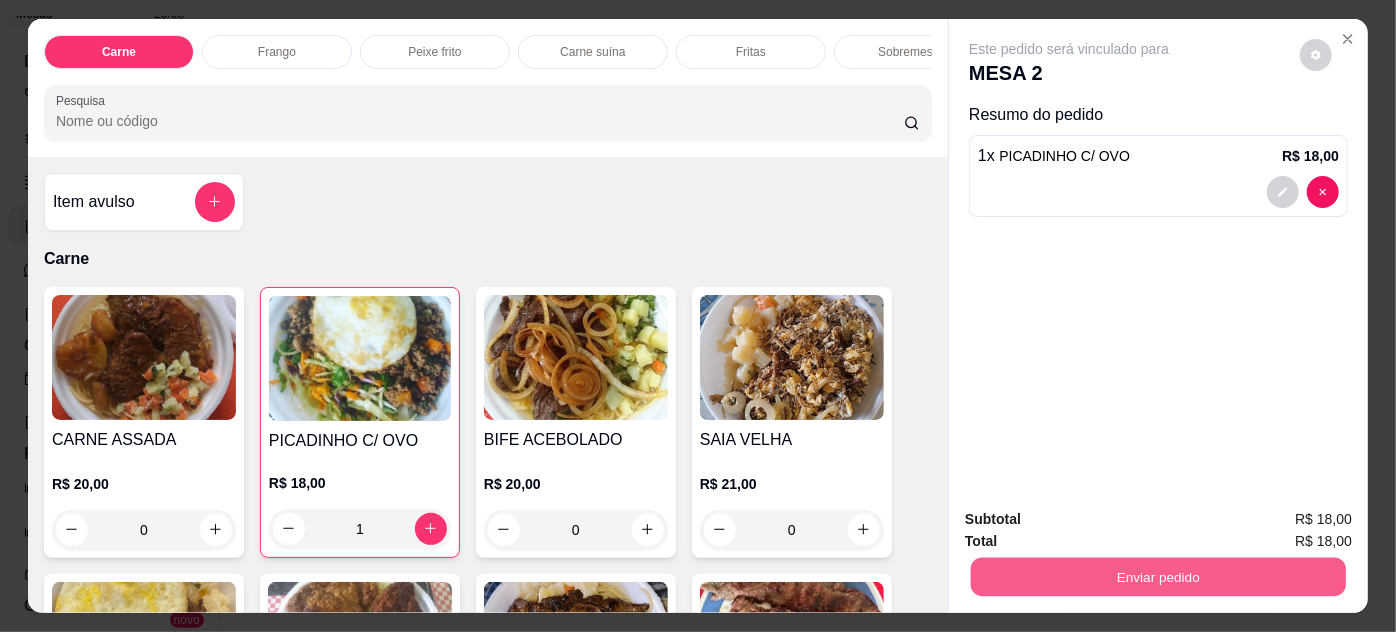 click on "Enviar pedido" at bounding box center (1158, 577) 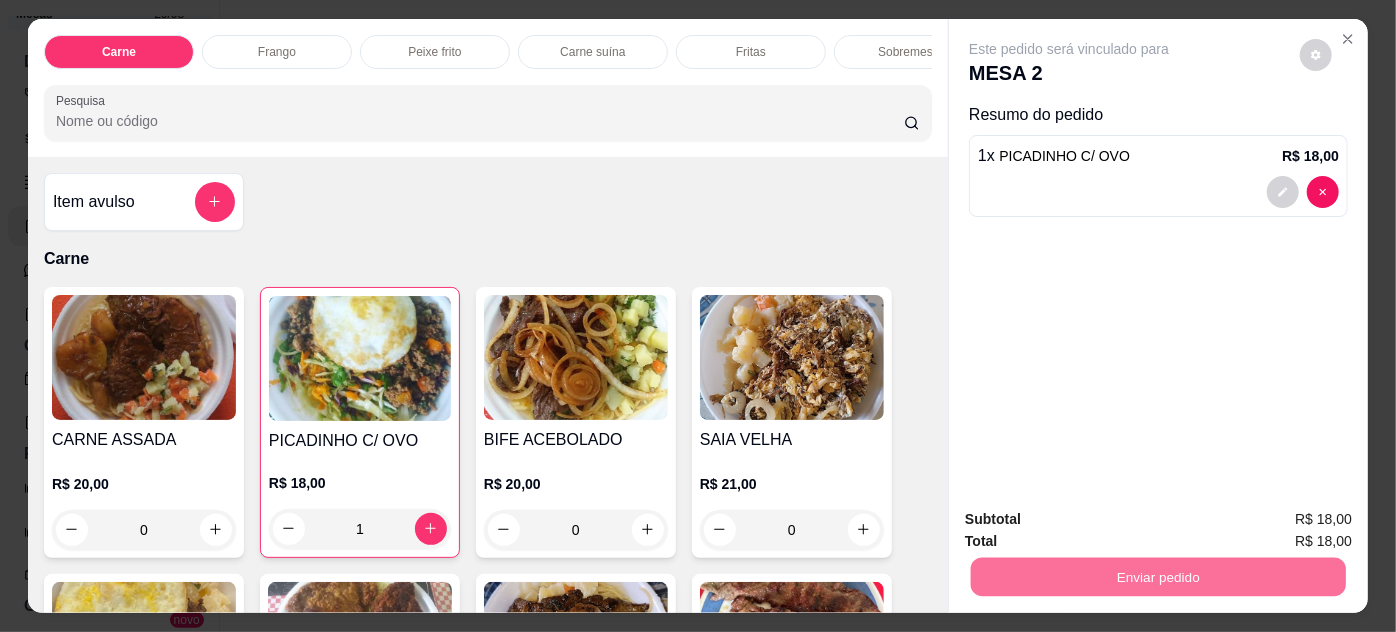 click on "Não registrar e enviar pedido" at bounding box center [1093, 521] 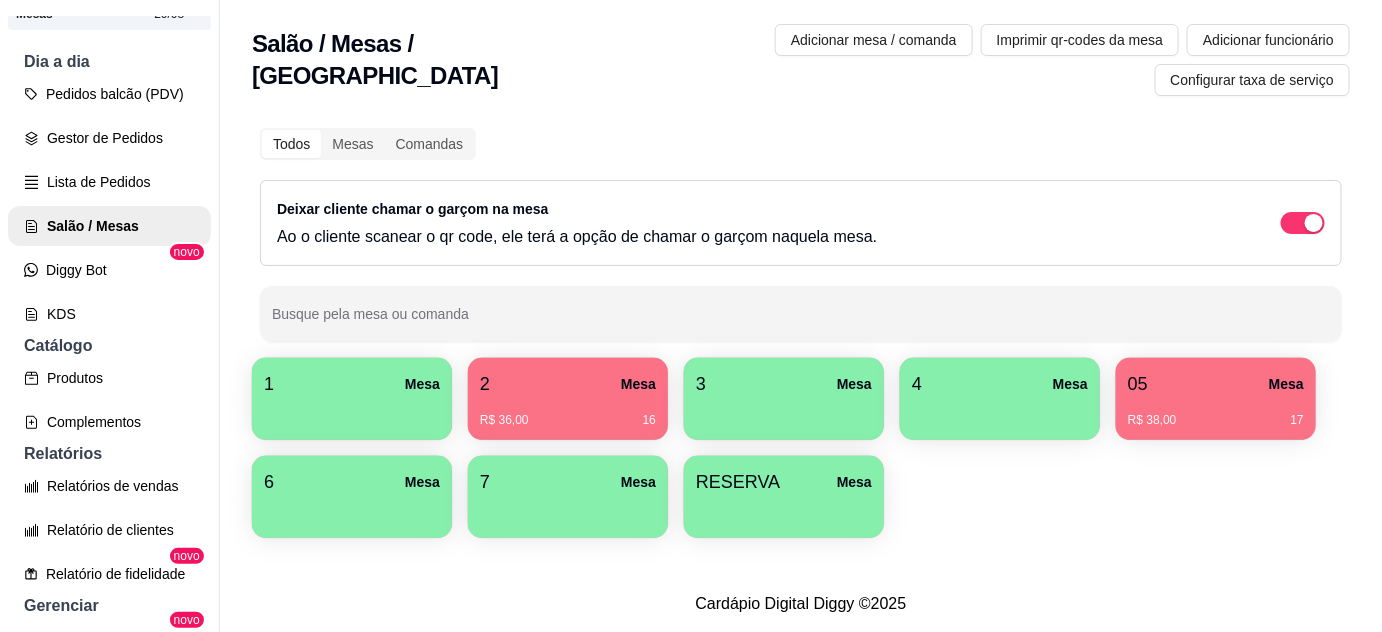 click on "R$ 38,00 17" at bounding box center (1216, 413) 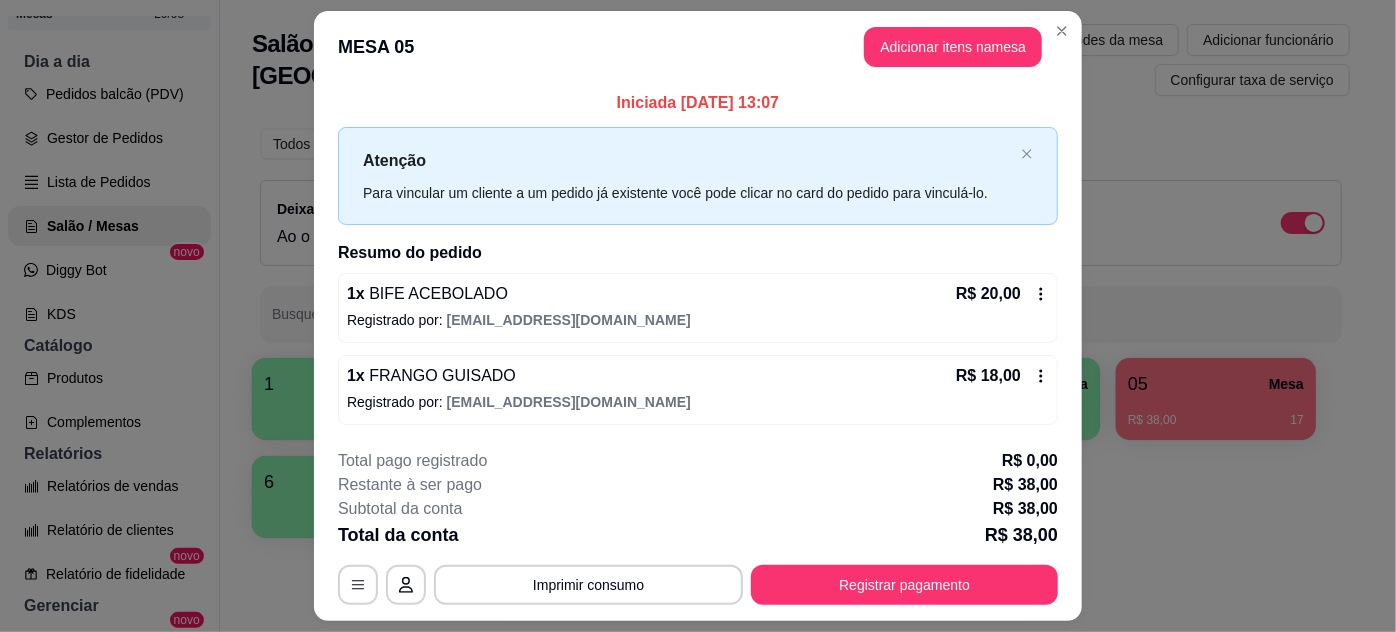 click on "MESA 05 Adicionar itens na  mesa" at bounding box center [698, 47] 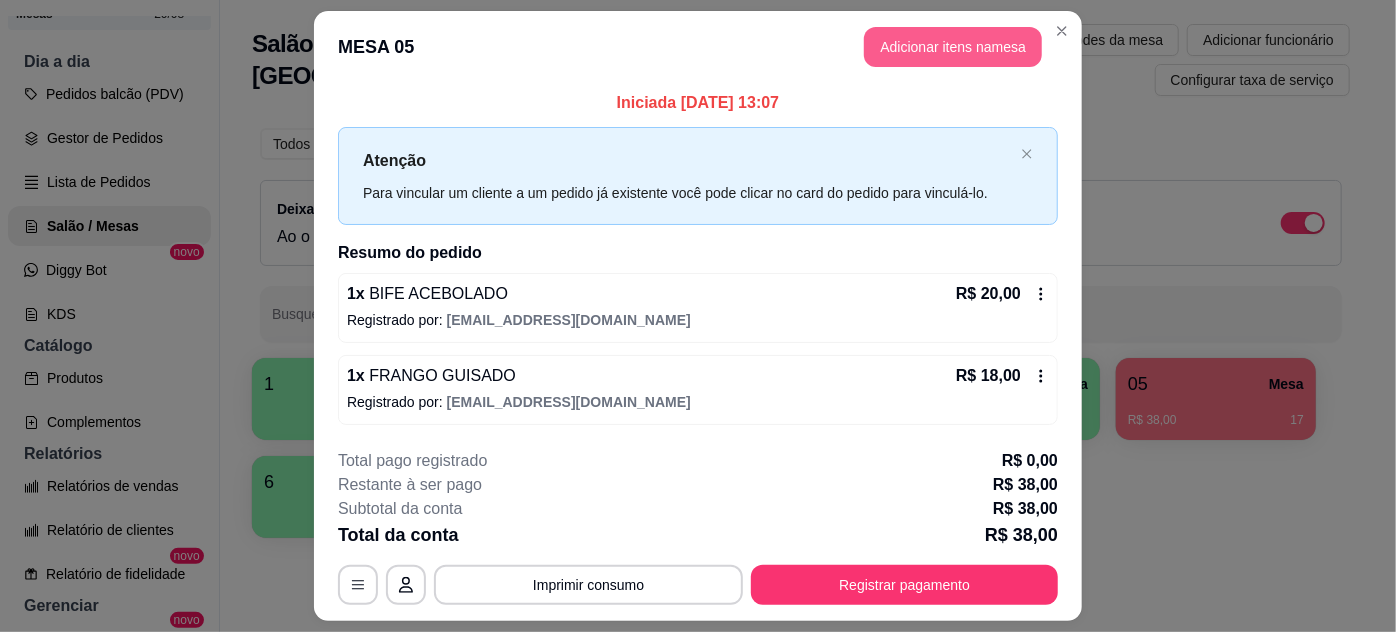 click on "Adicionar itens na  mesa" at bounding box center (953, 47) 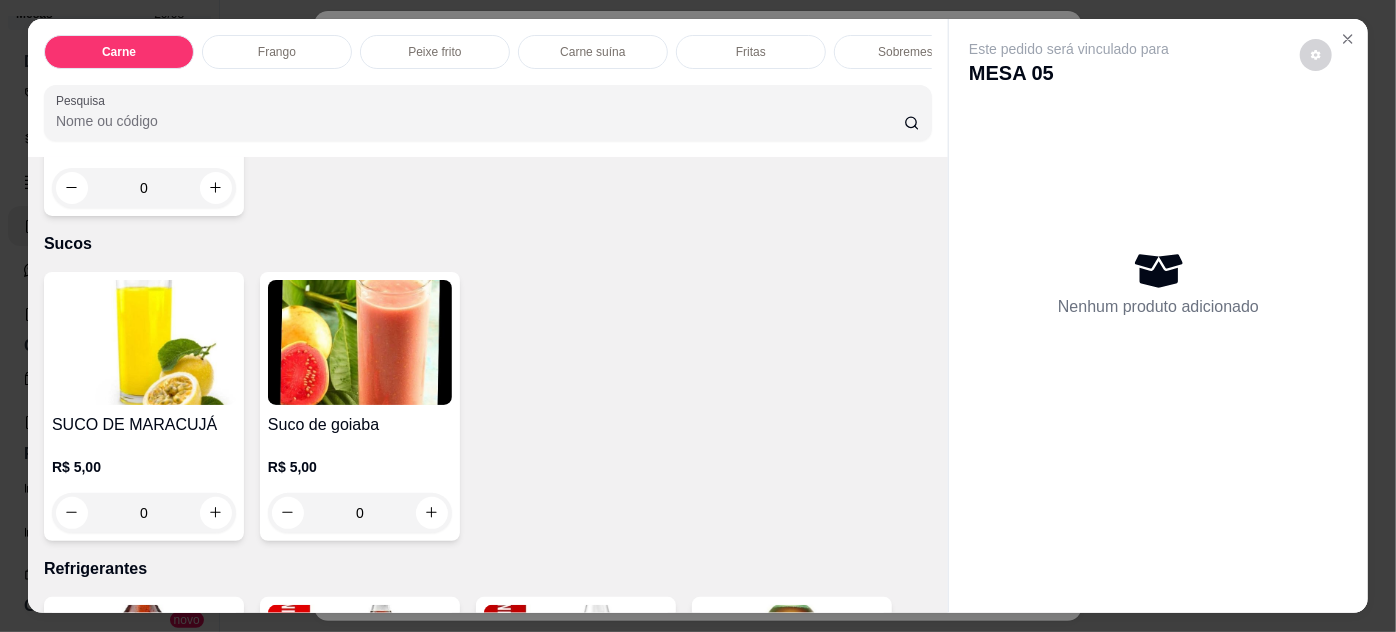 scroll, scrollTop: 2727, scrollLeft: 0, axis: vertical 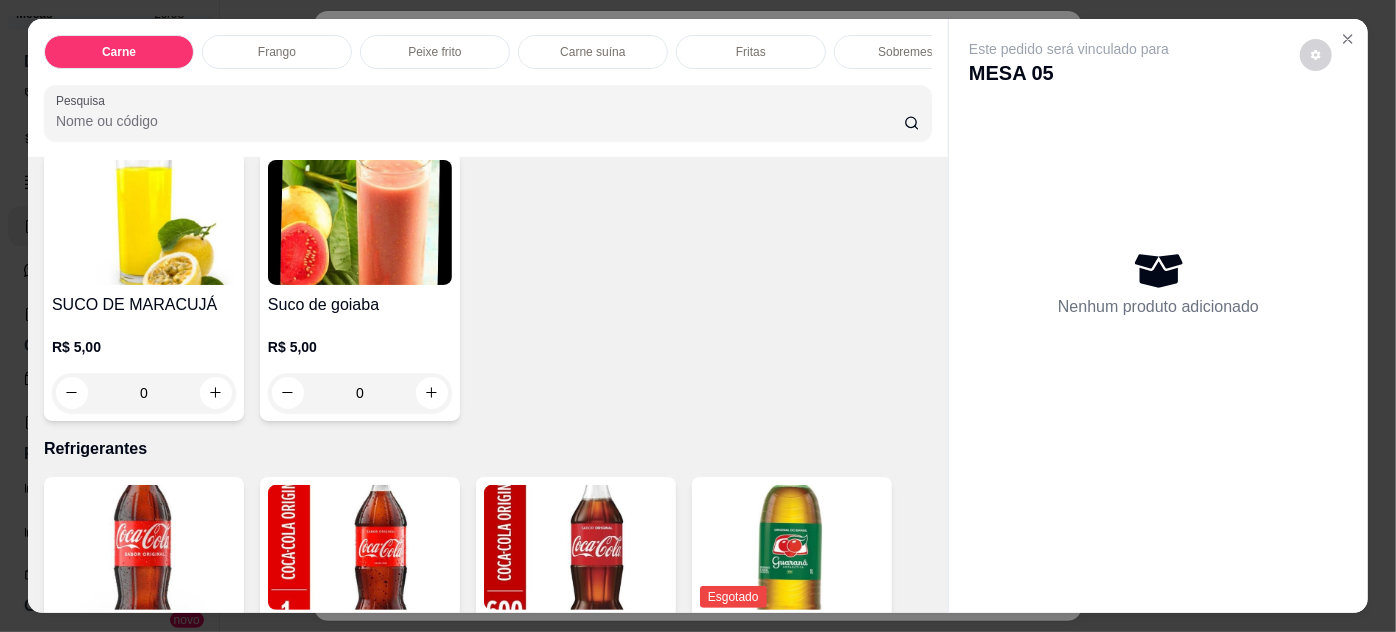 click on "0" at bounding box center [144, 393] 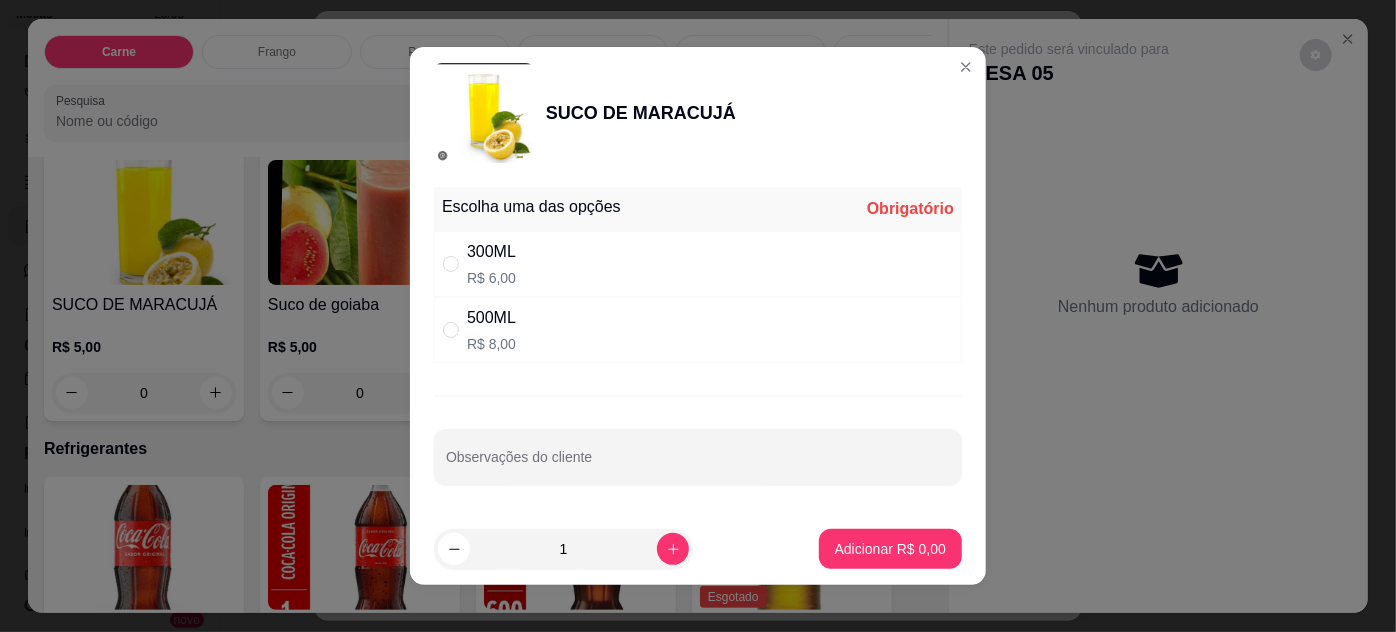 click on "300ML R$ 6,00" at bounding box center [698, 264] 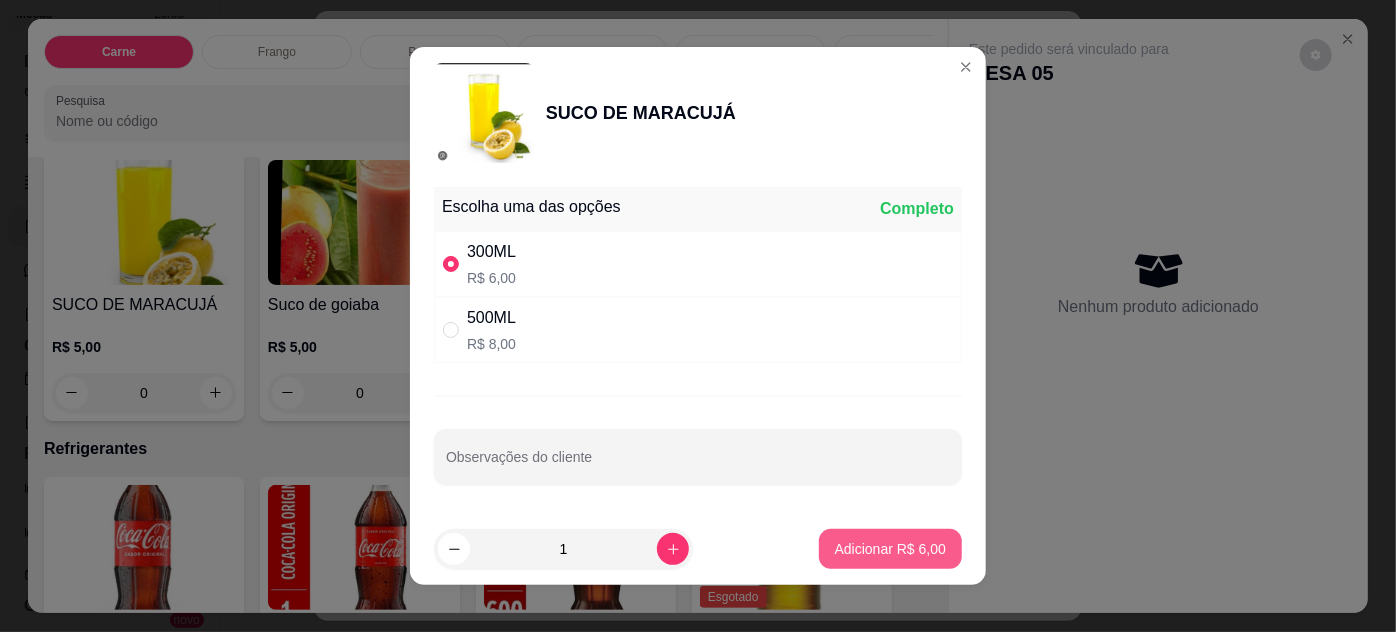 click on "Adicionar   R$ 6,00" at bounding box center [890, 549] 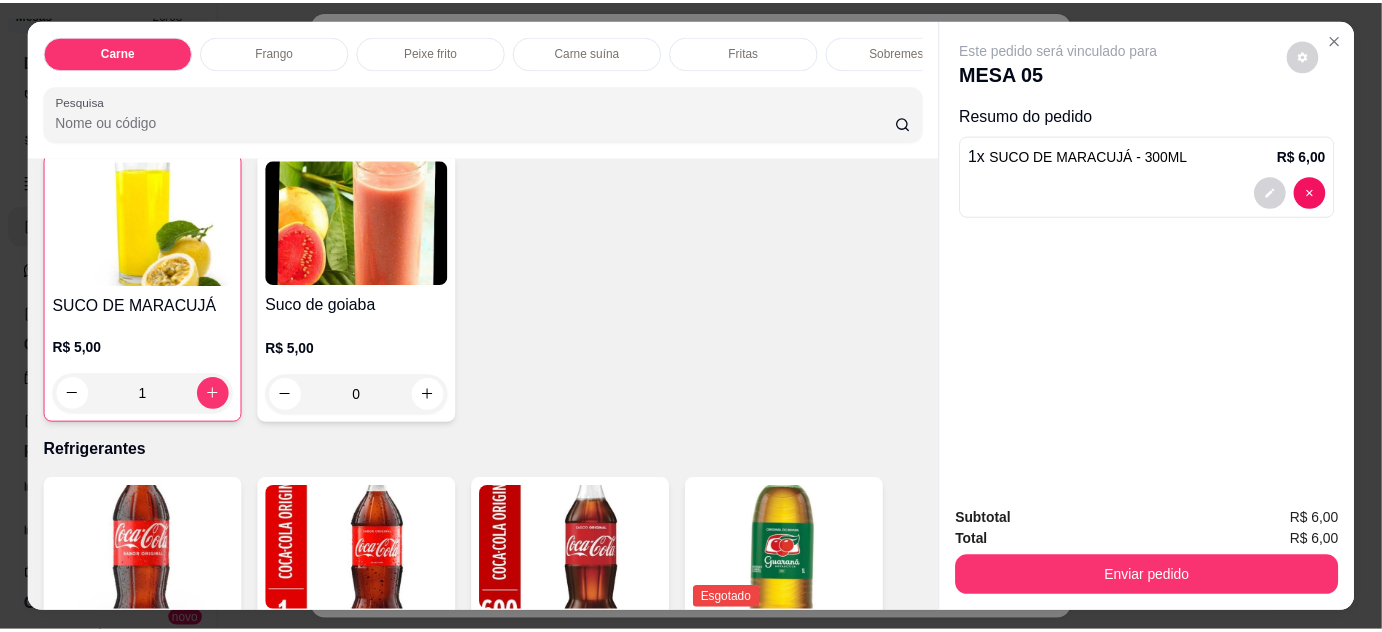 scroll, scrollTop: 2728, scrollLeft: 0, axis: vertical 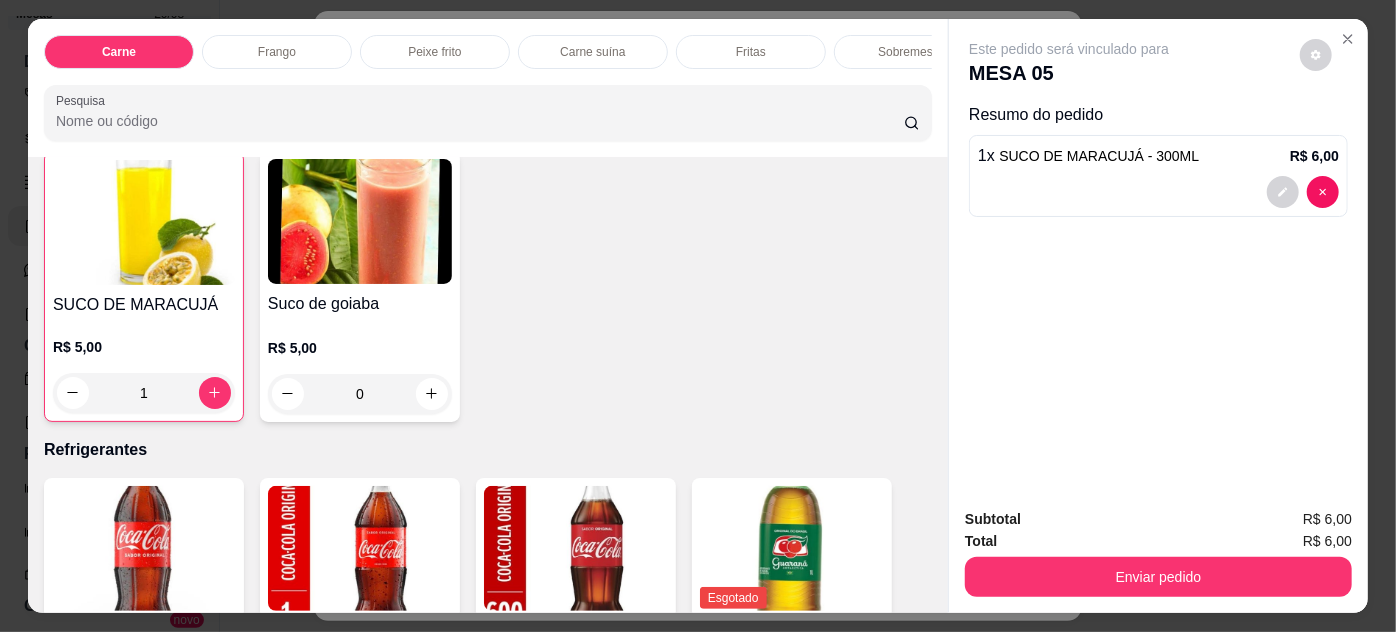click on "0" at bounding box center (360, 394) 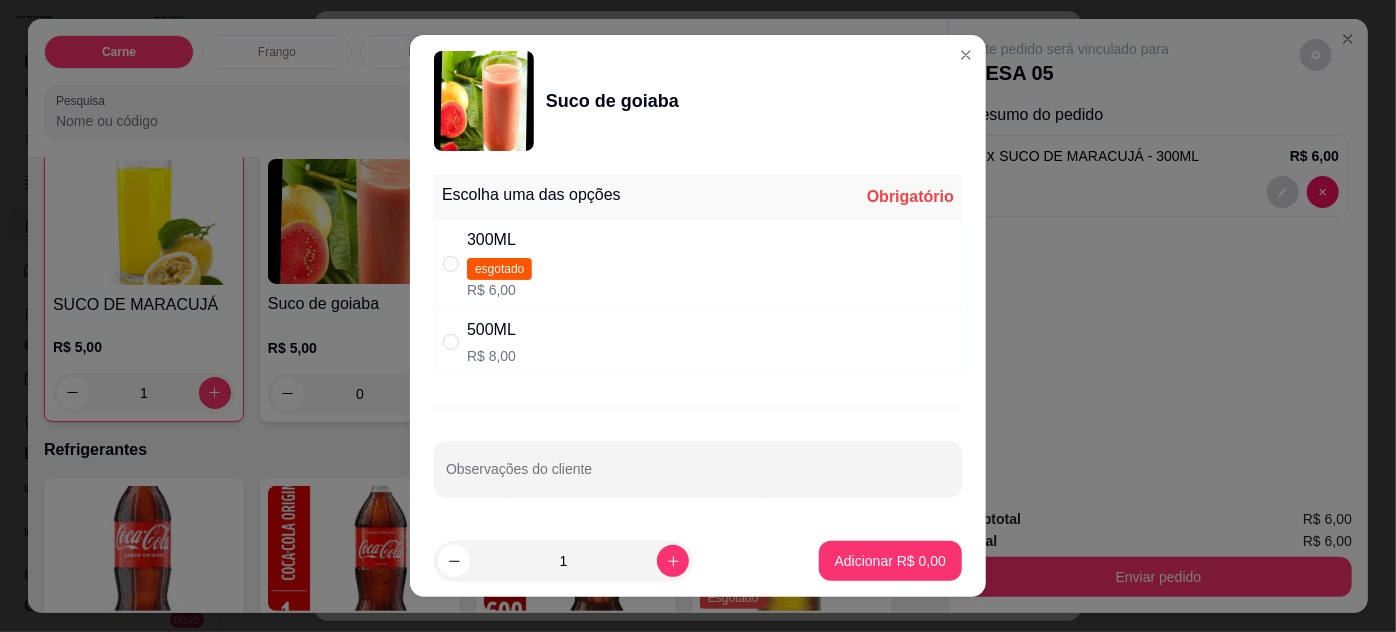 click on "300ML esgotado R$ 6,00" at bounding box center (698, 264) 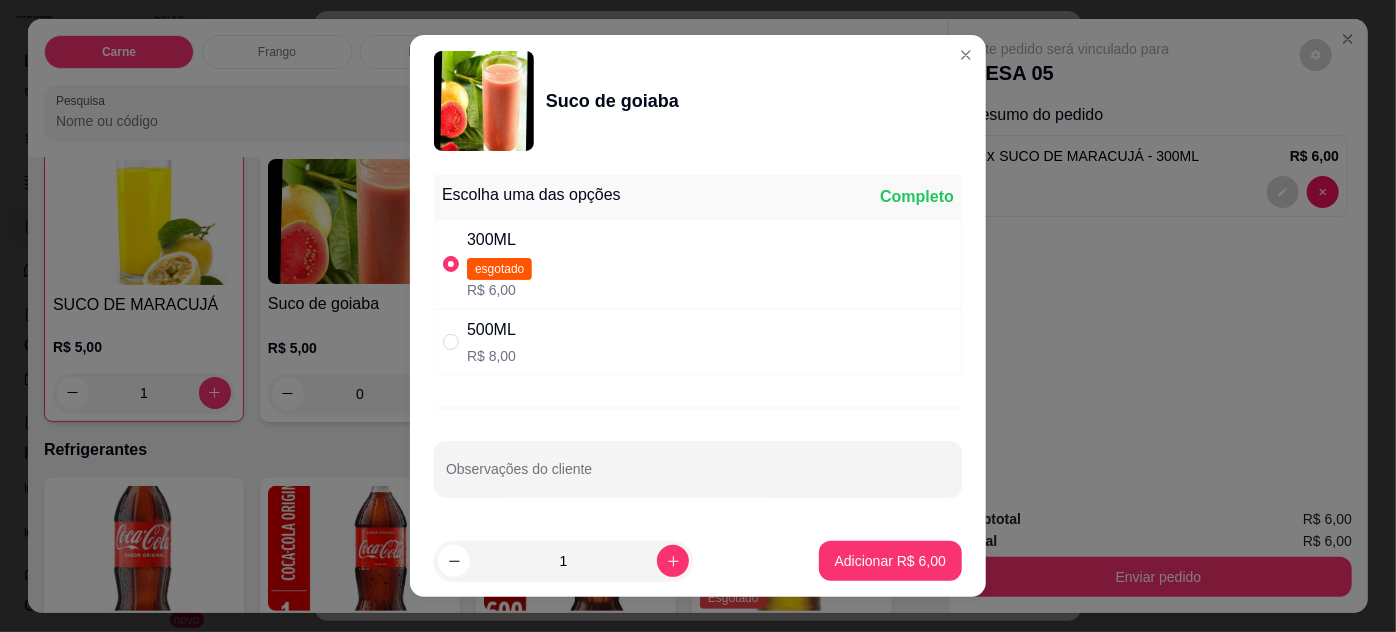 radio on "true" 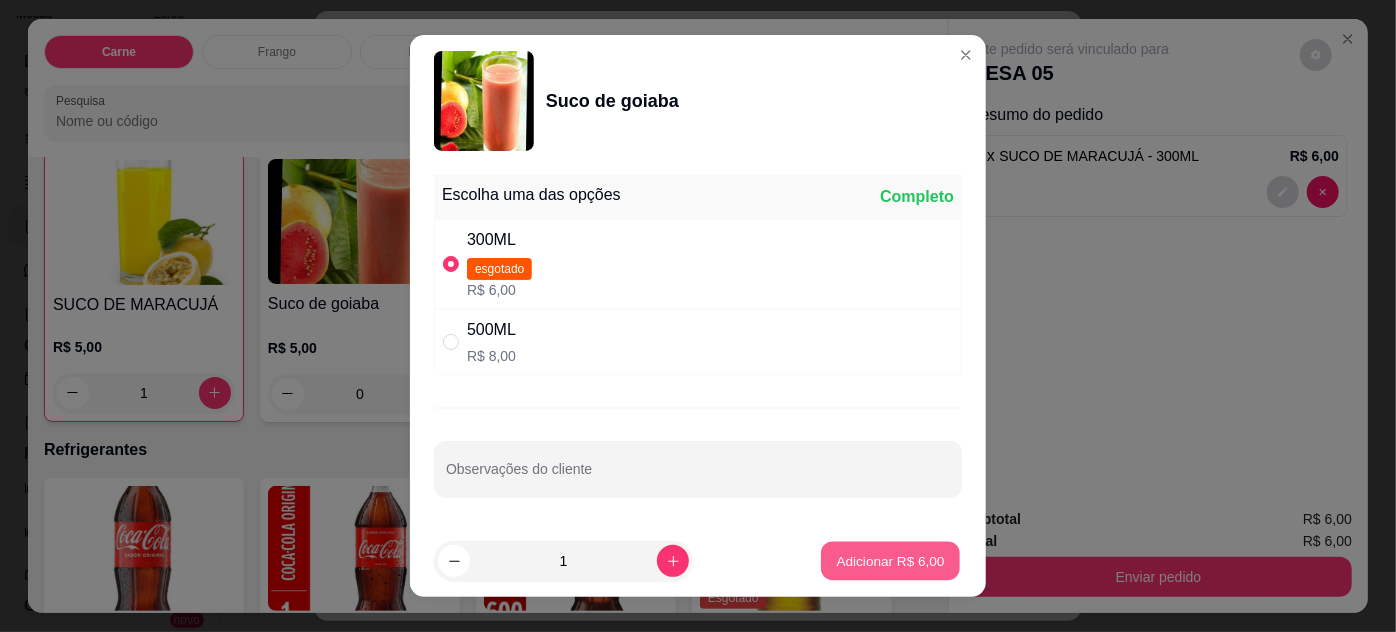 click on "Adicionar   R$ 6,00" at bounding box center [890, 560] 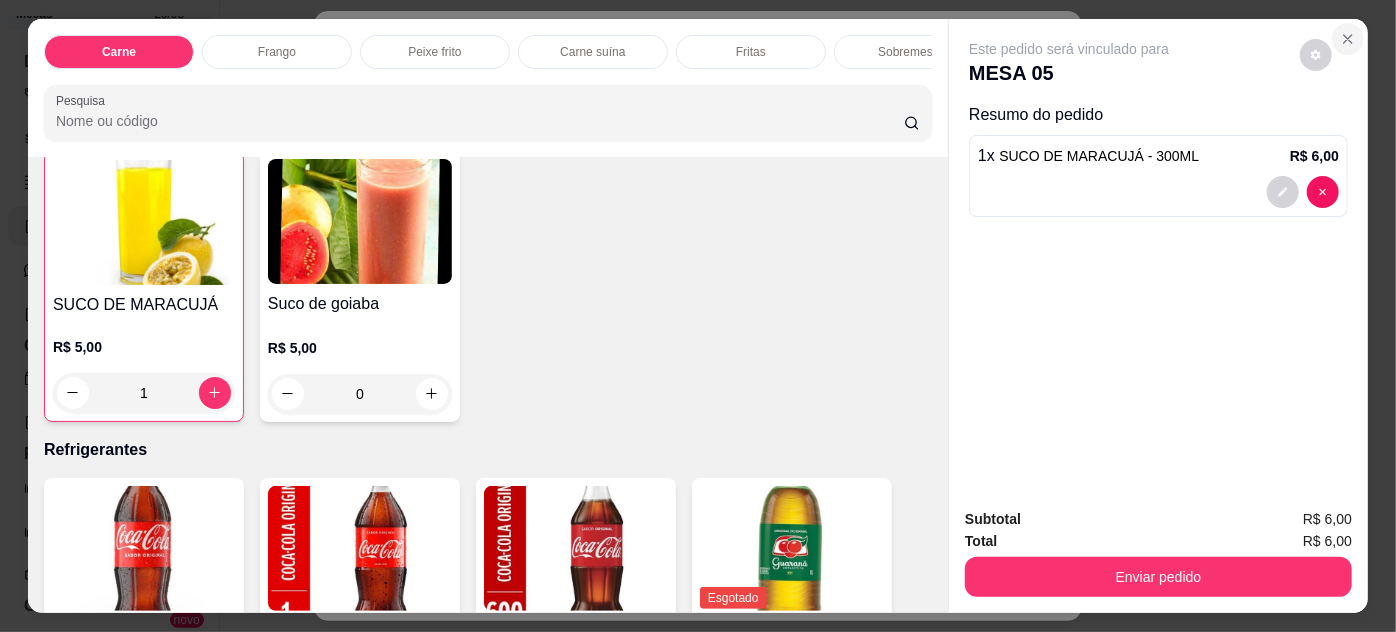 click at bounding box center (1348, 39) 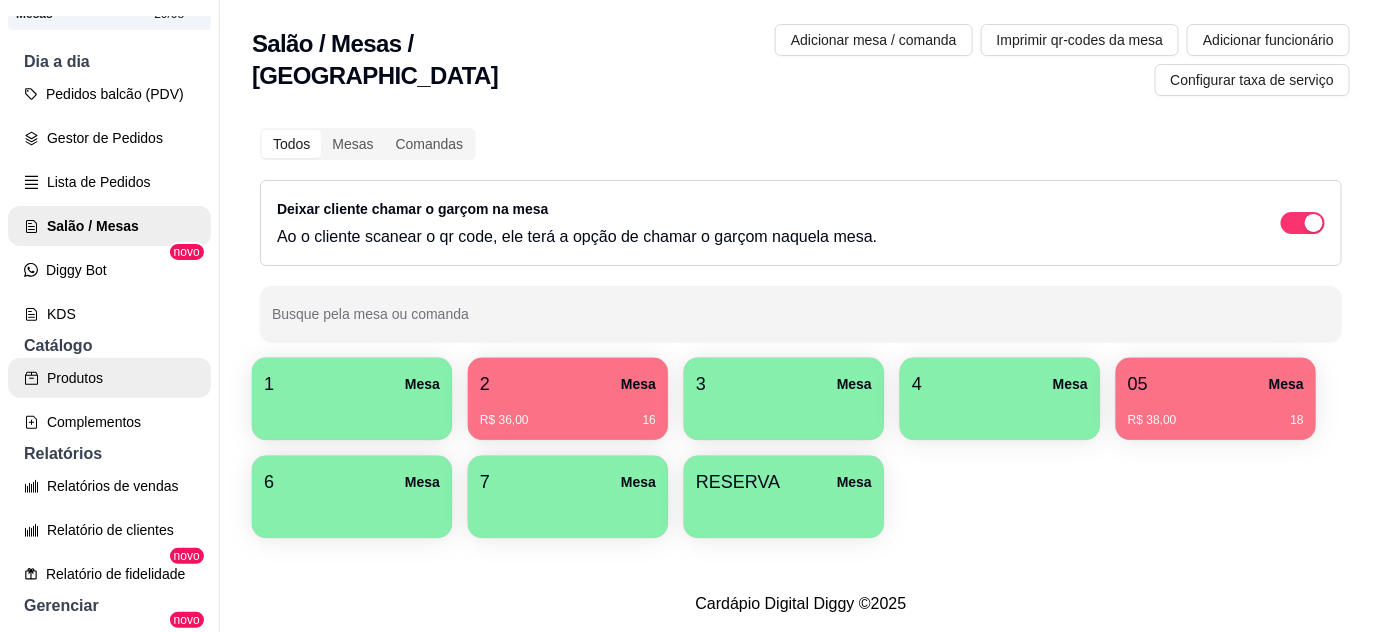 click on "Produtos" at bounding box center (109, 378) 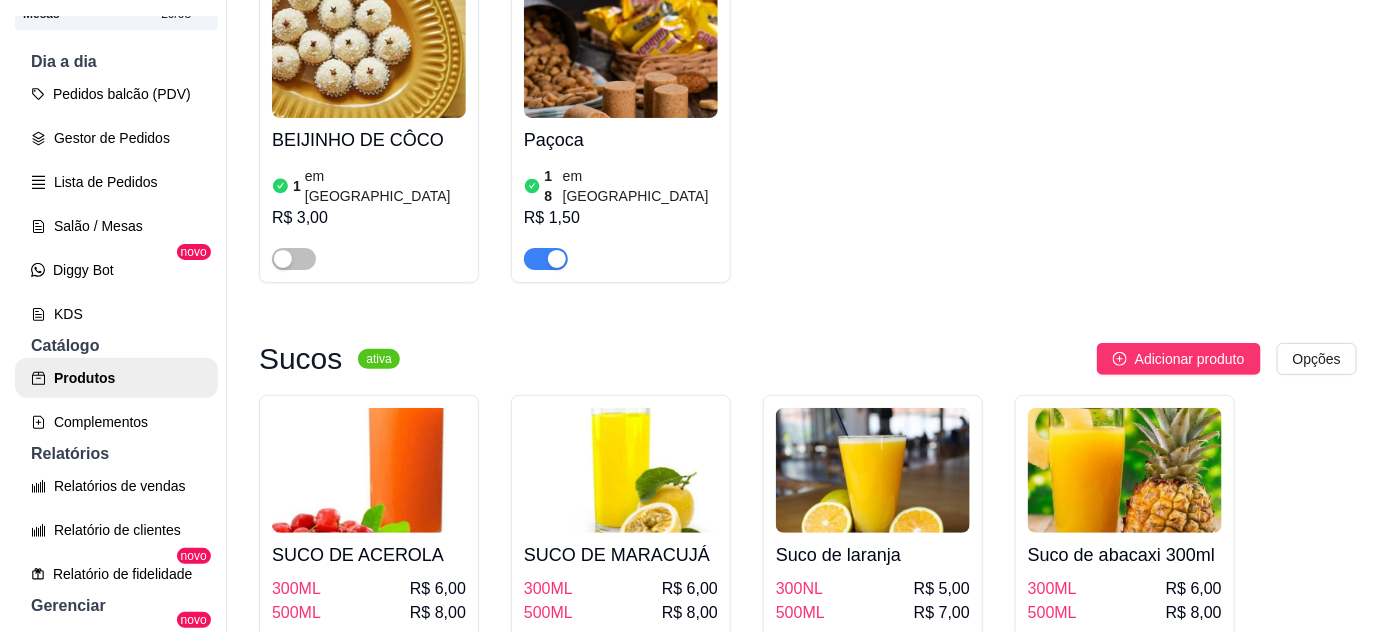 scroll, scrollTop: 5636, scrollLeft: 0, axis: vertical 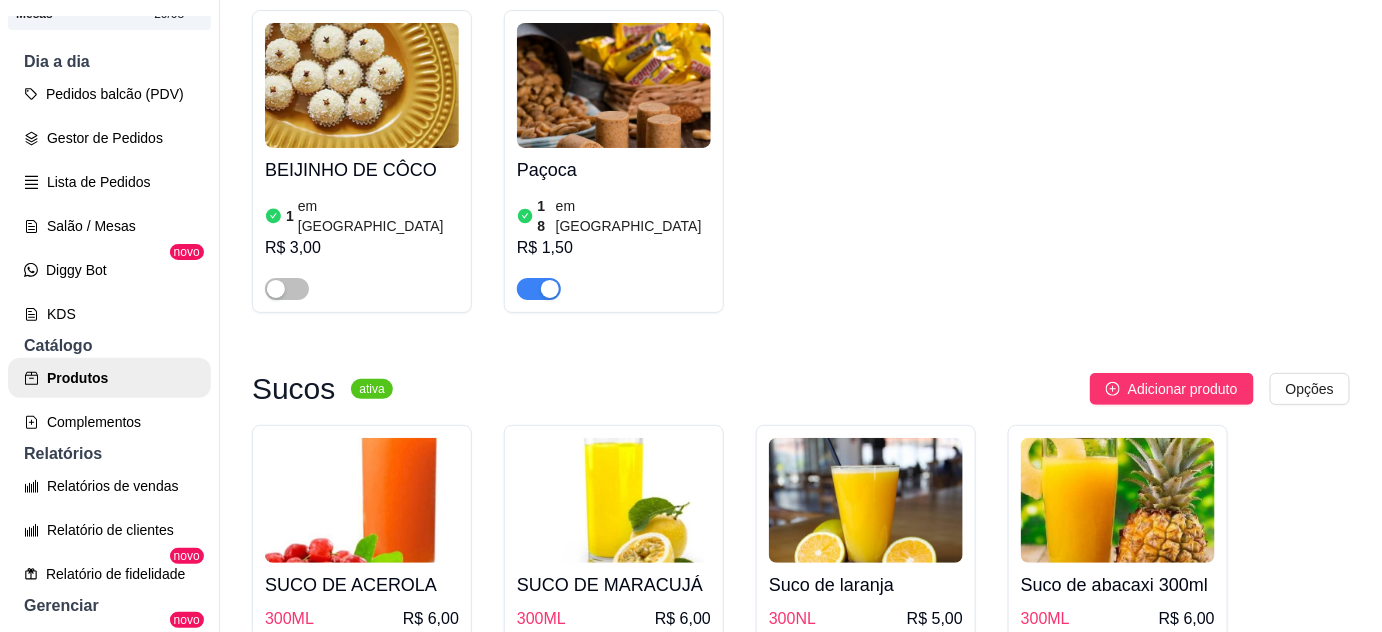 click at bounding box center [614, 500] 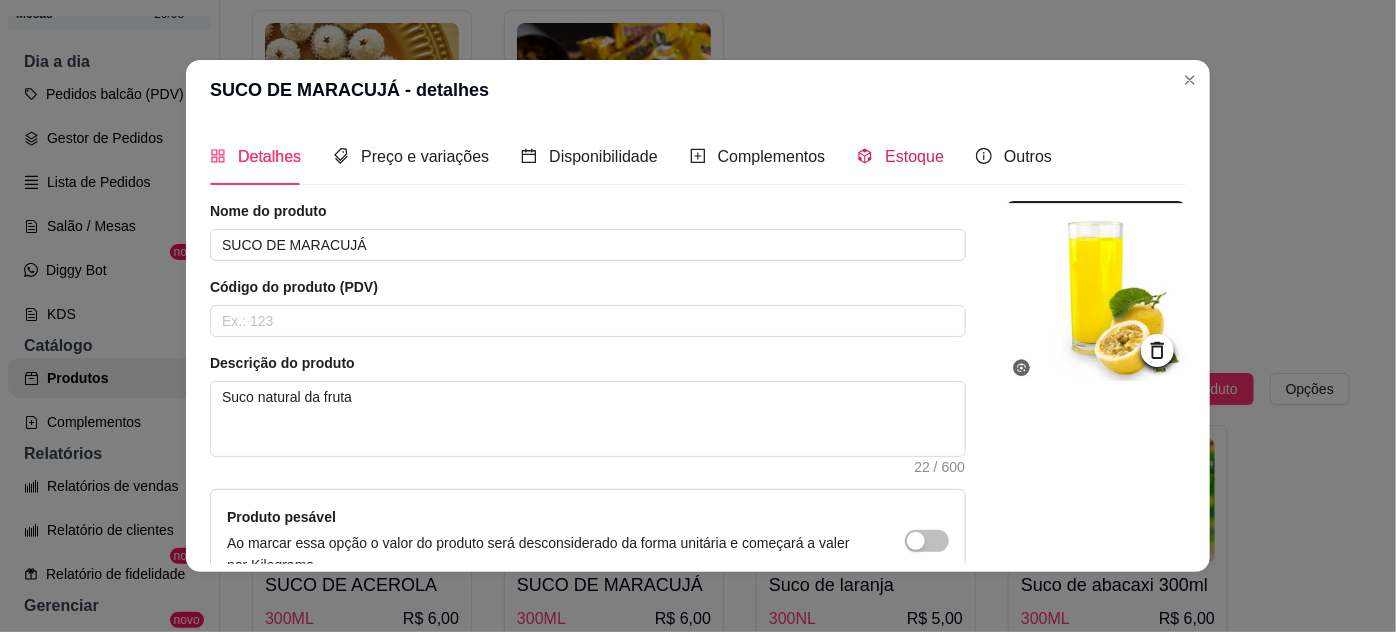 click on "Estoque" at bounding box center [914, 156] 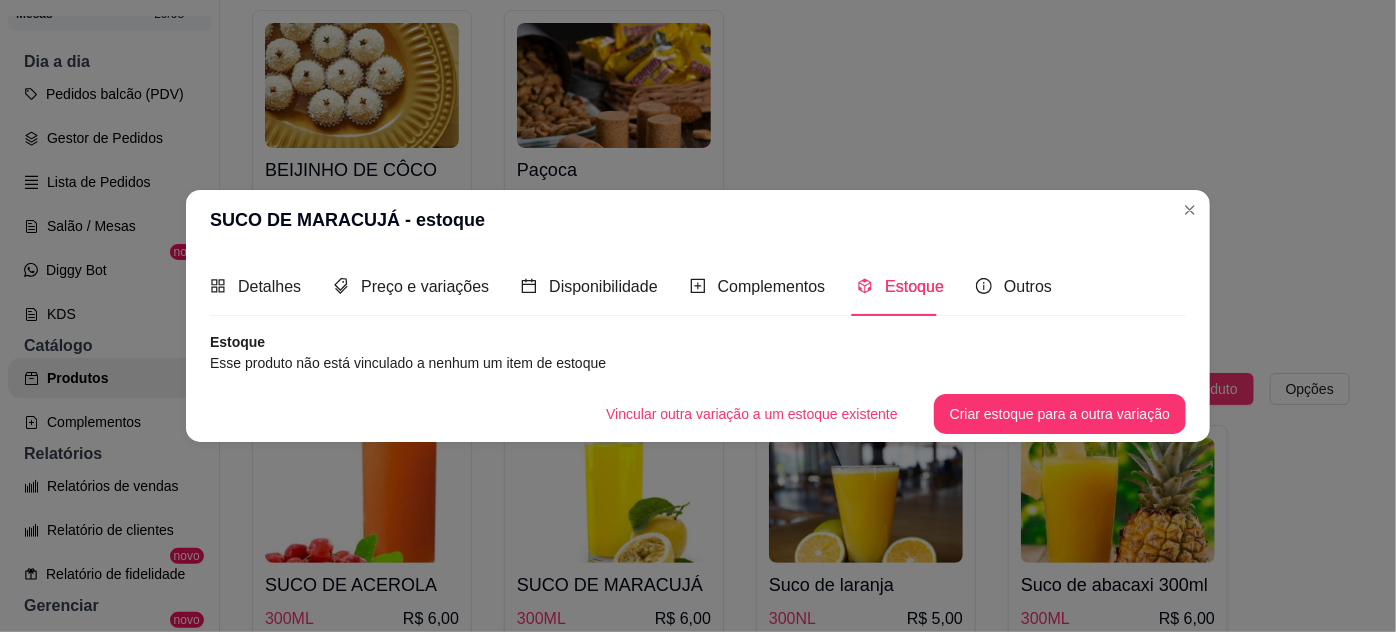 type 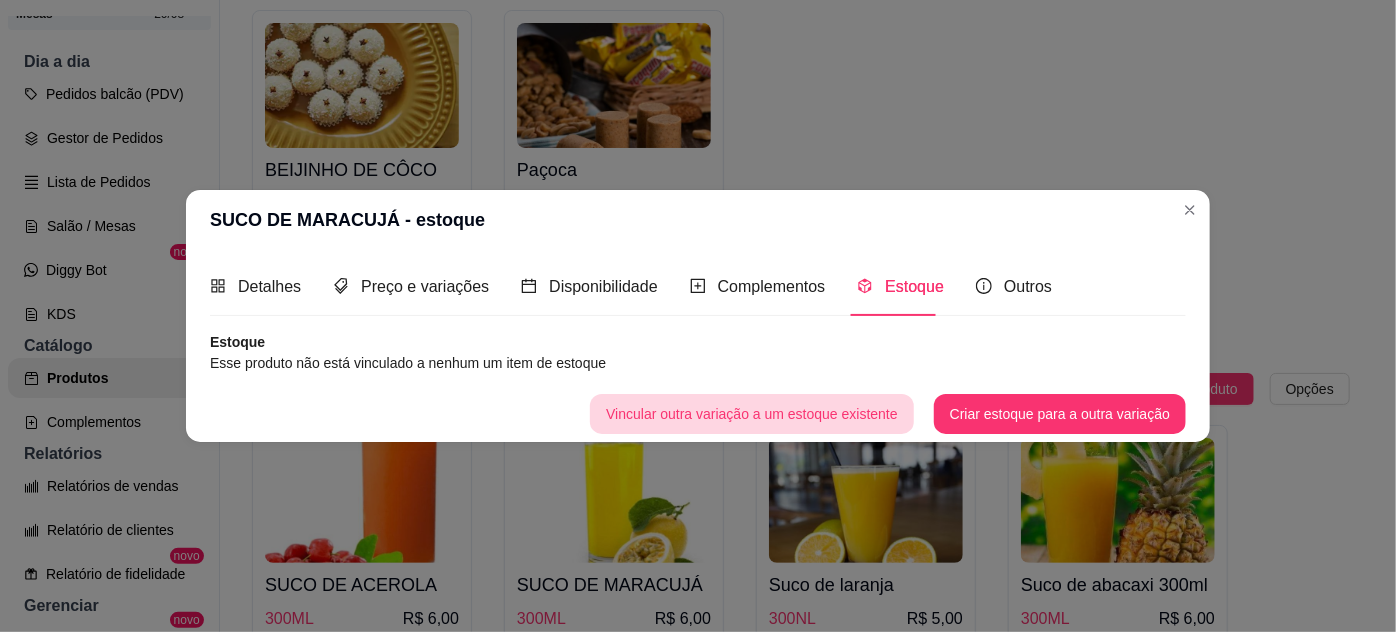 click on "Vincular outra variação a um estoque existente" at bounding box center (752, 414) 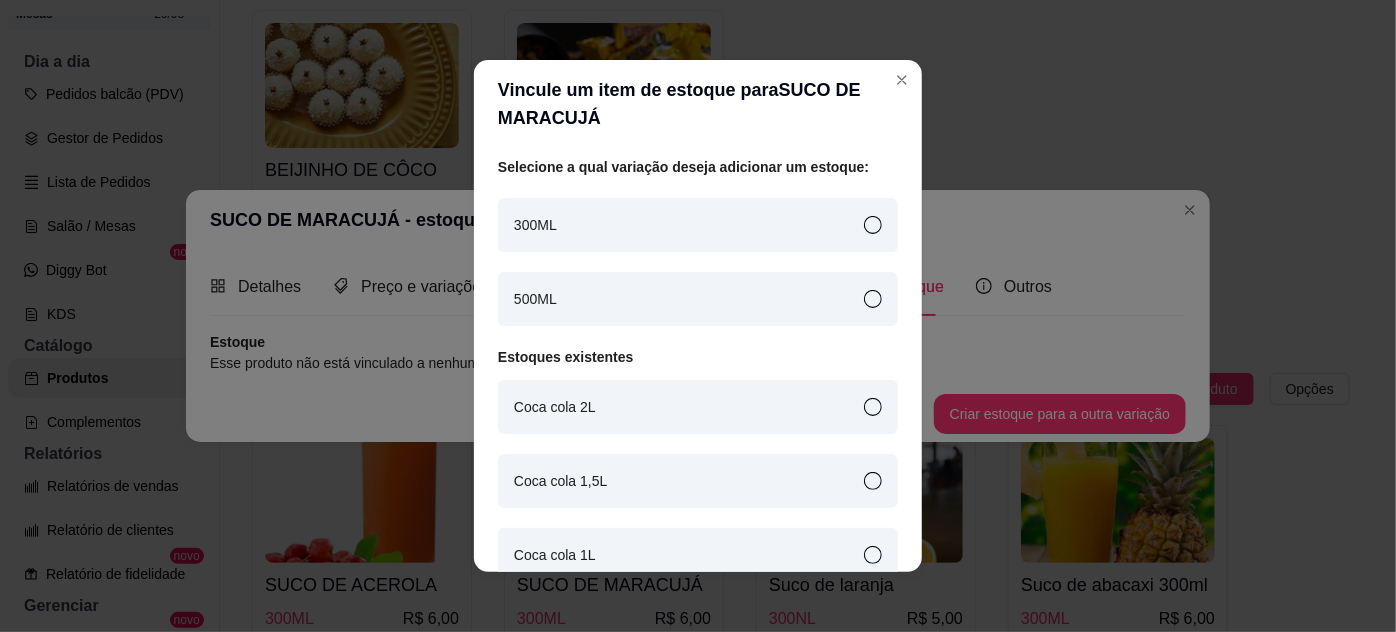 click on "300ML" at bounding box center (698, 225) 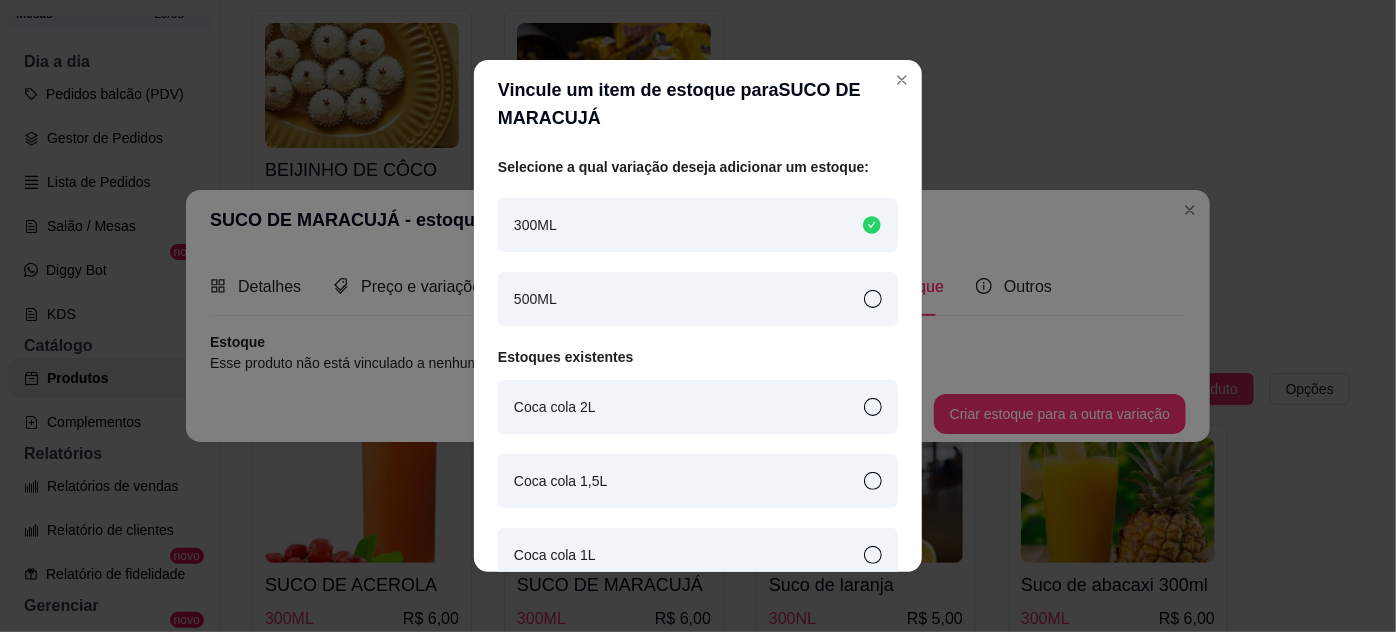 click on "500ML" at bounding box center (698, 299) 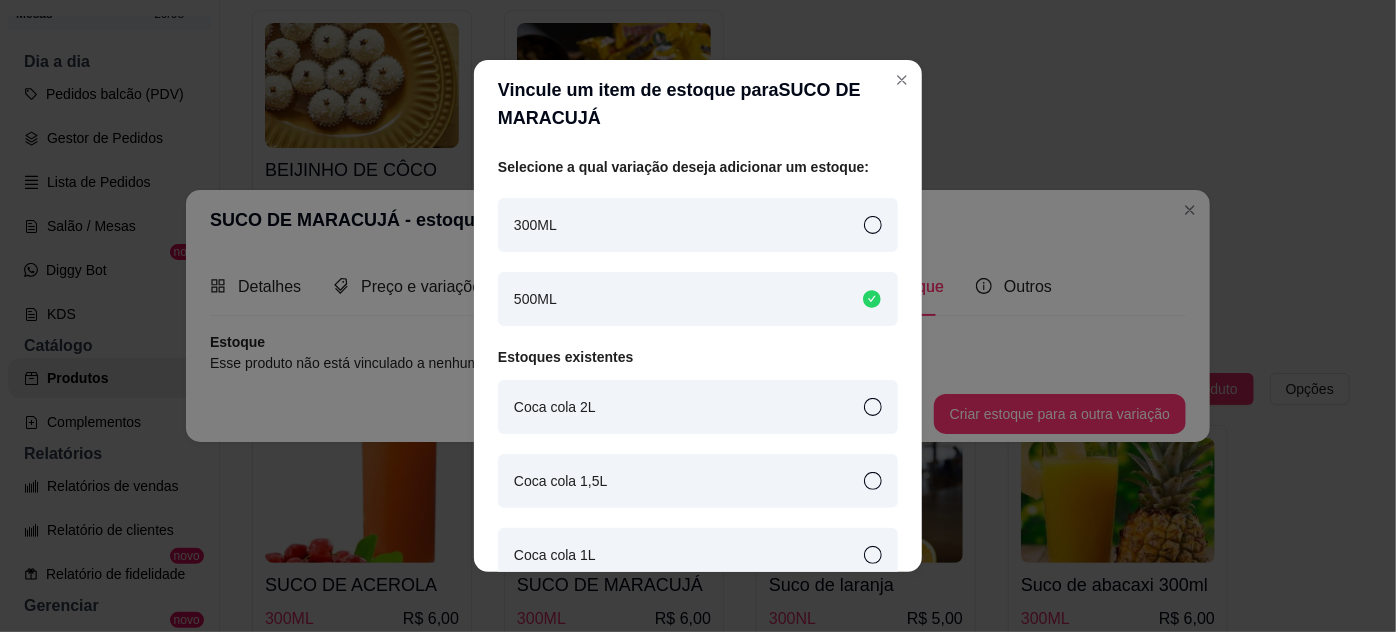 click on "300ML" at bounding box center [698, 225] 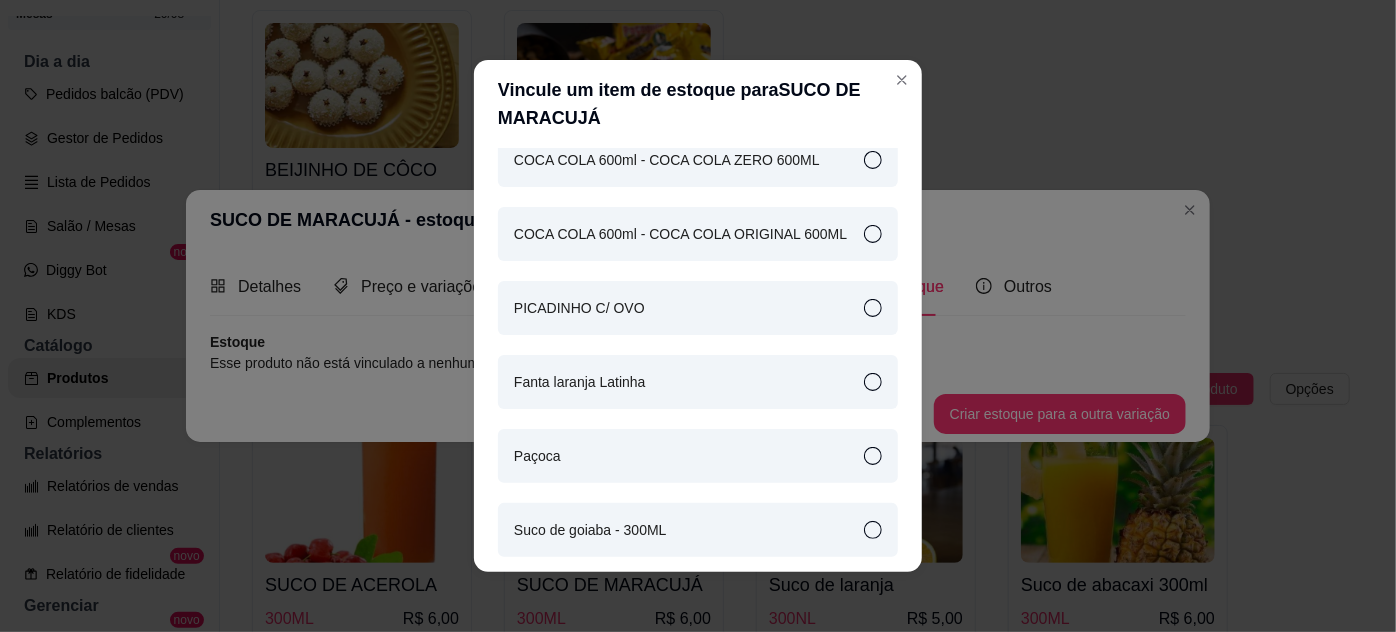 scroll, scrollTop: 4147, scrollLeft: 0, axis: vertical 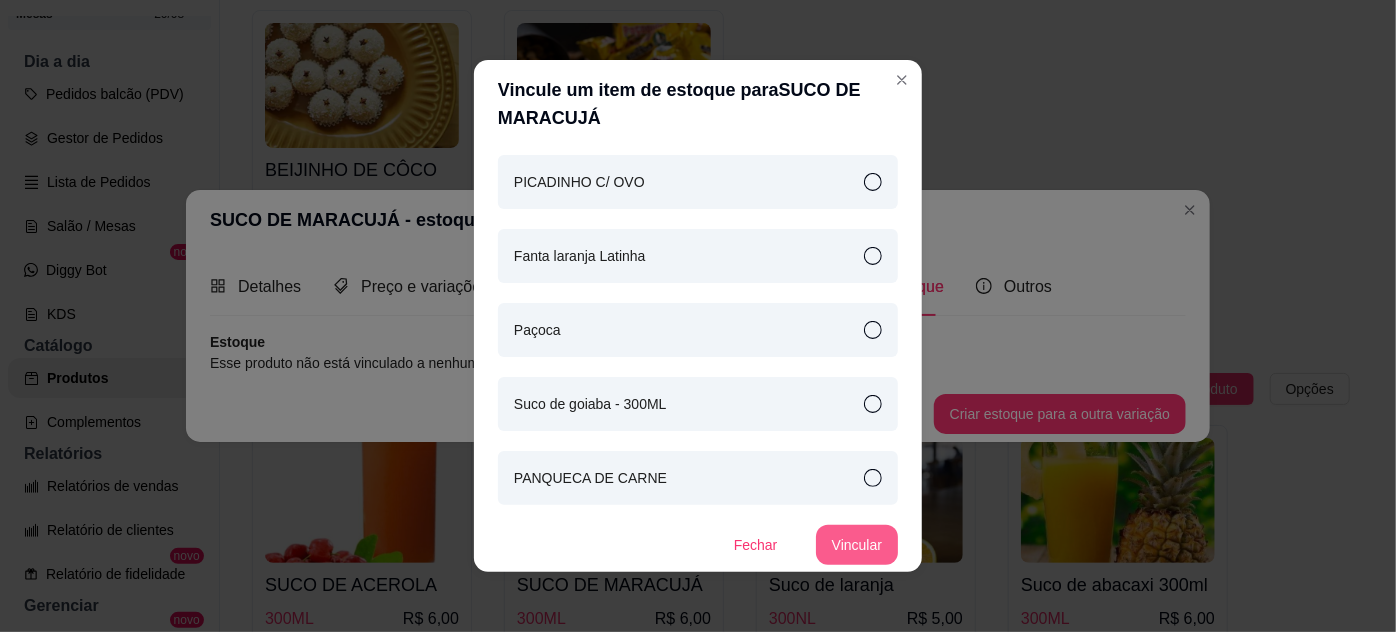 click on "Vincular" at bounding box center (857, 545) 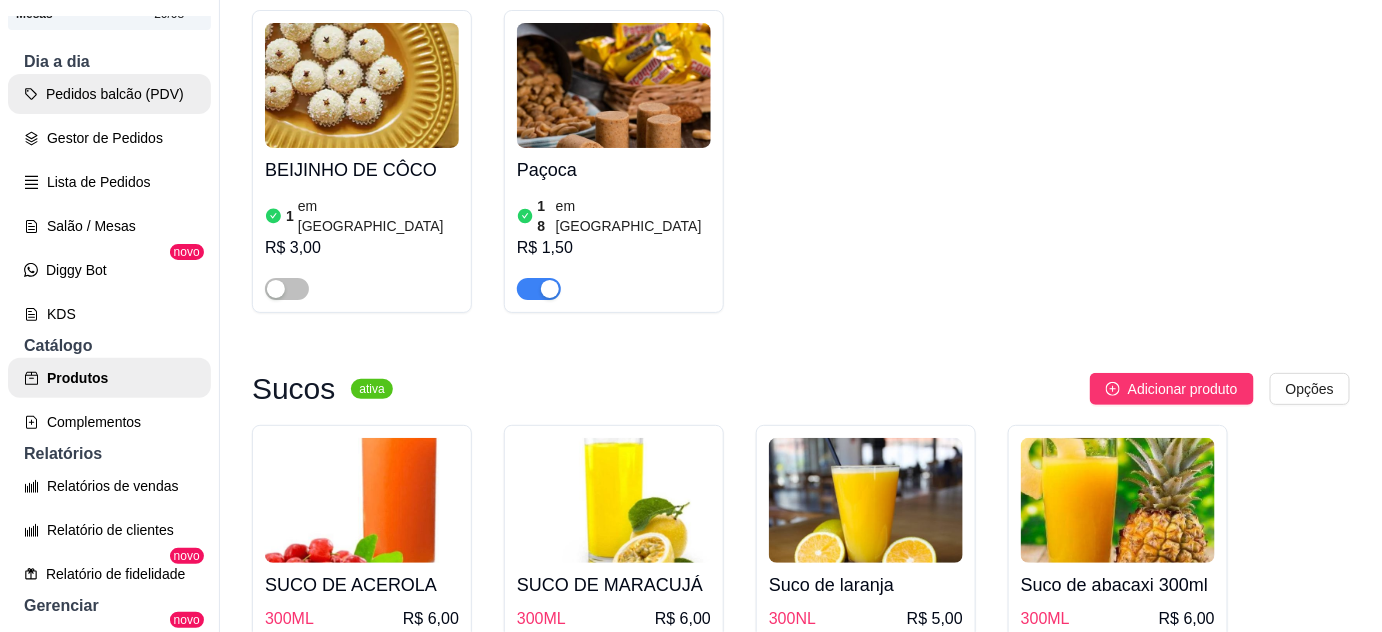 click on "Pedidos balcão (PDV)" at bounding box center (109, 94) 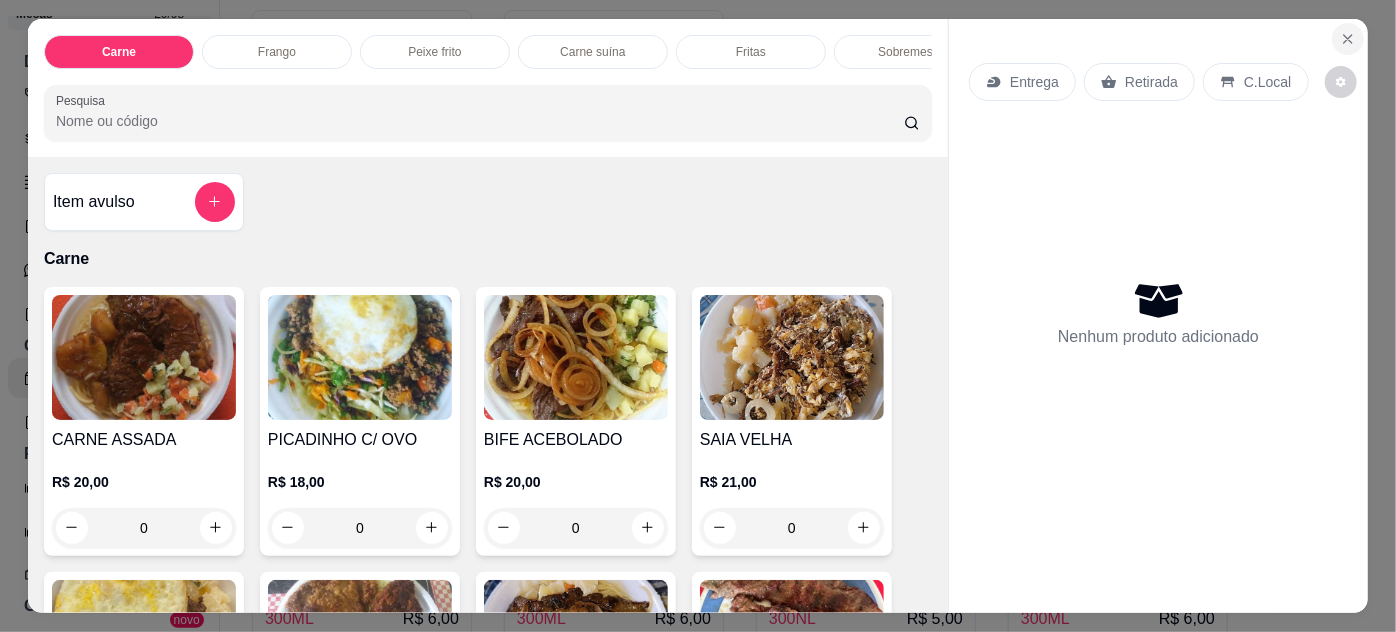 click 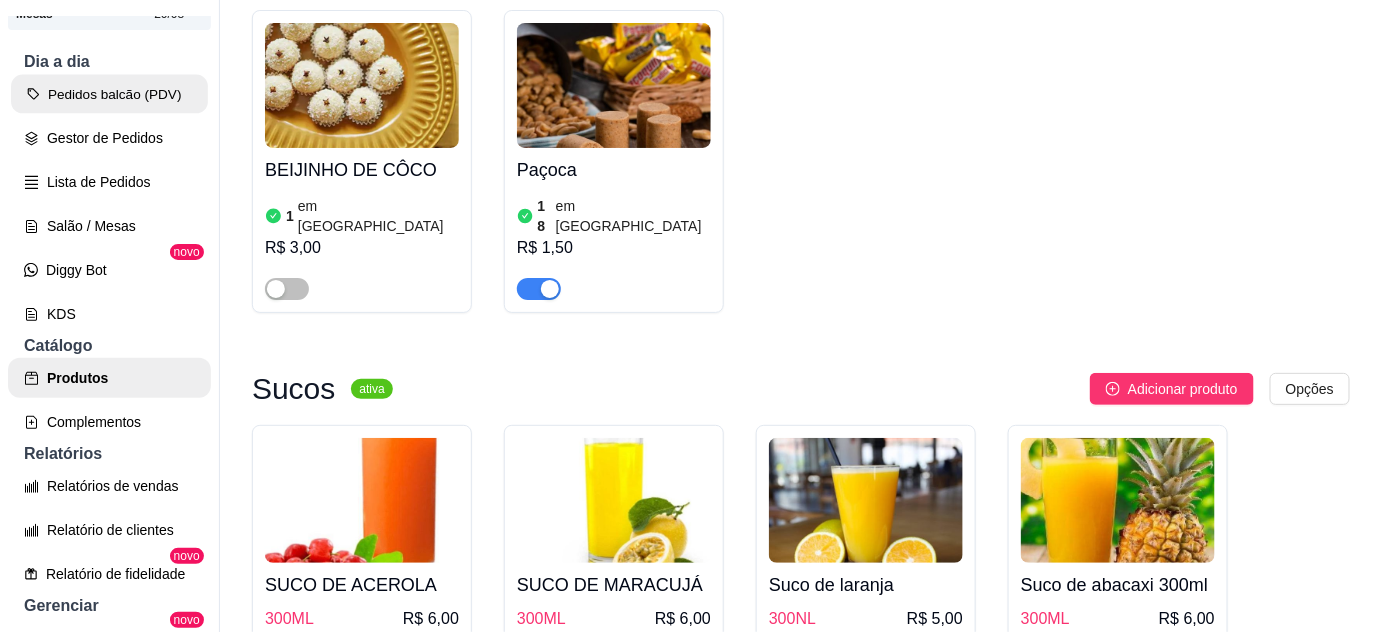 click on "Pedidos balcão (PDV)" at bounding box center [109, 94] 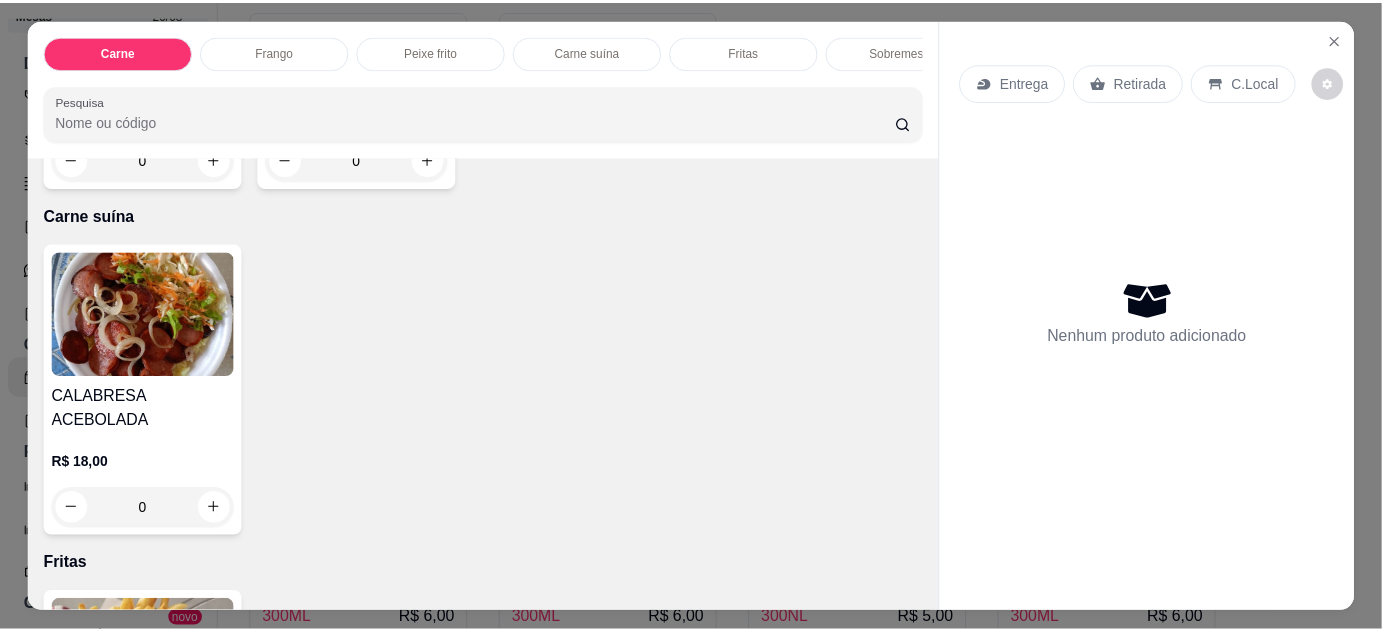 scroll, scrollTop: 1272, scrollLeft: 0, axis: vertical 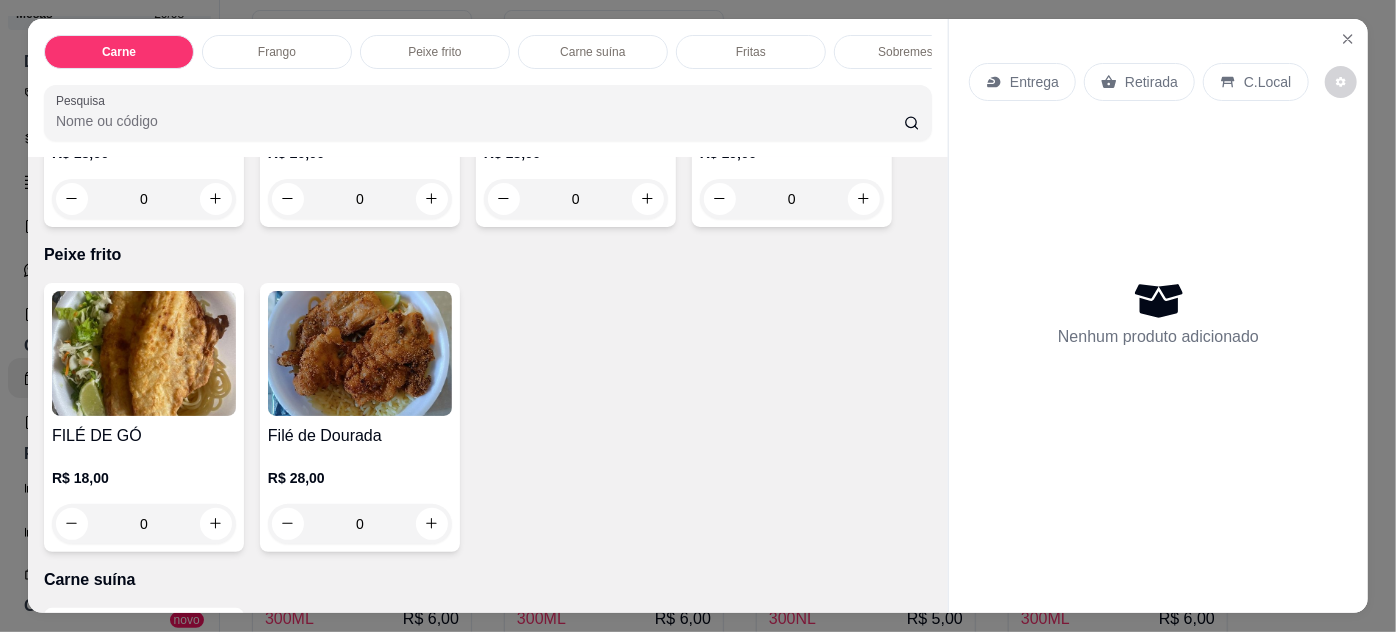 click on "0" at bounding box center (360, 524) 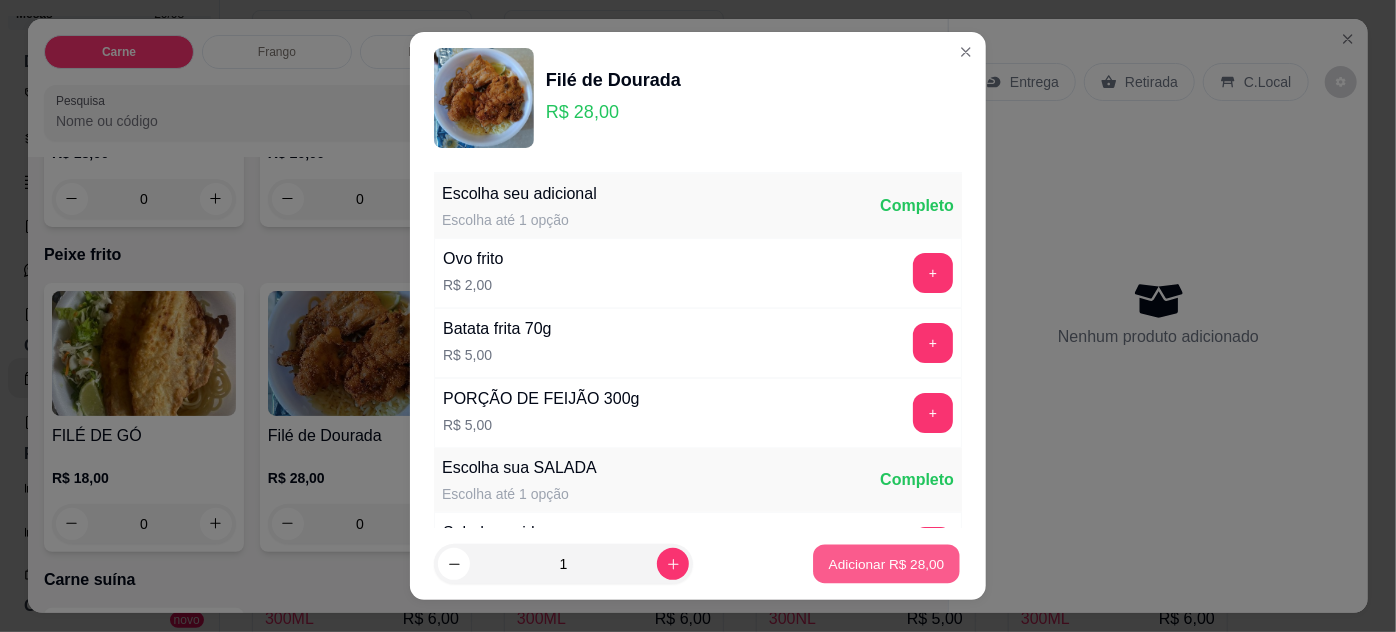 click on "Adicionar   R$ 28,00" at bounding box center [887, 564] 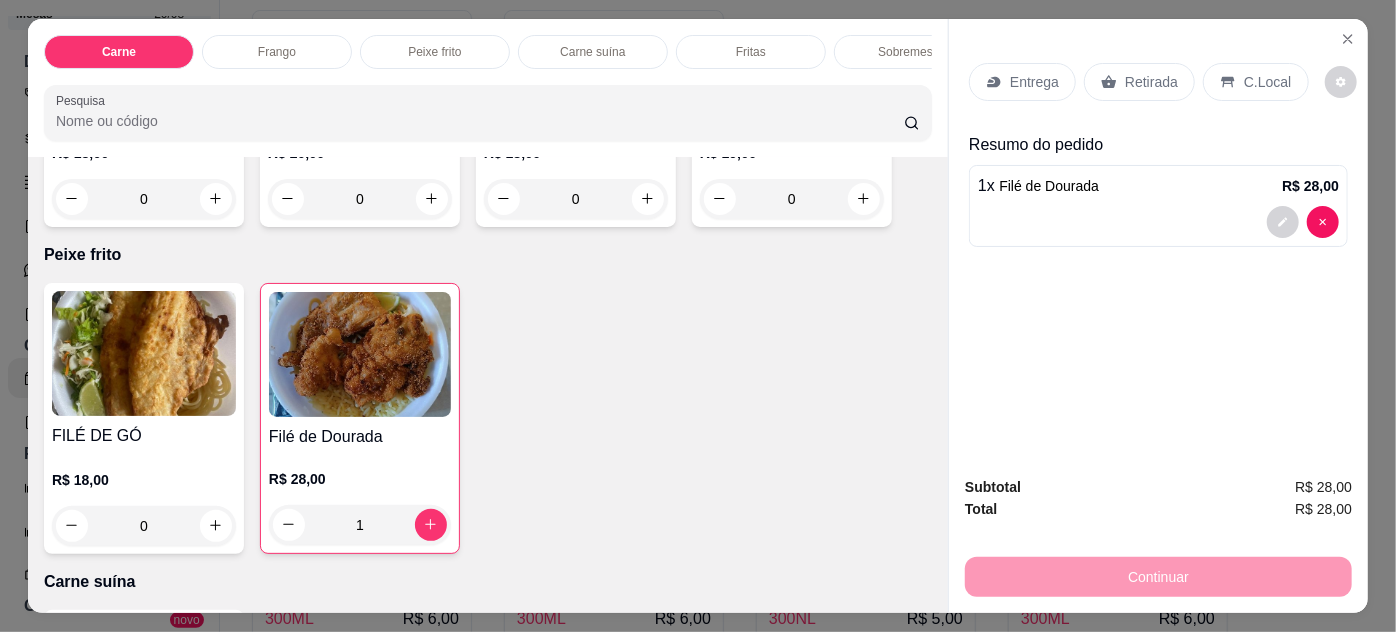 click on "Continuar" at bounding box center [1158, 574] 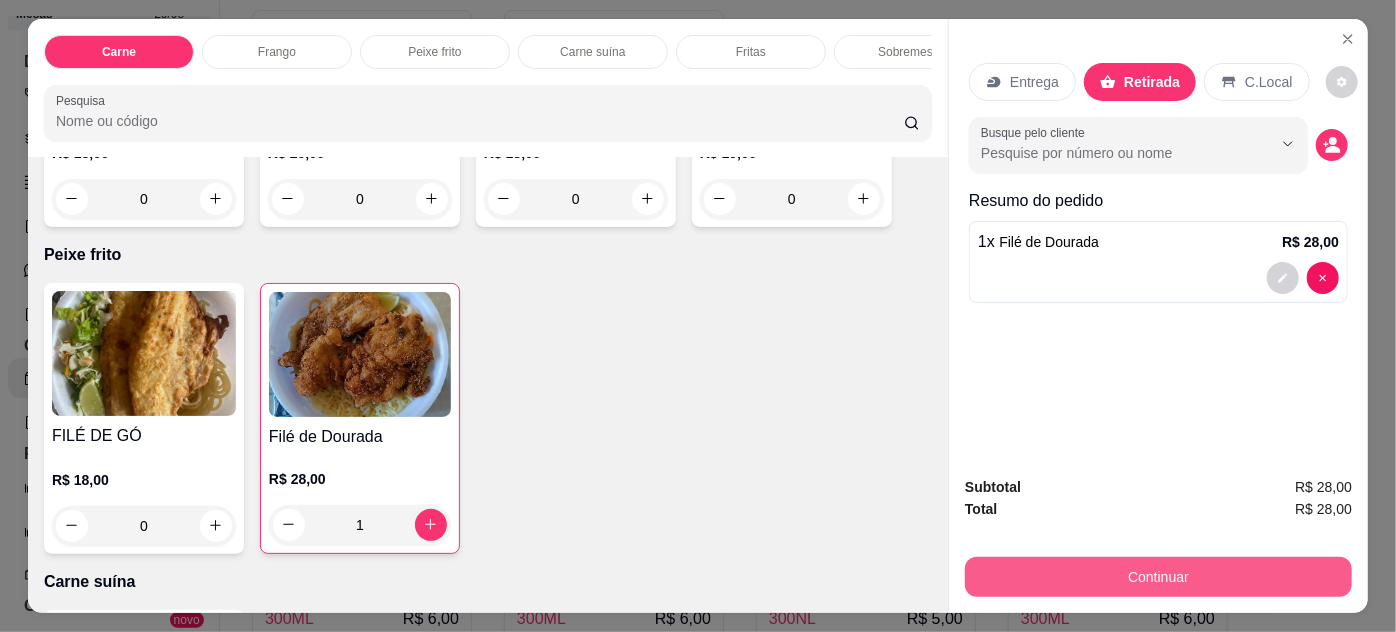 click on "Continuar" at bounding box center [1158, 577] 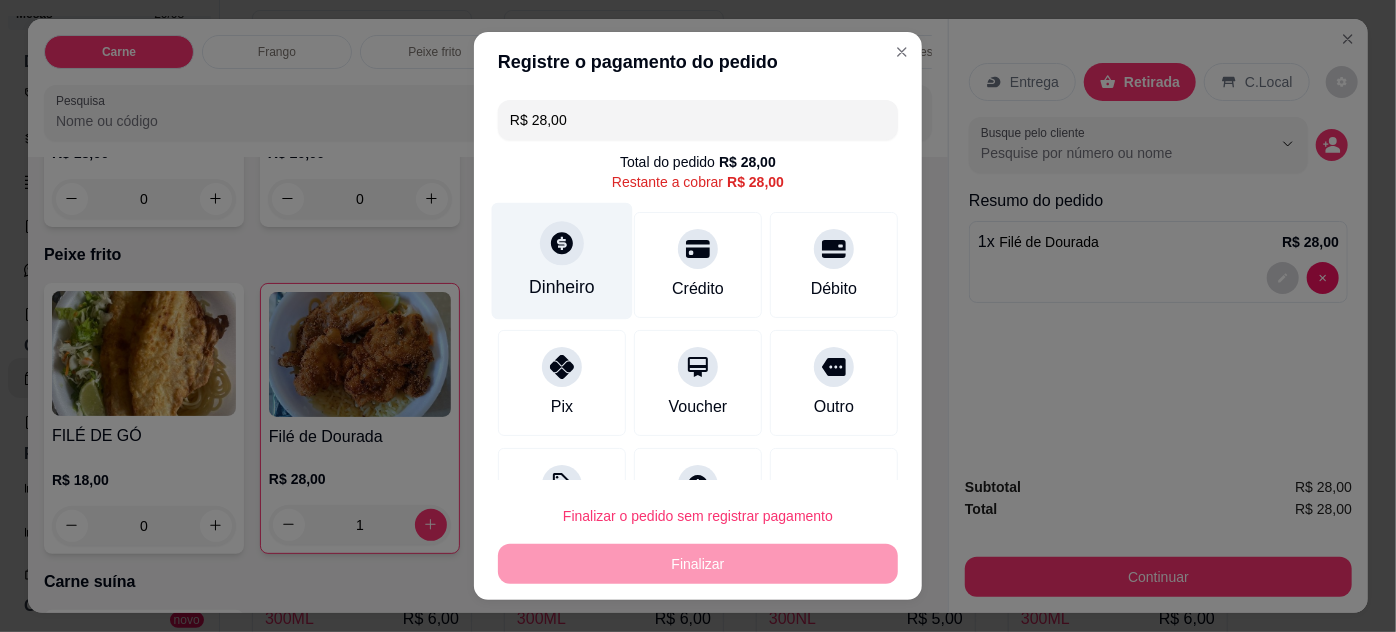 click at bounding box center (562, 243) 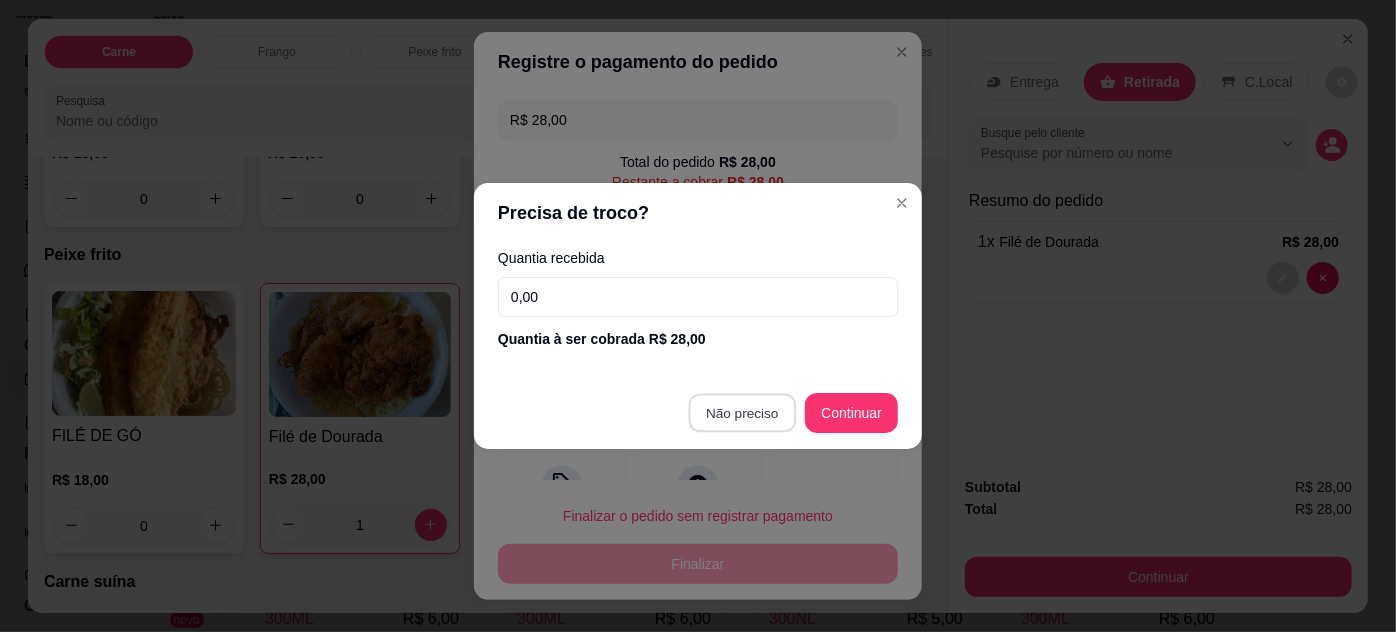 type on "R$ 0,00" 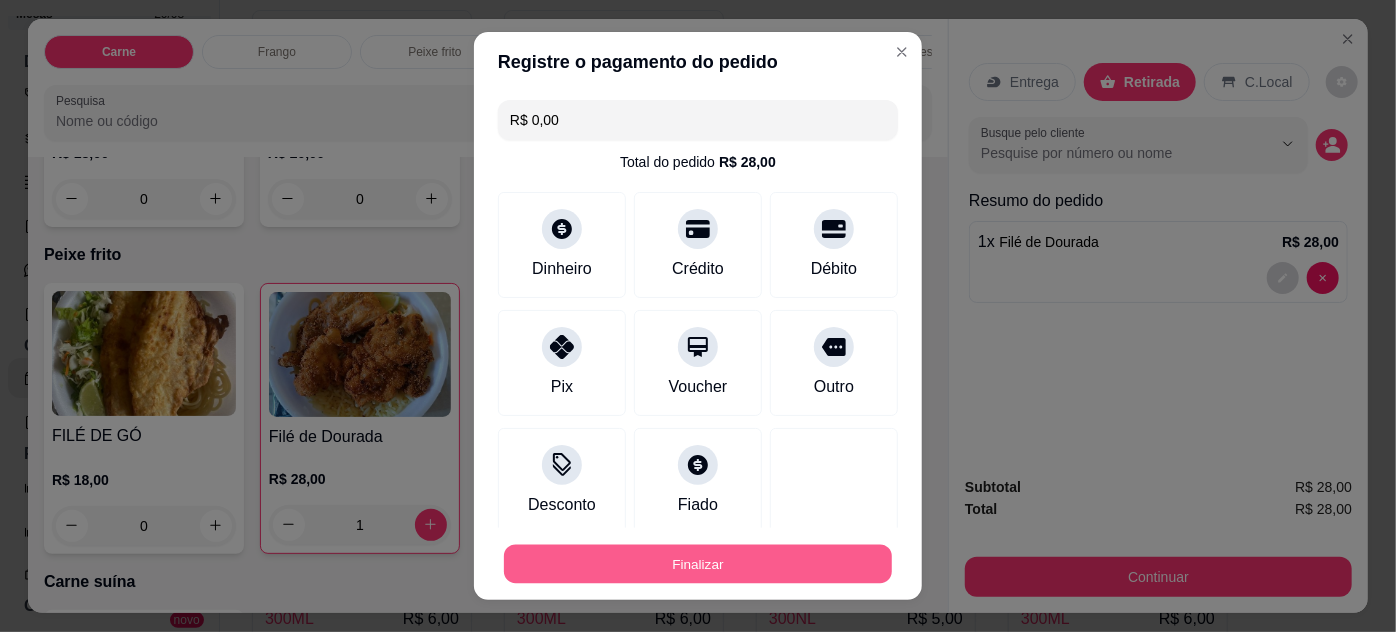 click on "Finalizar" at bounding box center (698, 564) 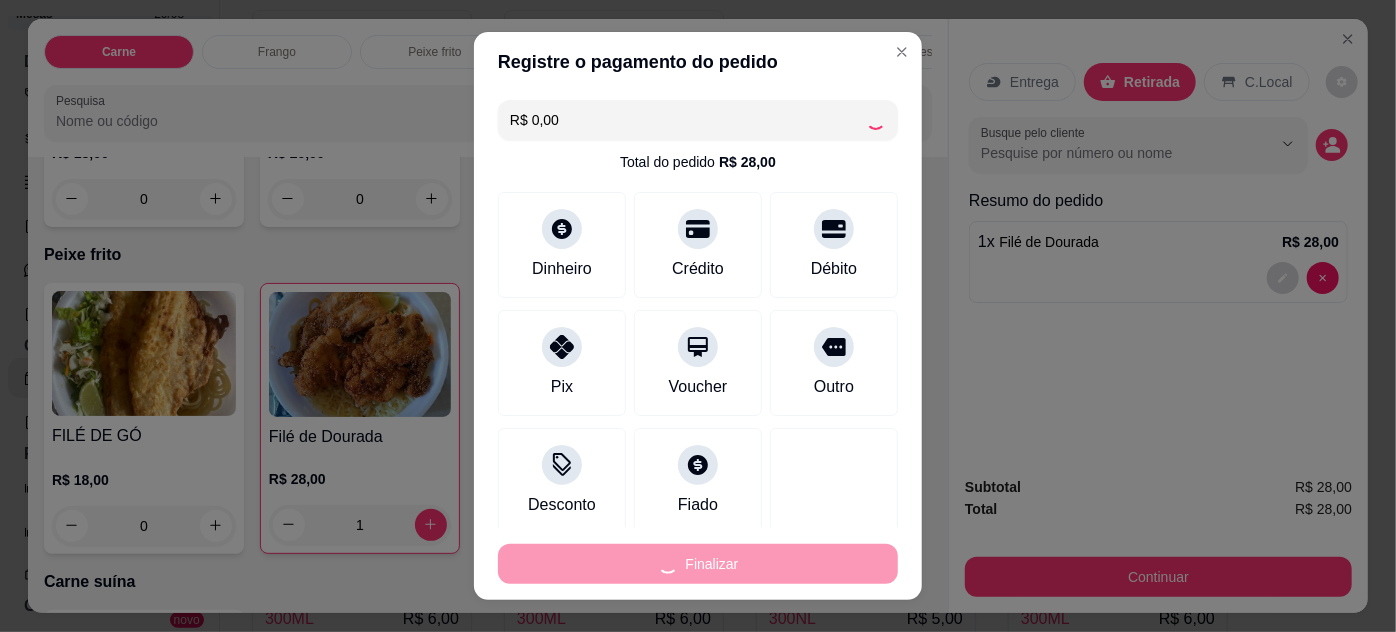 type on "0" 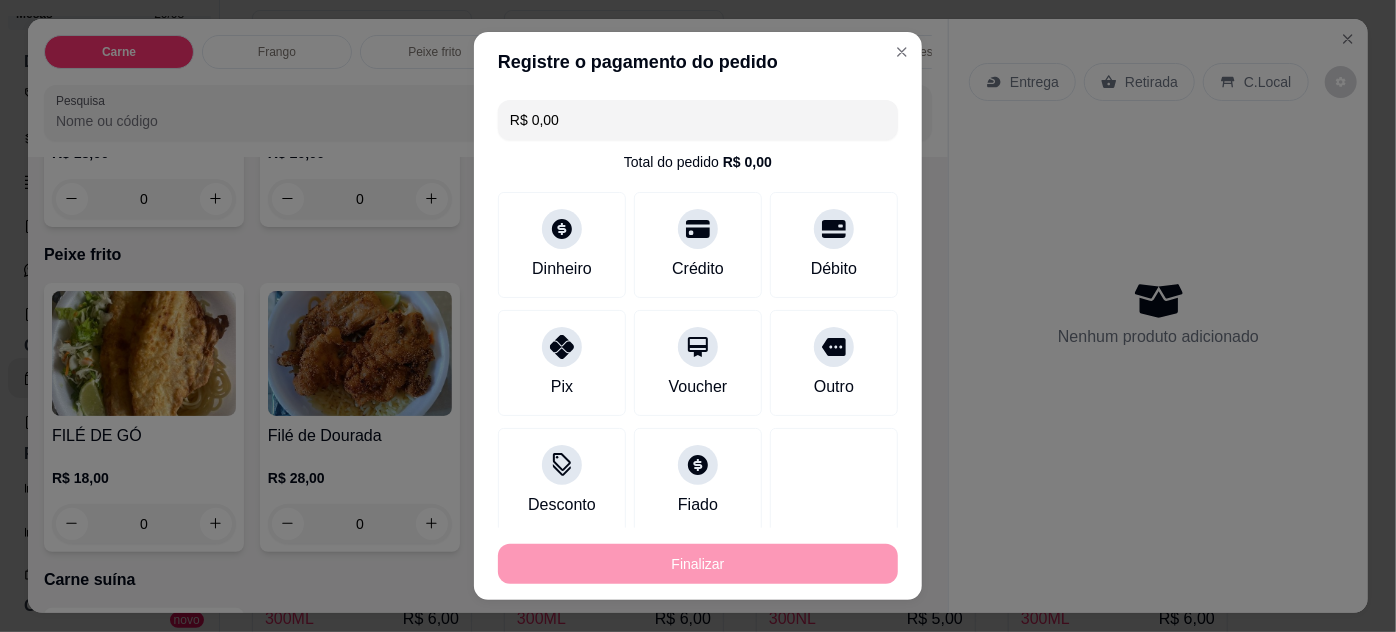 type on "-R$ 28,00" 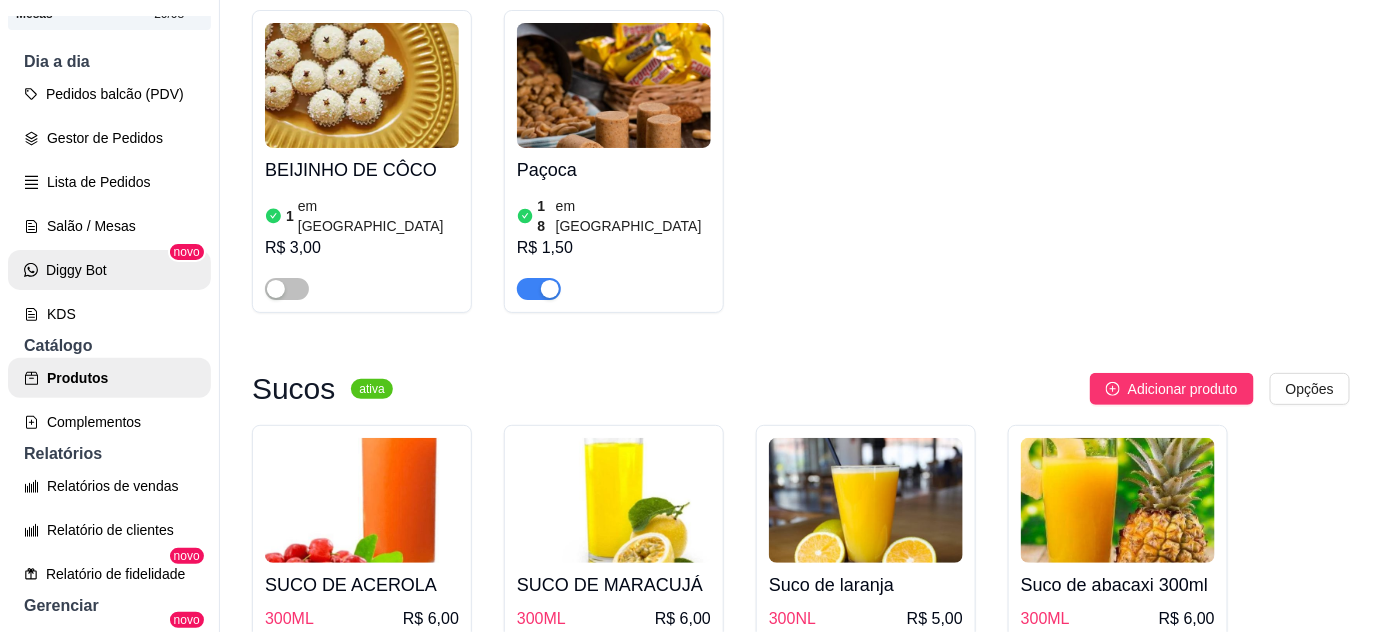 click on "Diggy Bot" at bounding box center (109, 270) 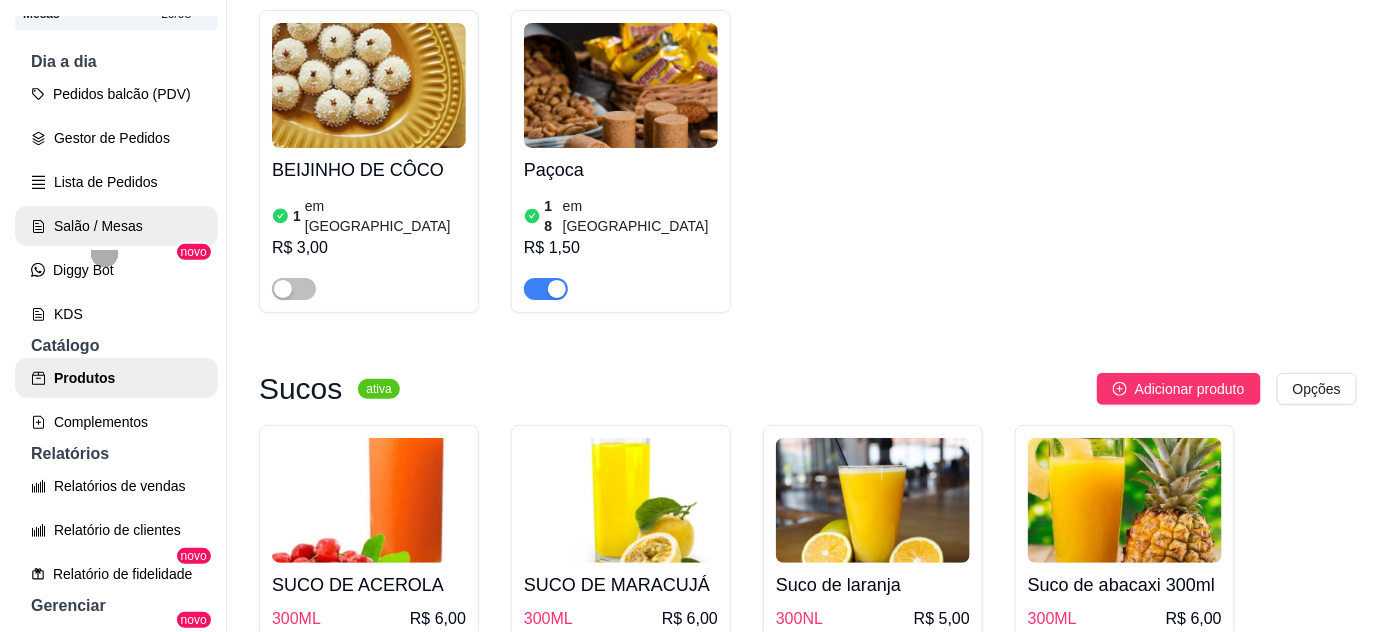 scroll, scrollTop: 0, scrollLeft: 0, axis: both 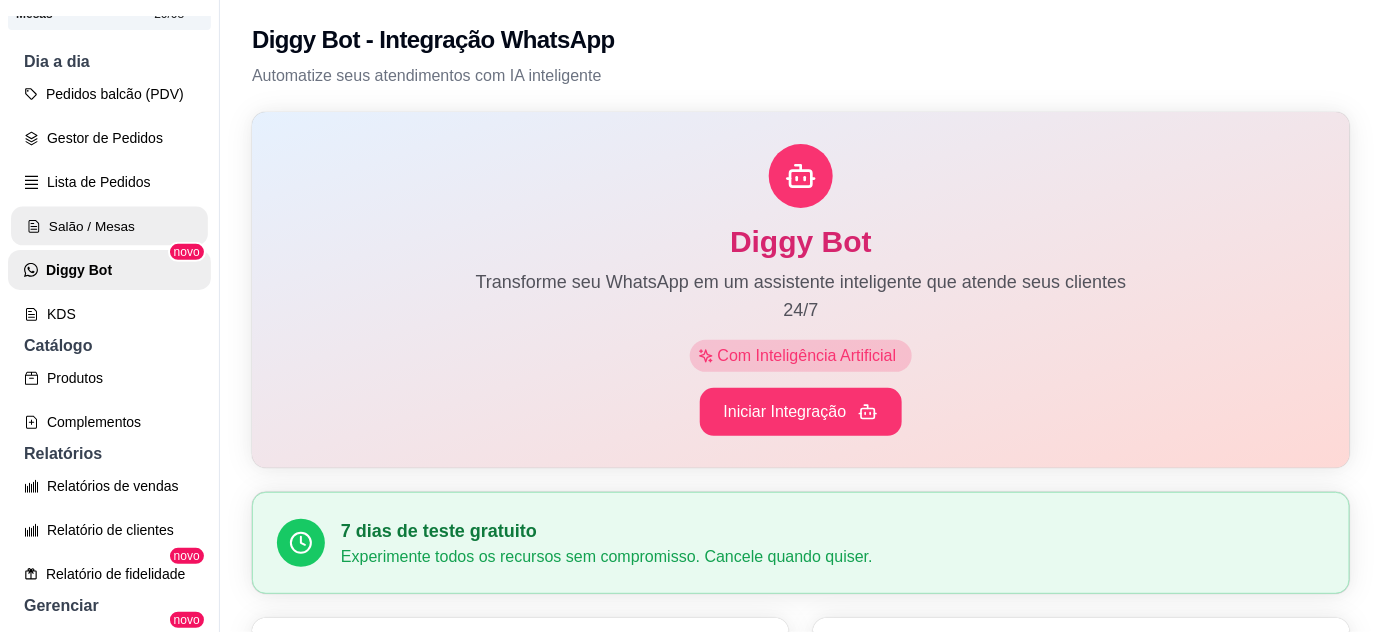 click on "Salão / Mesas" at bounding box center [109, 226] 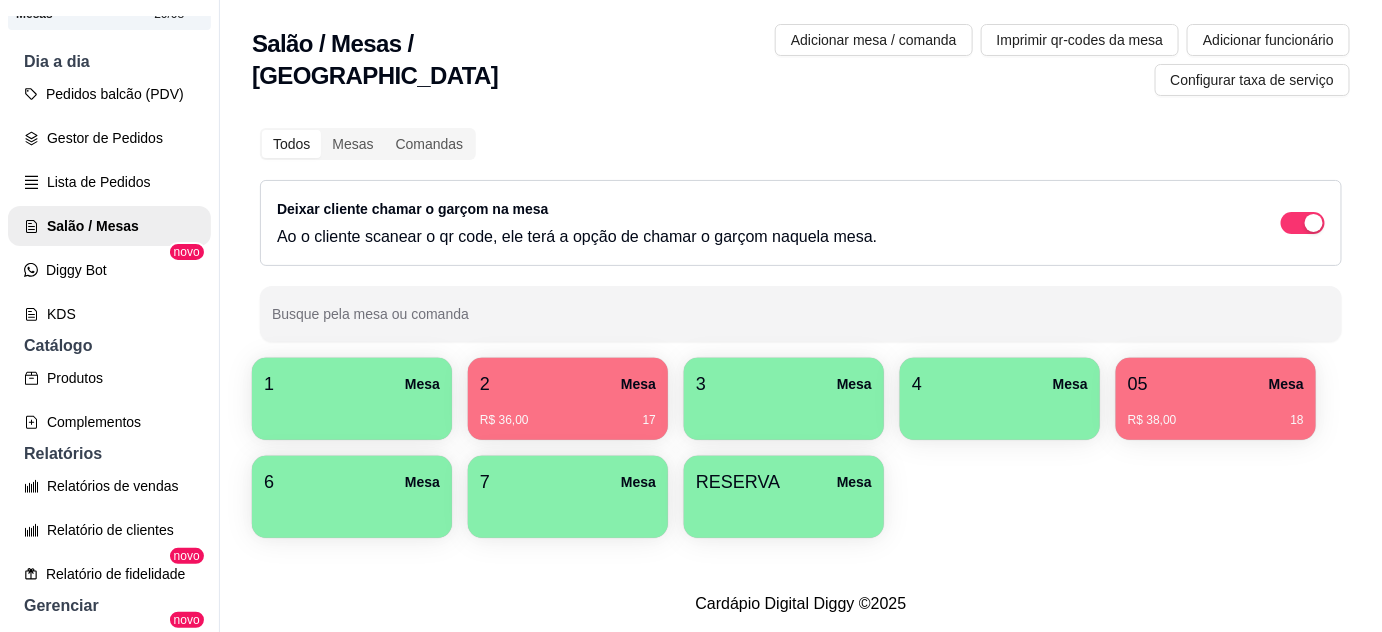 click on "05 Mesa" at bounding box center [1216, 384] 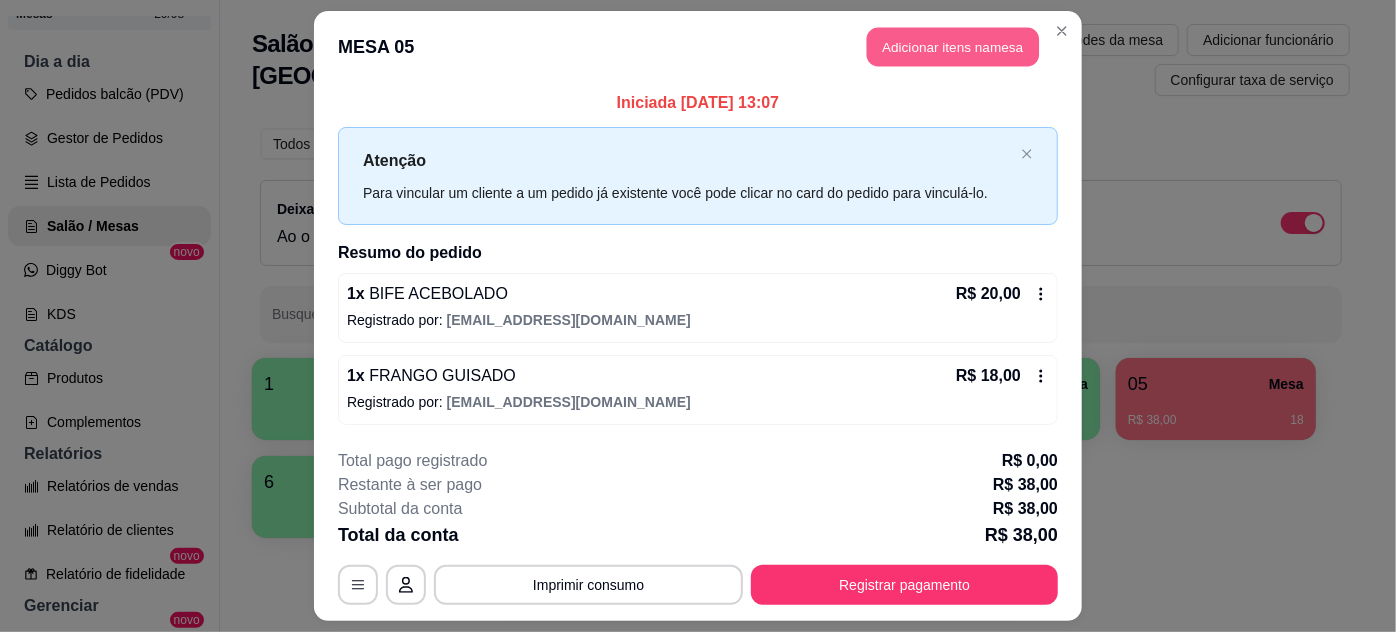 click on "Adicionar itens na  mesa" at bounding box center [953, 47] 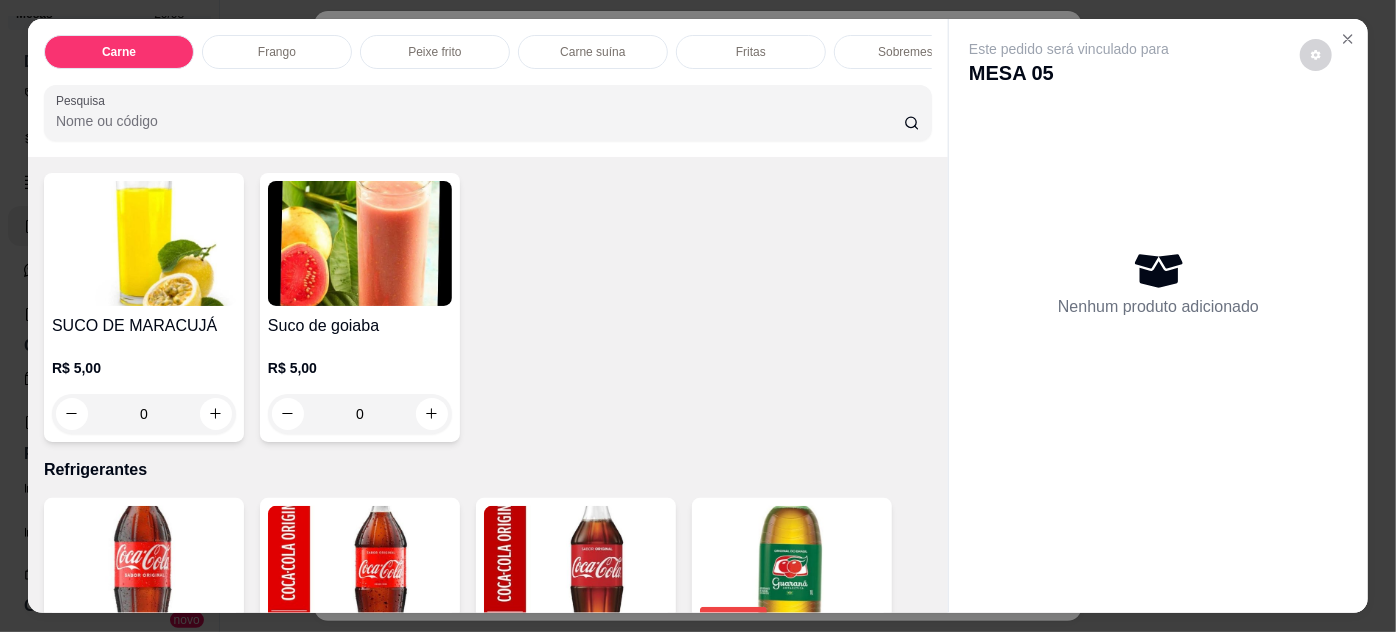 scroll, scrollTop: 2727, scrollLeft: 0, axis: vertical 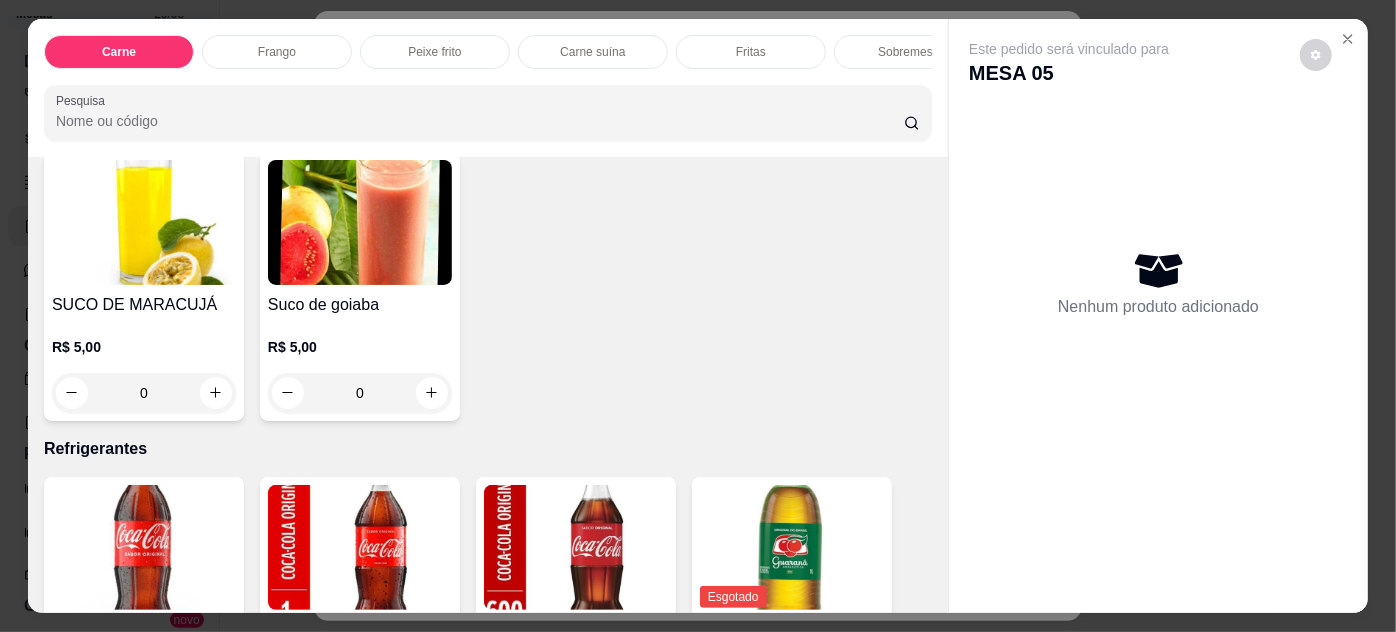 click on "0" at bounding box center [144, 393] 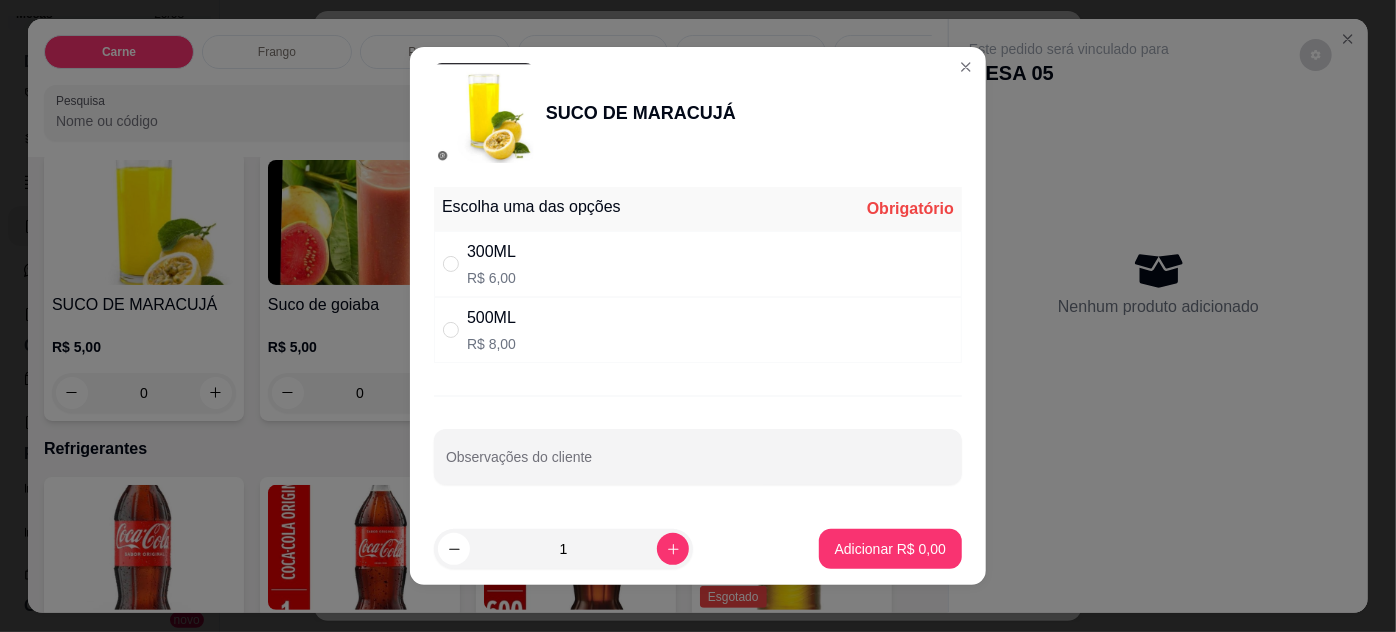 click on "300ML R$ 6,00" at bounding box center [698, 264] 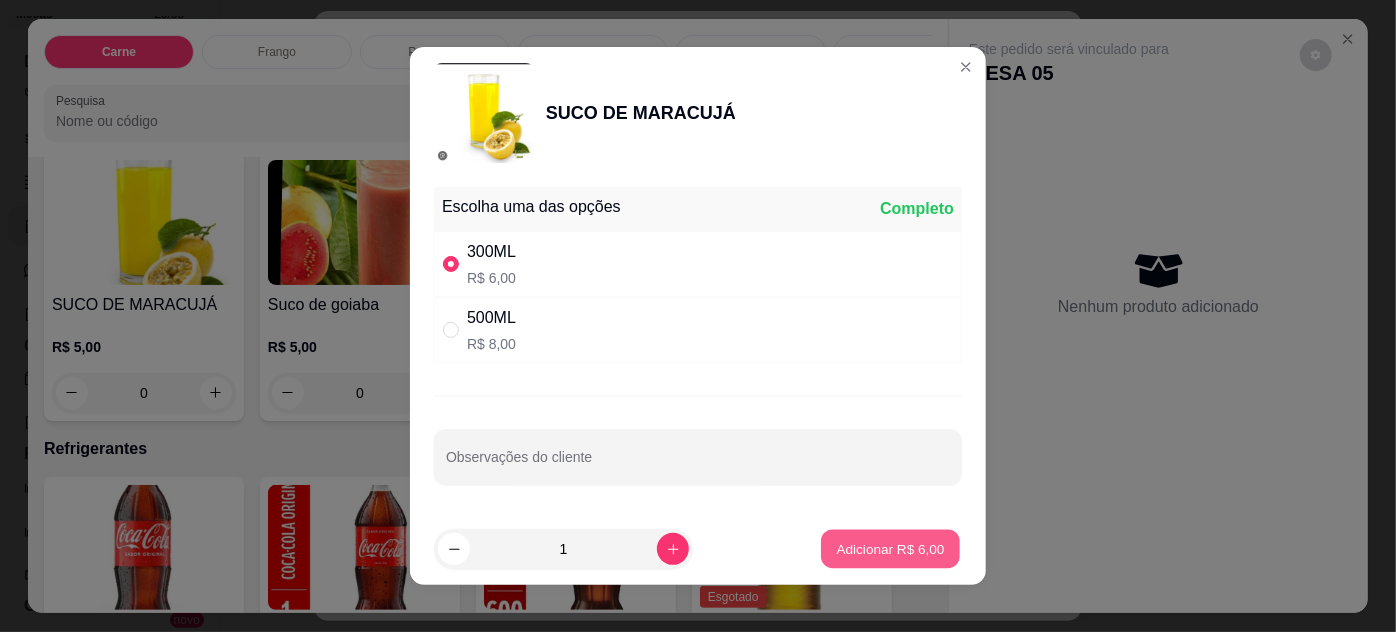 click on "Adicionar   R$ 6,00" at bounding box center (890, 548) 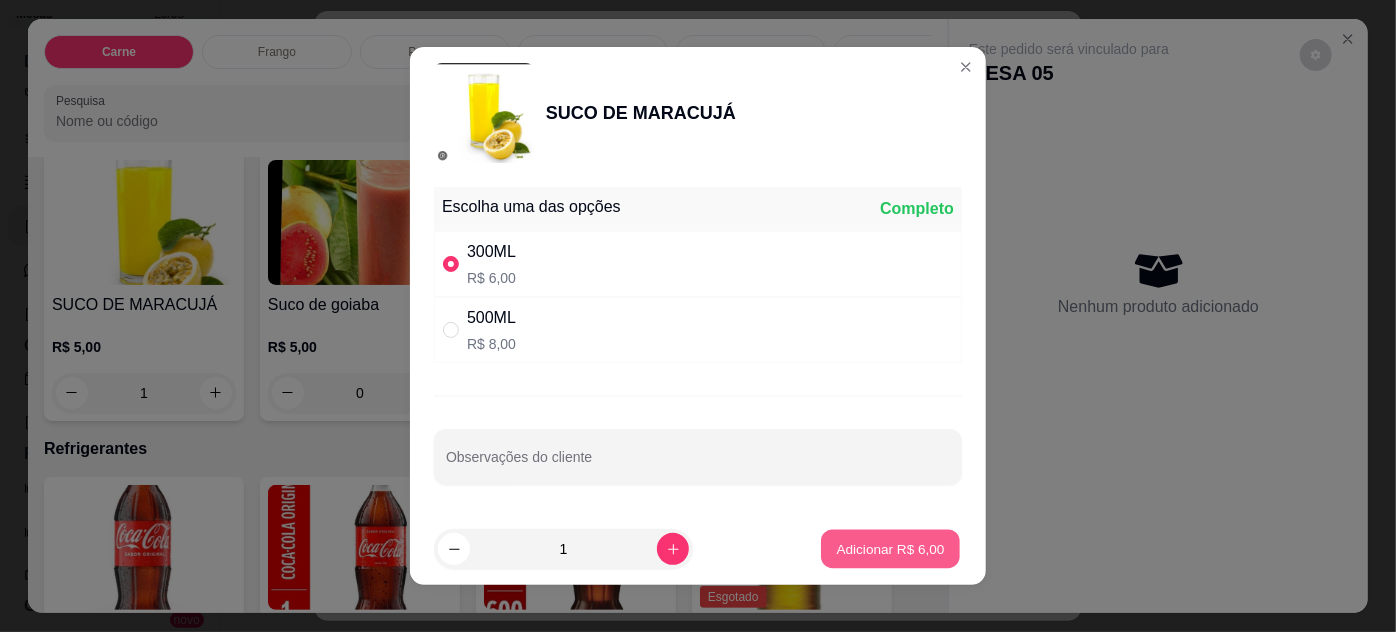 scroll, scrollTop: 2728, scrollLeft: 0, axis: vertical 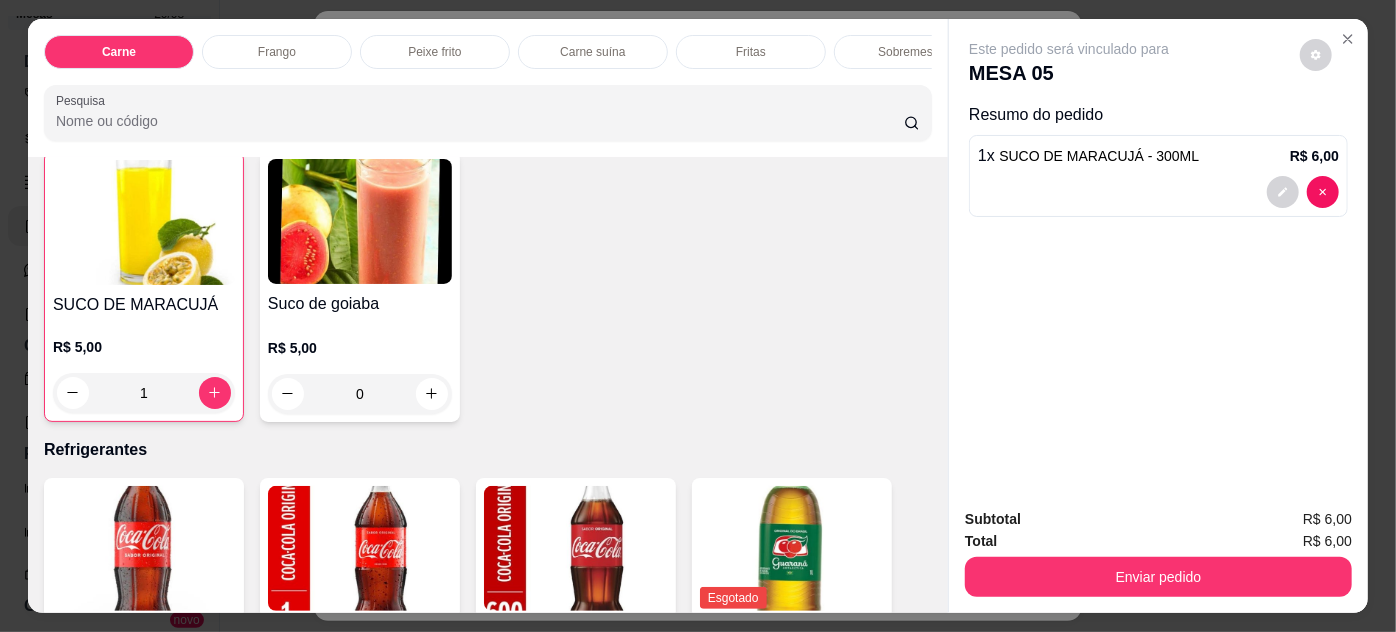 click on "0" at bounding box center (360, 394) 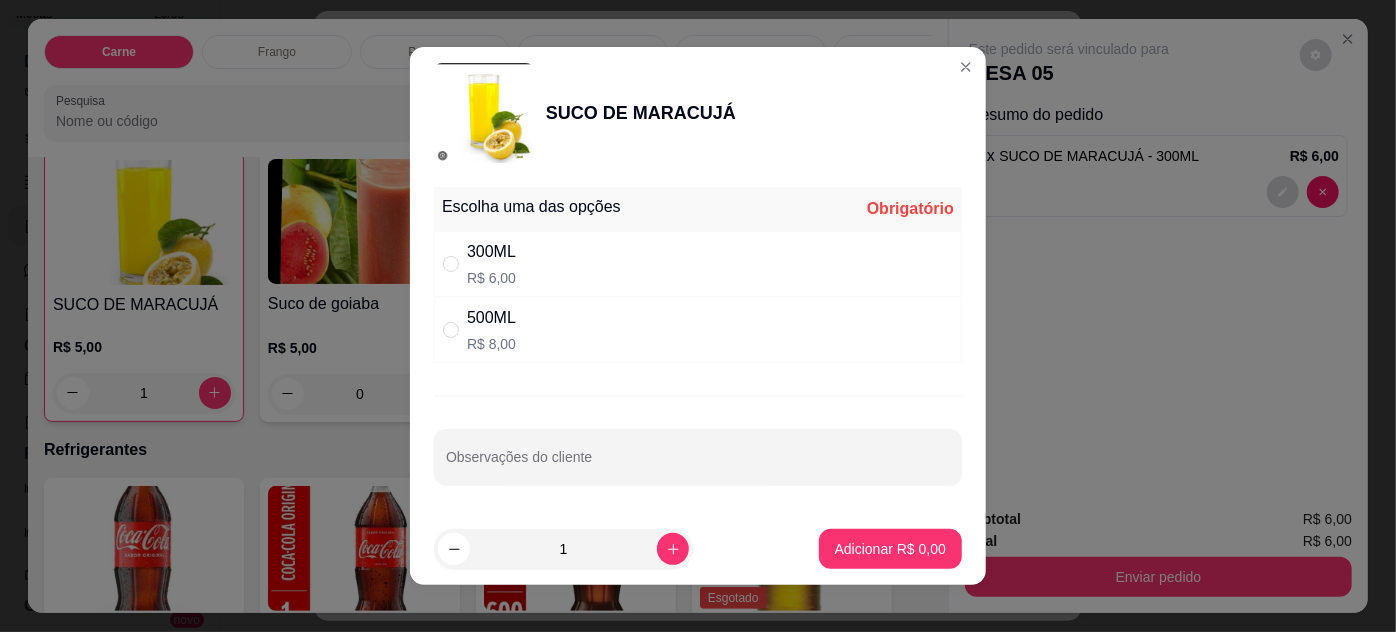 click on "300ML R$ 6,00" at bounding box center (698, 264) 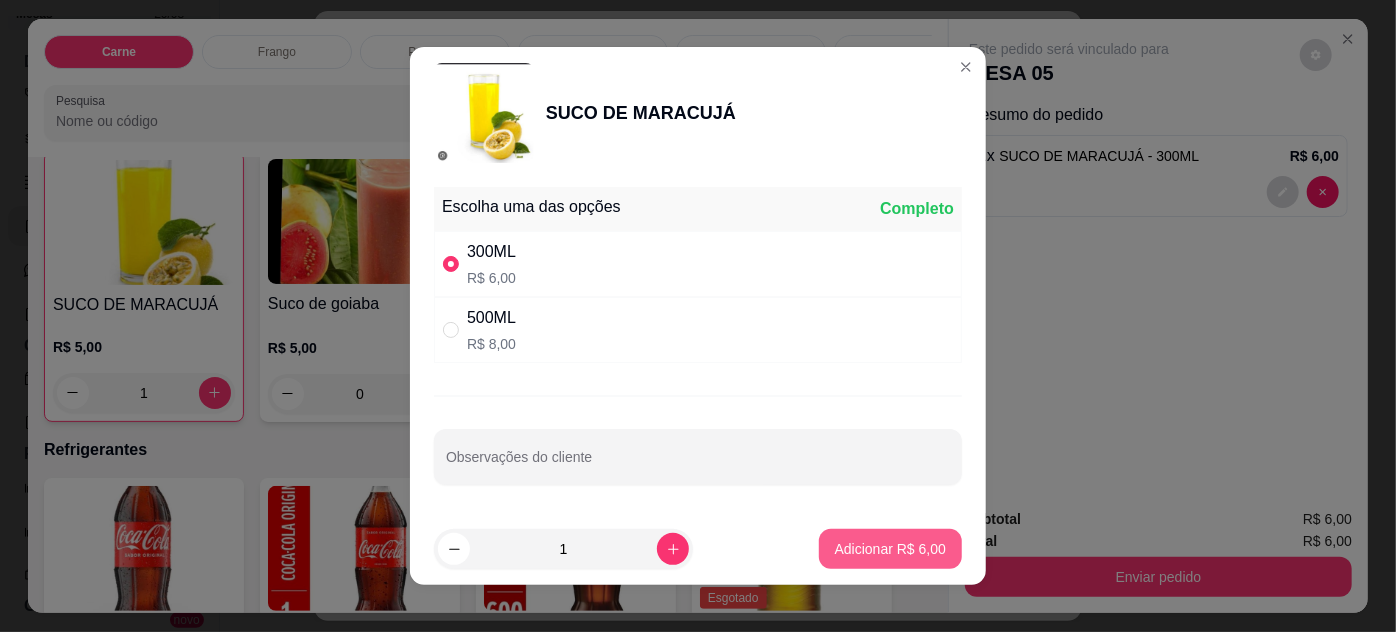 click on "Adicionar   R$ 6,00" at bounding box center [890, 549] 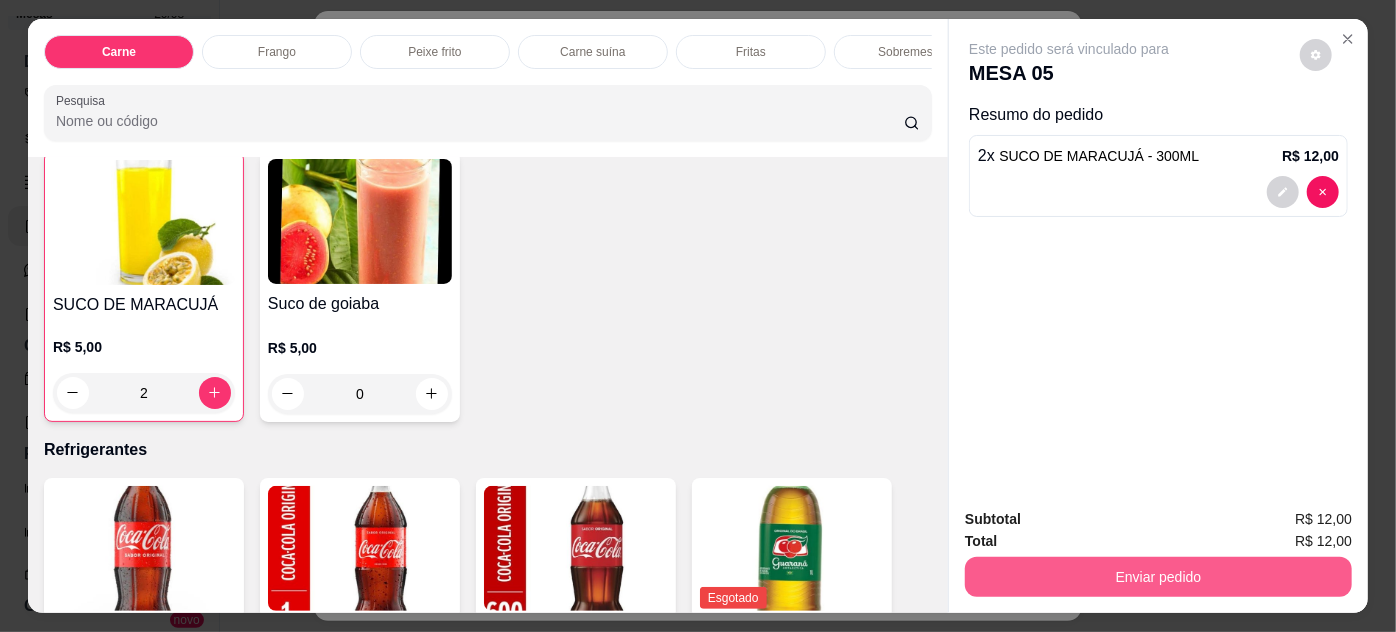 click on "Enviar pedido" at bounding box center [1158, 577] 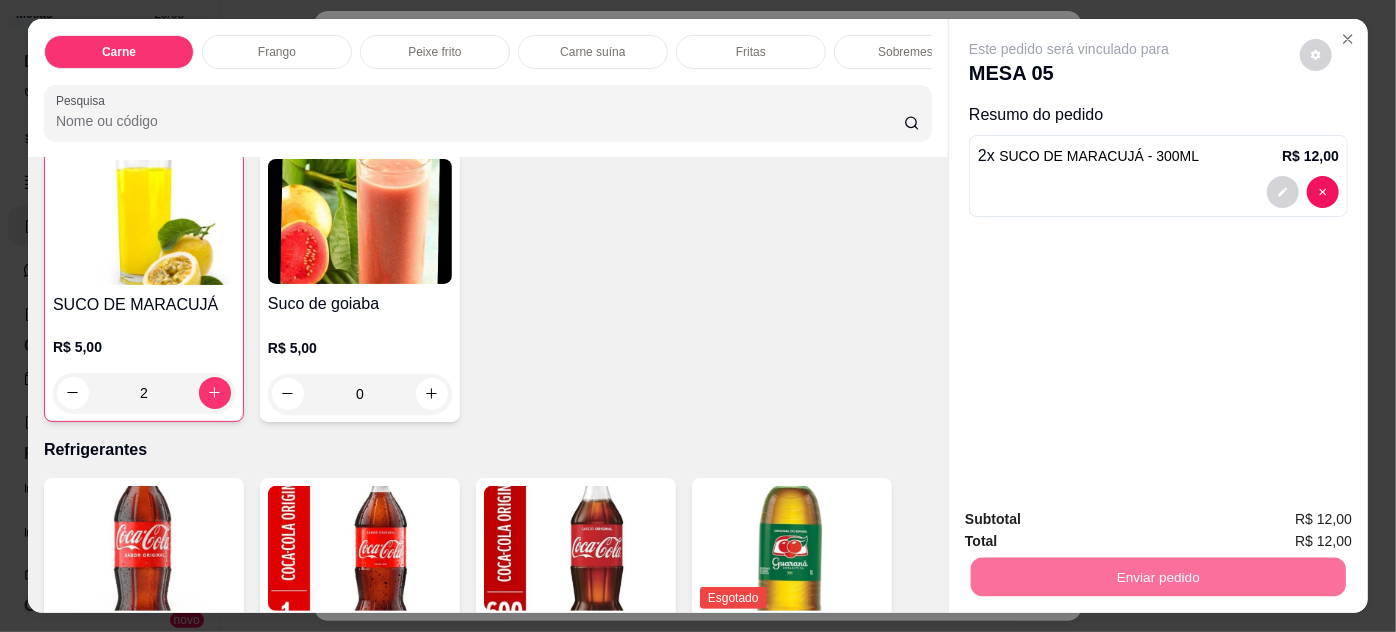 click on "Não registrar e enviar pedido" at bounding box center (1093, 521) 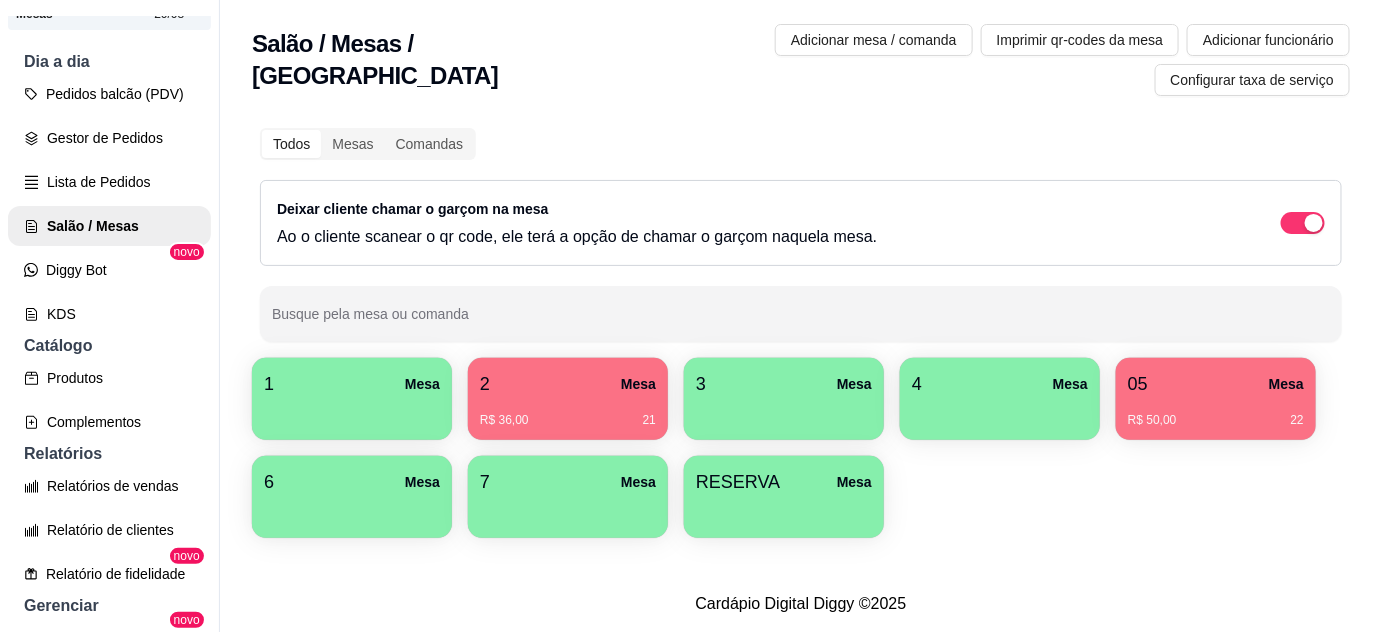 click on "05 Mesa" at bounding box center (1216, 384) 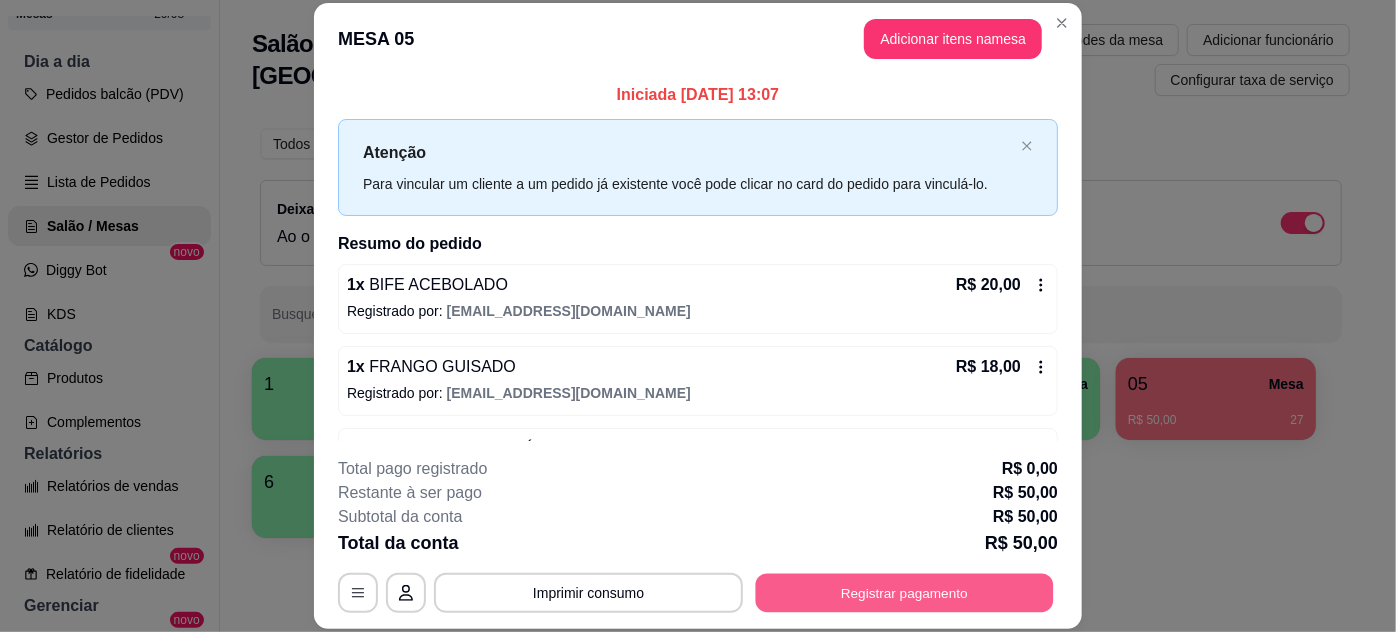click on "Registrar pagamento" at bounding box center [905, 592] 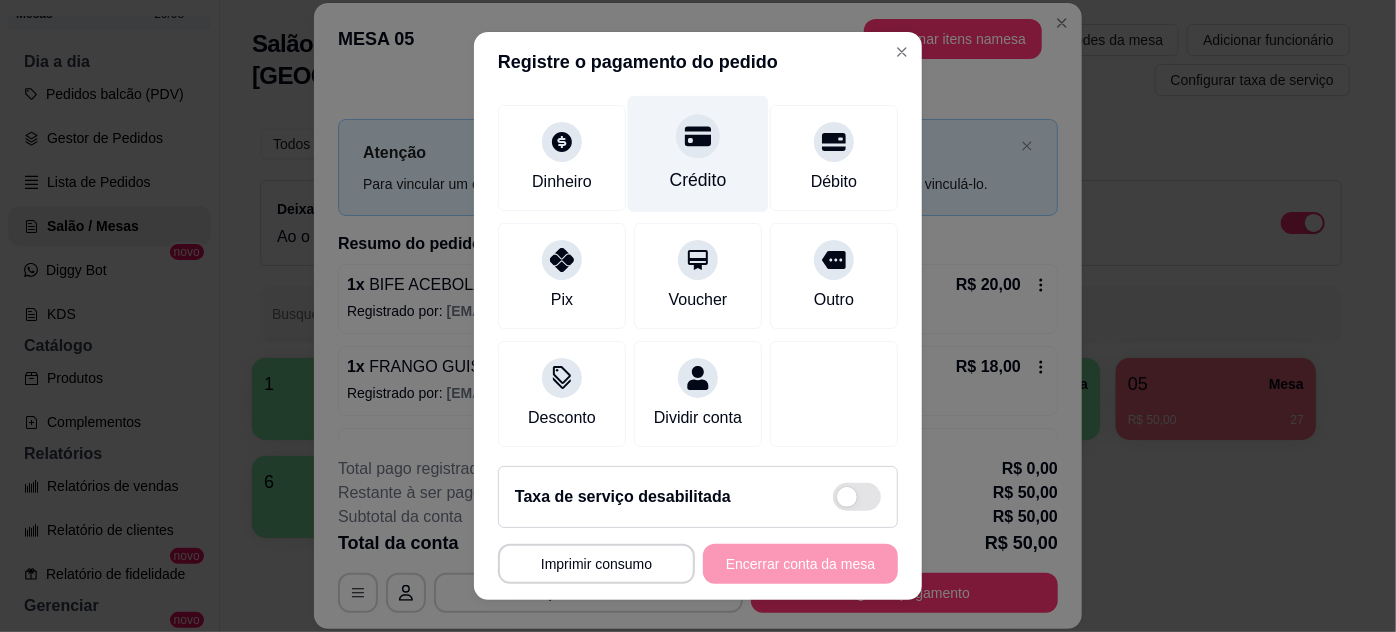 scroll, scrollTop: 152, scrollLeft: 0, axis: vertical 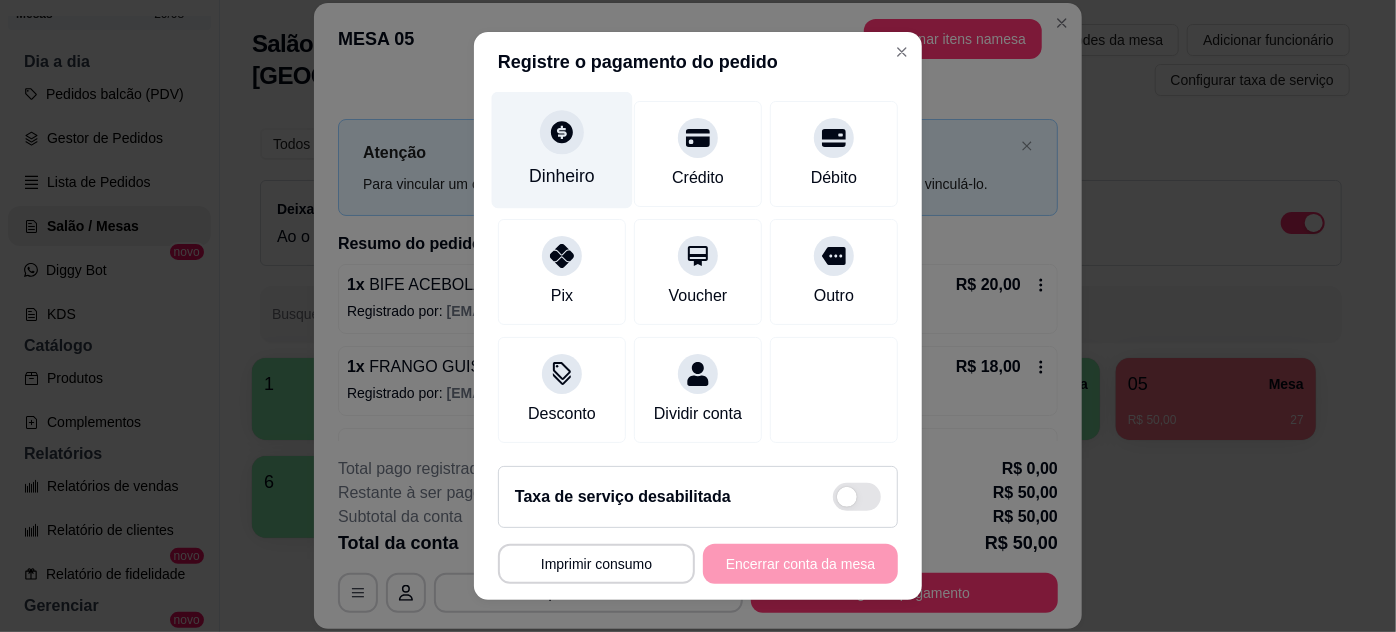 click on "Dinheiro" at bounding box center [562, 149] 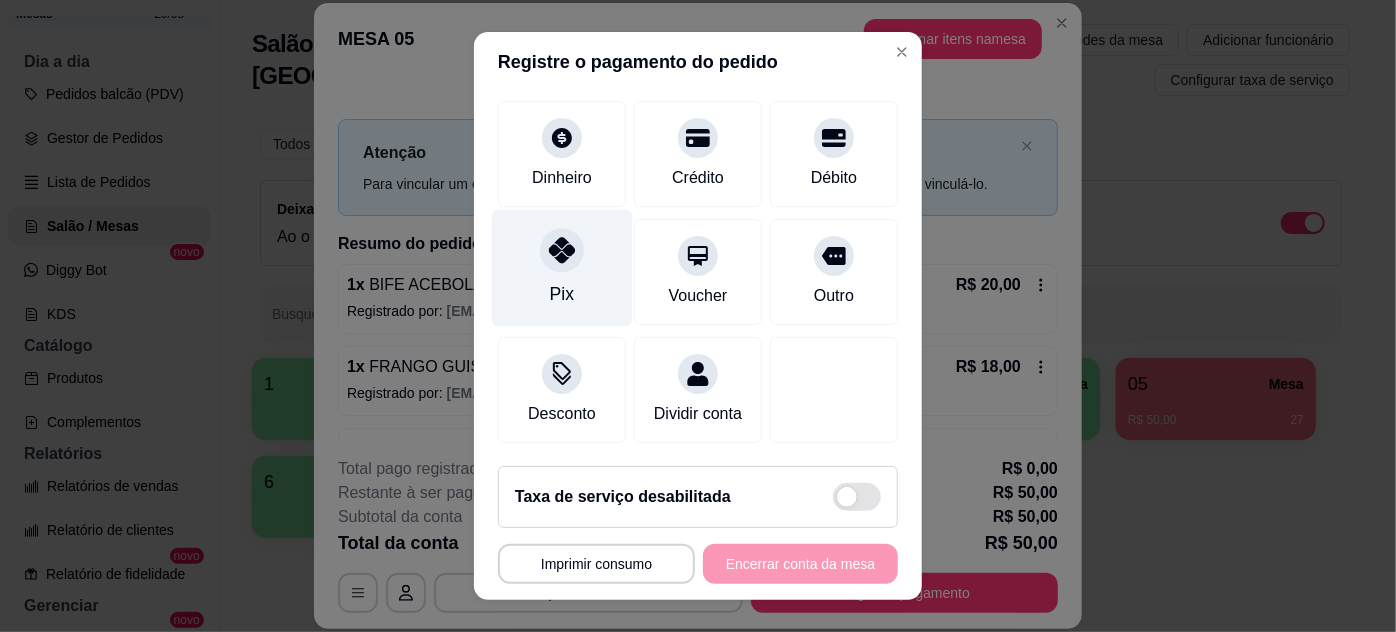 click on "Pix" at bounding box center (562, 267) 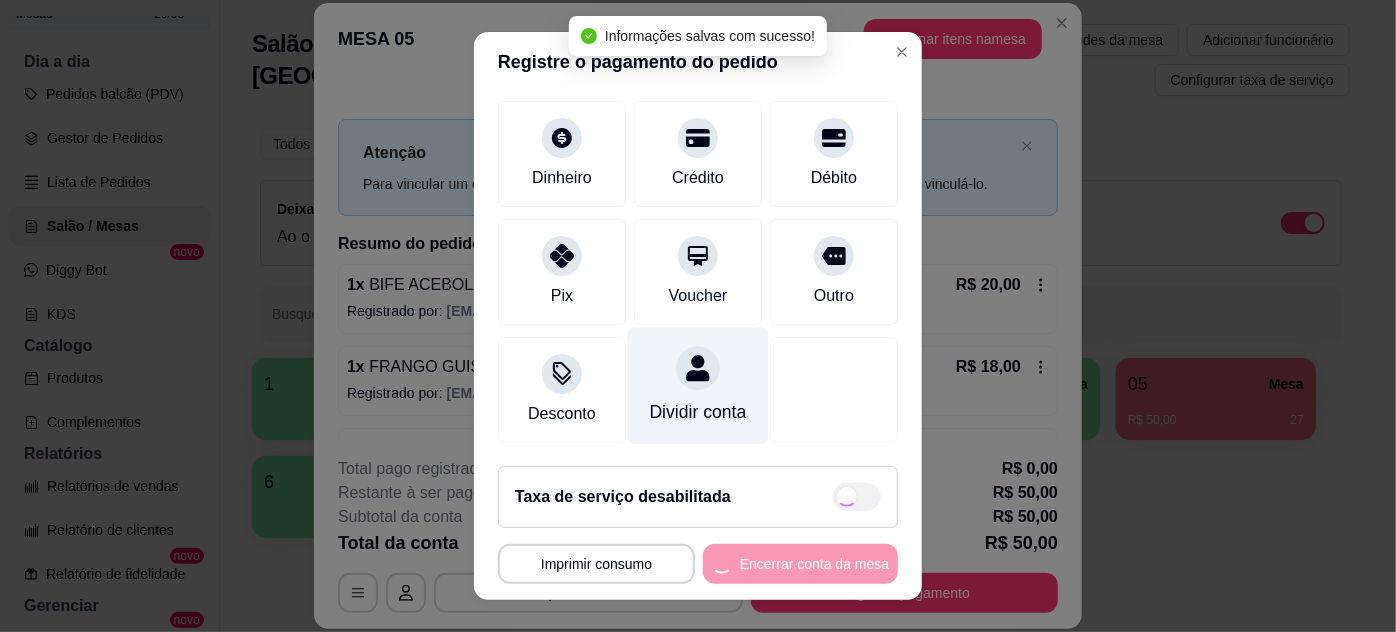 type on "R$ 0,00" 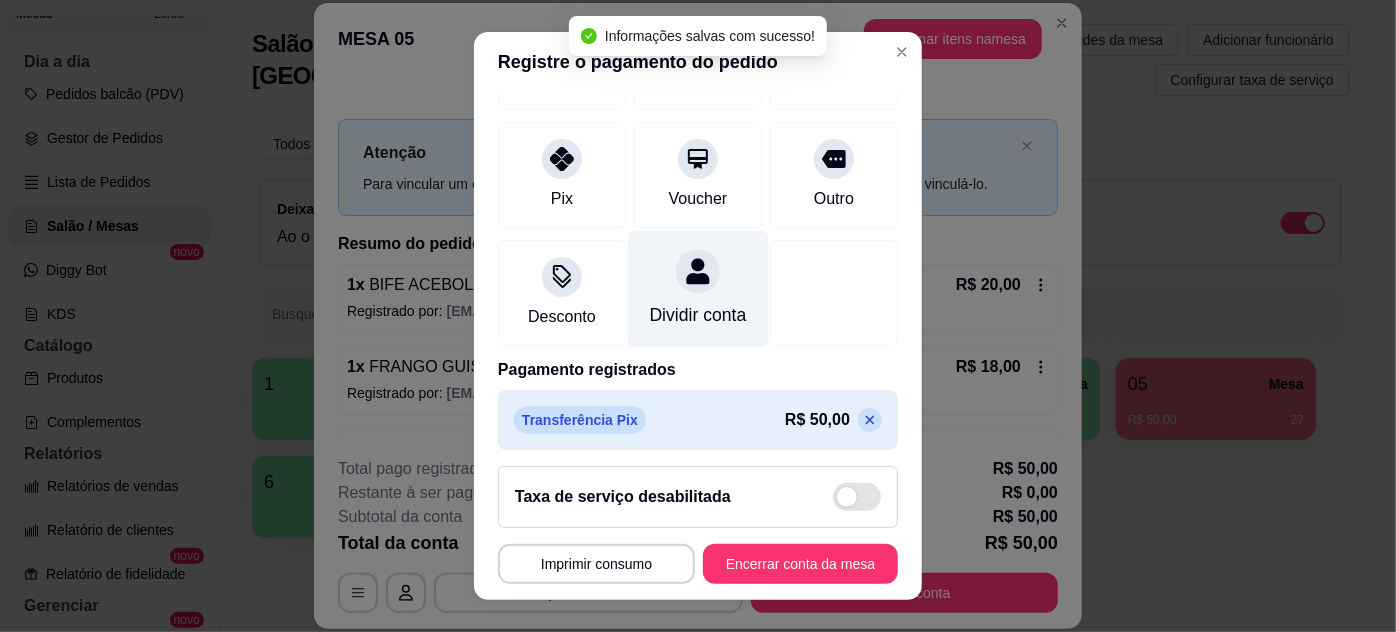 scroll, scrollTop: 237, scrollLeft: 0, axis: vertical 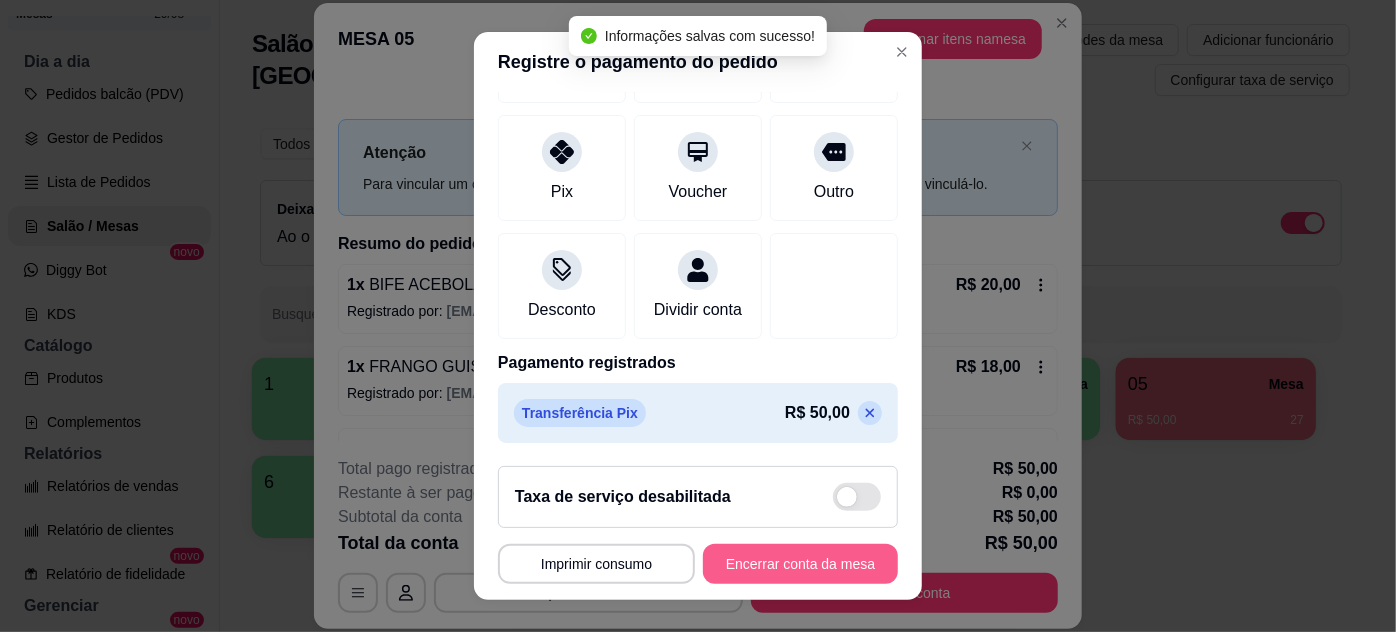 click on "Encerrar conta da mesa" at bounding box center [800, 564] 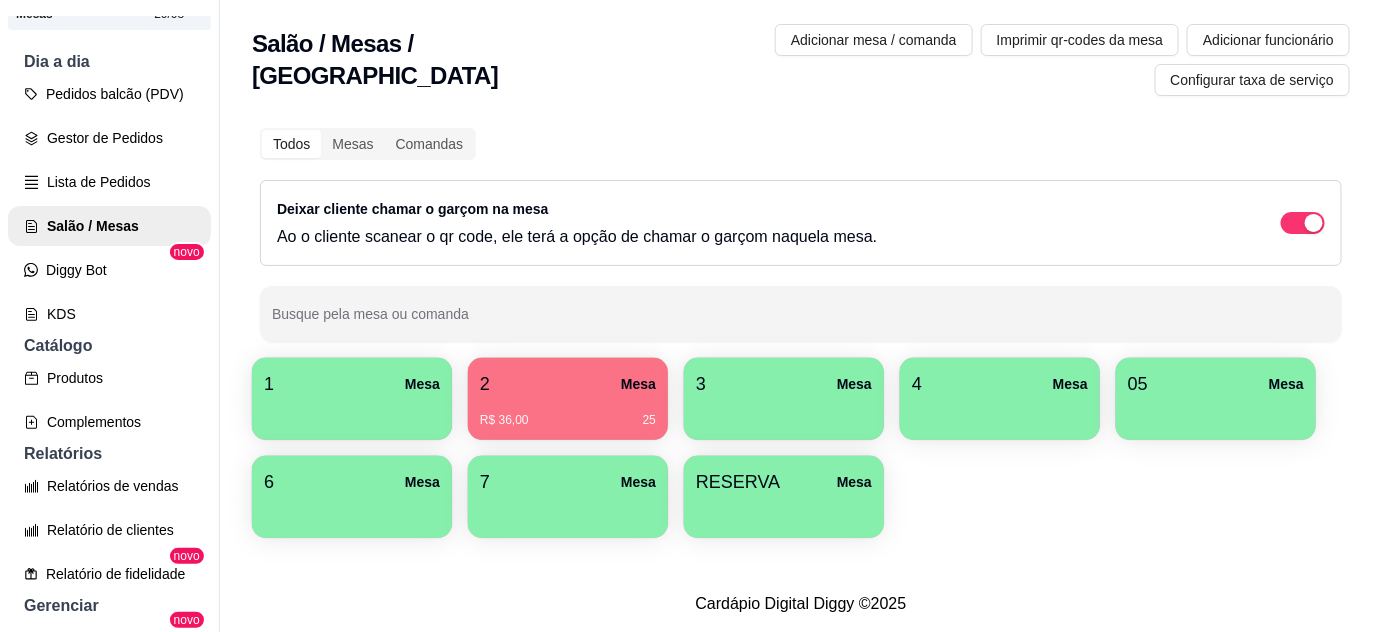 click on "R$ 36,00 25" at bounding box center [568, 413] 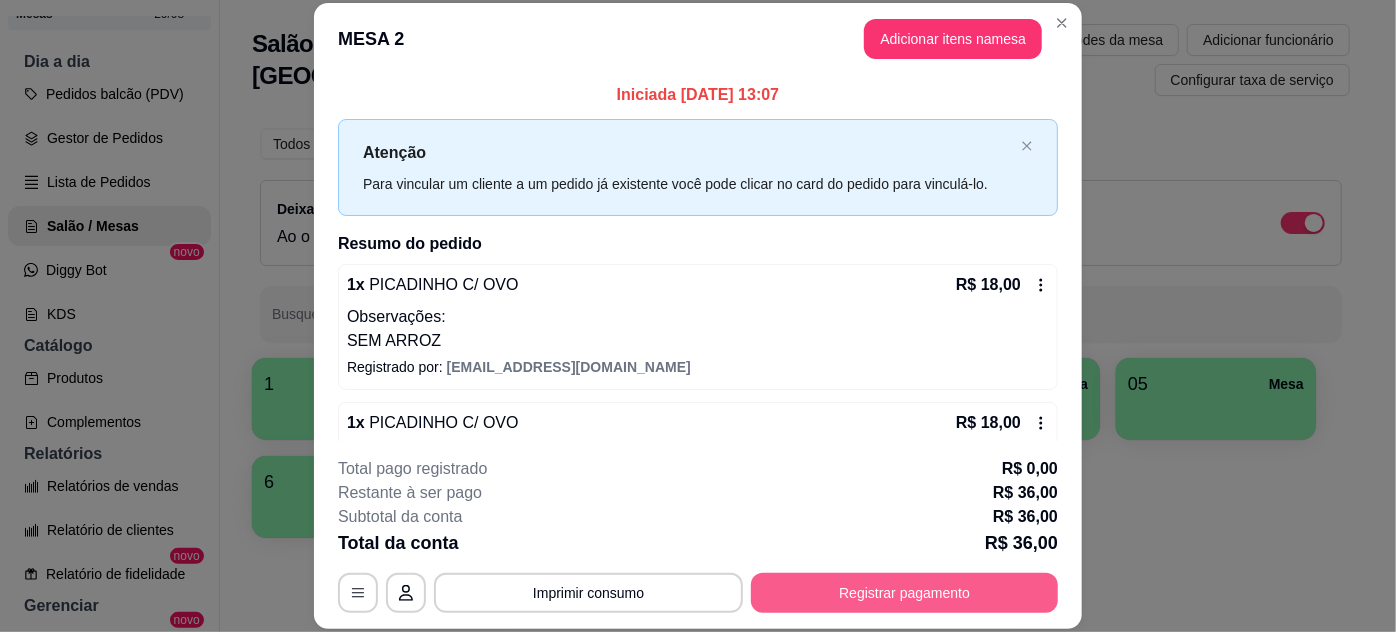click on "Registrar pagamento" at bounding box center [904, 593] 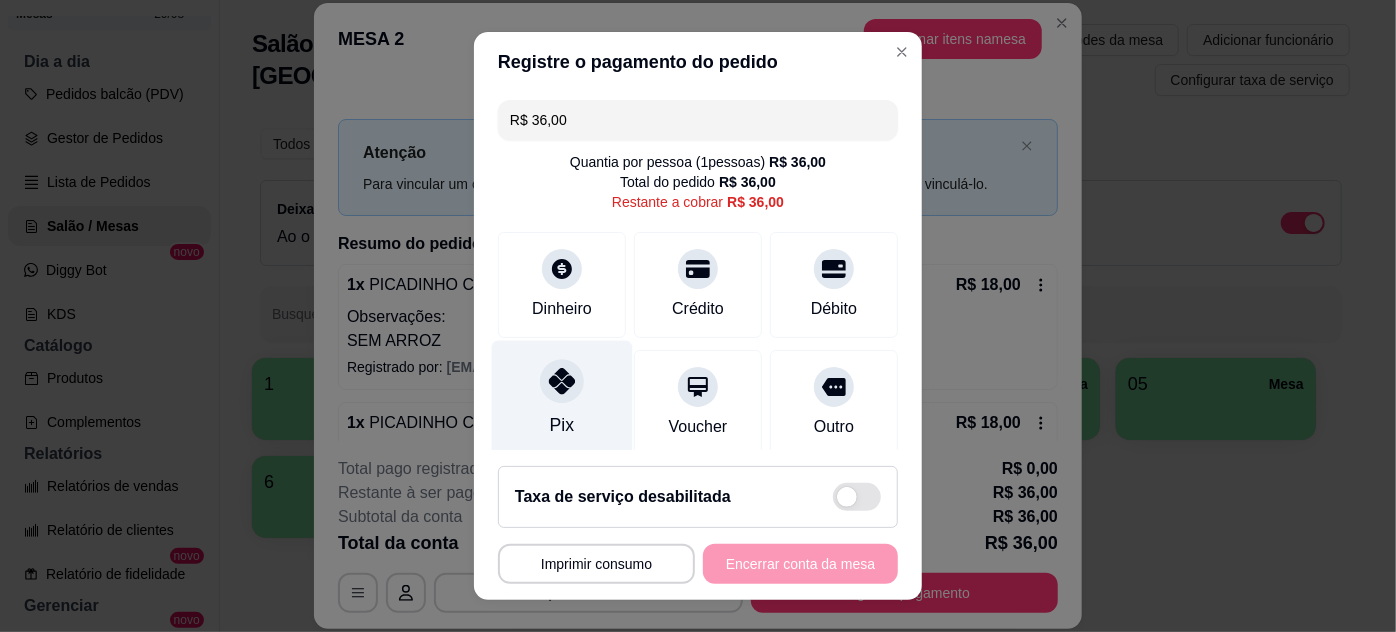 click on "Pix" at bounding box center (562, 398) 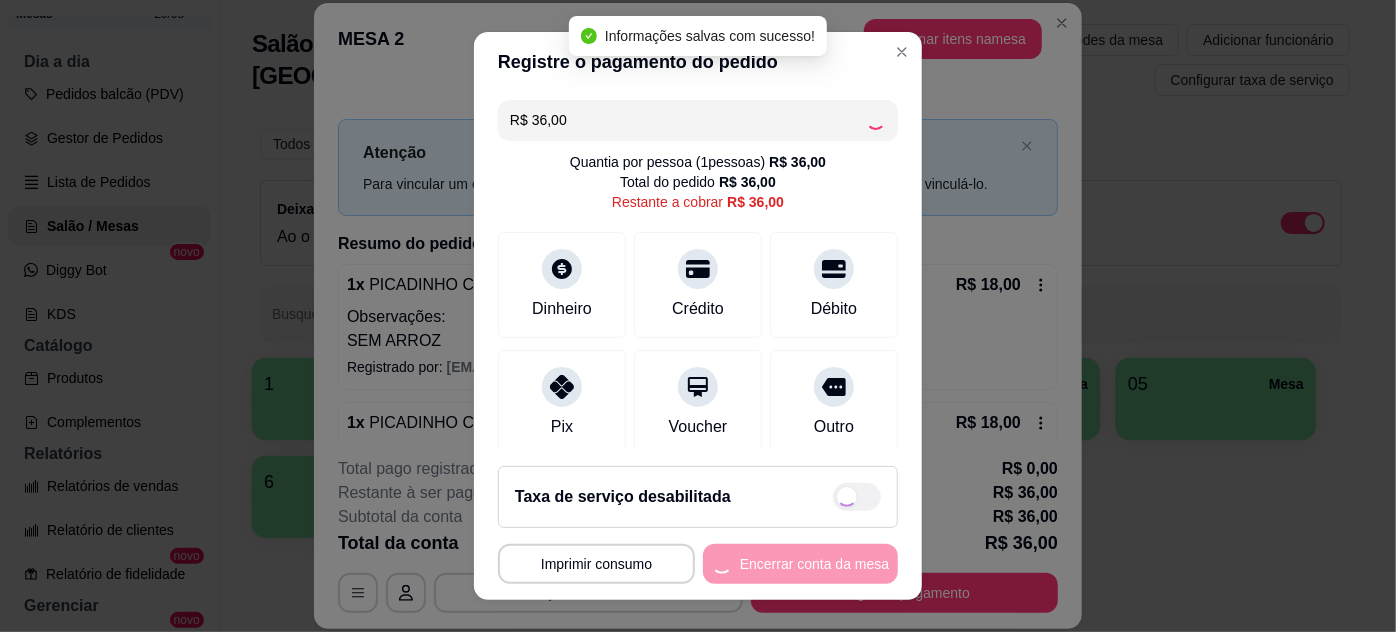 type on "R$ 0,00" 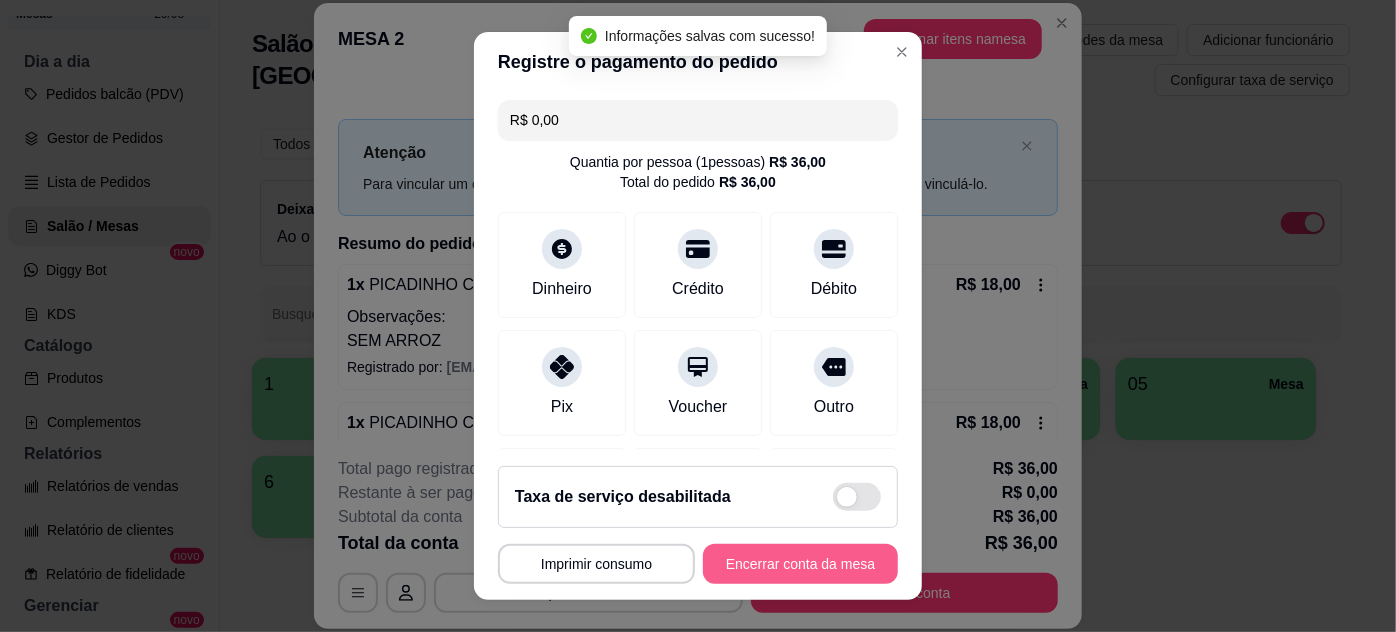 click on "Encerrar conta da mesa" at bounding box center [800, 564] 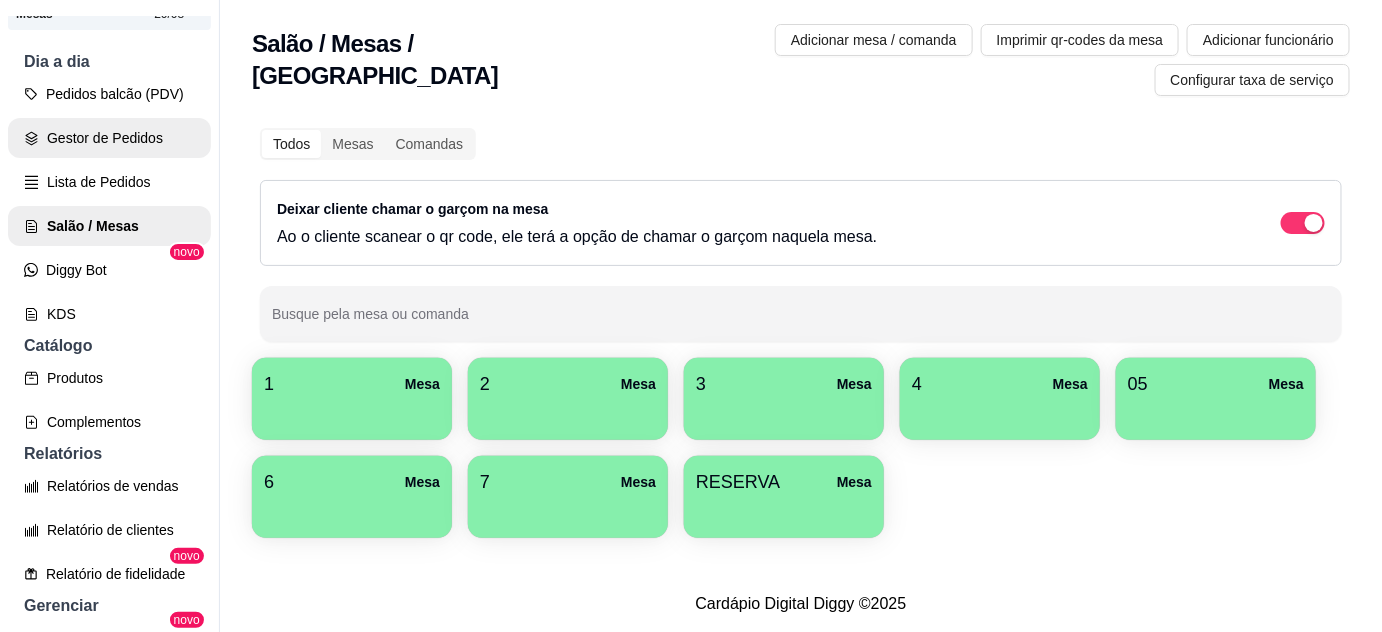 click on "Gestor de Pedidos" at bounding box center [109, 138] 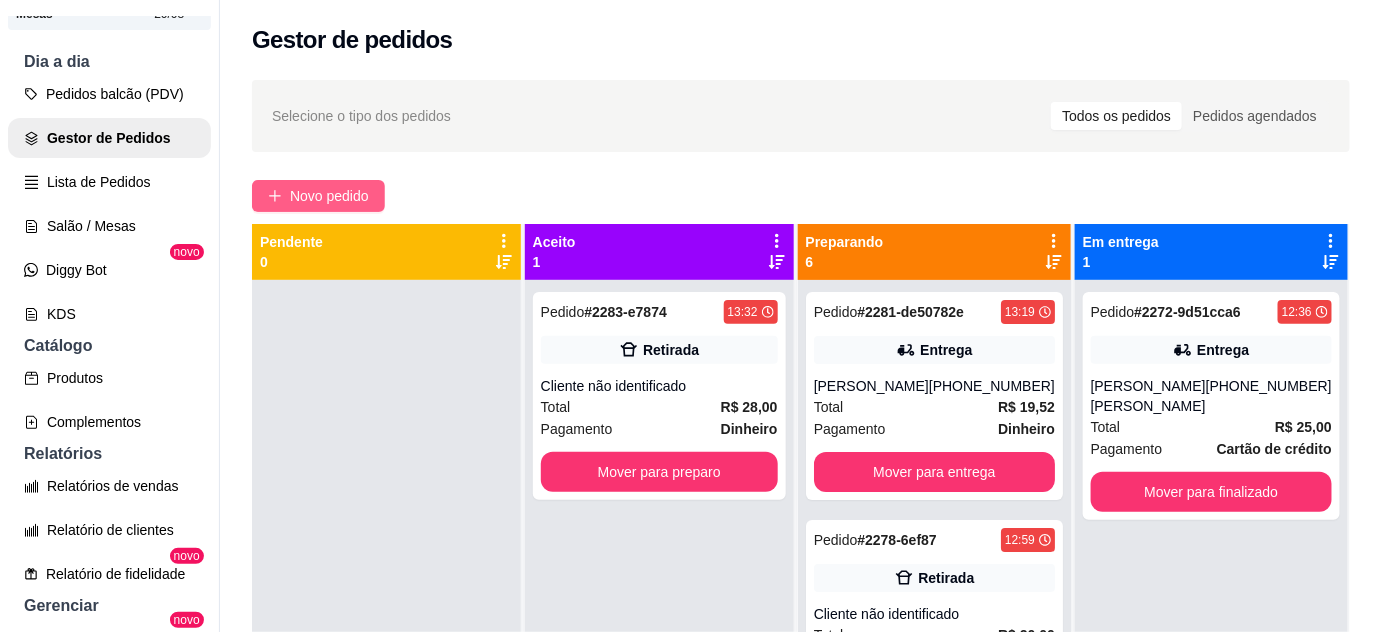 click on "Novo pedido" at bounding box center [329, 196] 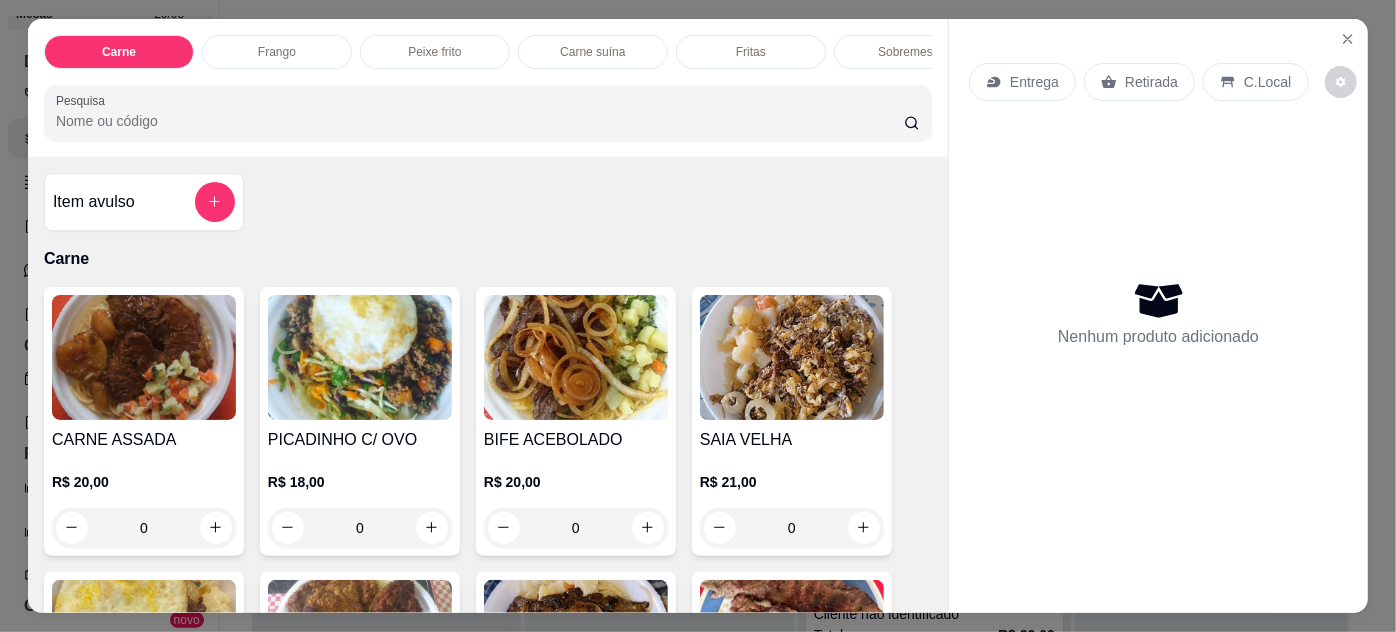 click on "0" at bounding box center [144, 528] 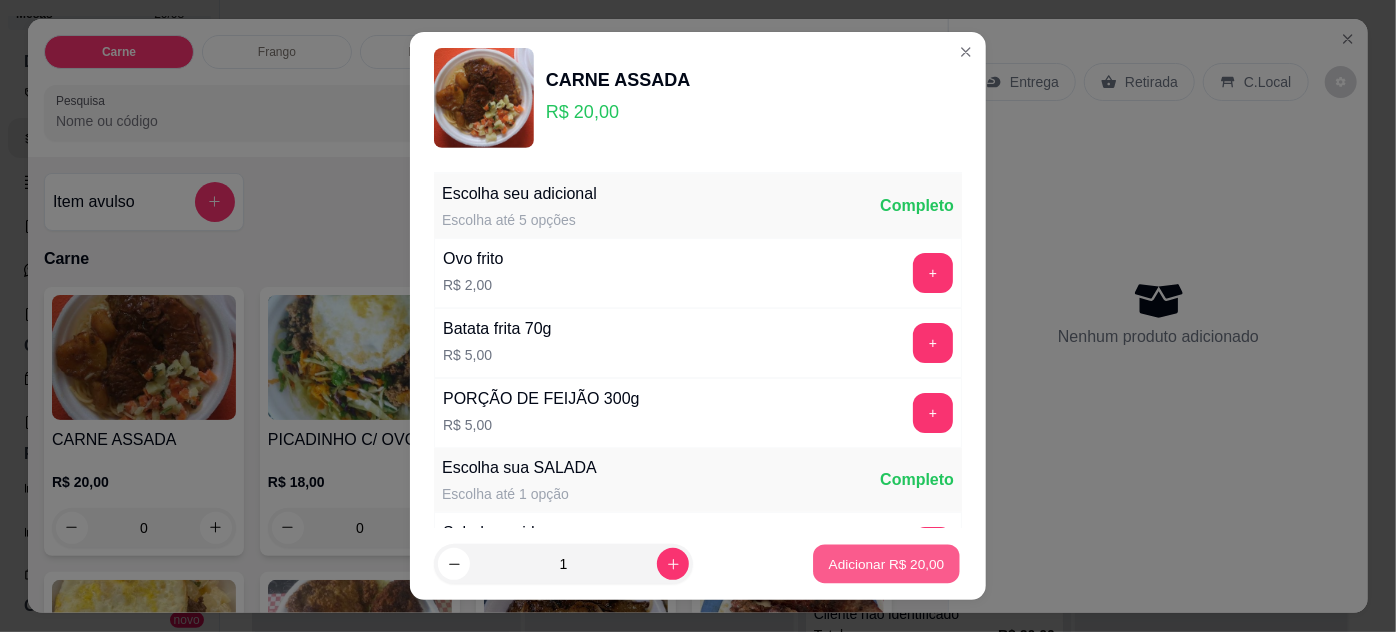 click on "Adicionar   R$ 20,00" at bounding box center (887, 564) 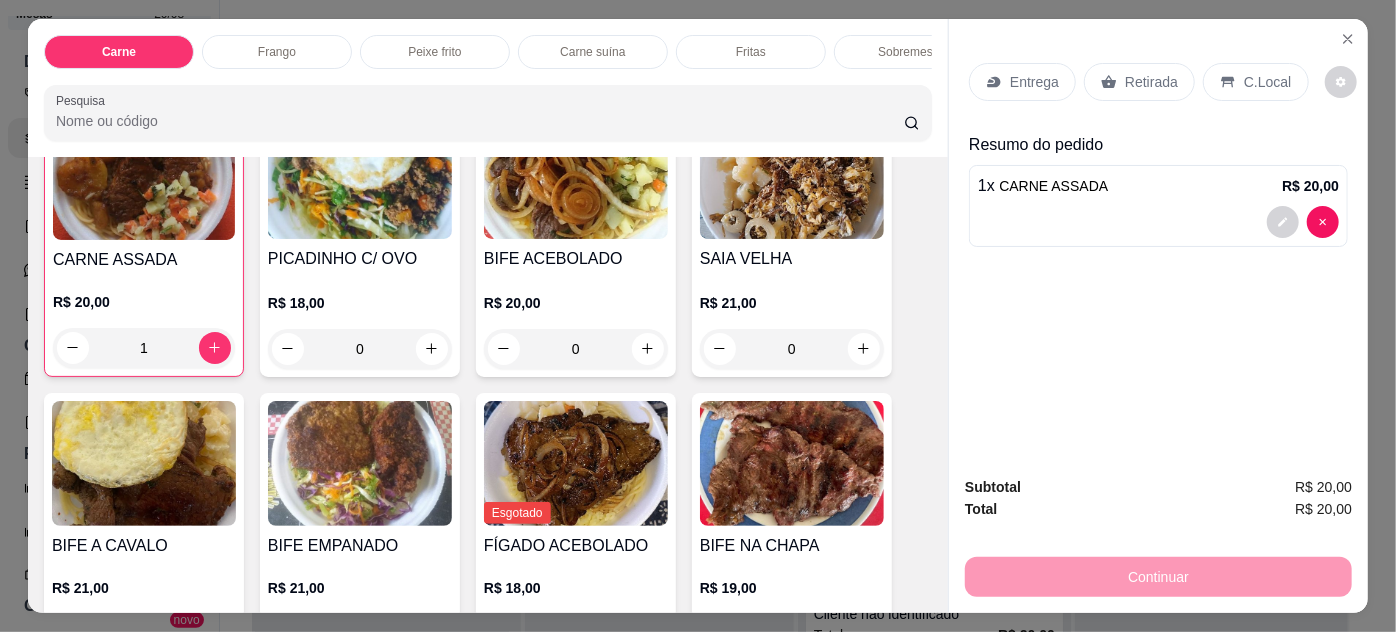 scroll, scrollTop: 0, scrollLeft: 0, axis: both 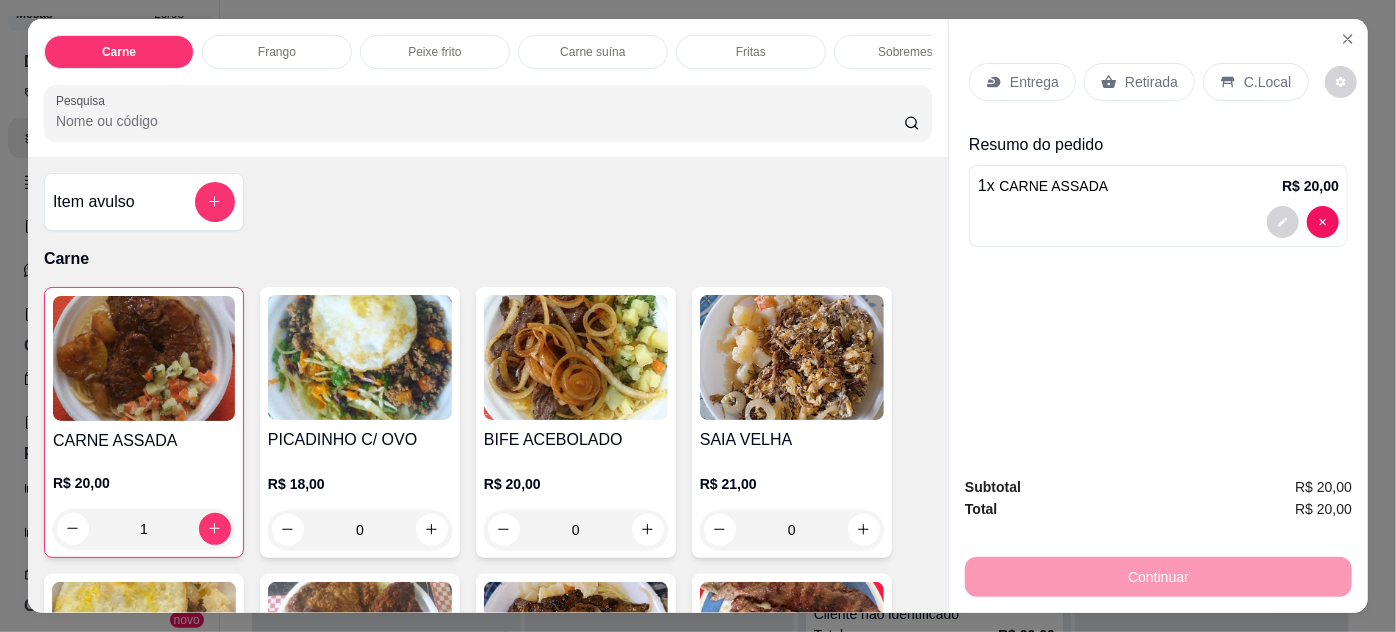 click at bounding box center (576, 357) 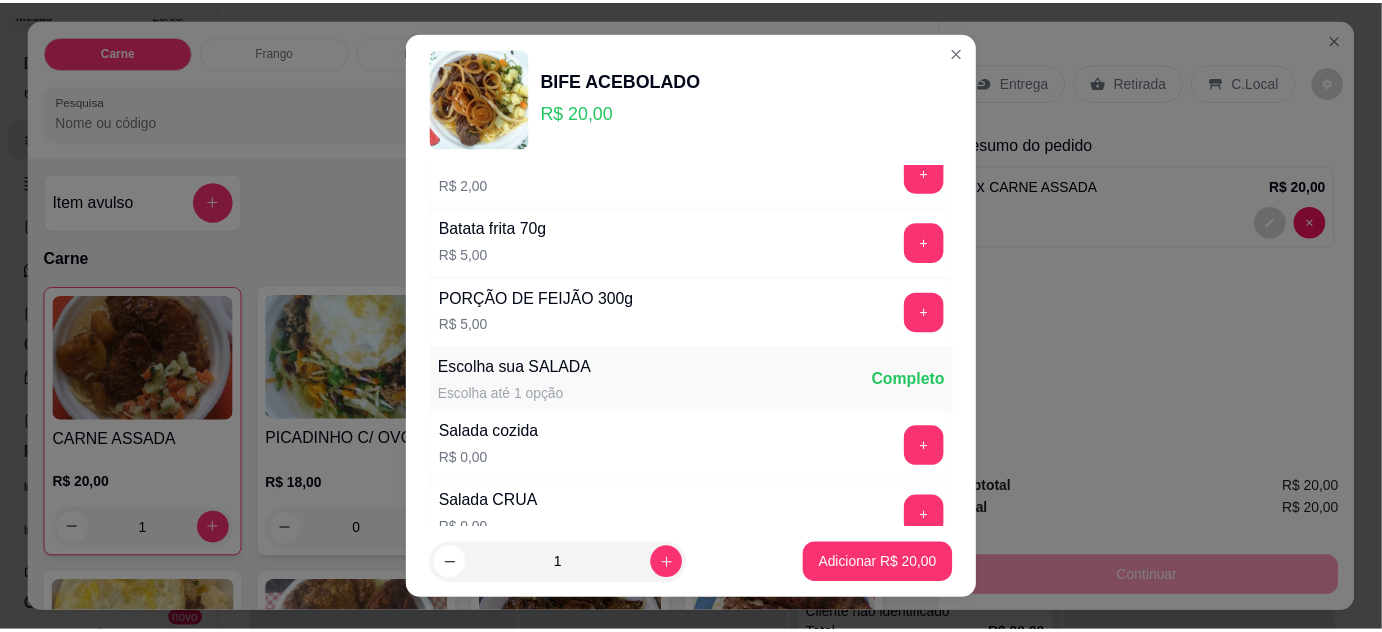 scroll, scrollTop: 269, scrollLeft: 0, axis: vertical 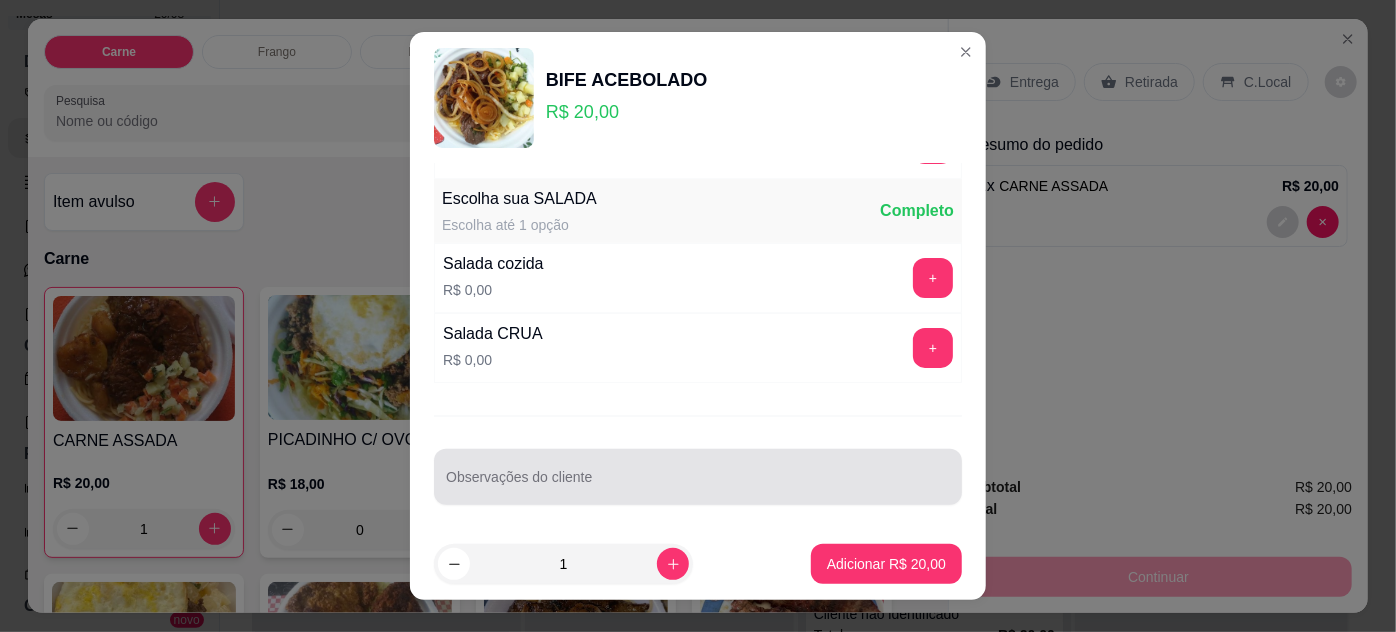 click on "Observações do cliente" at bounding box center [698, 485] 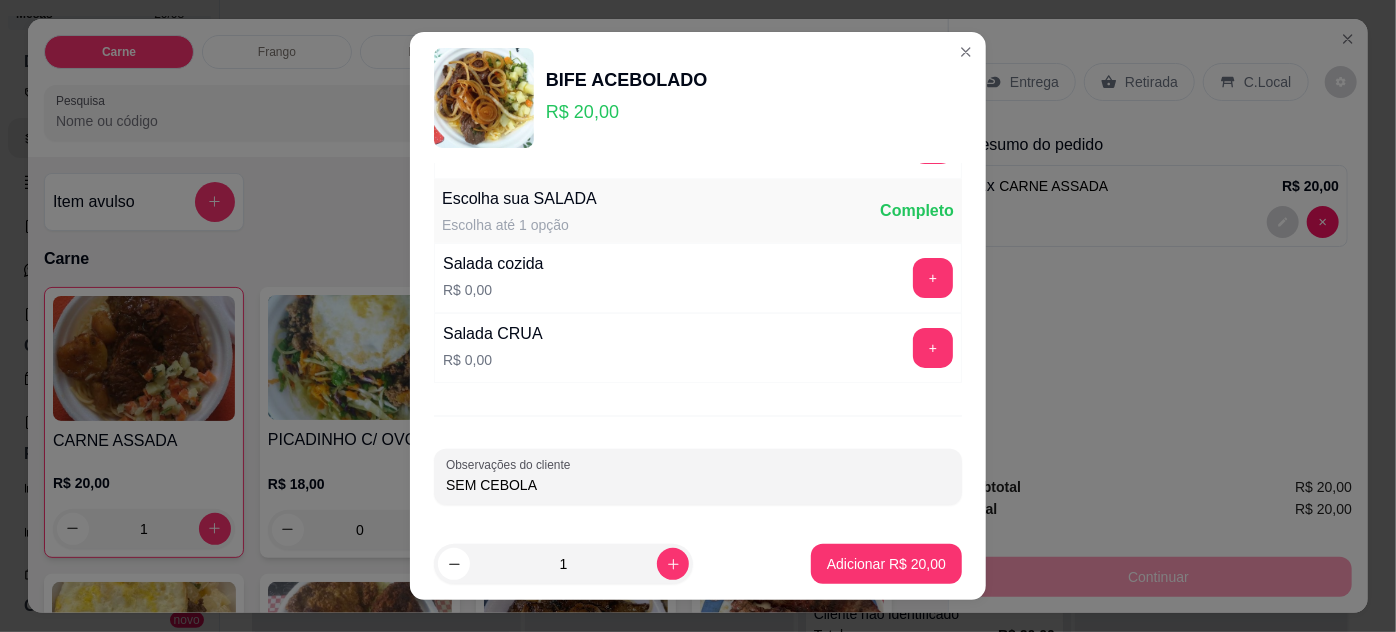 type on "SEM CEBOLA" 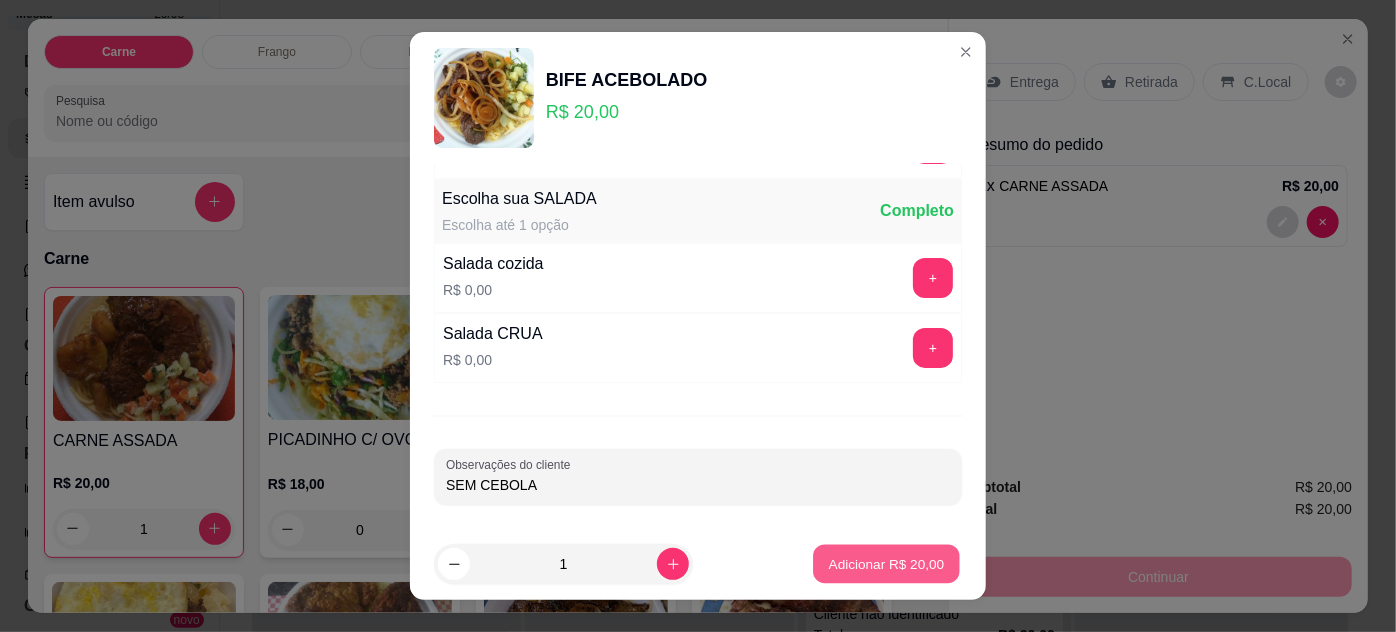 click on "Adicionar   R$ 20,00" at bounding box center (886, 564) 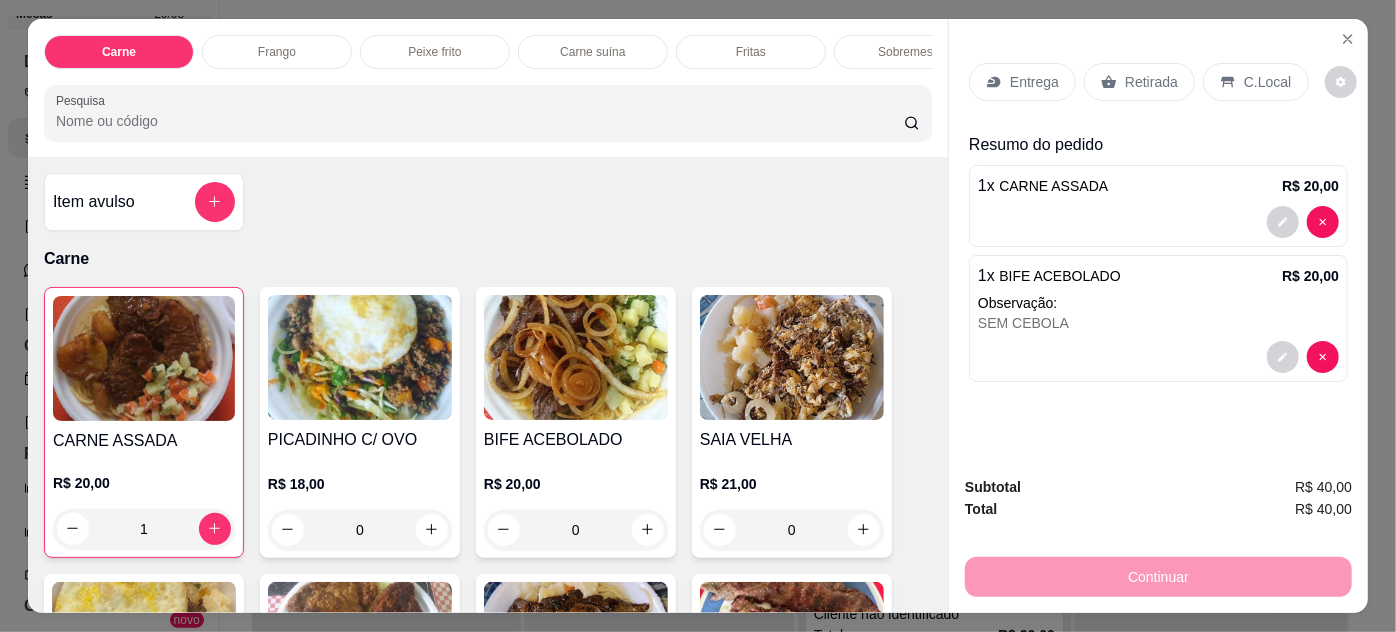 click on "Retirada" at bounding box center [1139, 82] 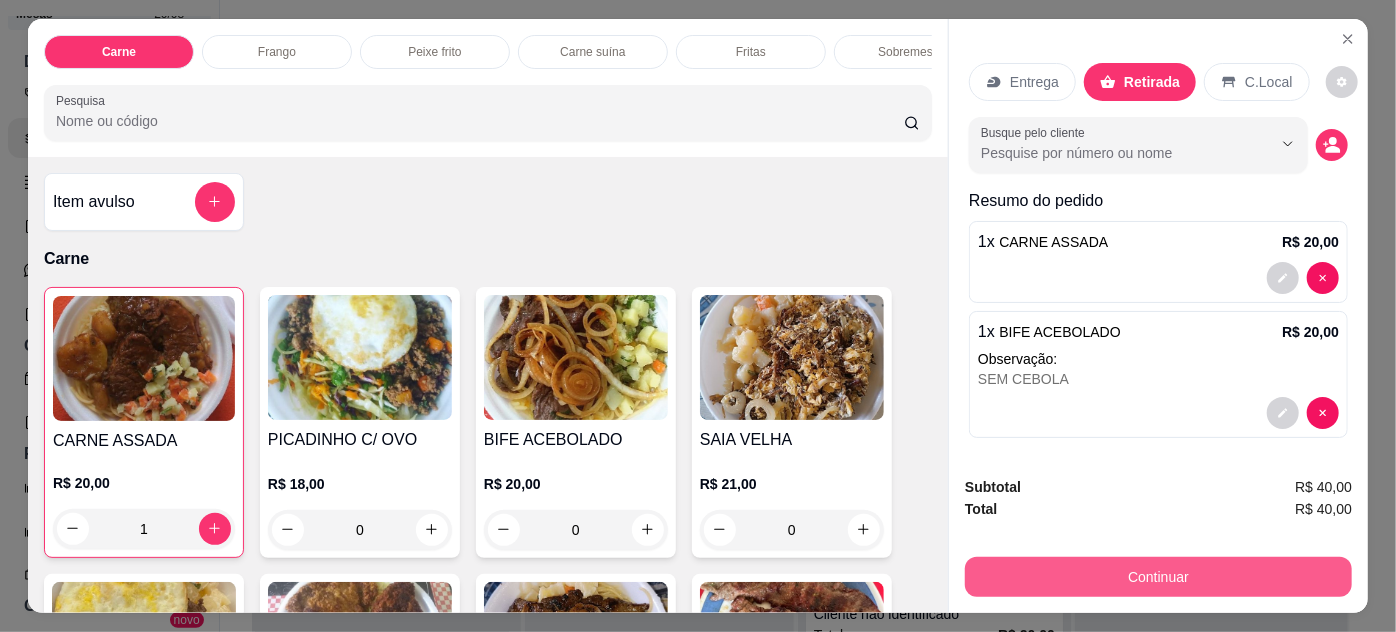 click on "Continuar" at bounding box center (1158, 577) 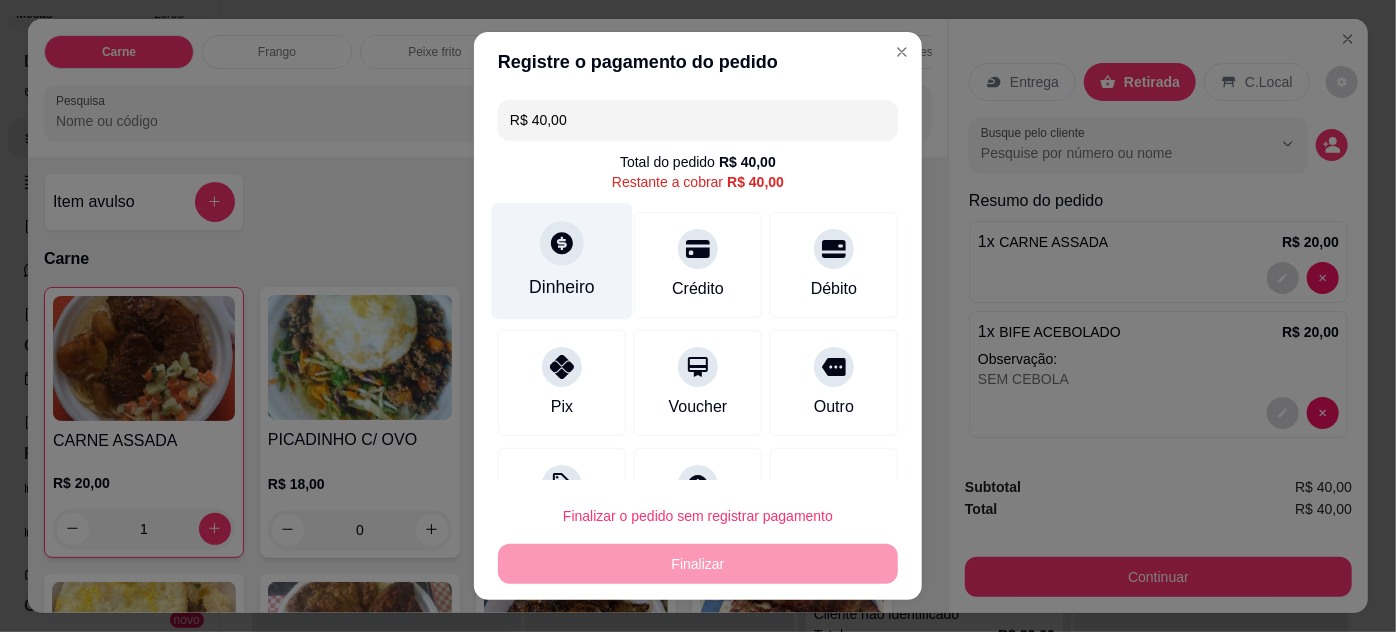 click on "Dinheiro" at bounding box center (562, 260) 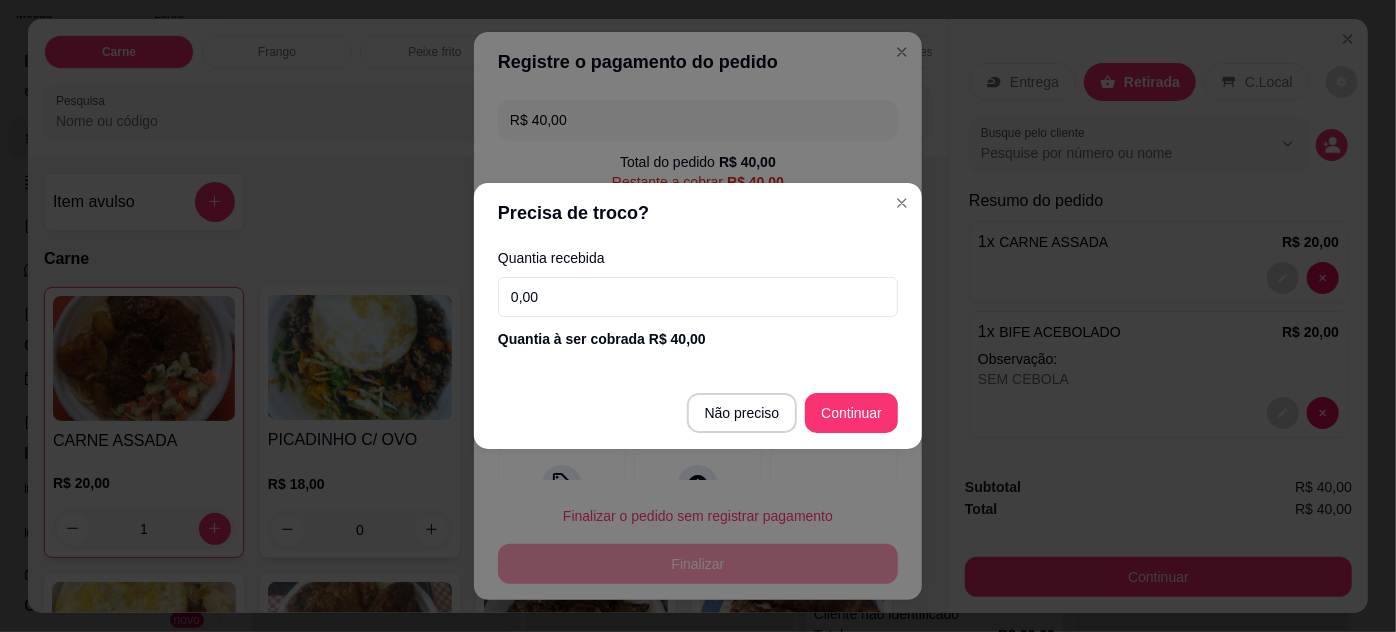 click on "0,00" at bounding box center [698, 297] 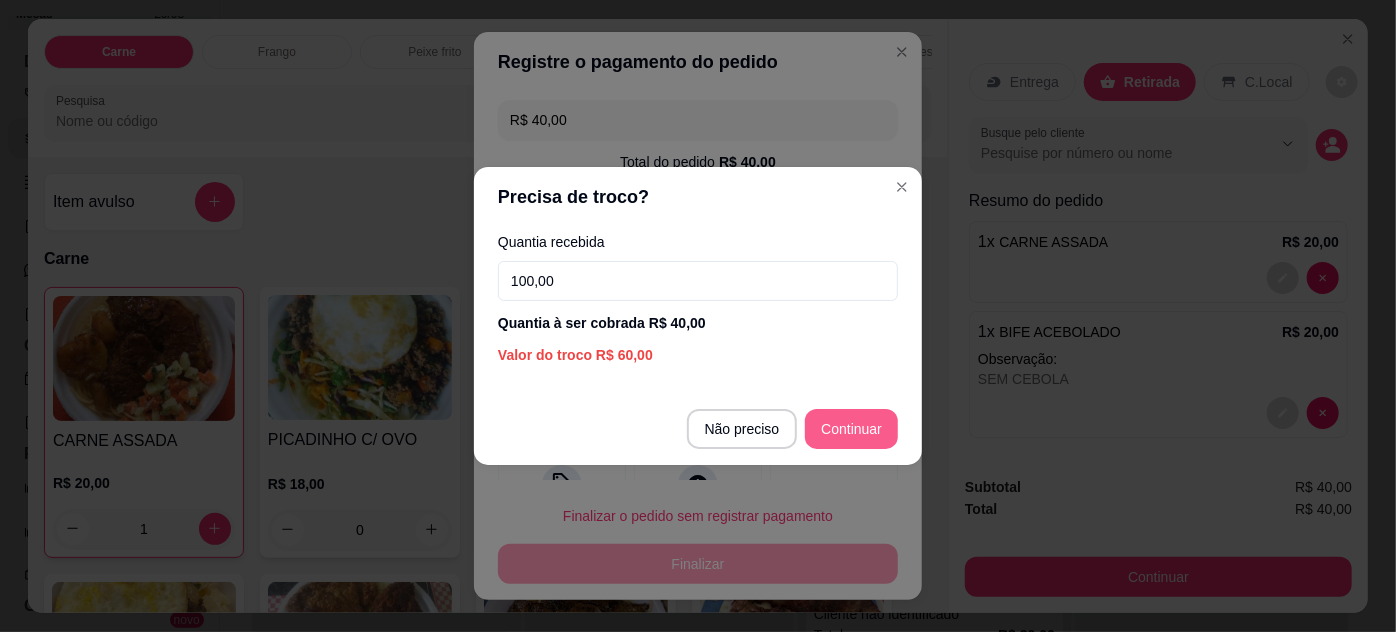 type on "100,00" 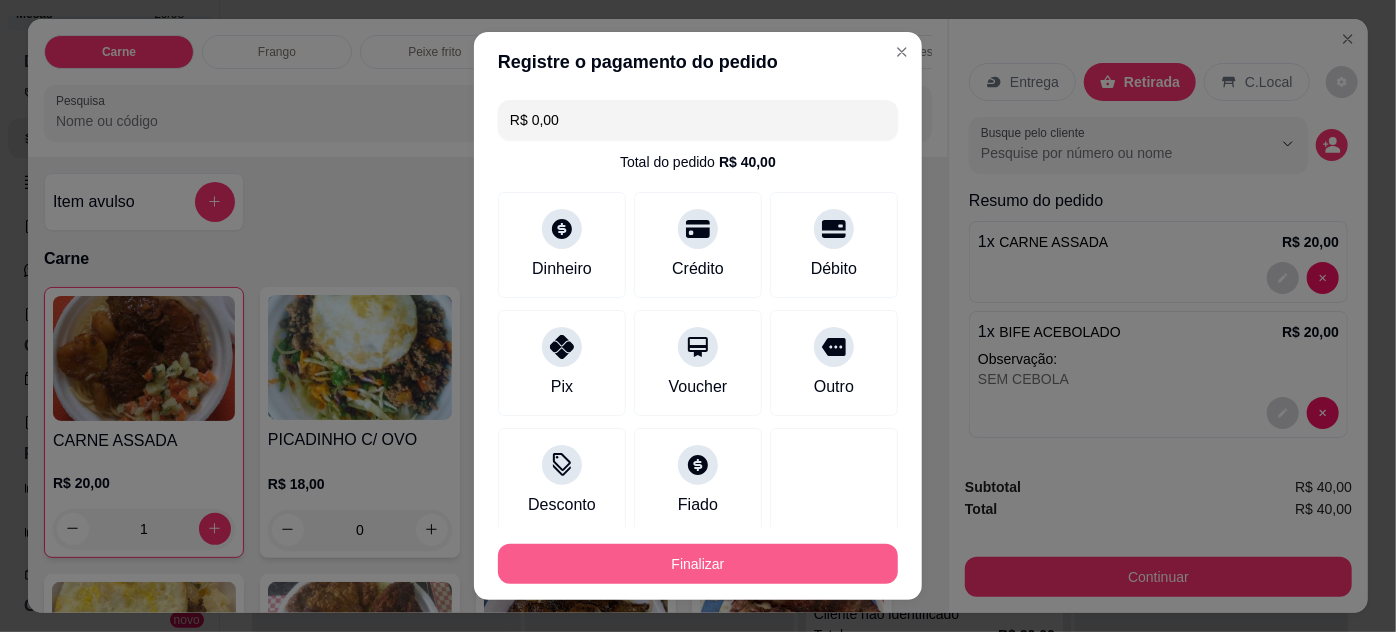 click on "Finalizar" at bounding box center (698, 564) 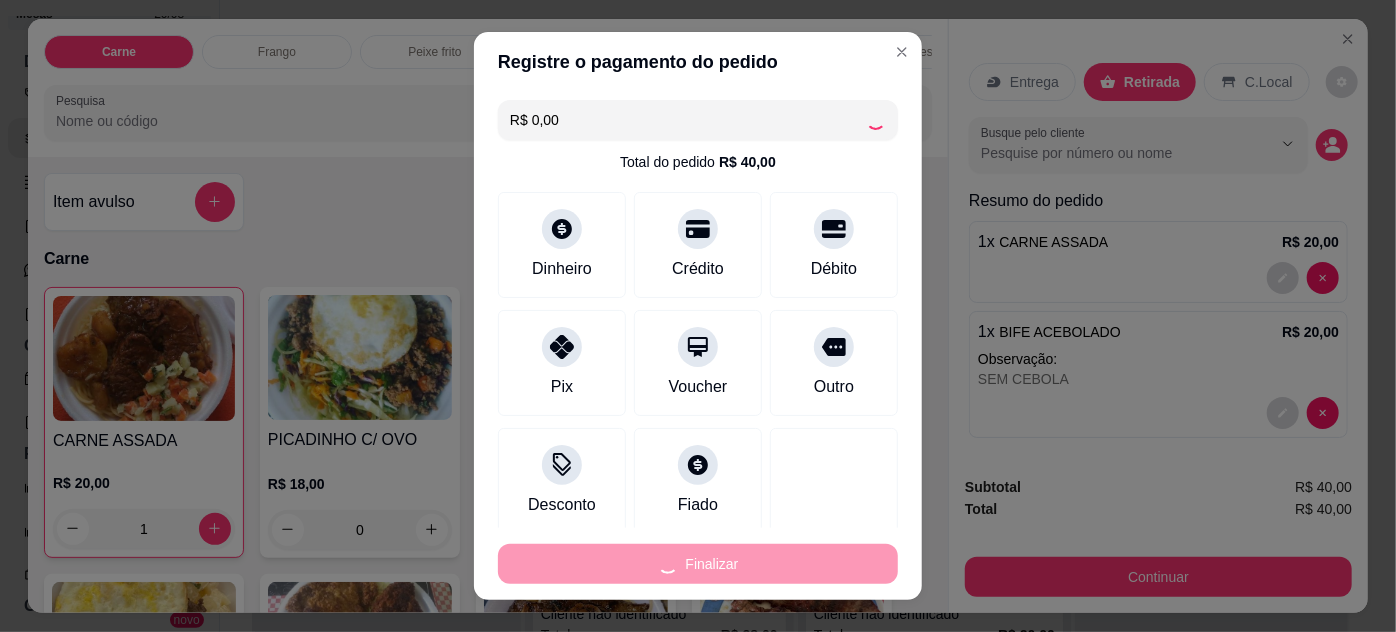 type on "0" 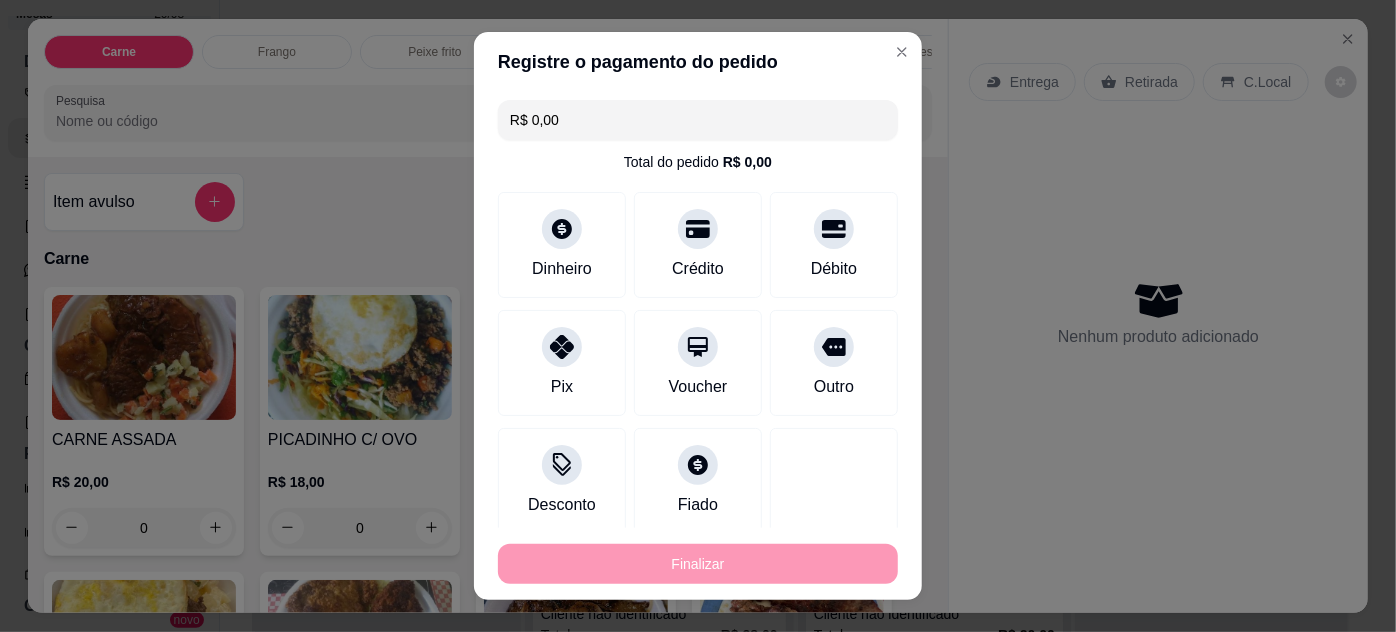 type on "-R$ 40,00" 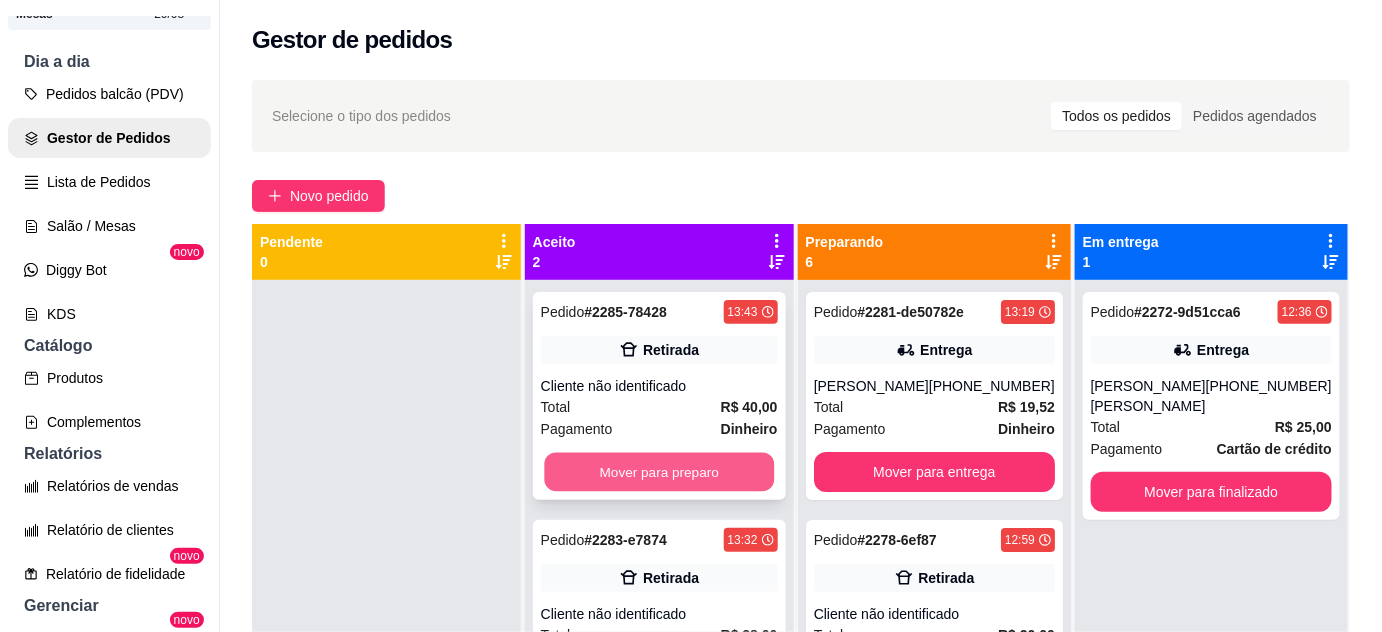 click on "Mover para preparo" at bounding box center (659, 472) 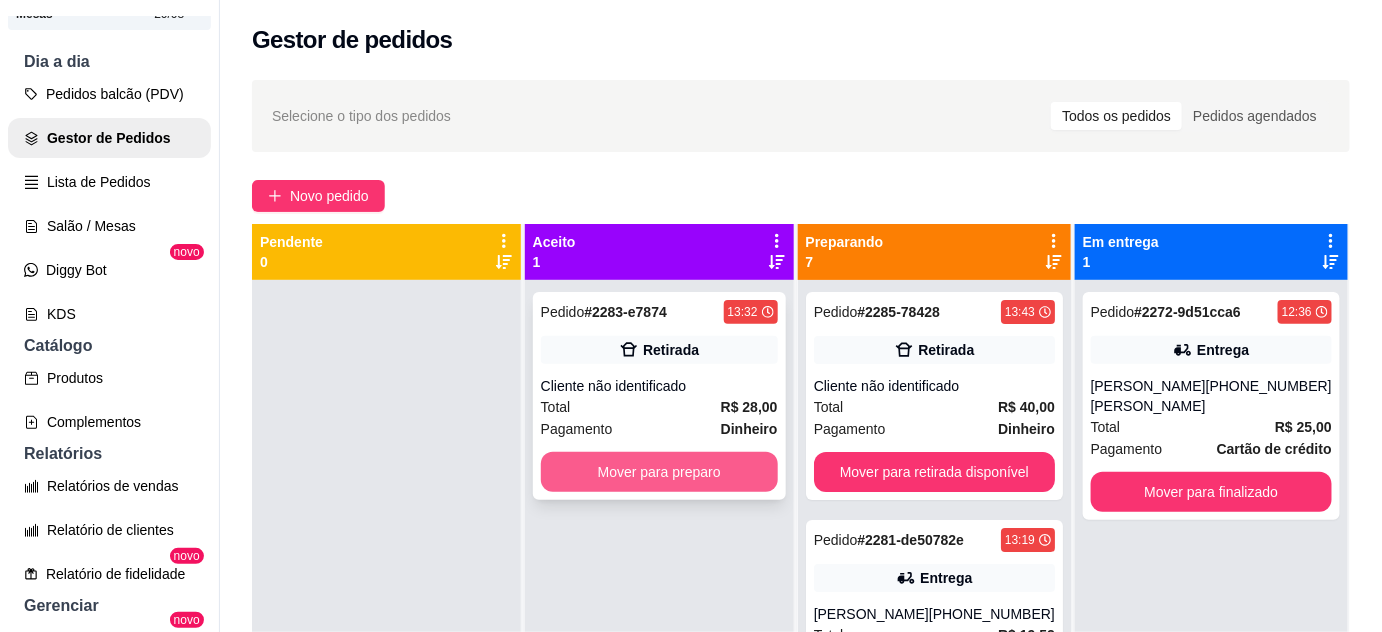 click on "Mover para preparo" at bounding box center (659, 472) 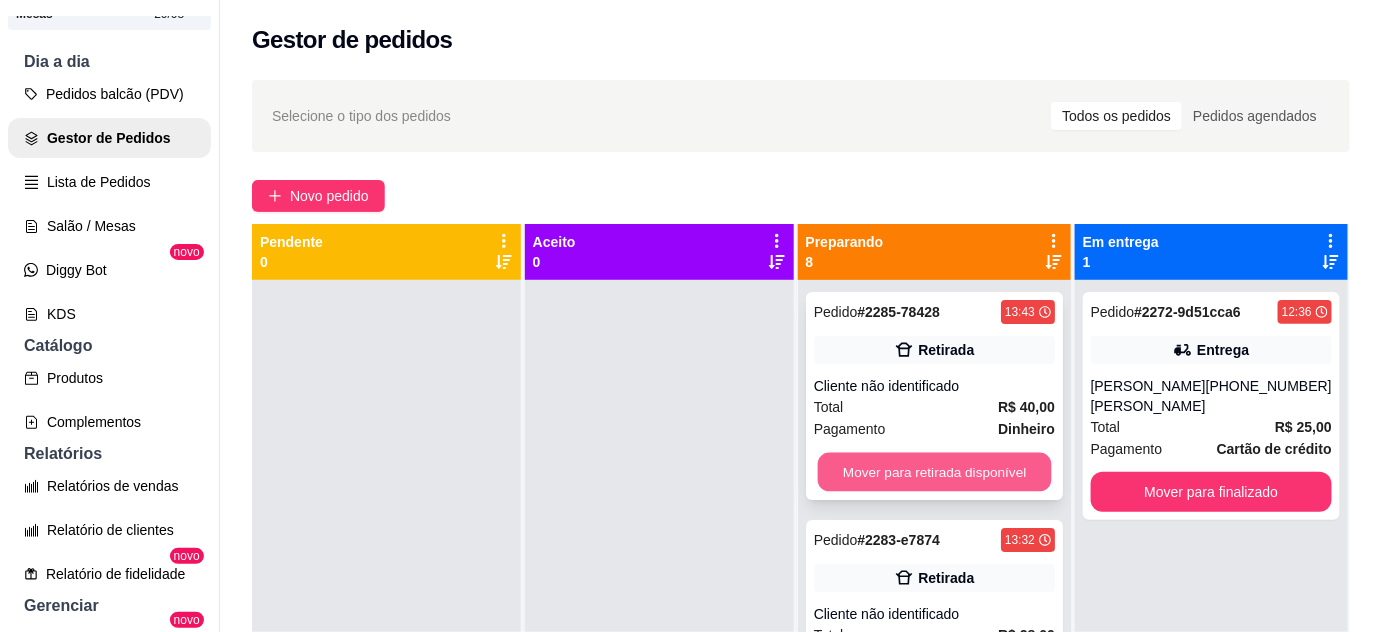 click on "Mover para retirada disponível" at bounding box center (934, 472) 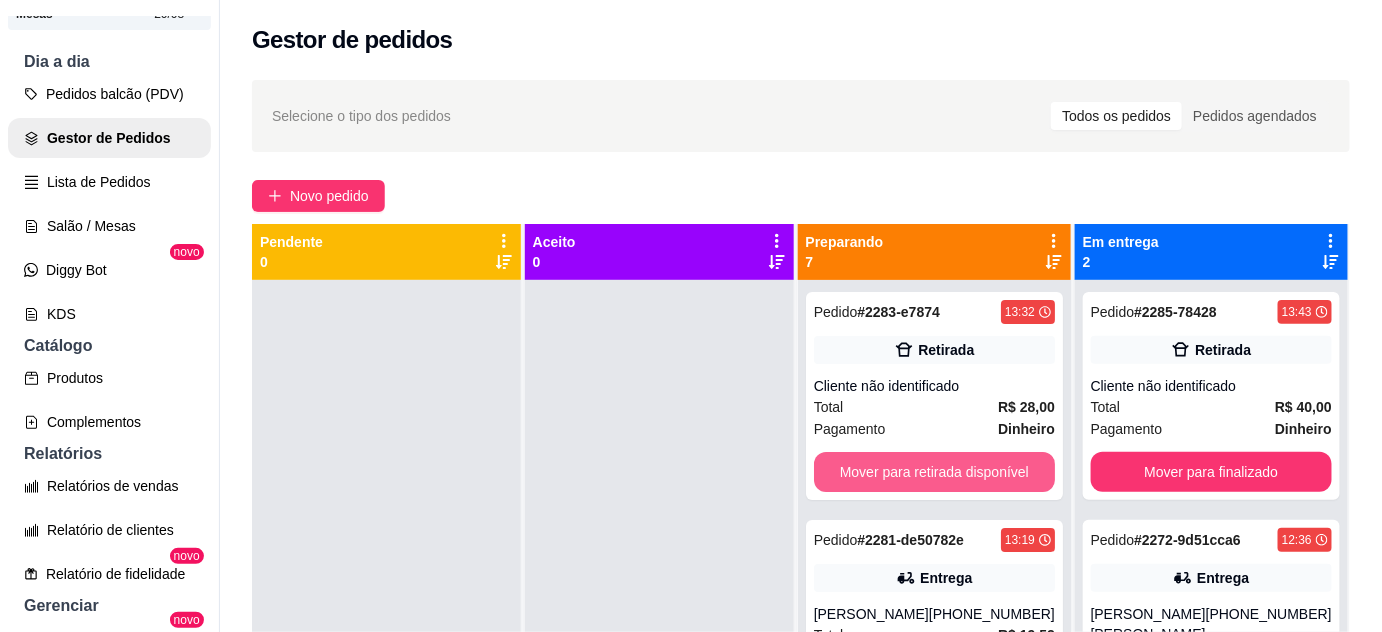 click on "Mover para retirada disponível" at bounding box center [934, 472] 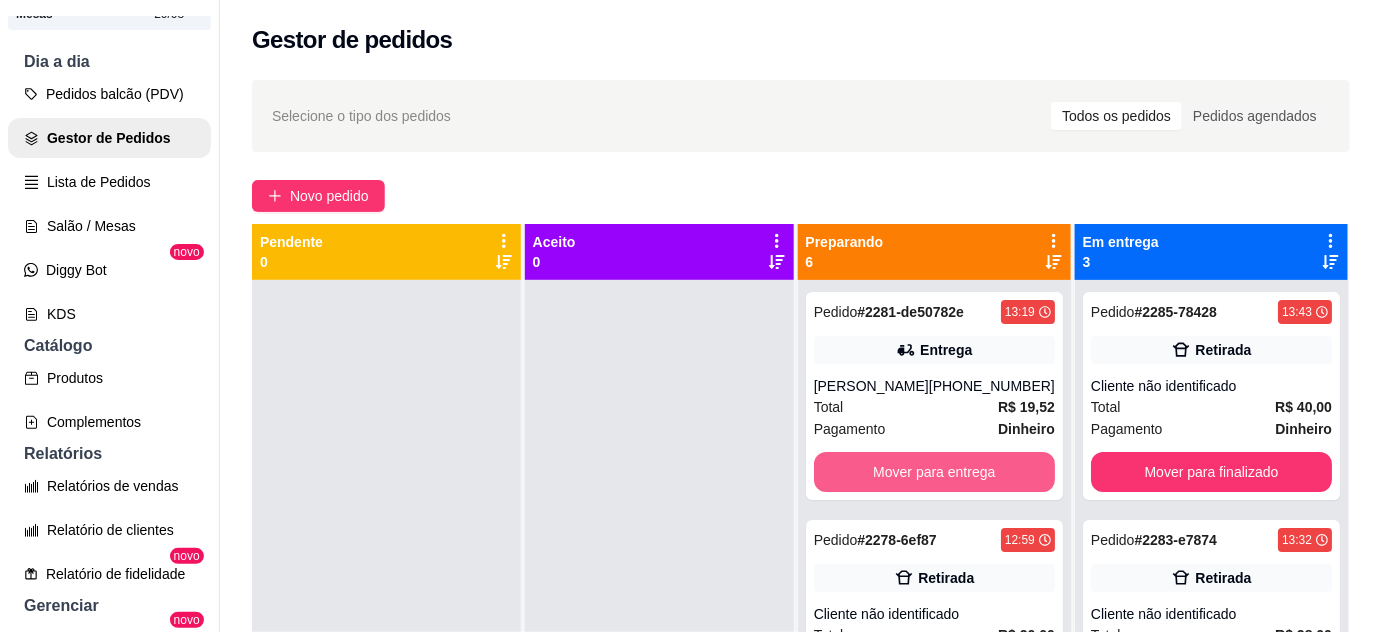 click on "Mover para entrega" at bounding box center [934, 472] 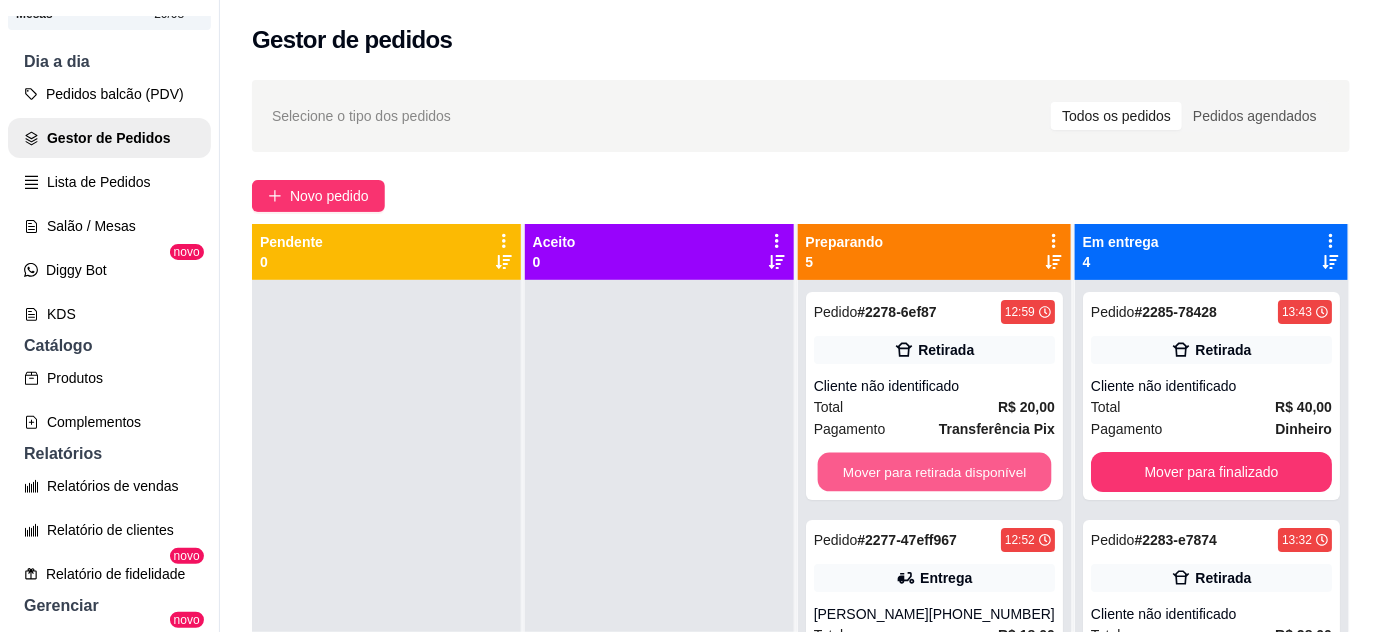 click on "Mover para retirada disponível" at bounding box center [934, 472] 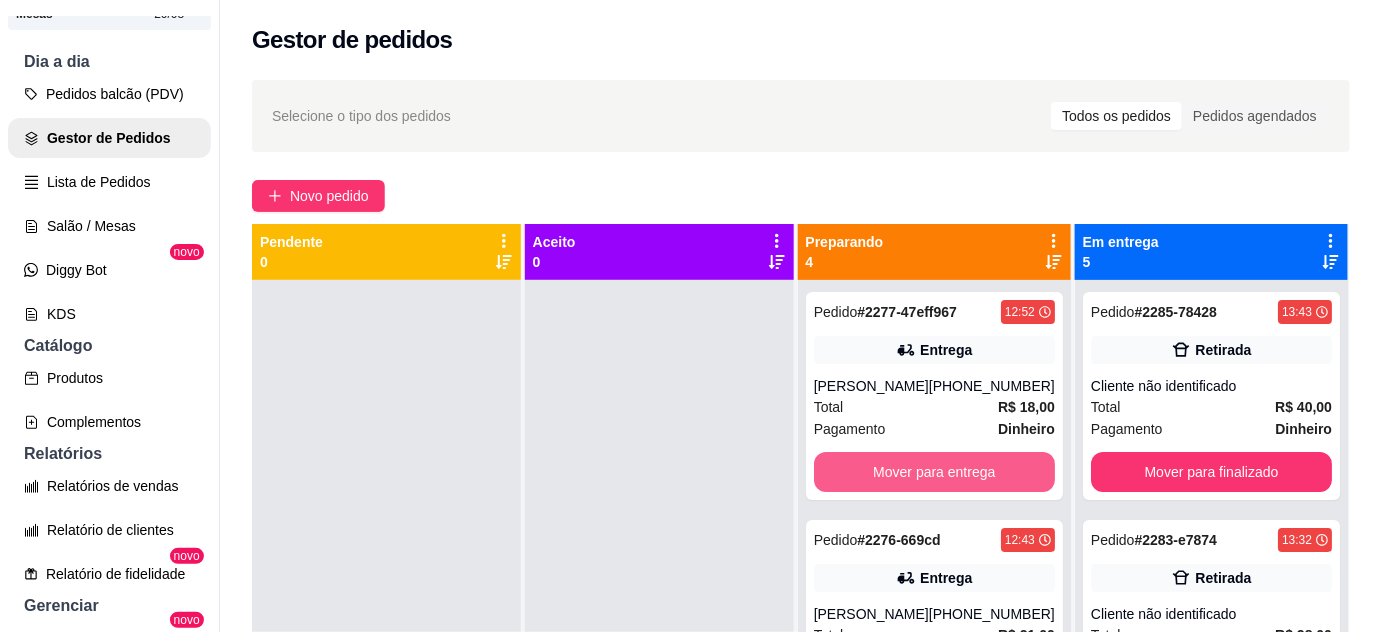 click on "Mover para entrega" at bounding box center (934, 472) 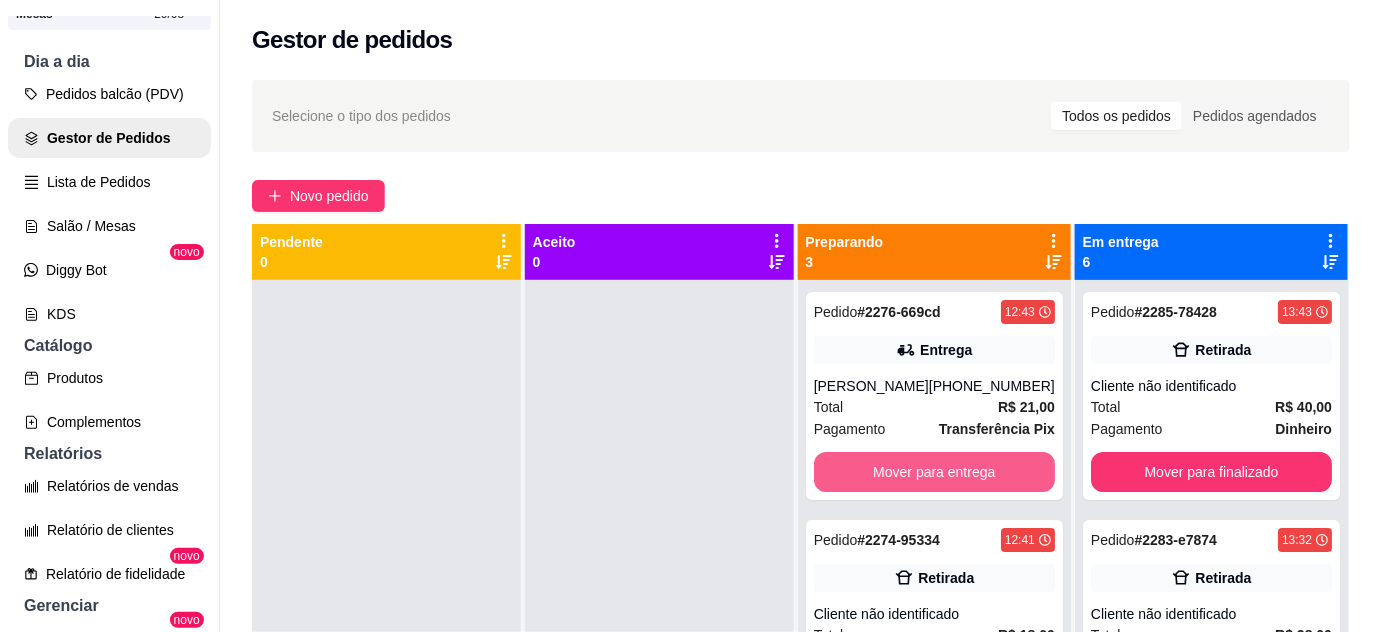 click on "Mover para entrega" at bounding box center [934, 472] 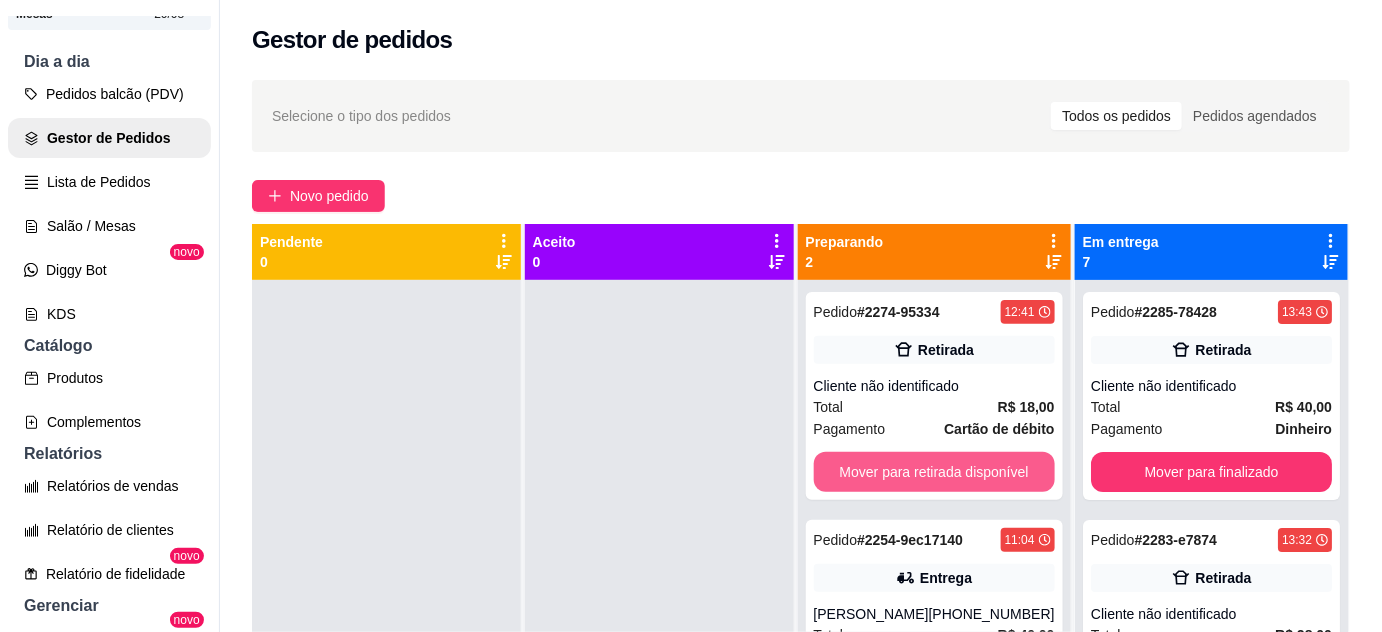 click on "Mover para retirada disponível" at bounding box center [934, 472] 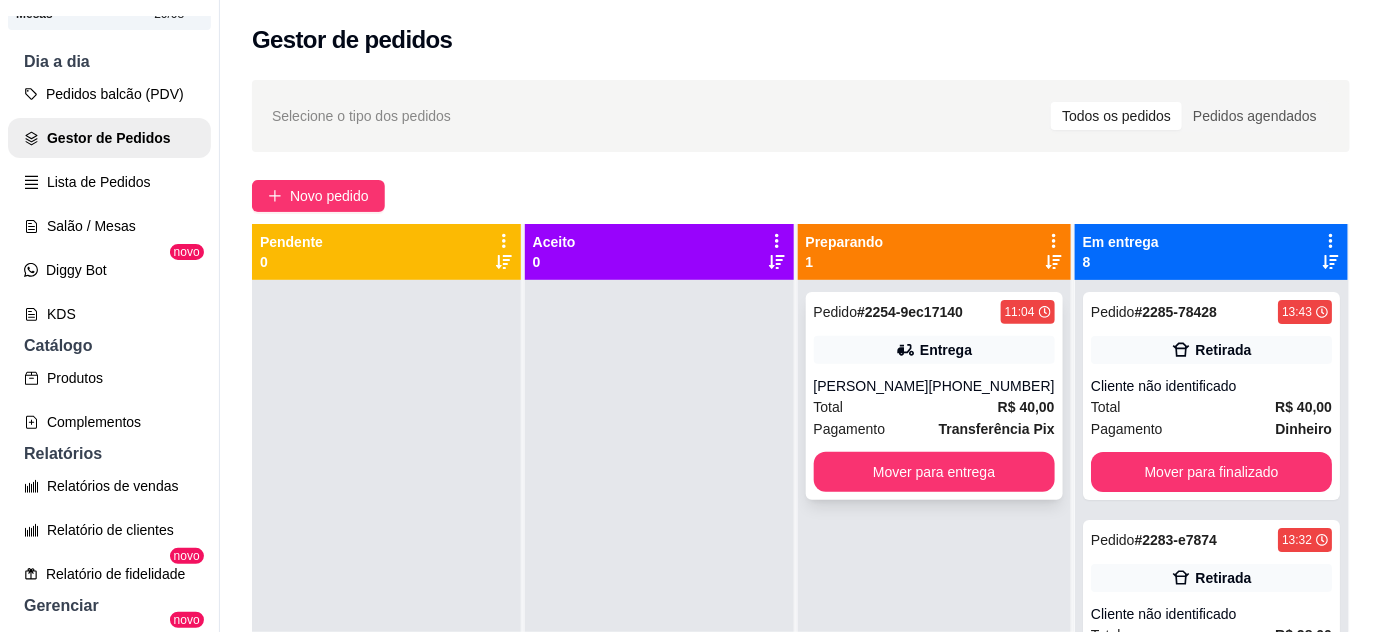 click on "Pedido  # 2254-9ec17140 11:04 Entrega [PERSON_NAME] [PHONE_NUMBER] Total R$ 40,00 Pagamento Transferência Pix Mover para entrega" at bounding box center [934, 396] 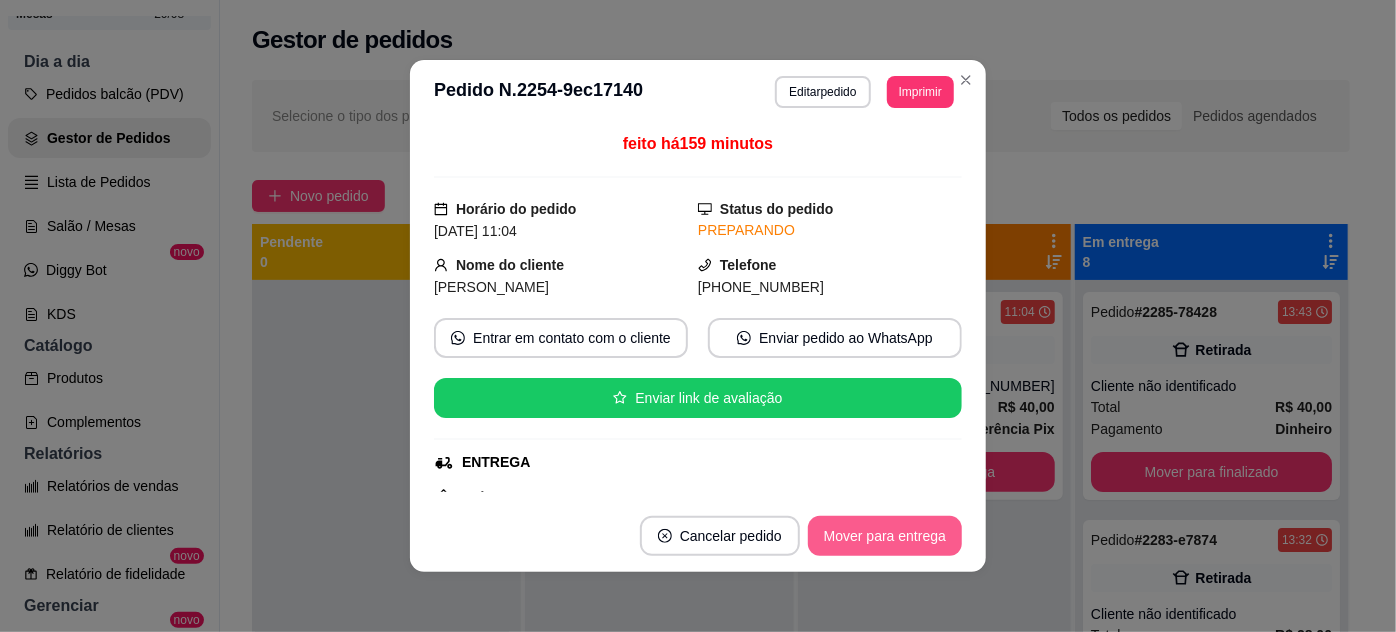 click on "Mover para entrega" at bounding box center (885, 536) 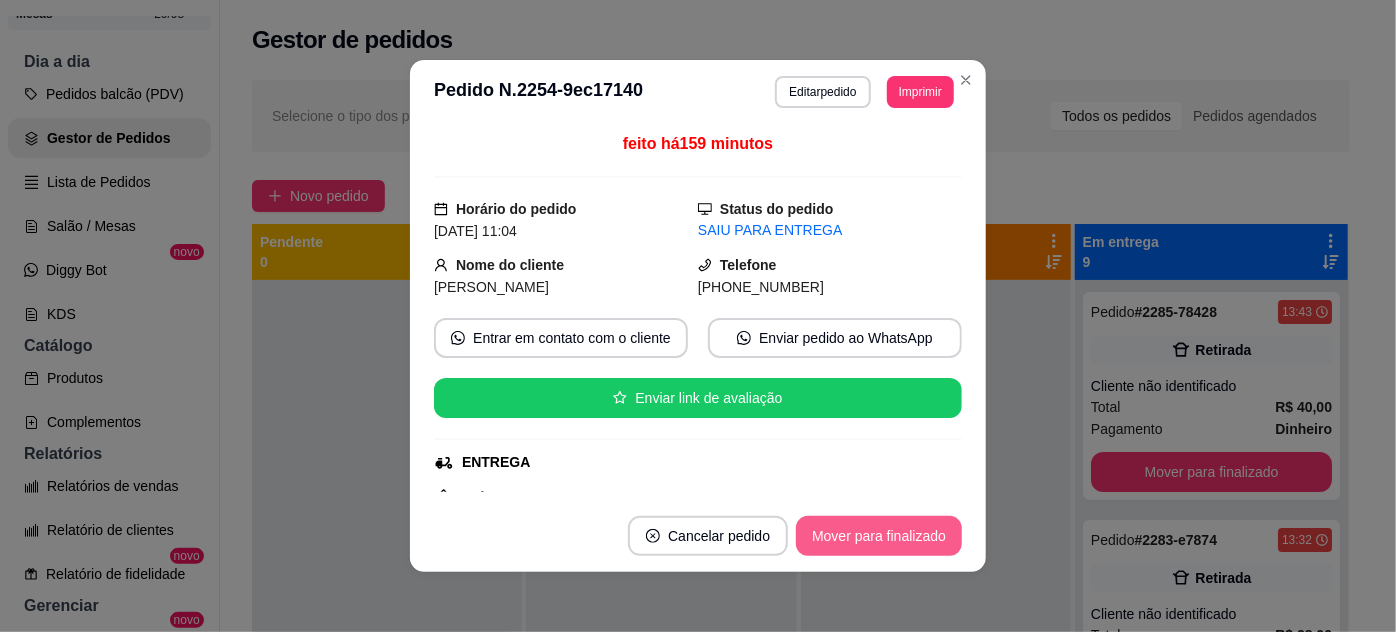 click on "Mover para finalizado" at bounding box center (879, 536) 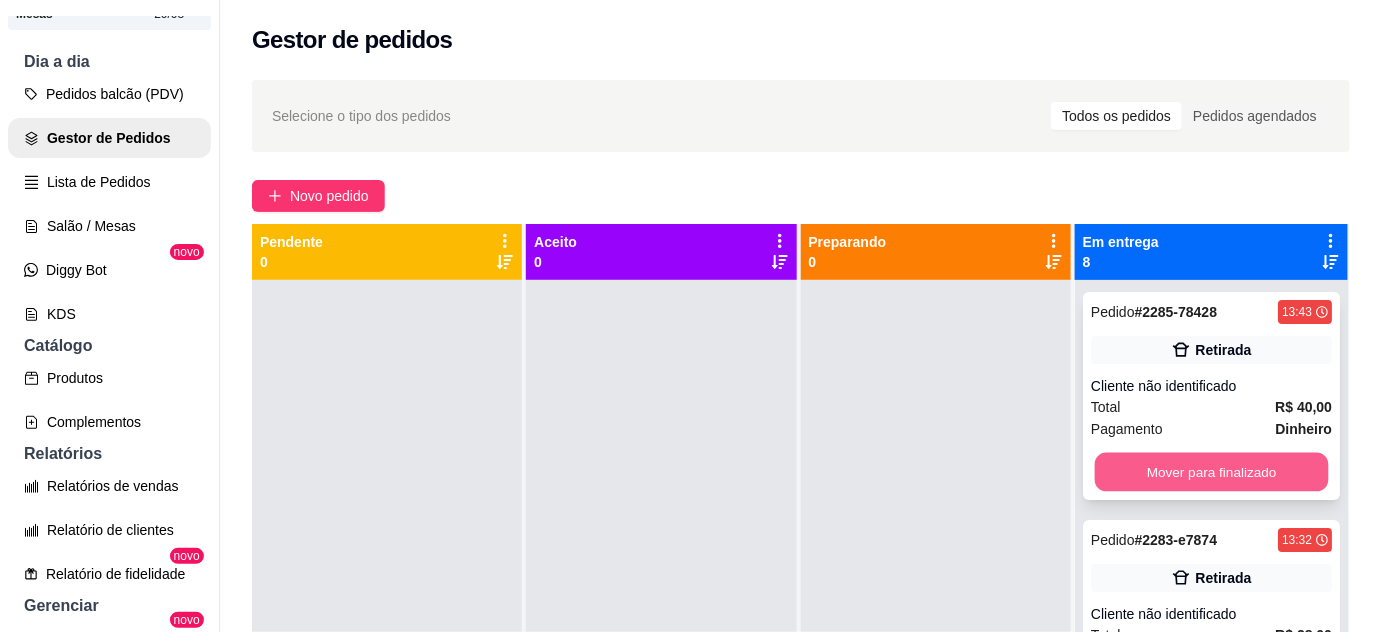 click on "Mover para finalizado" at bounding box center (1211, 472) 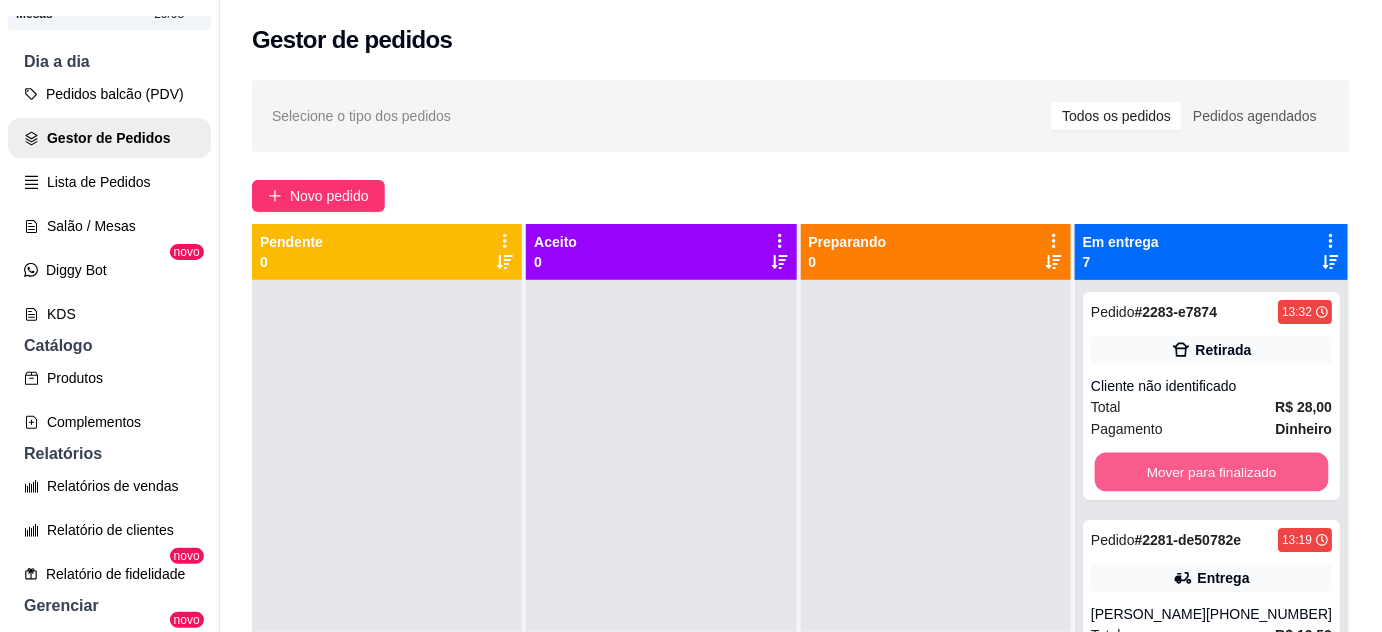 click on "Mover para finalizado" at bounding box center (1211, 472) 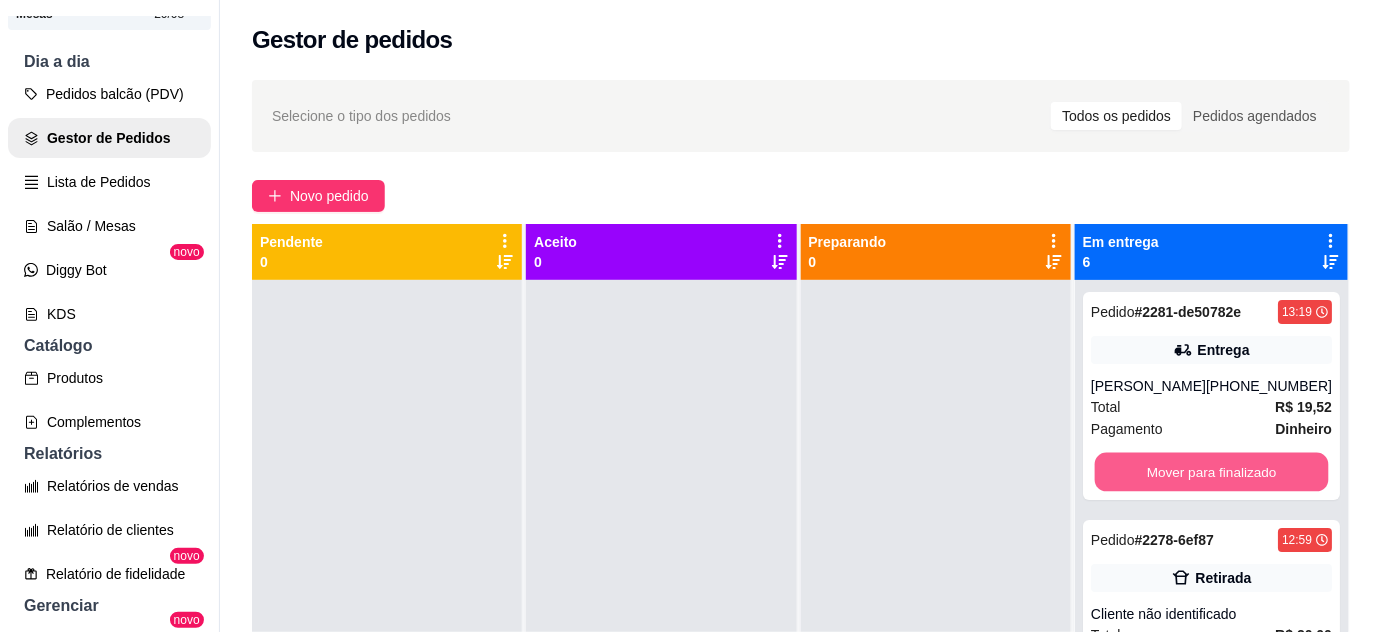 click on "Mover para finalizado" at bounding box center (1211, 472) 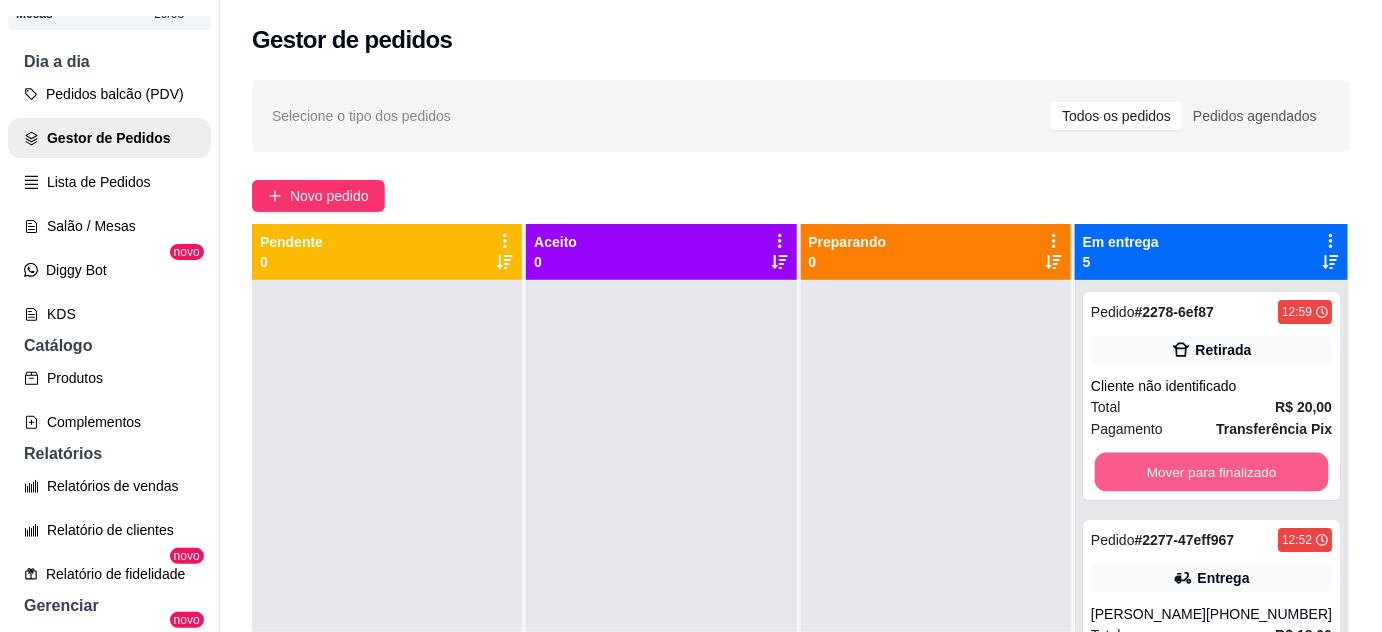 click on "Mover para finalizado" at bounding box center (1211, 472) 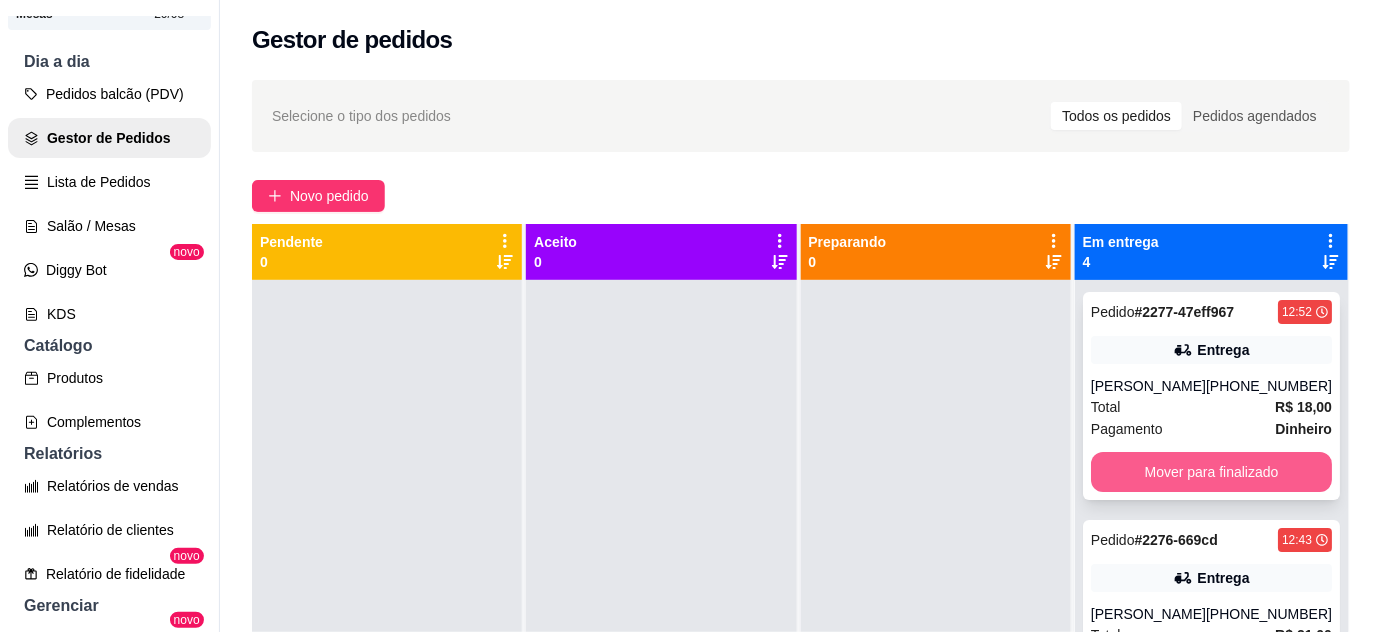 click on "Mover para finalizado" at bounding box center [1211, 472] 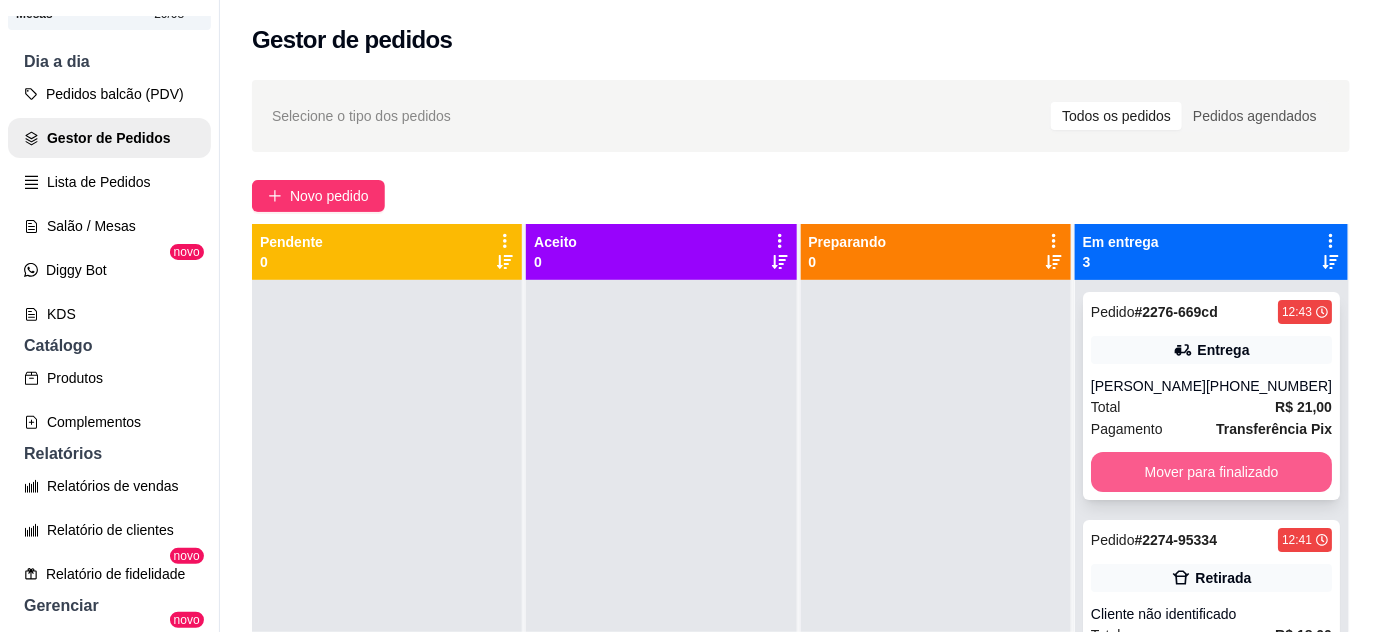 click on "Mover para finalizado" at bounding box center [1211, 472] 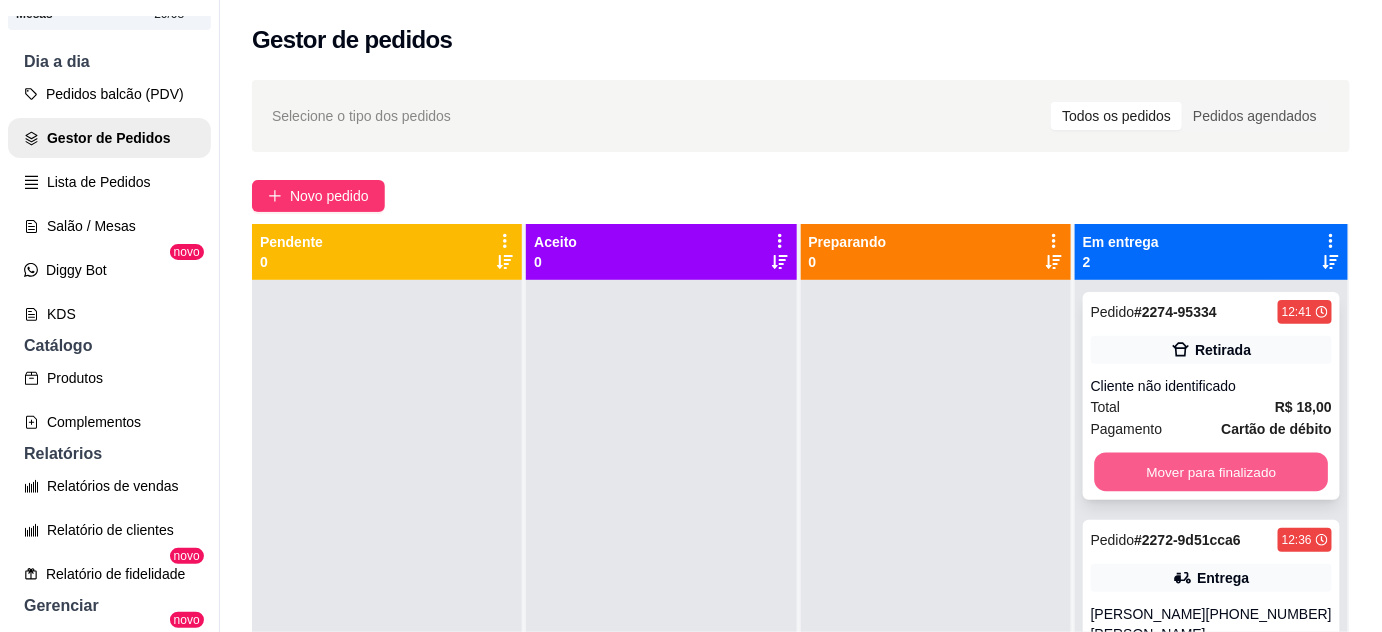 click on "Mover para finalizado" at bounding box center [1211, 472] 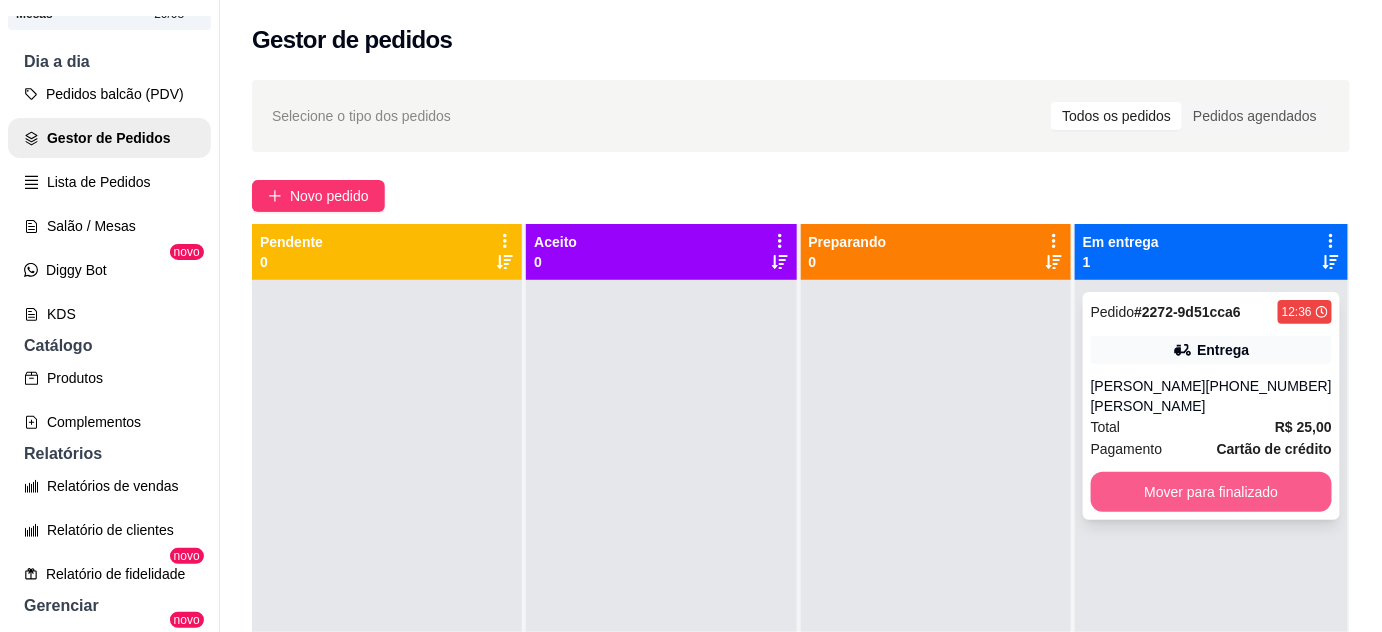 click on "Mover para finalizado" at bounding box center (1211, 492) 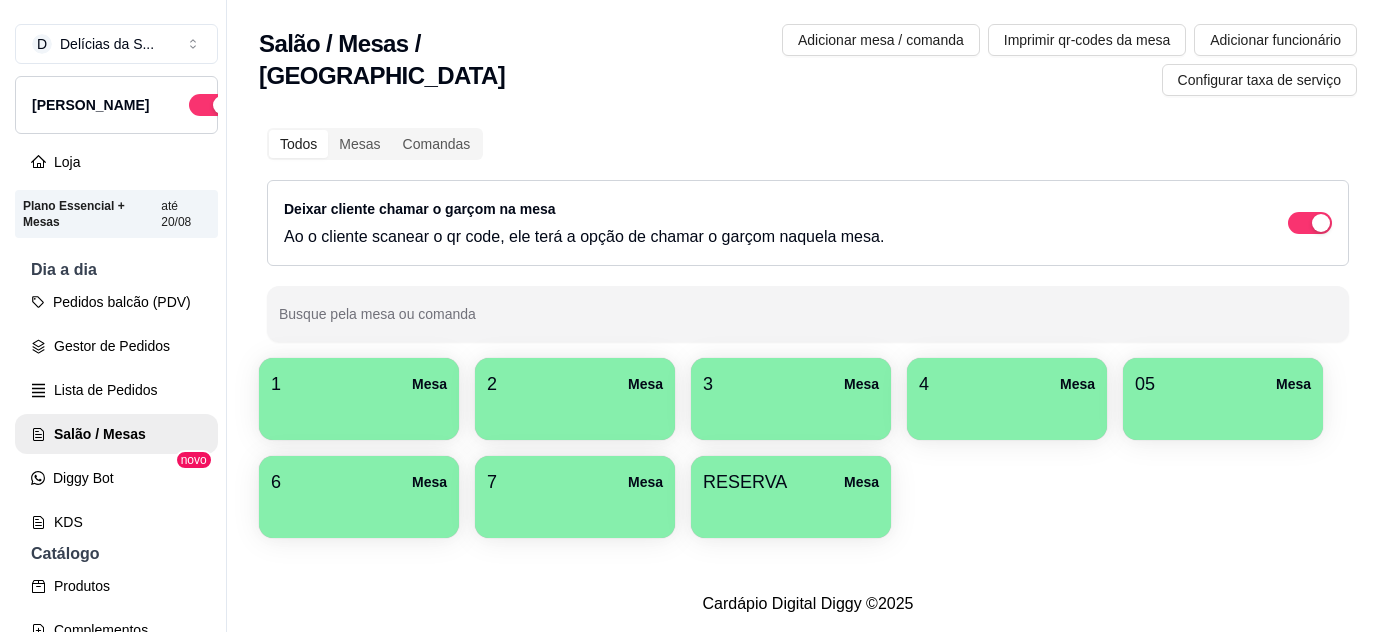 scroll, scrollTop: 0, scrollLeft: 0, axis: both 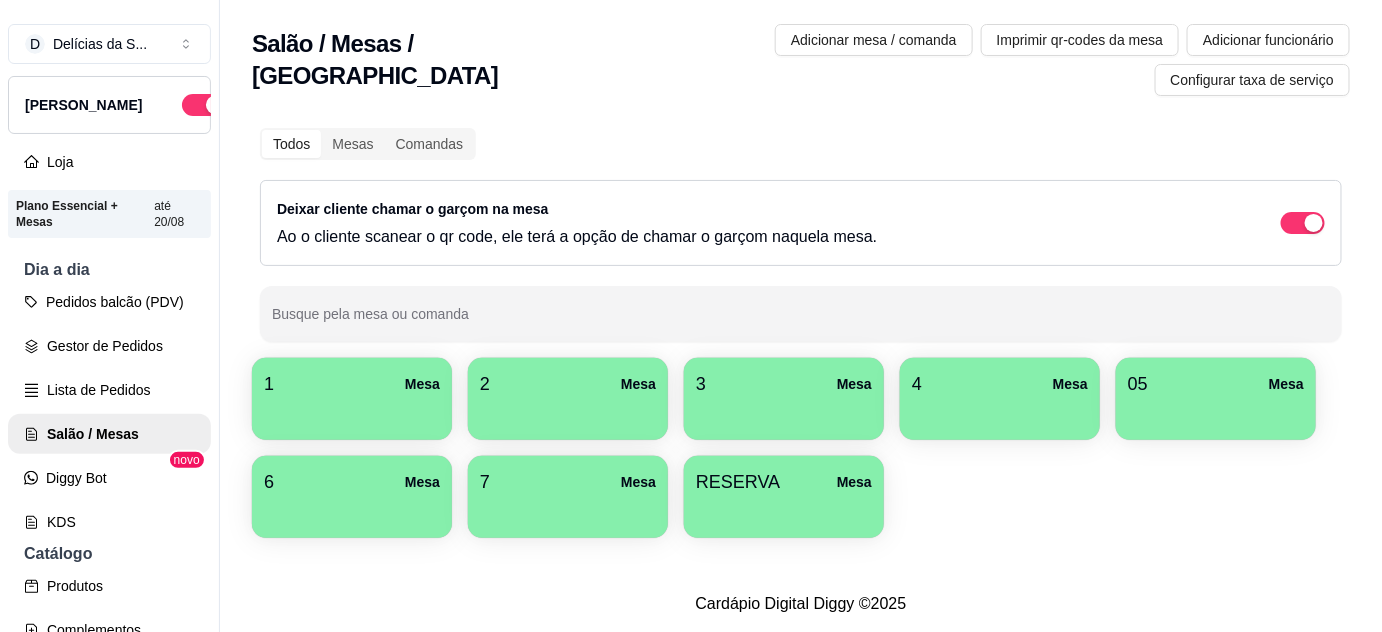 click at bounding box center (1000, 413) 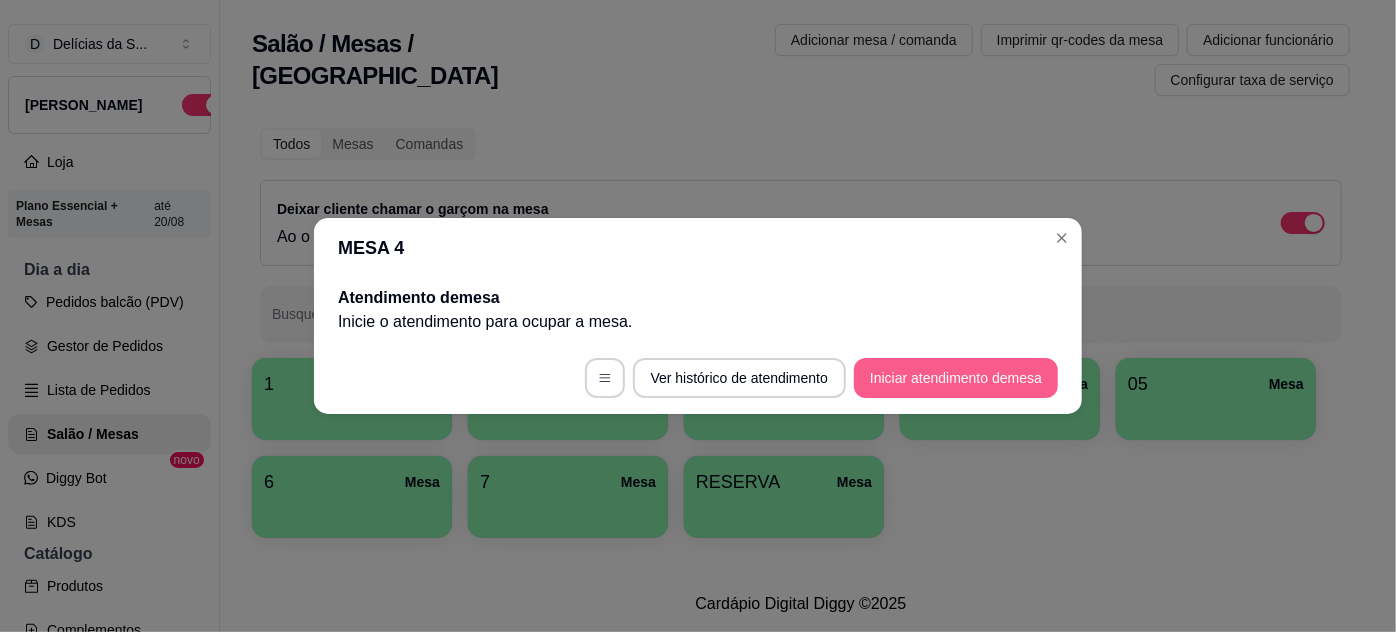 click on "Iniciar atendimento de  mesa" at bounding box center [956, 378] 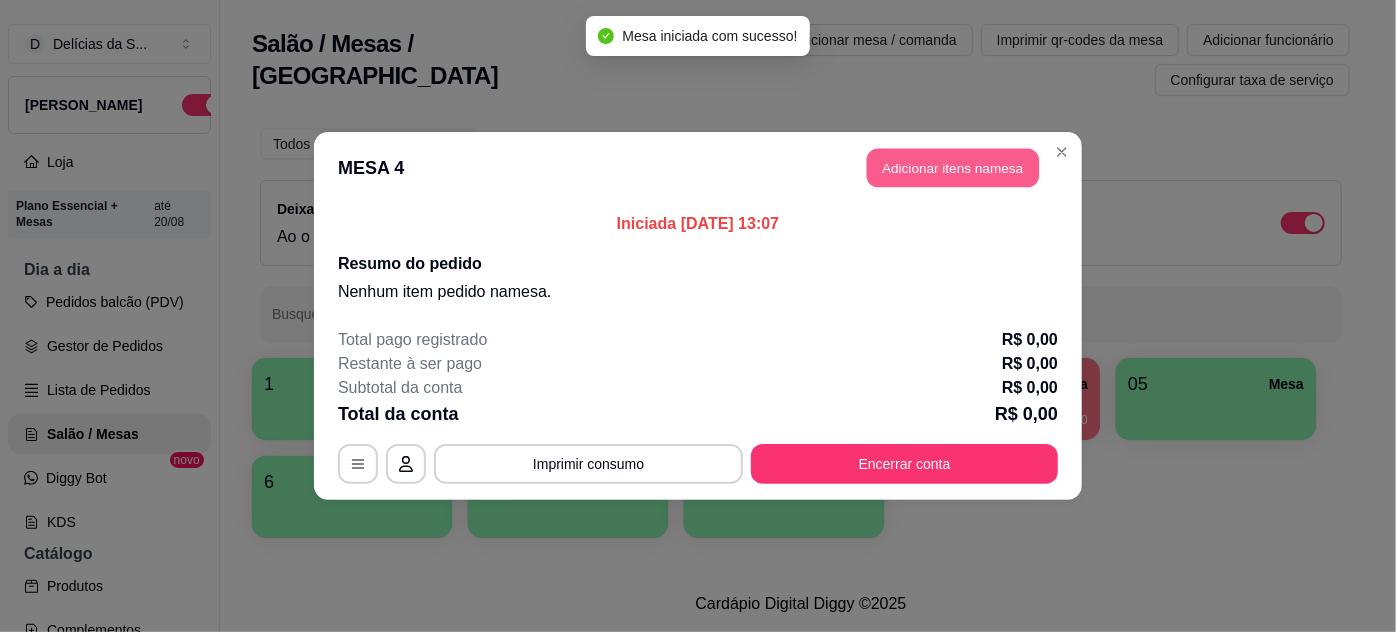 click on "Adicionar itens na  mesa" at bounding box center (953, 168) 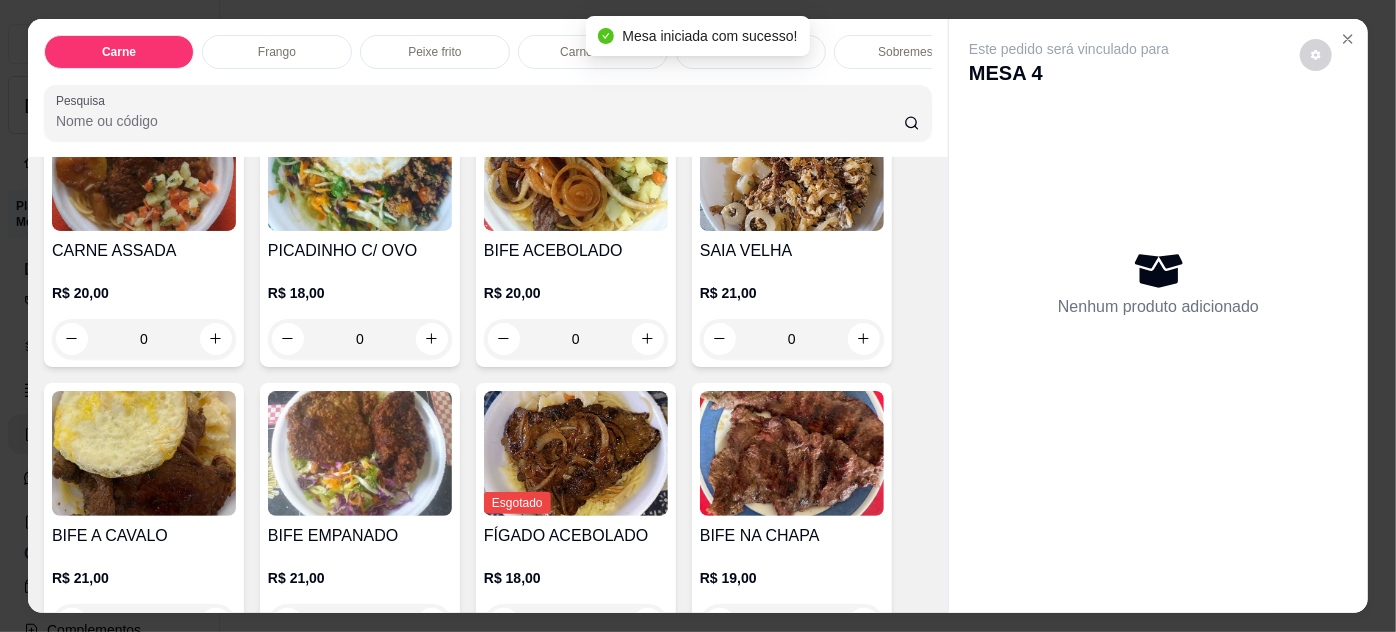 scroll, scrollTop: 363, scrollLeft: 0, axis: vertical 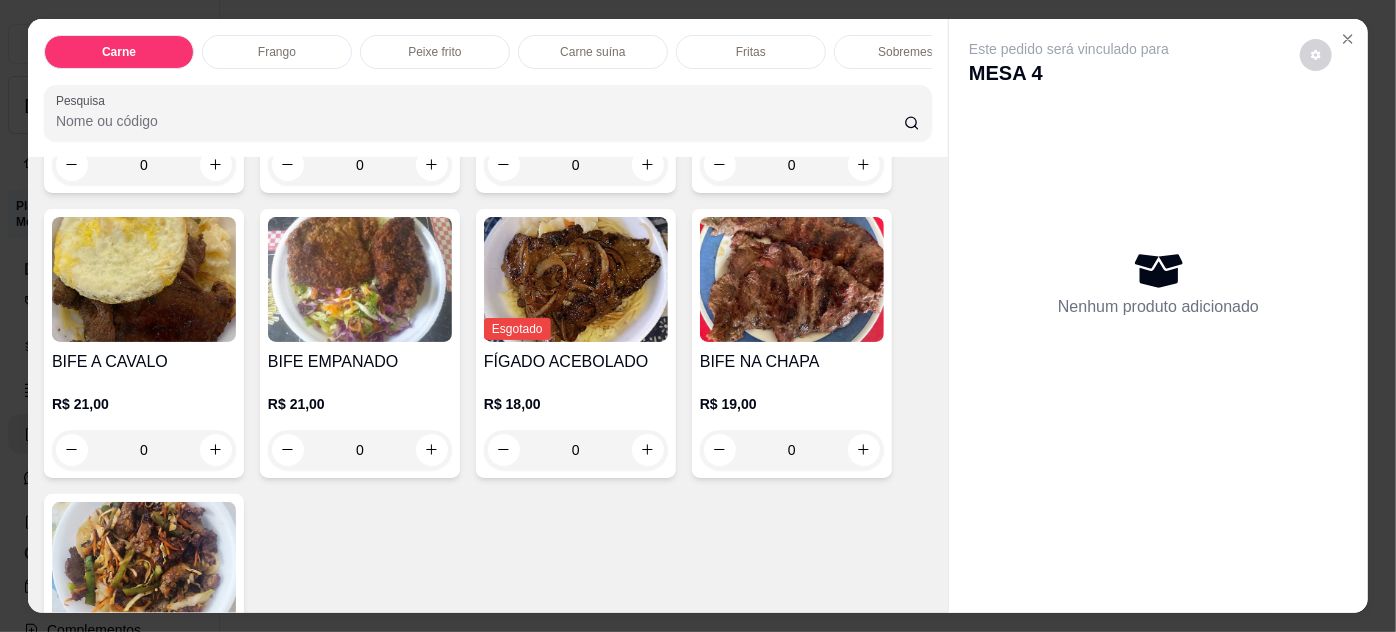 click on "R$ 21,00 0" at bounding box center [360, 422] 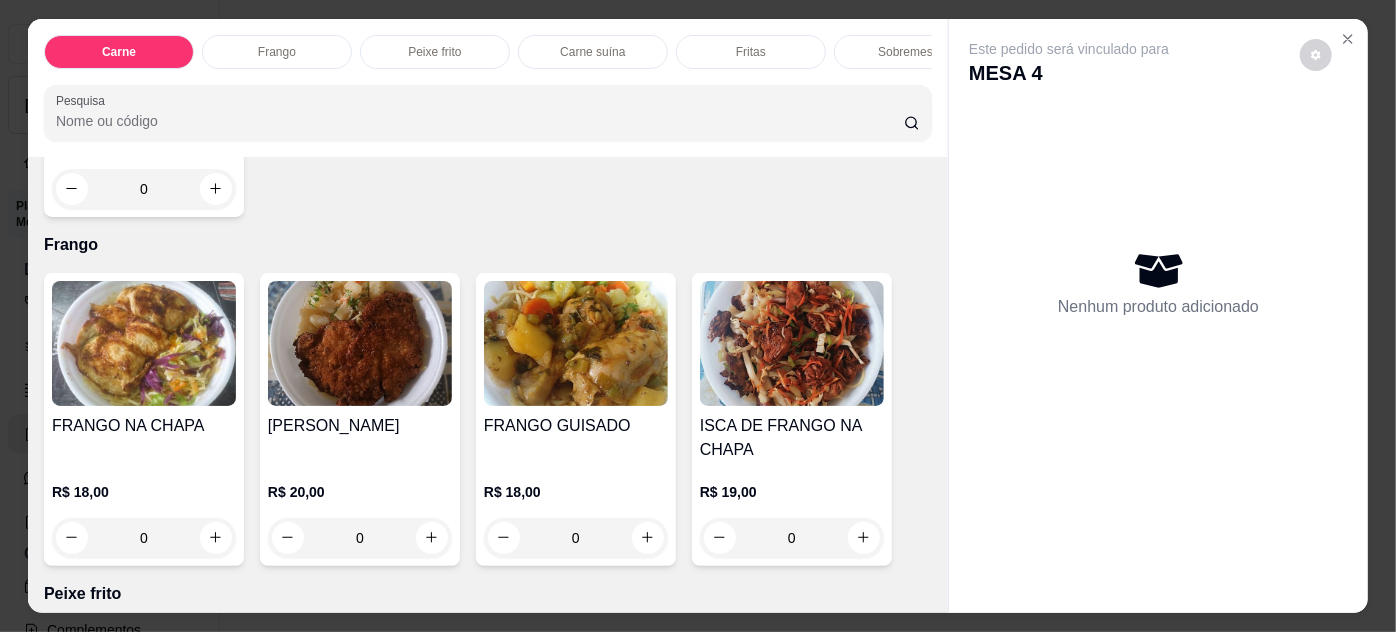scroll, scrollTop: 909, scrollLeft: 0, axis: vertical 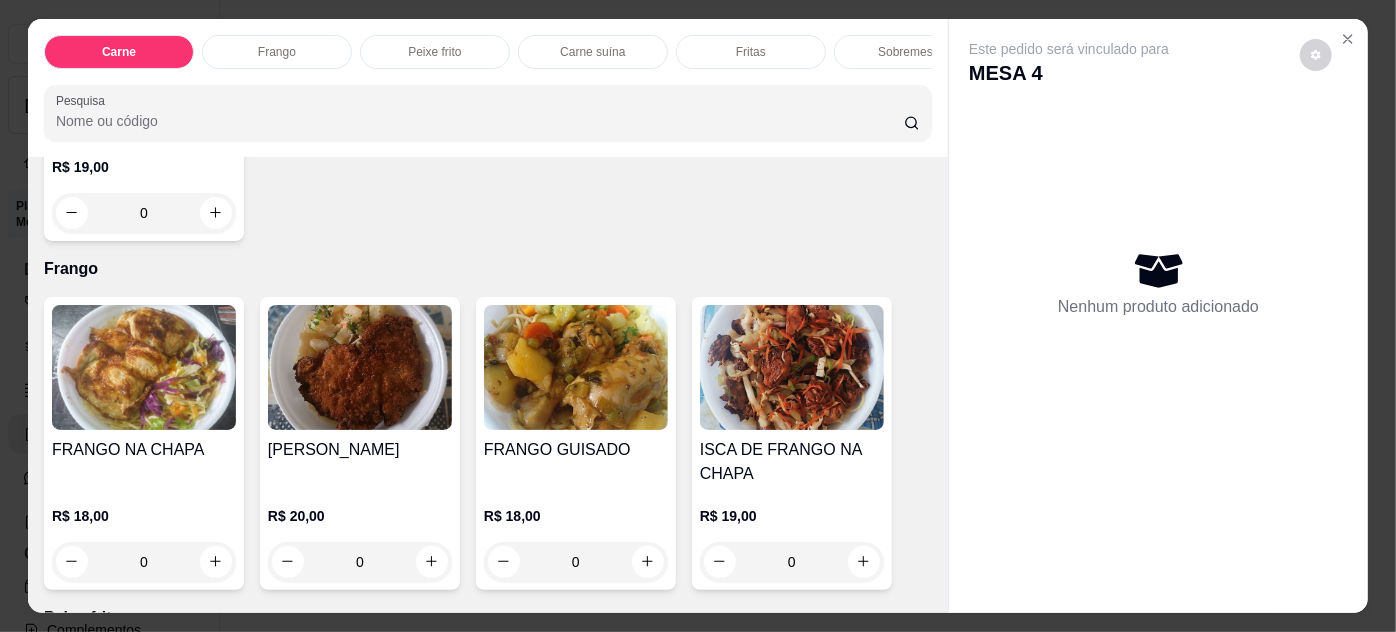 click on "[PERSON_NAME]" at bounding box center (360, 450) 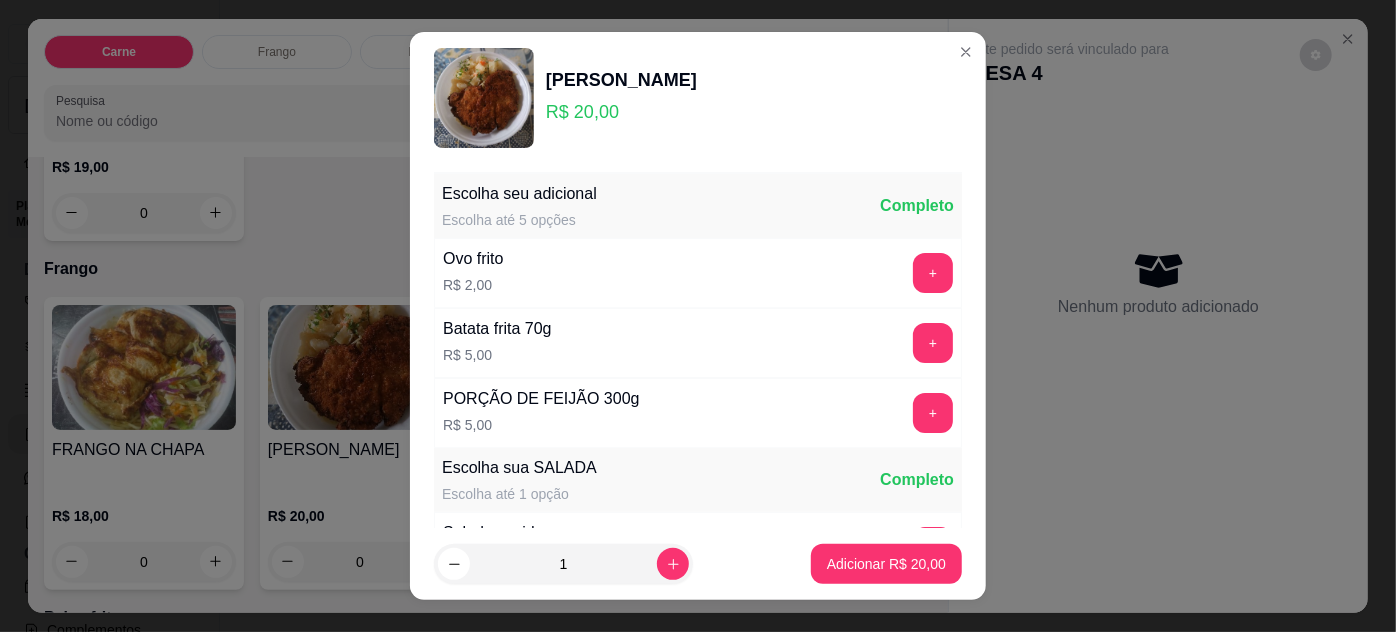 scroll, scrollTop: 269, scrollLeft: 0, axis: vertical 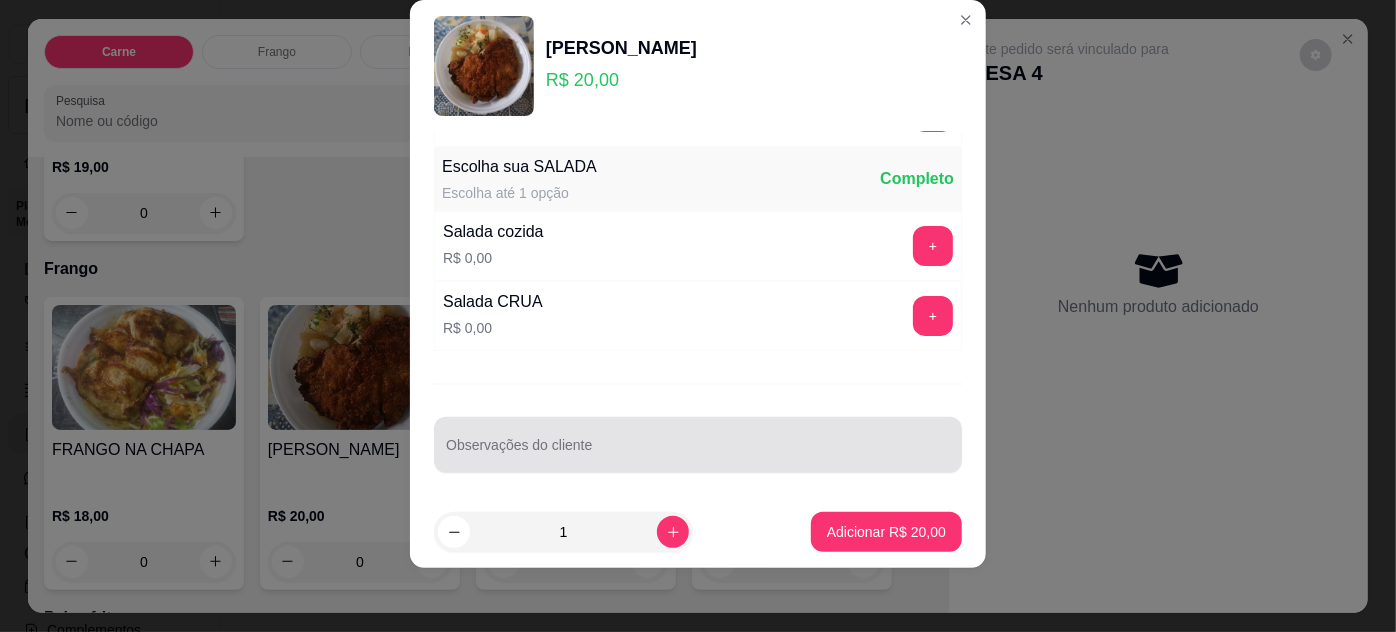 click on "Observações do cliente" at bounding box center [698, 453] 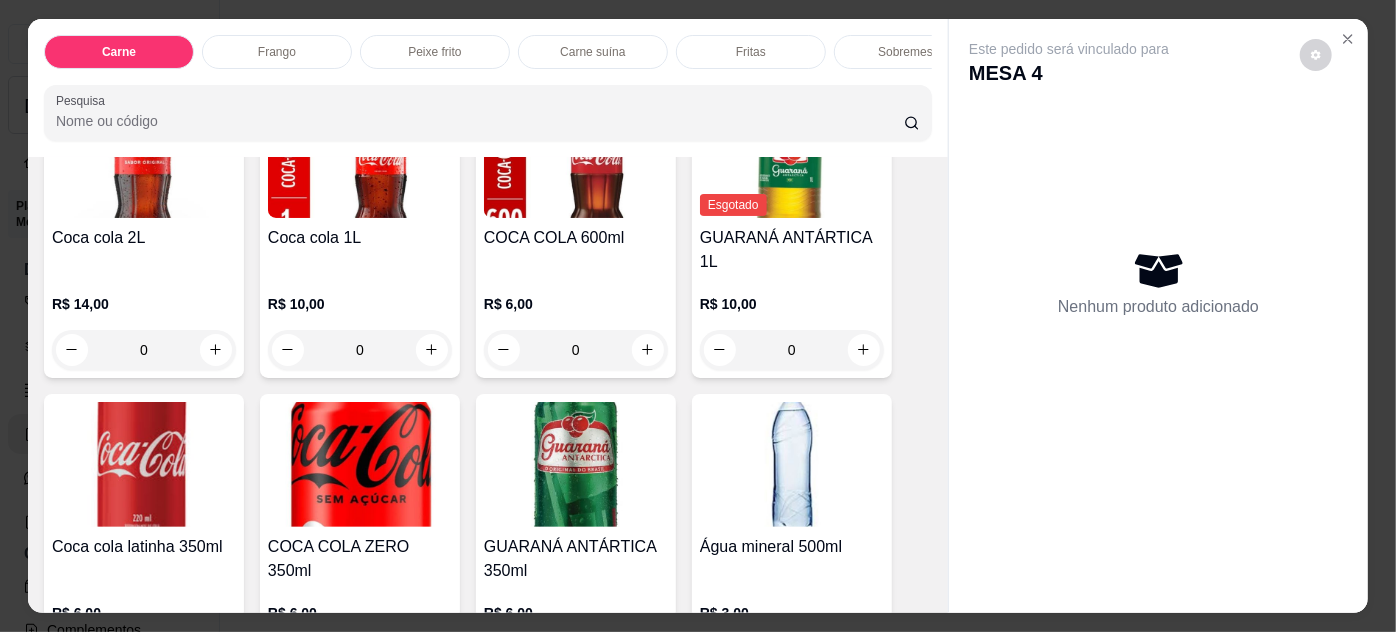 scroll, scrollTop: 3173, scrollLeft: 0, axis: vertical 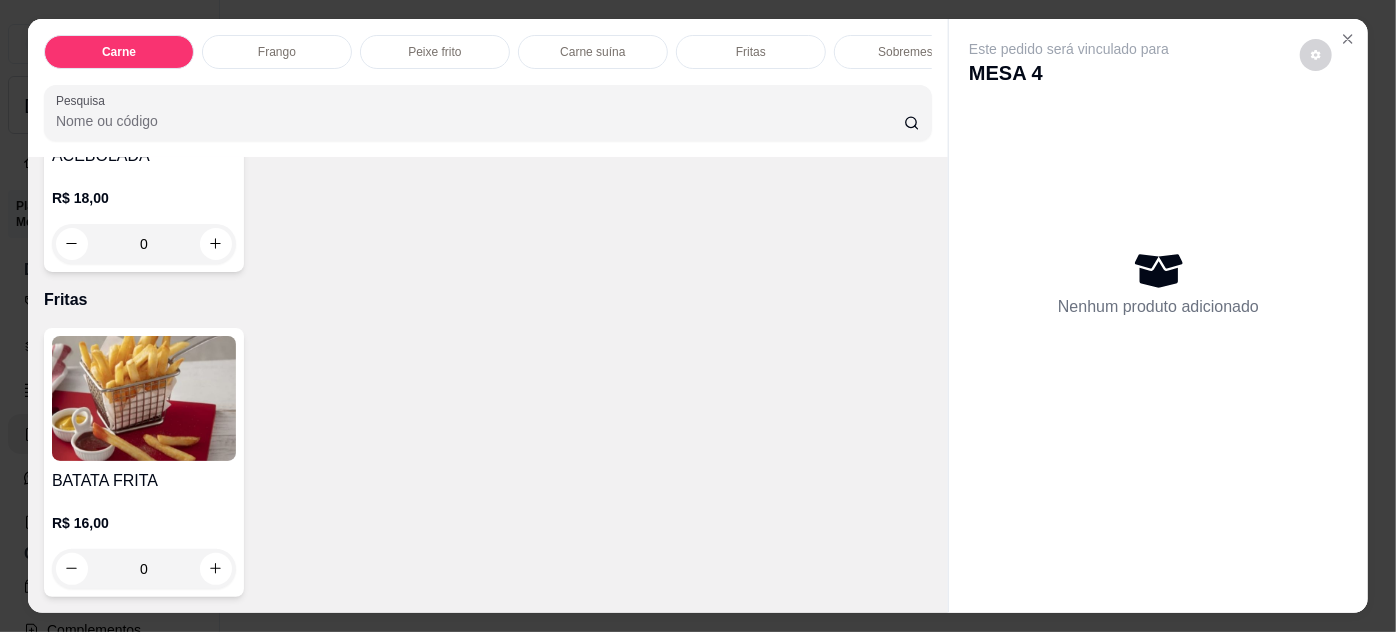 click at bounding box center (144, 398) 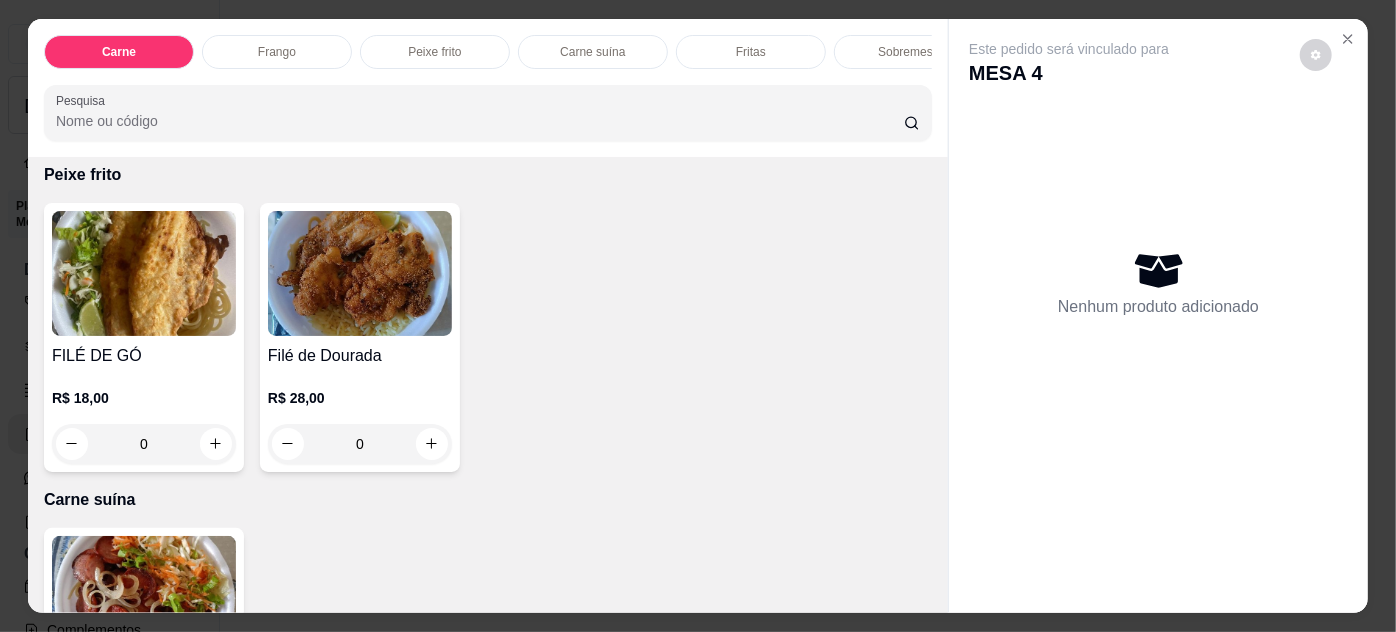 scroll, scrollTop: 1355, scrollLeft: 0, axis: vertical 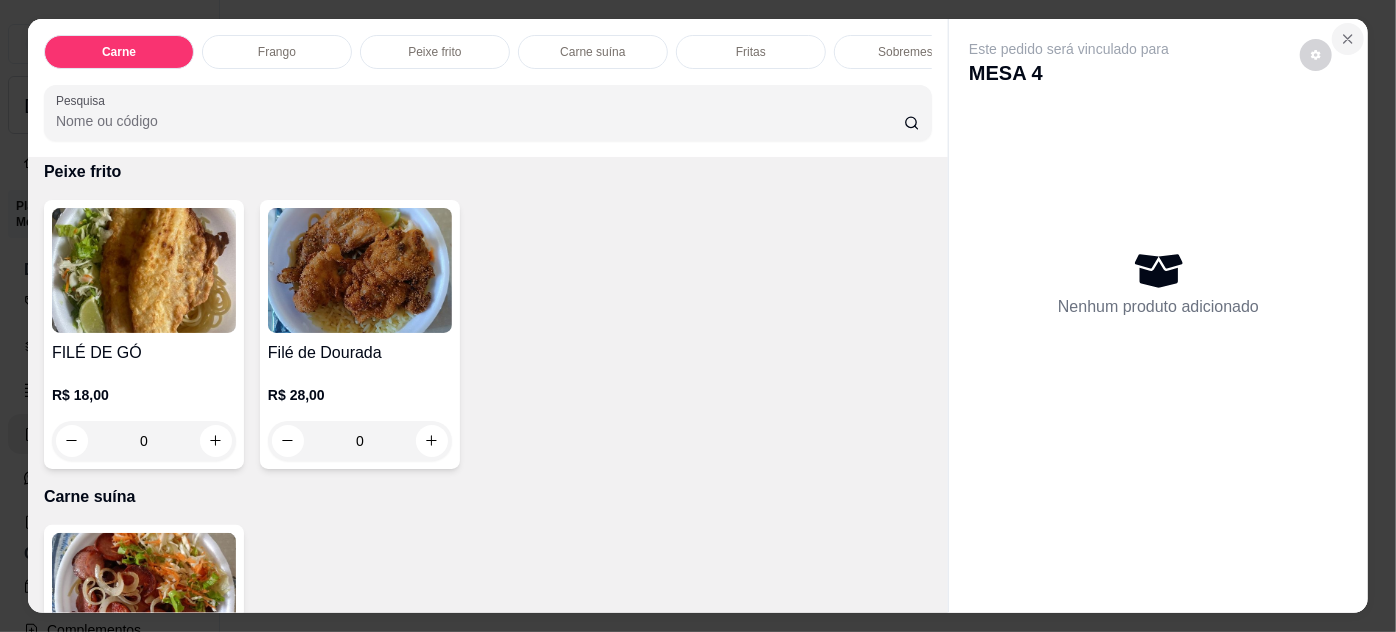 click 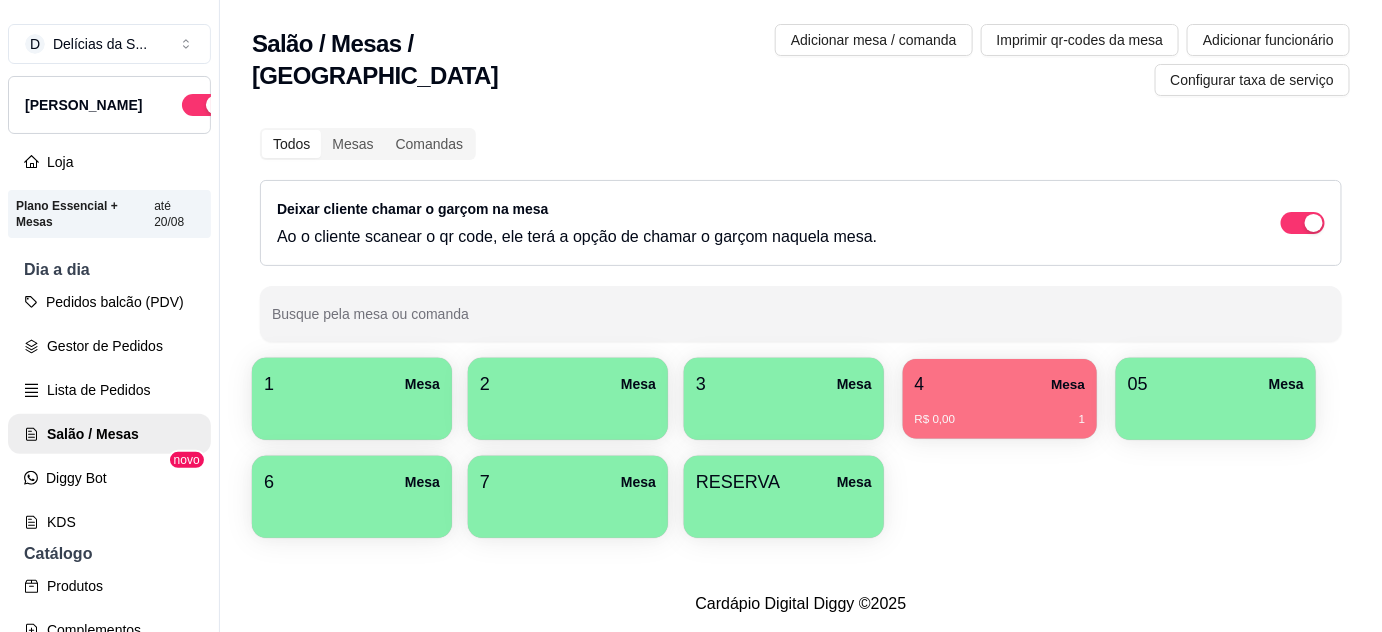 click on "4 Mesa" at bounding box center [1000, 384] 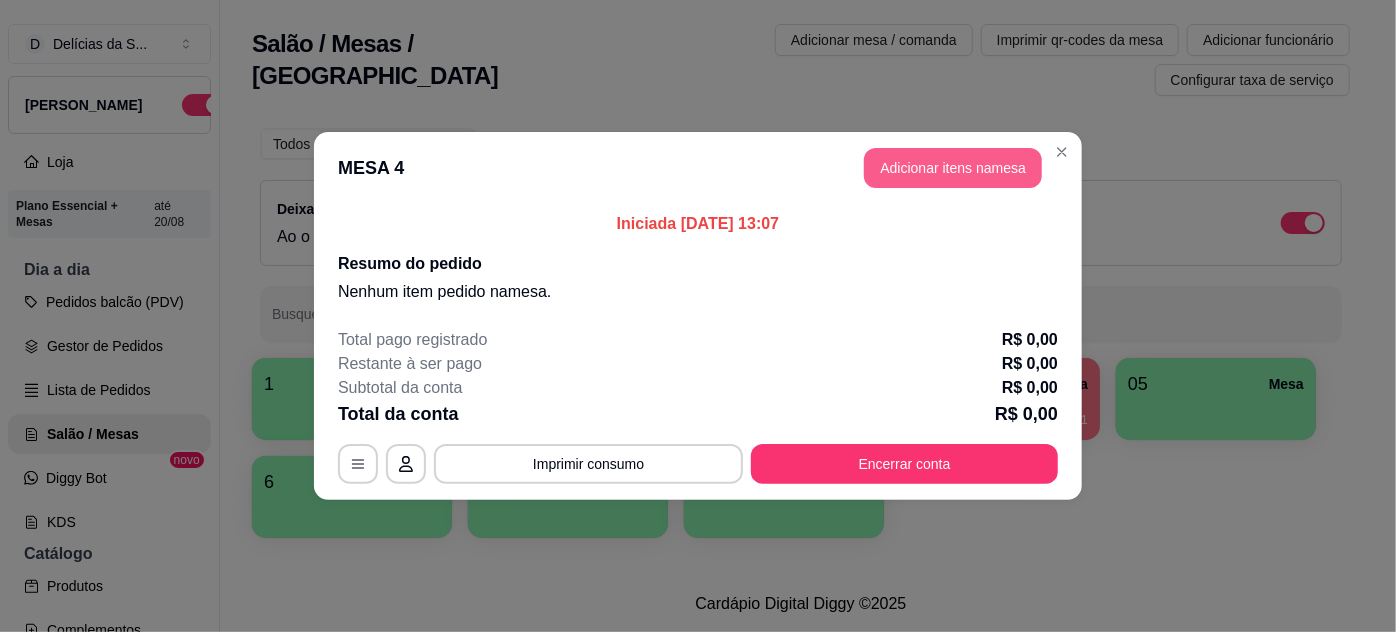 click on "Adicionar itens na  mesa" at bounding box center [953, 168] 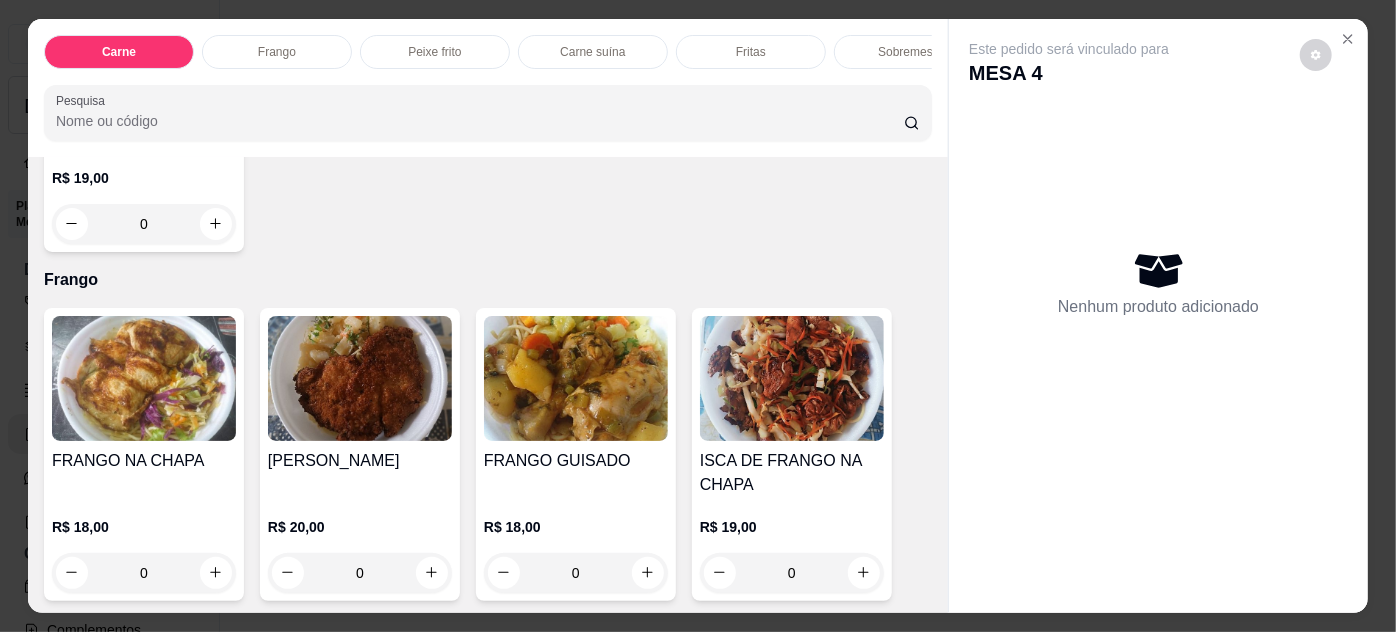 scroll, scrollTop: 909, scrollLeft: 0, axis: vertical 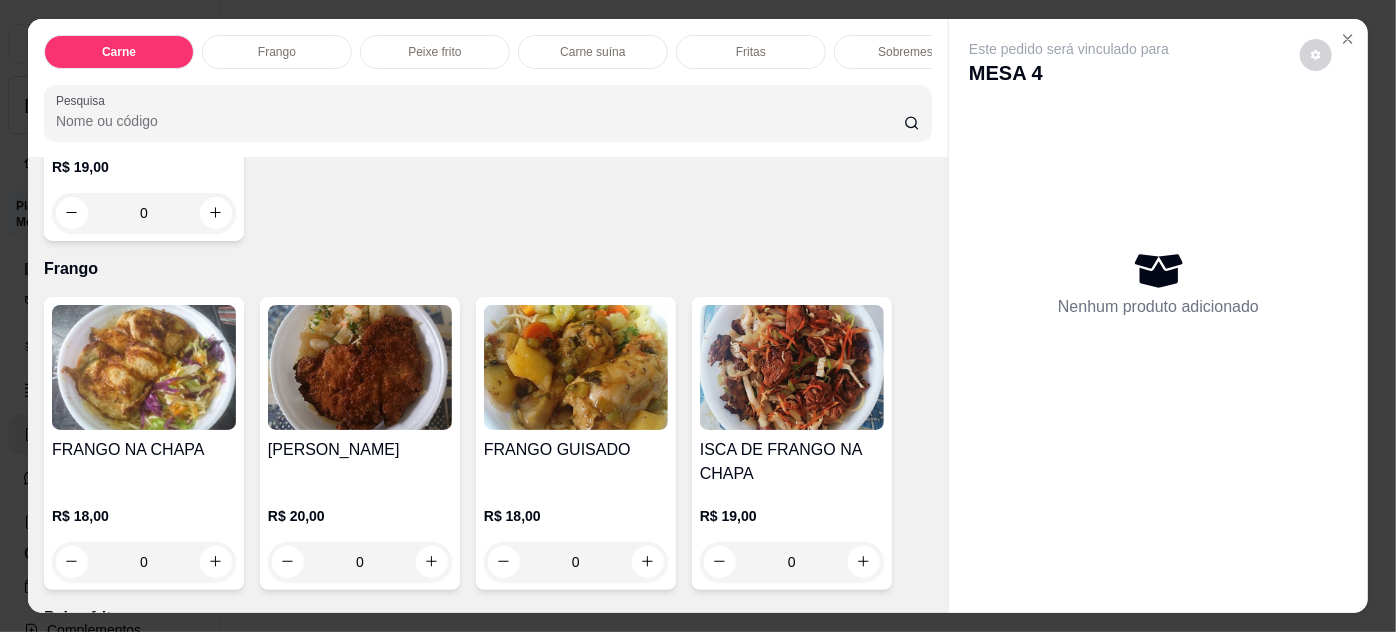 click on "0" at bounding box center (360, 562) 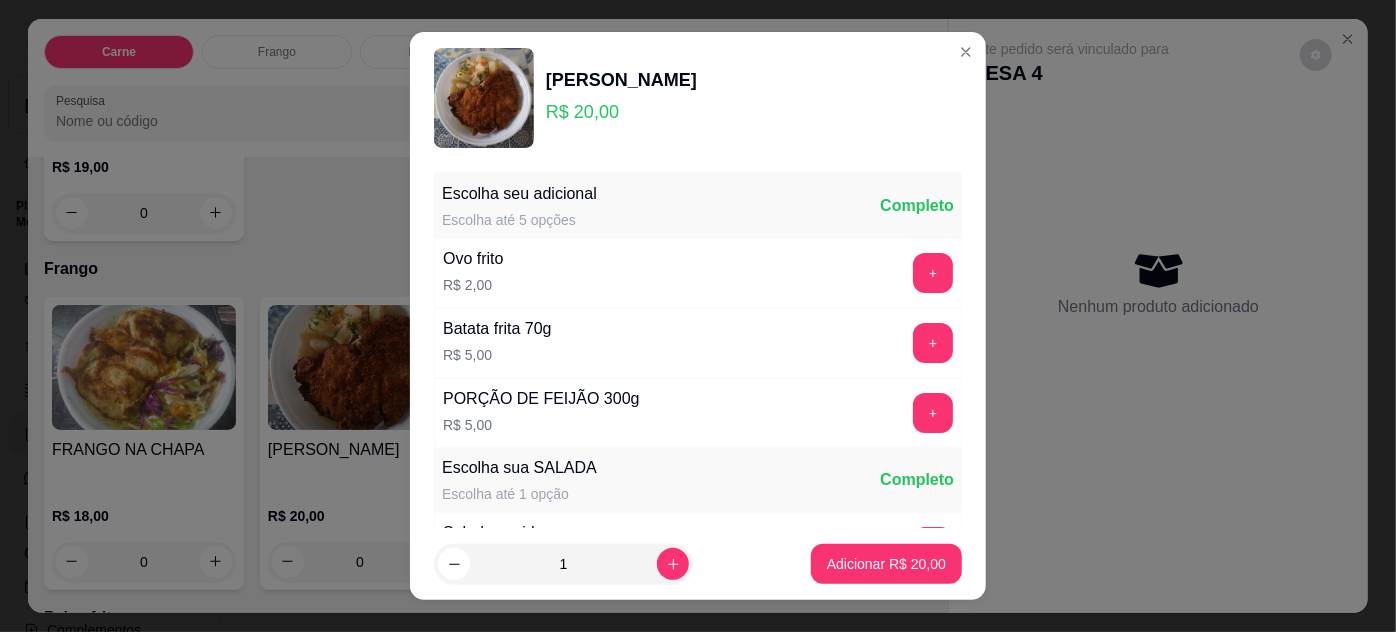 click on "1 Adicionar   R$ 20,00" at bounding box center (698, 564) 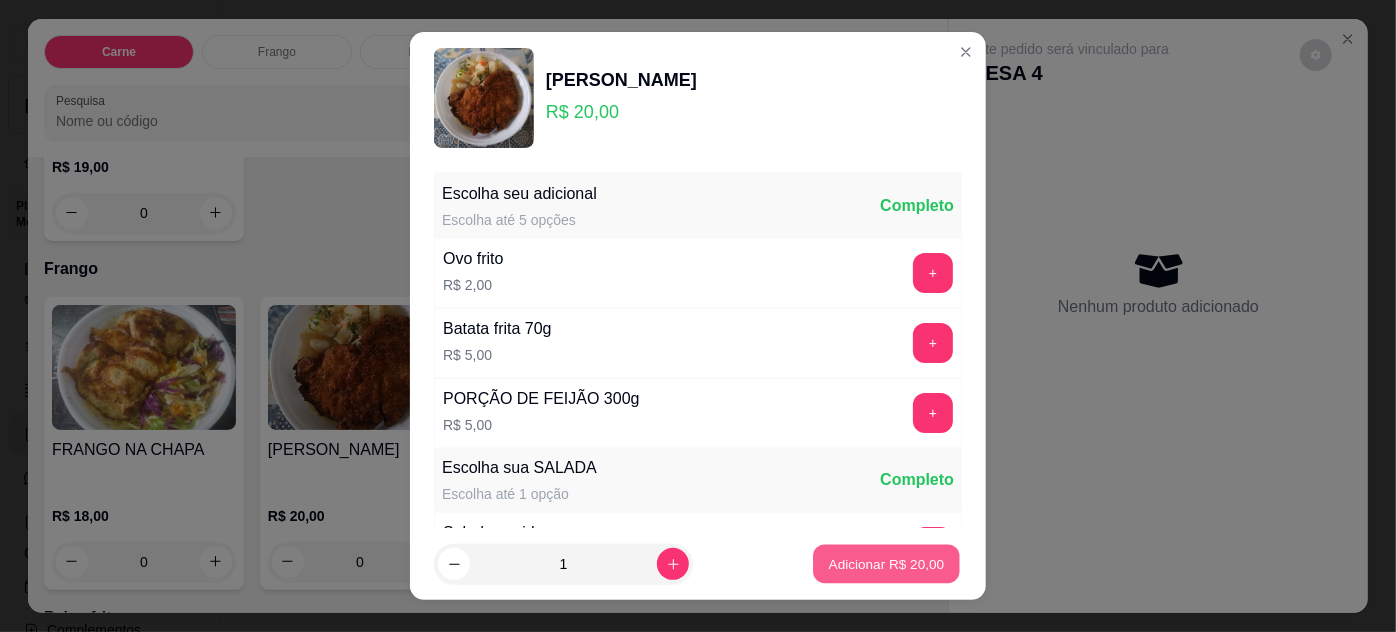 click on "Adicionar   R$ 20,00" at bounding box center (887, 564) 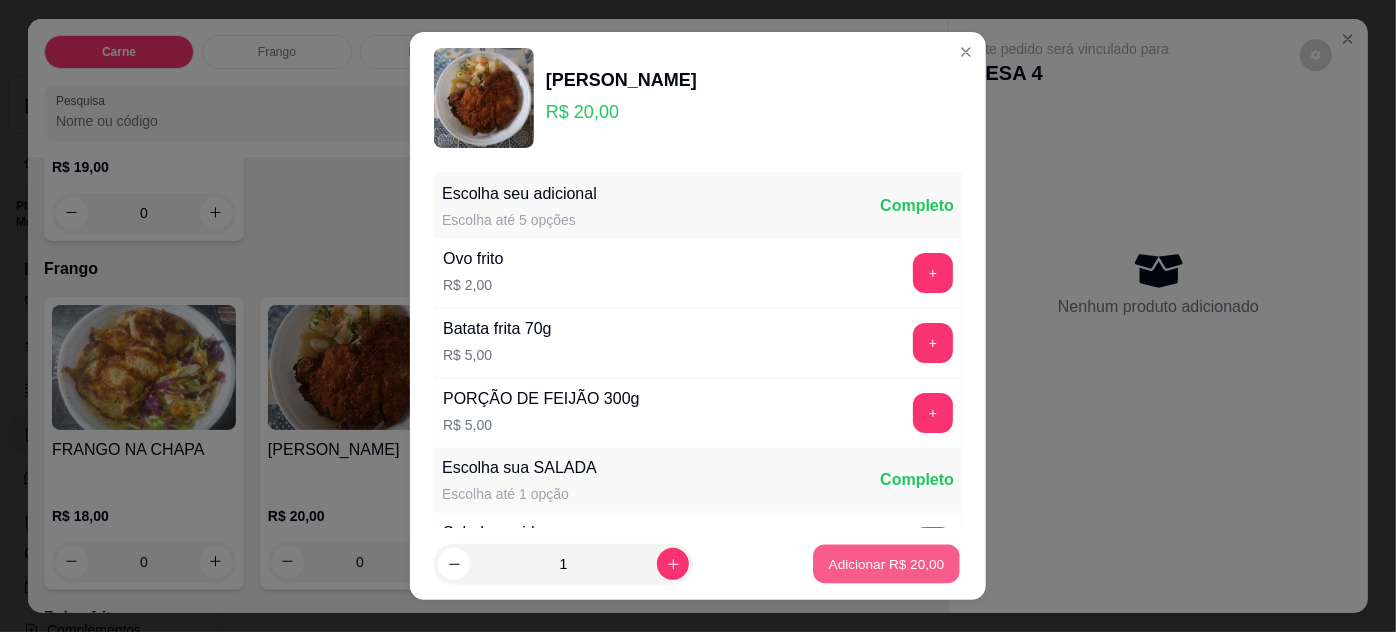type on "1" 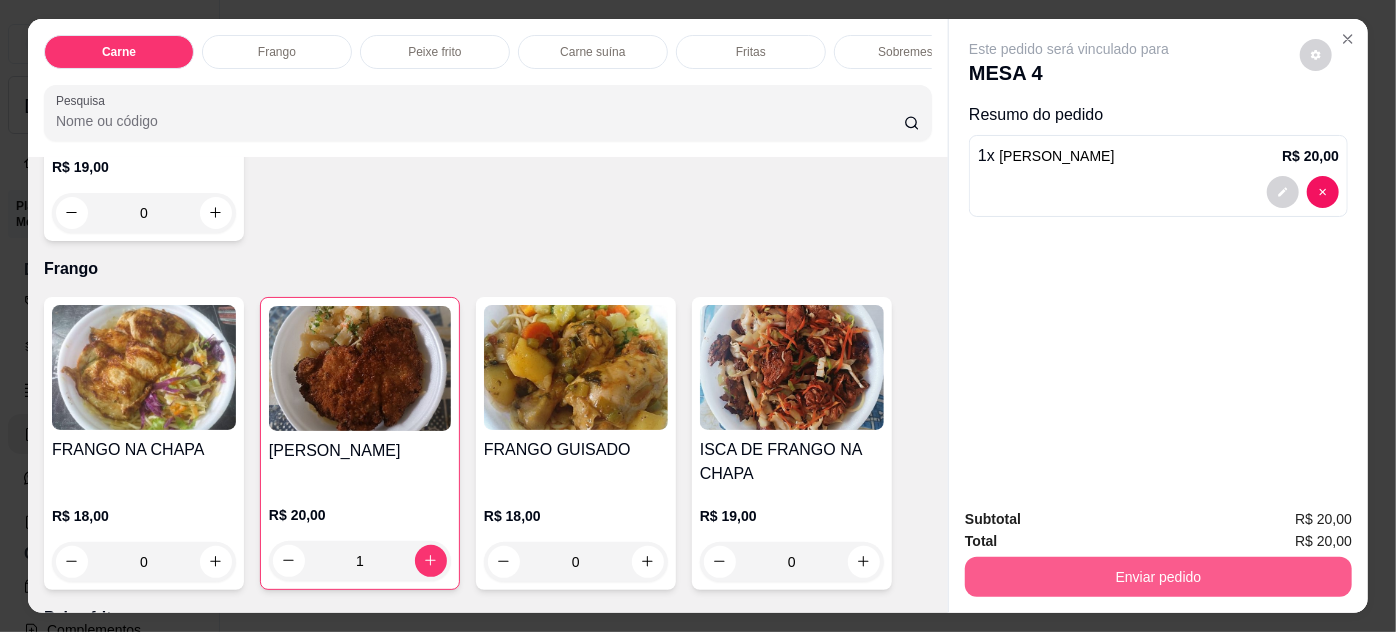 click on "Enviar pedido" at bounding box center [1158, 577] 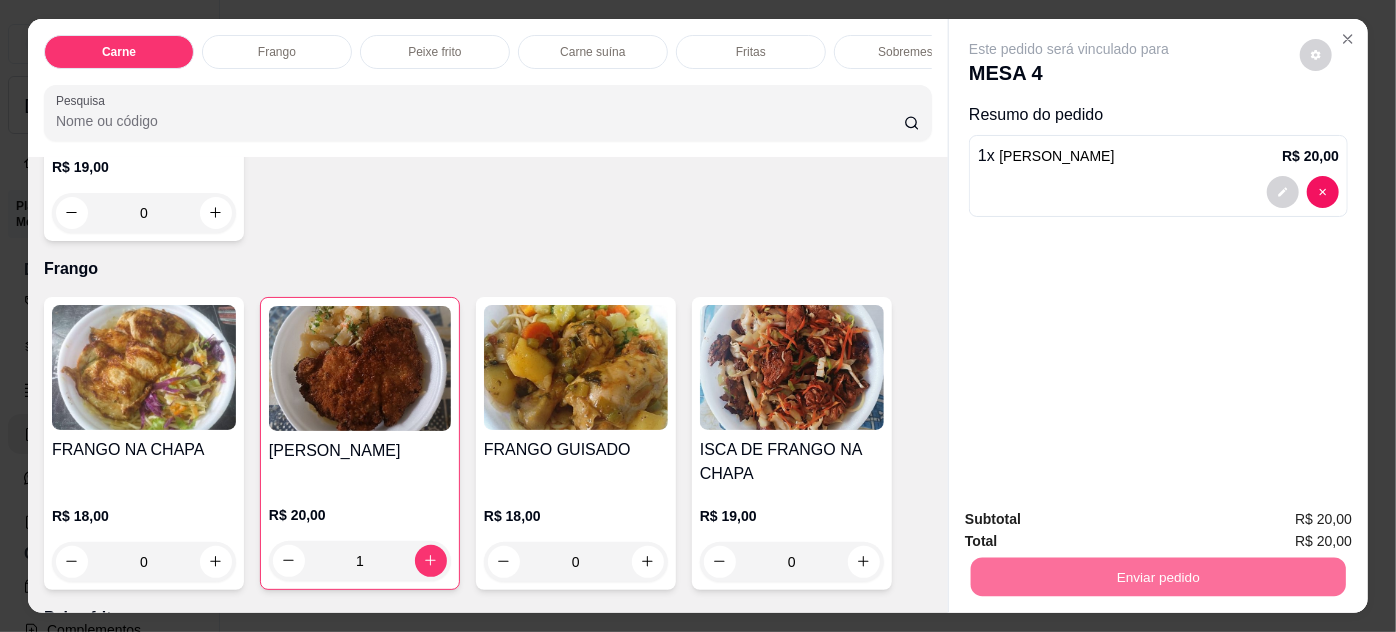 click on "Não registrar e enviar pedido" at bounding box center (1093, 520) 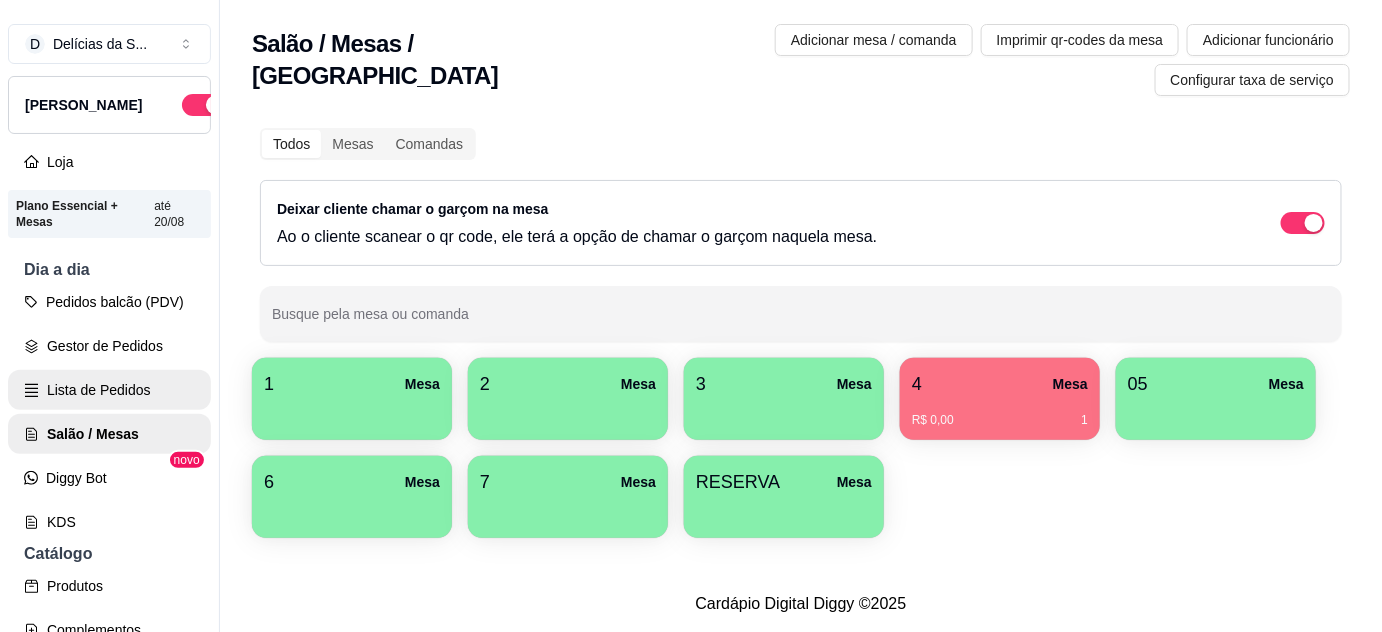 click on "Lista de Pedidos" at bounding box center [109, 390] 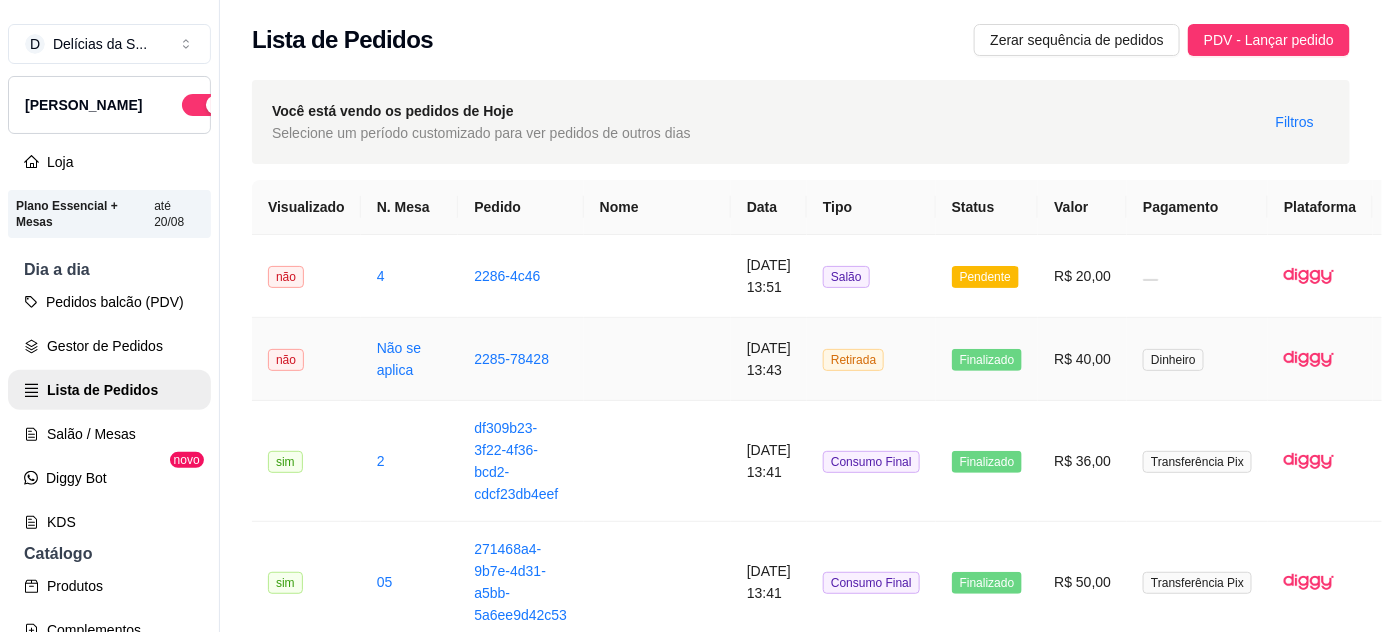 click at bounding box center [657, 359] 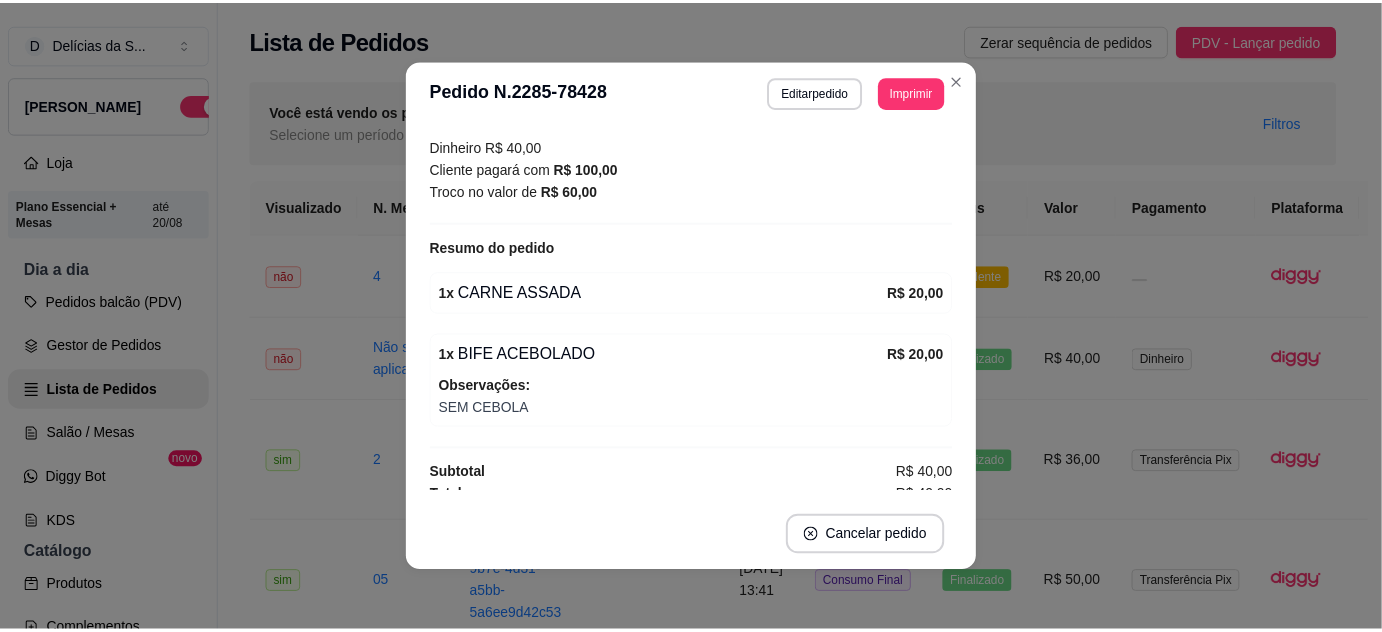 scroll, scrollTop: 225, scrollLeft: 0, axis: vertical 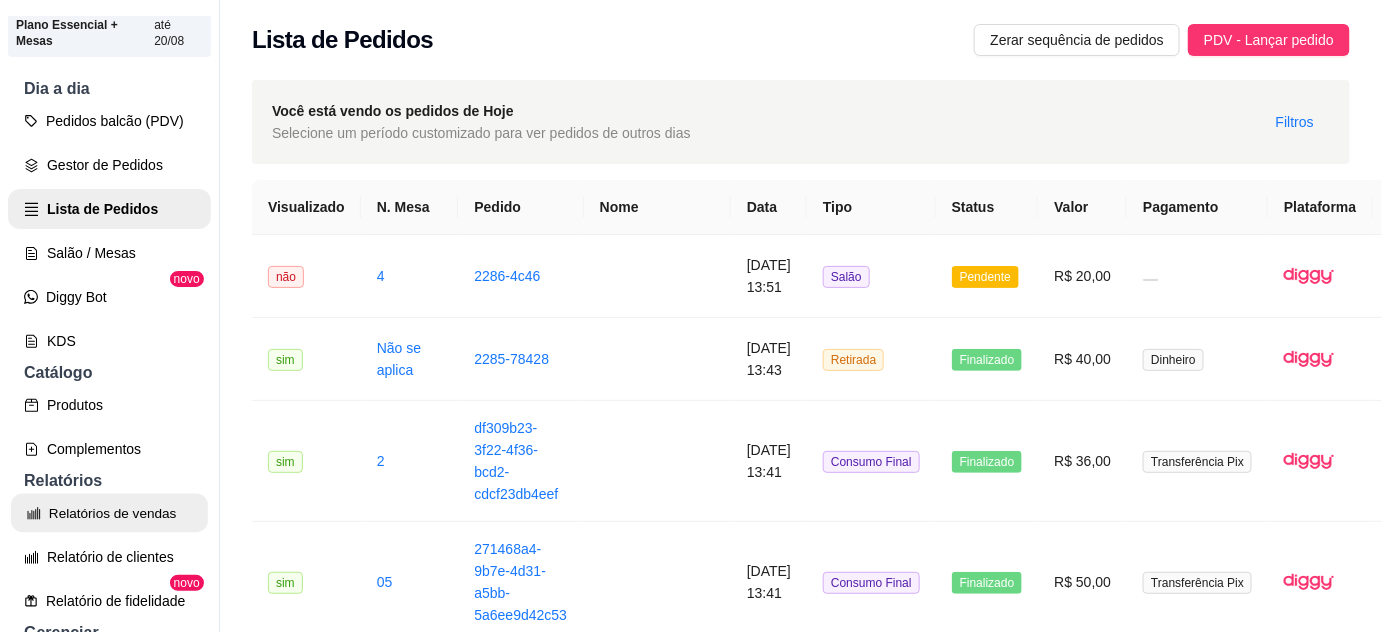click on "Relatórios de vendas" at bounding box center [109, 513] 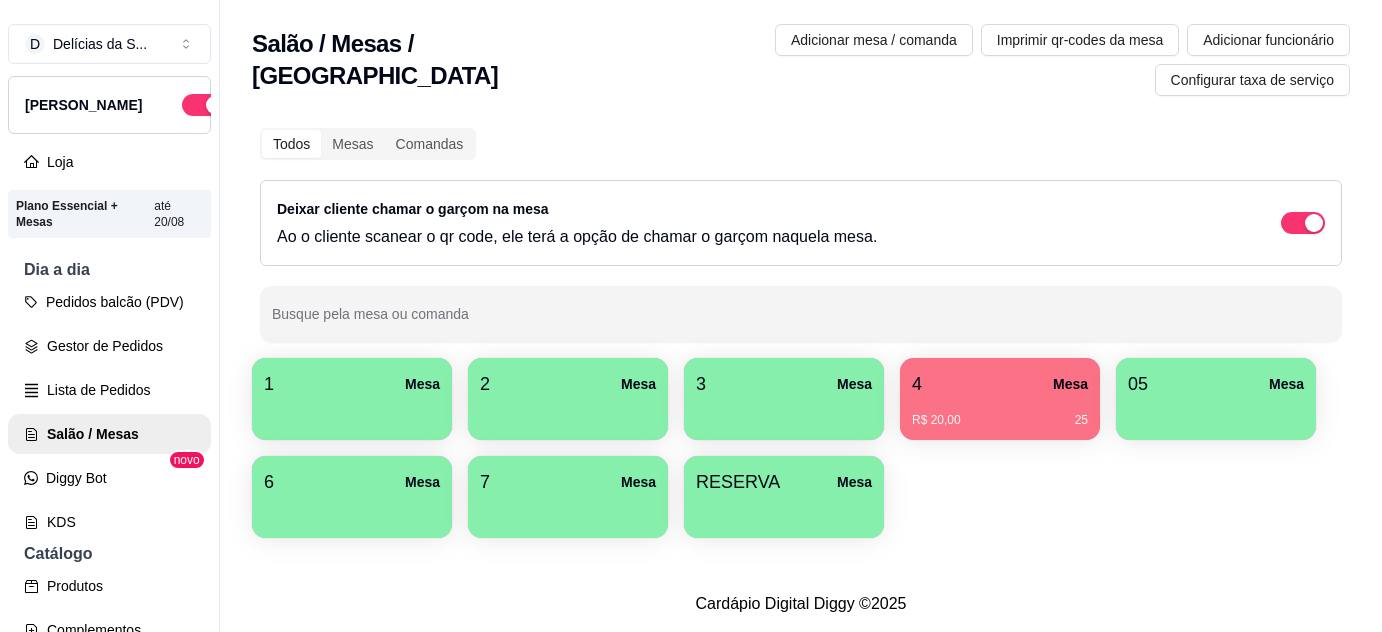 scroll, scrollTop: 0, scrollLeft: 0, axis: both 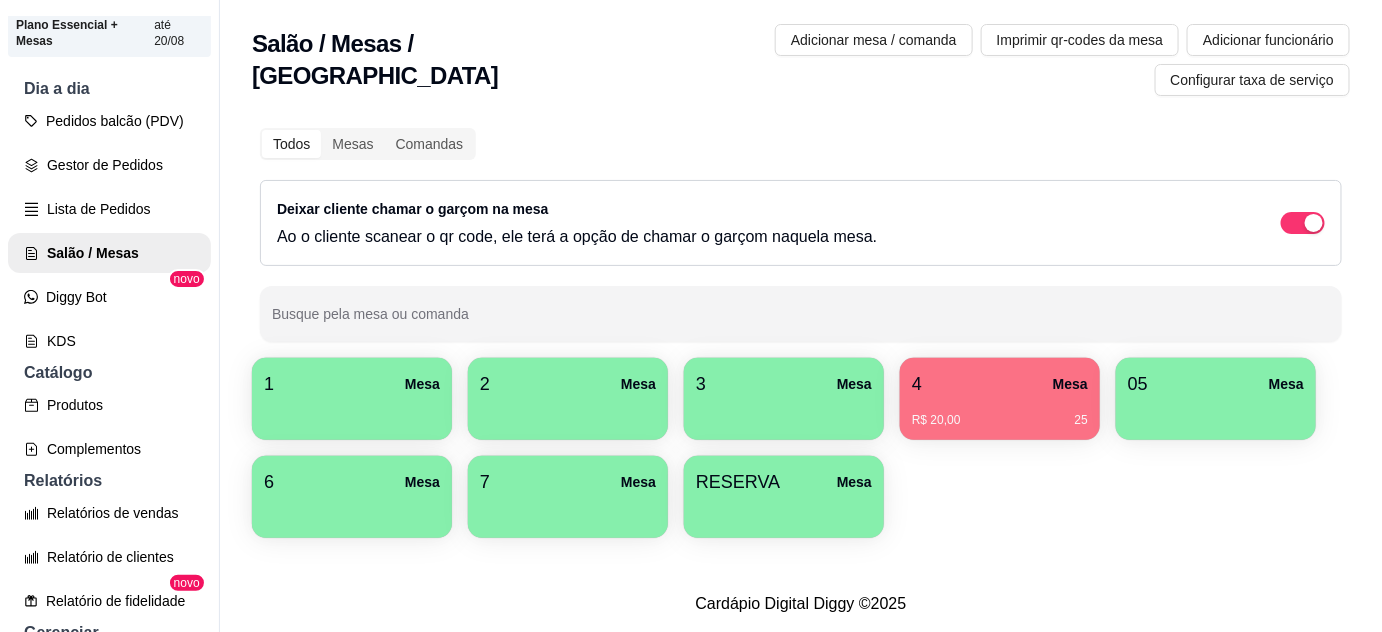 click on "R$ 20,00 25" at bounding box center [1000, 413] 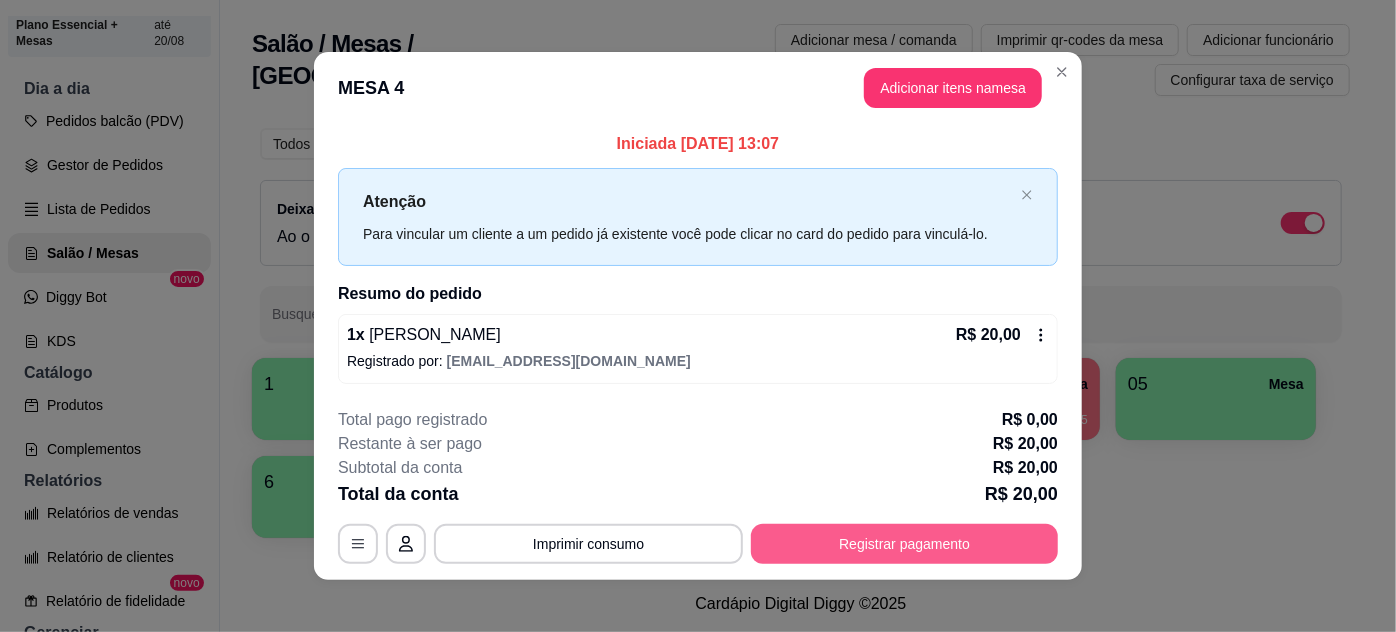 click on "Registrar pagamento" at bounding box center (904, 544) 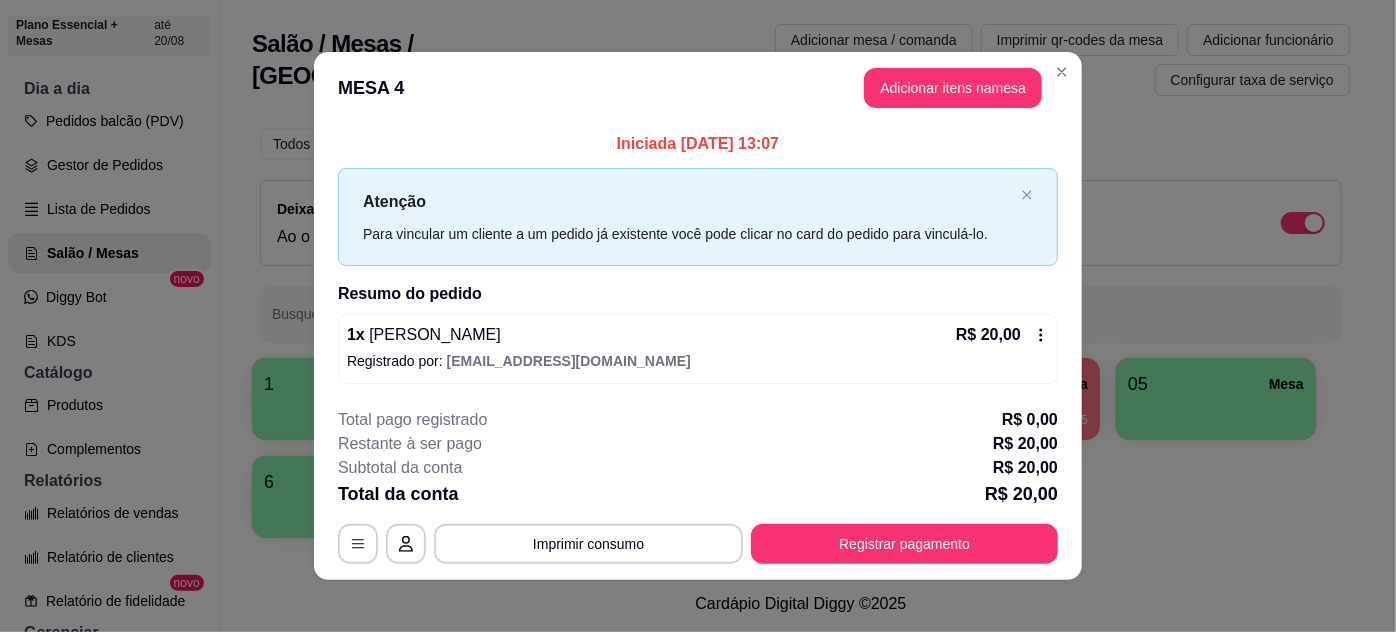click on "Adicionar itens na  mesa" at bounding box center (953, 88) 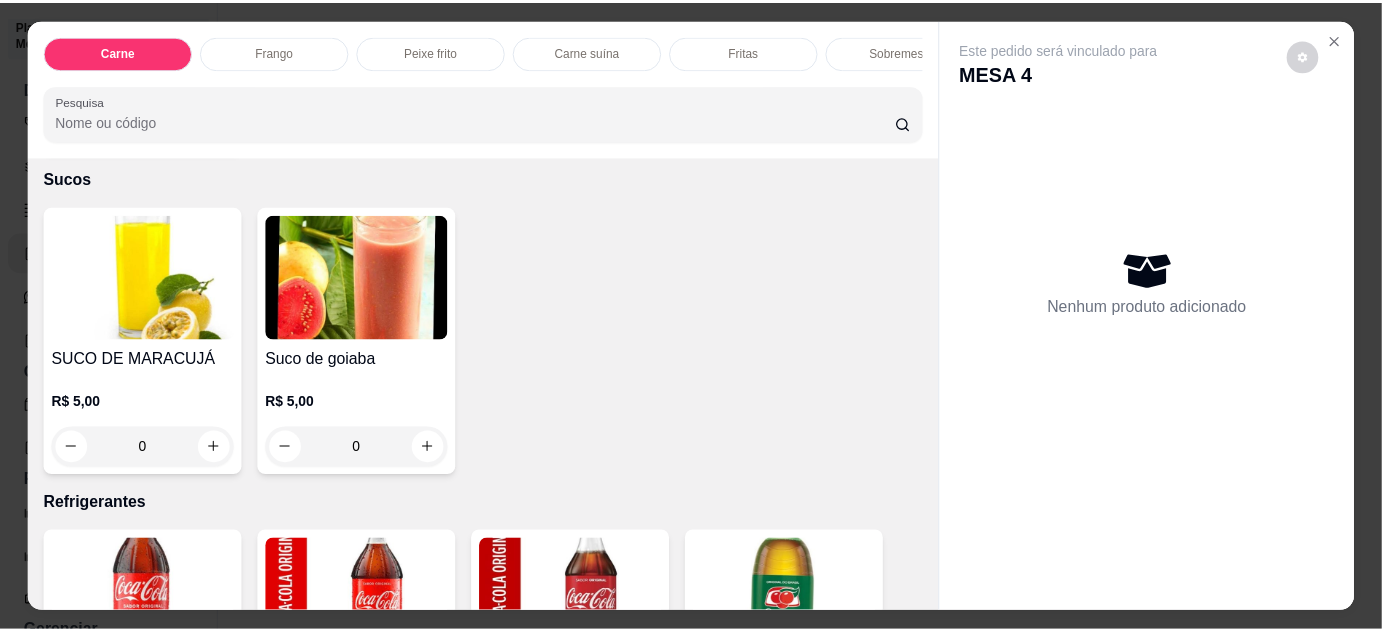 scroll, scrollTop: 2727, scrollLeft: 0, axis: vertical 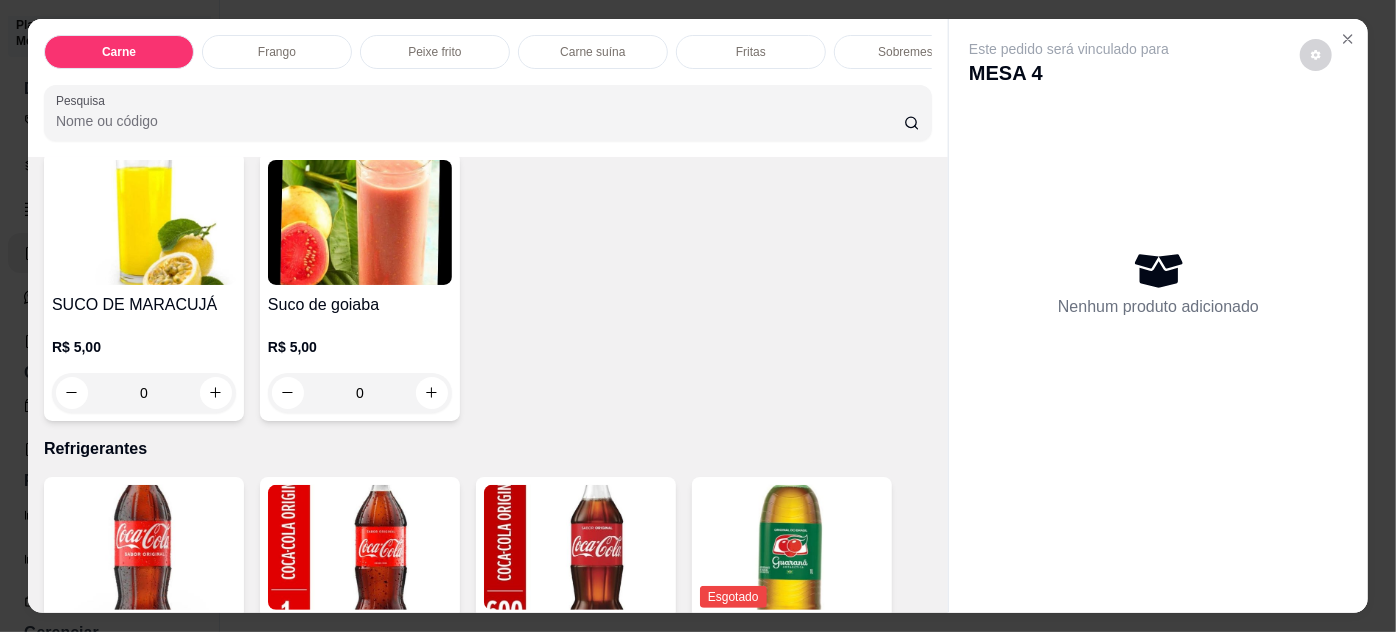 click on "Suco de goiaba" at bounding box center [360, 305] 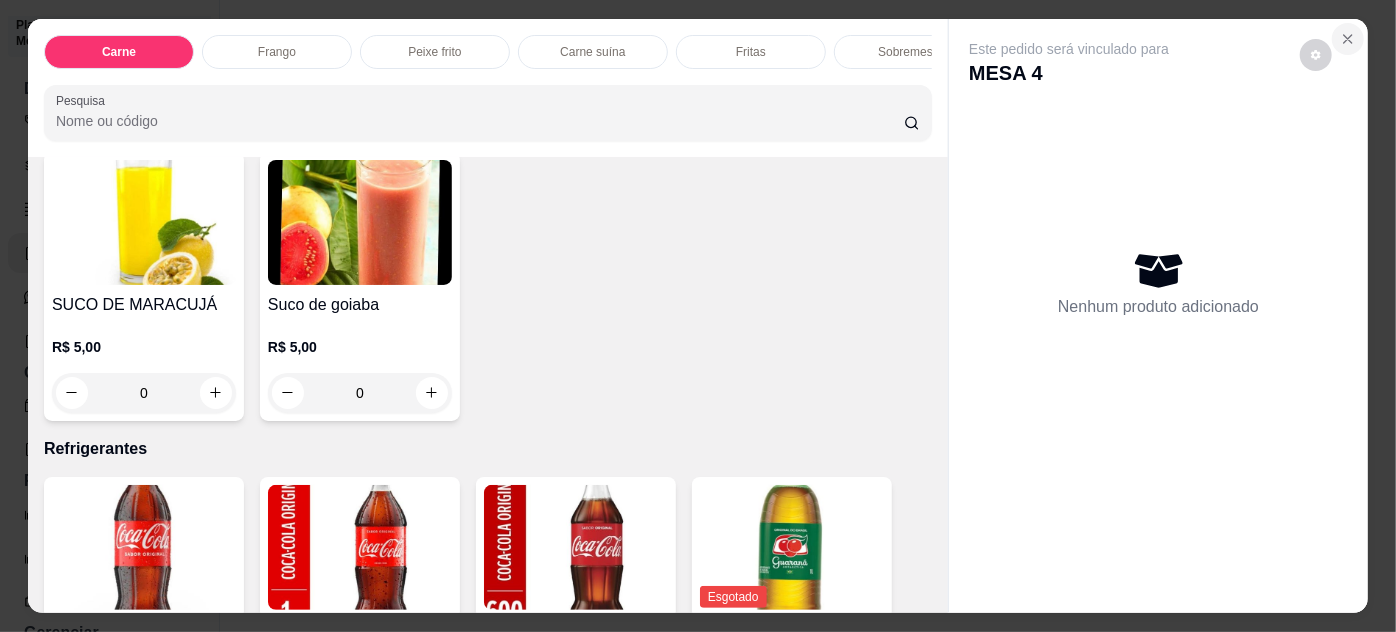 click 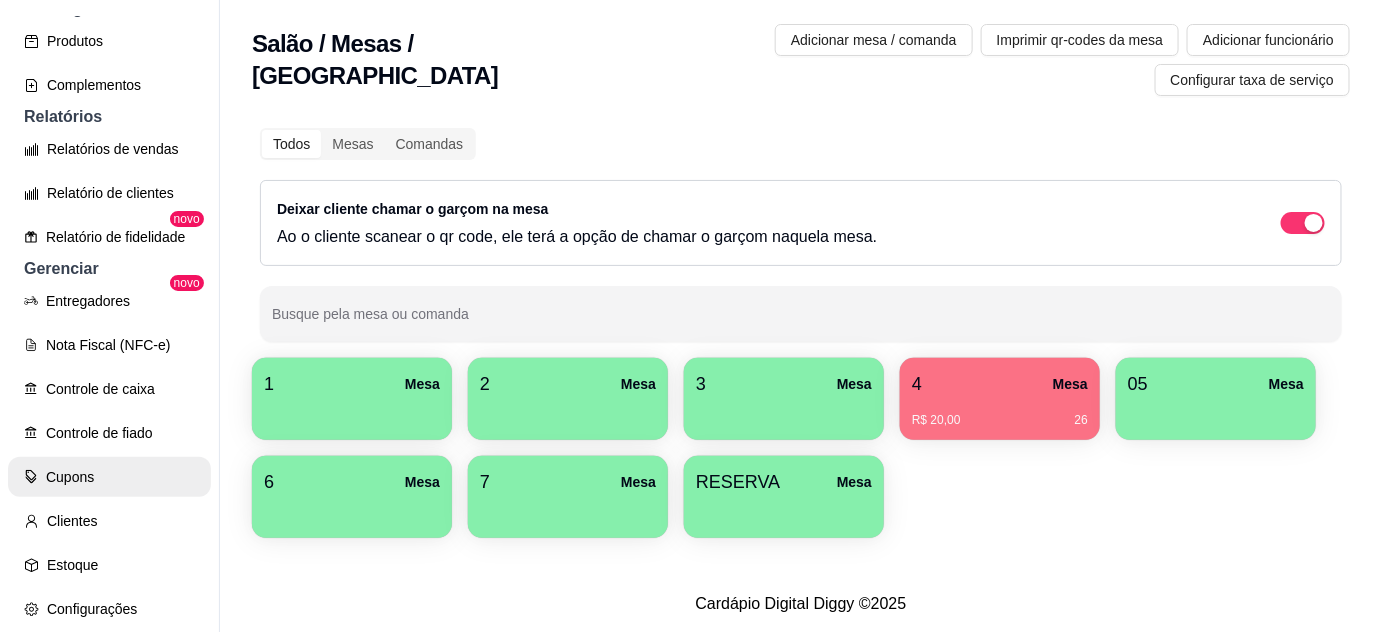 scroll, scrollTop: 363, scrollLeft: 0, axis: vertical 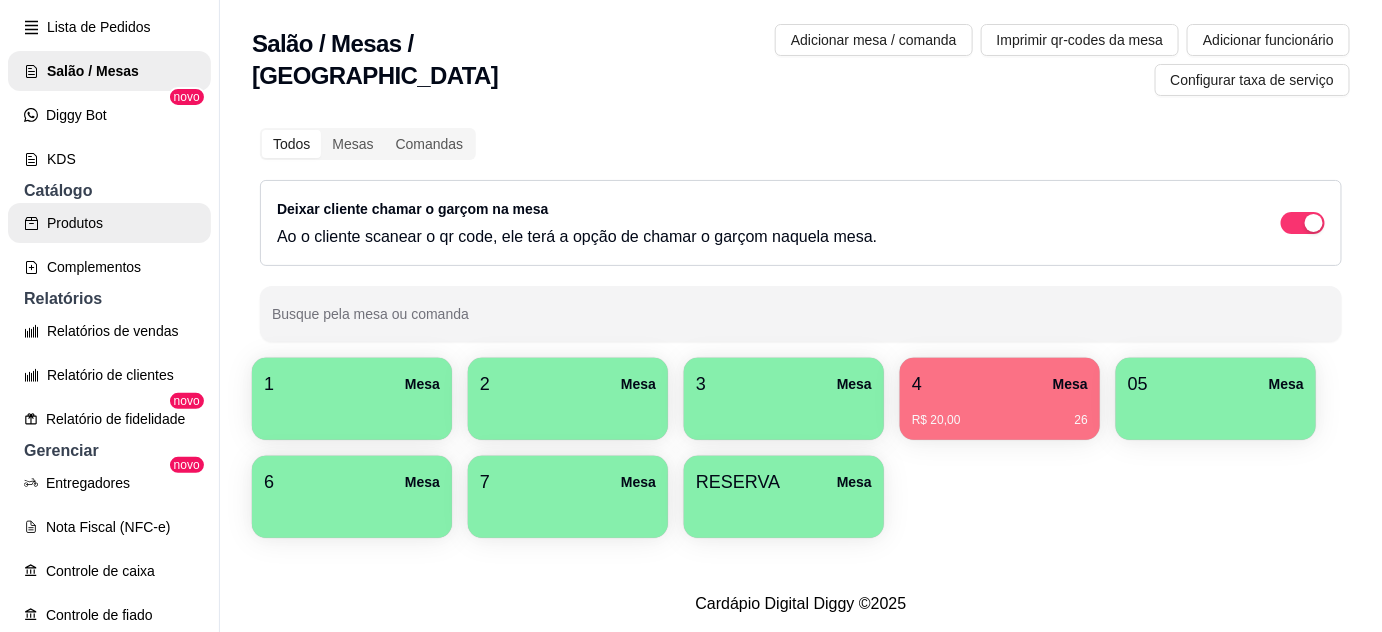 click on "Produtos" at bounding box center (109, 223) 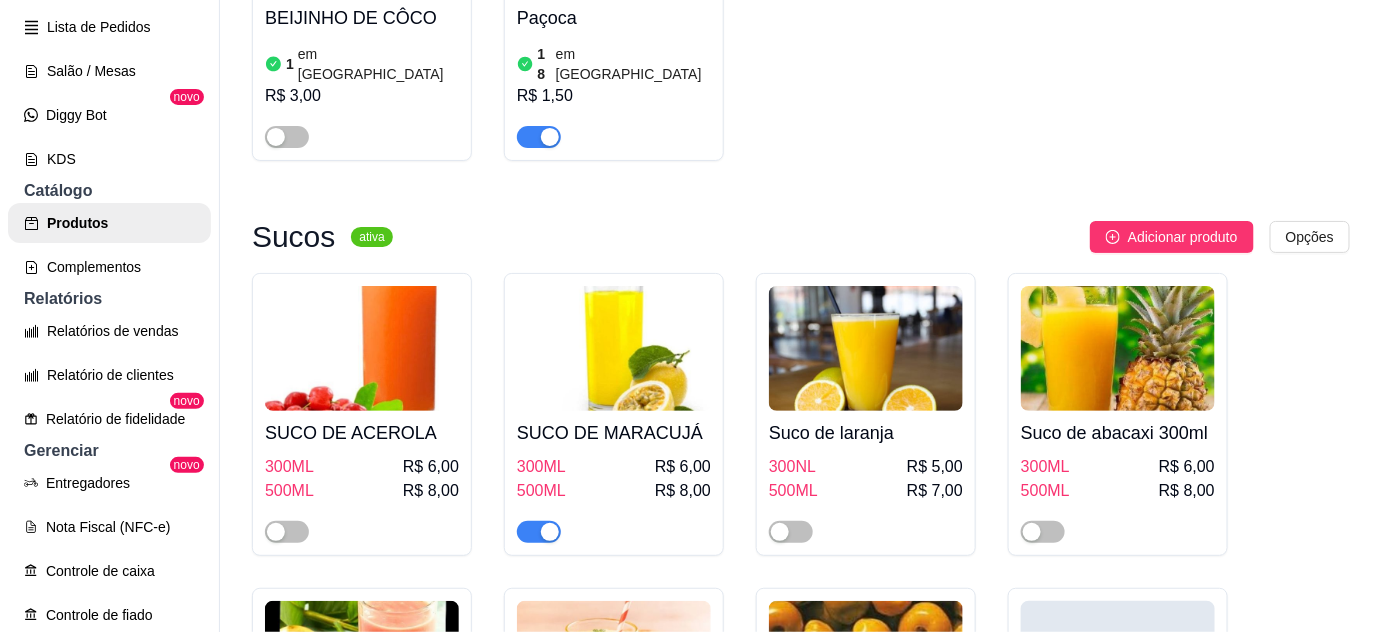 scroll, scrollTop: 5818, scrollLeft: 0, axis: vertical 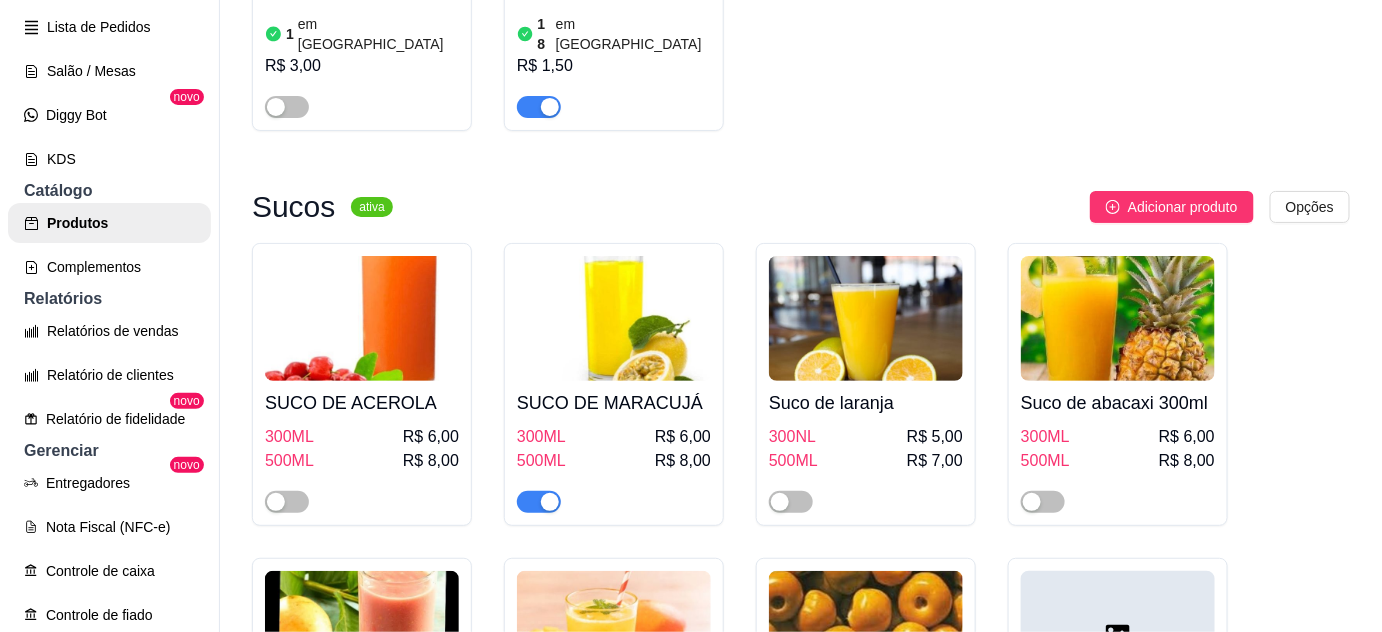 click at bounding box center [362, 633] 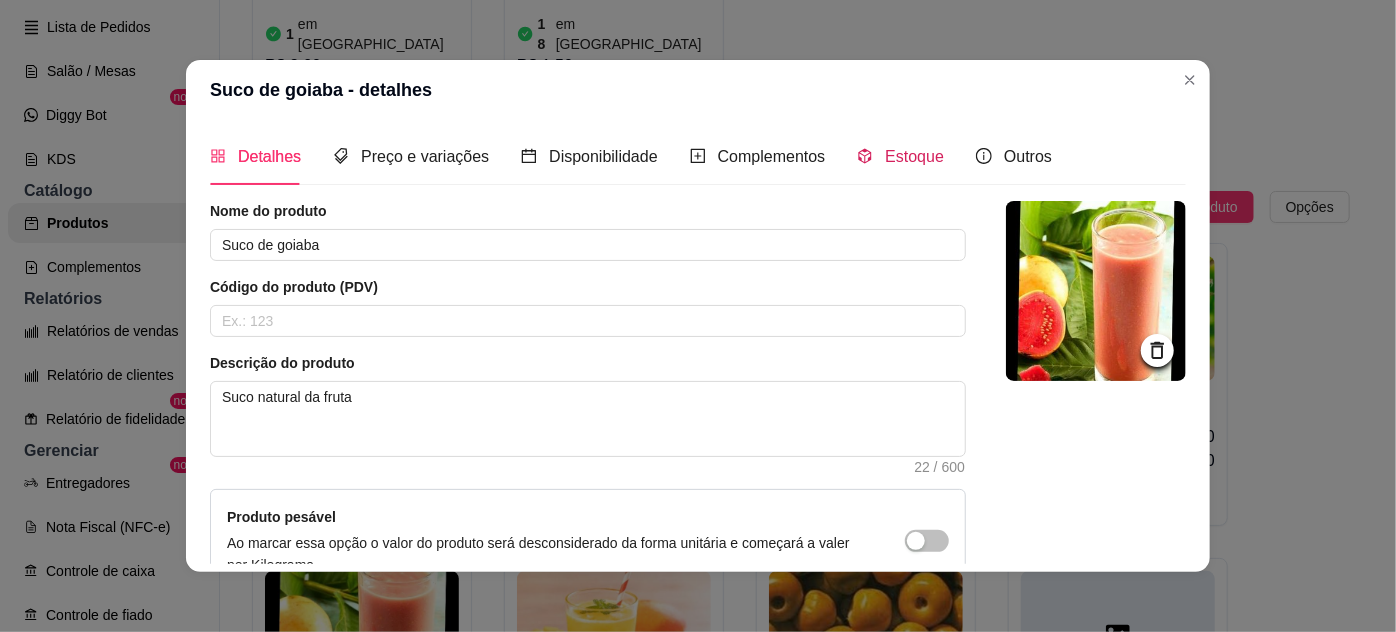 click on "Estoque" at bounding box center (914, 156) 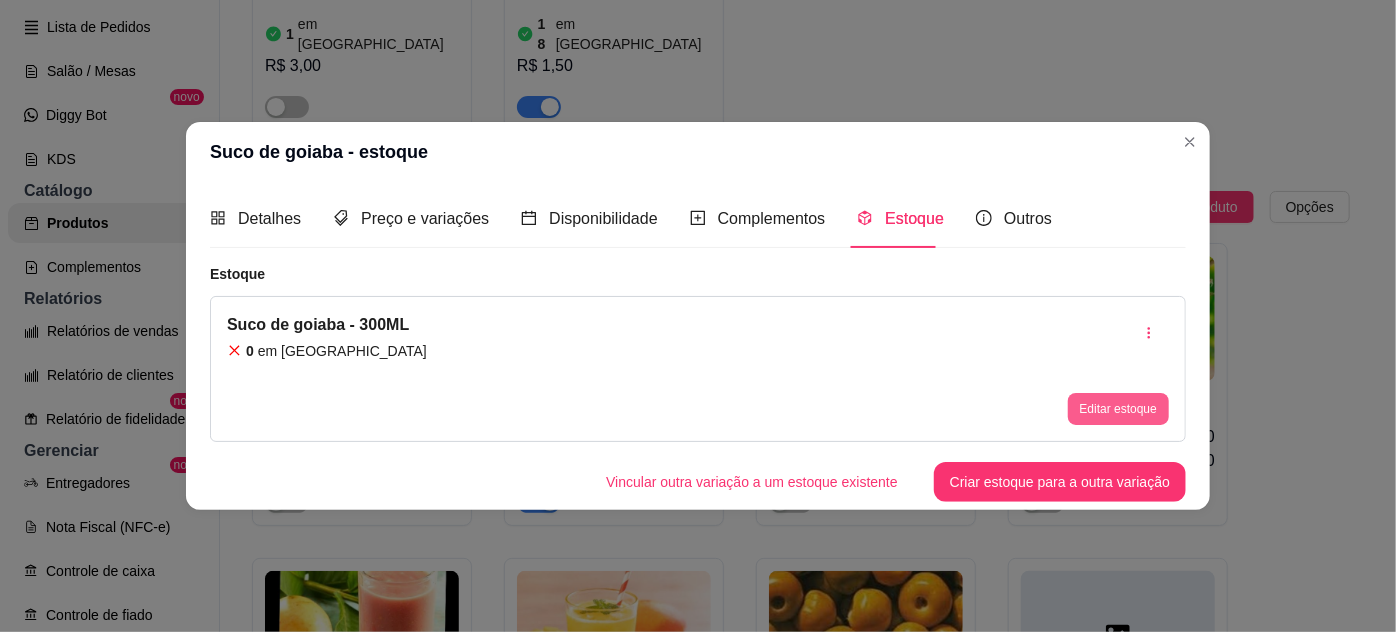 click on "Editar estoque" at bounding box center [1118, 409] 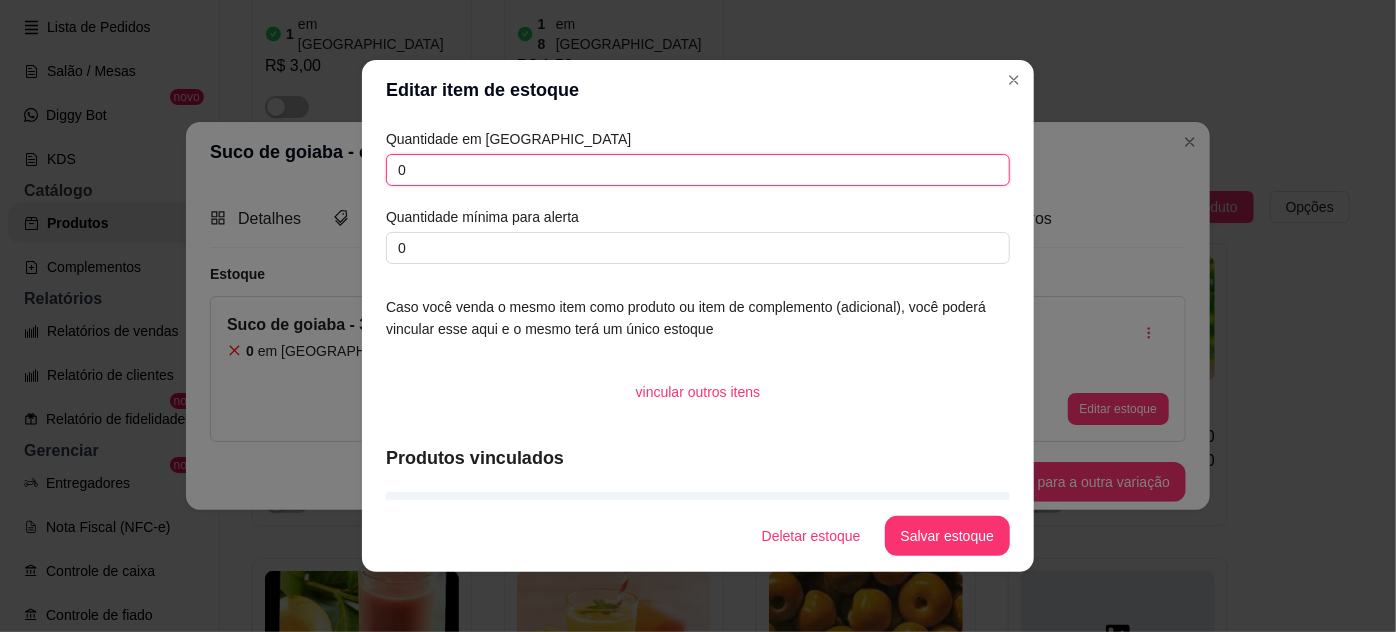click on "0" at bounding box center (698, 170) 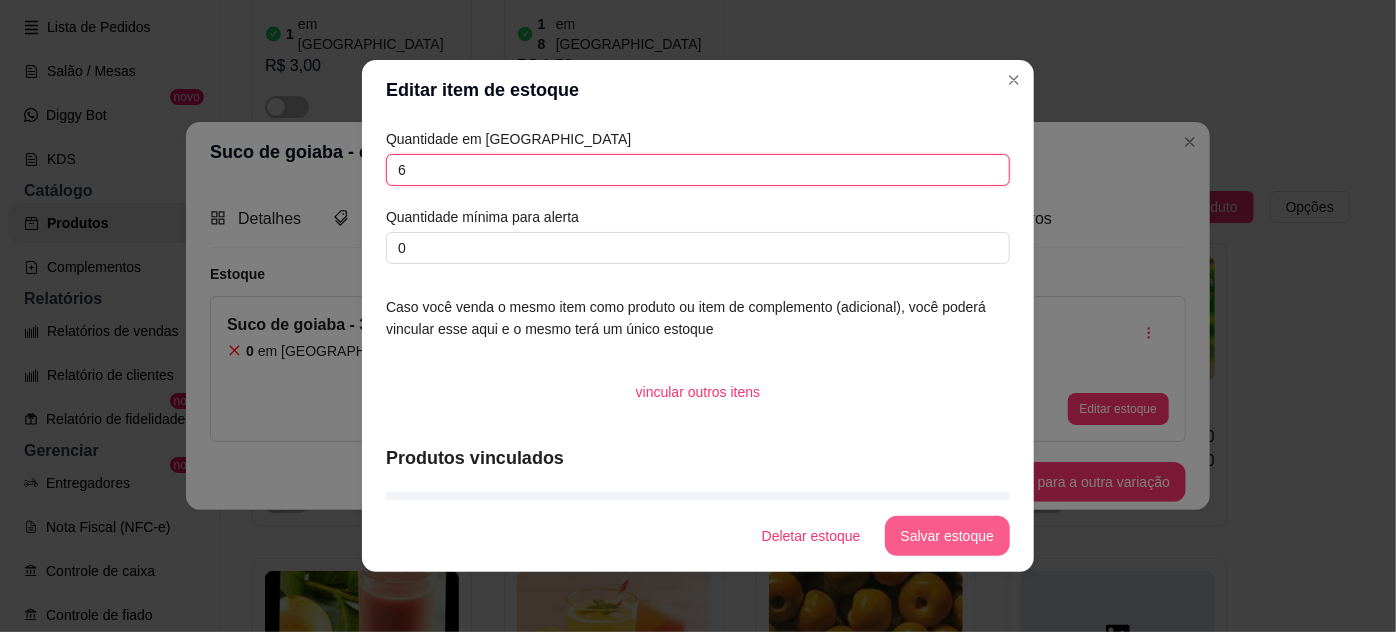 type on "6" 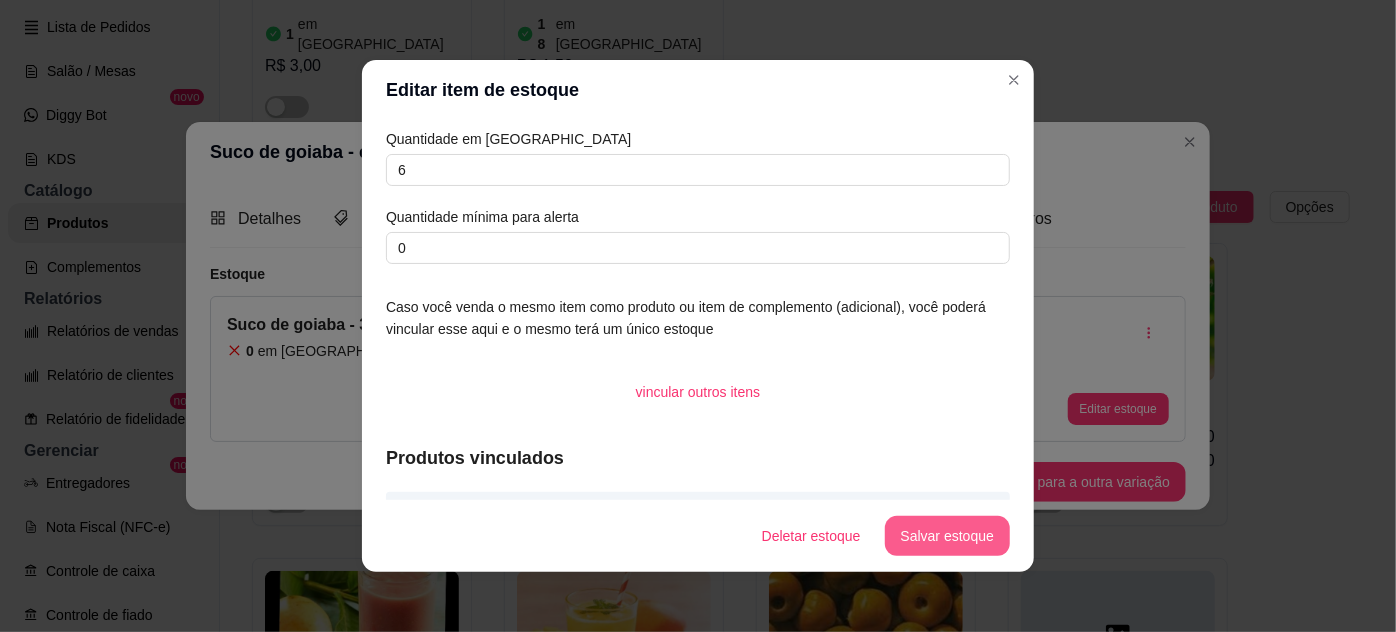click on "Salvar estoque" at bounding box center [947, 536] 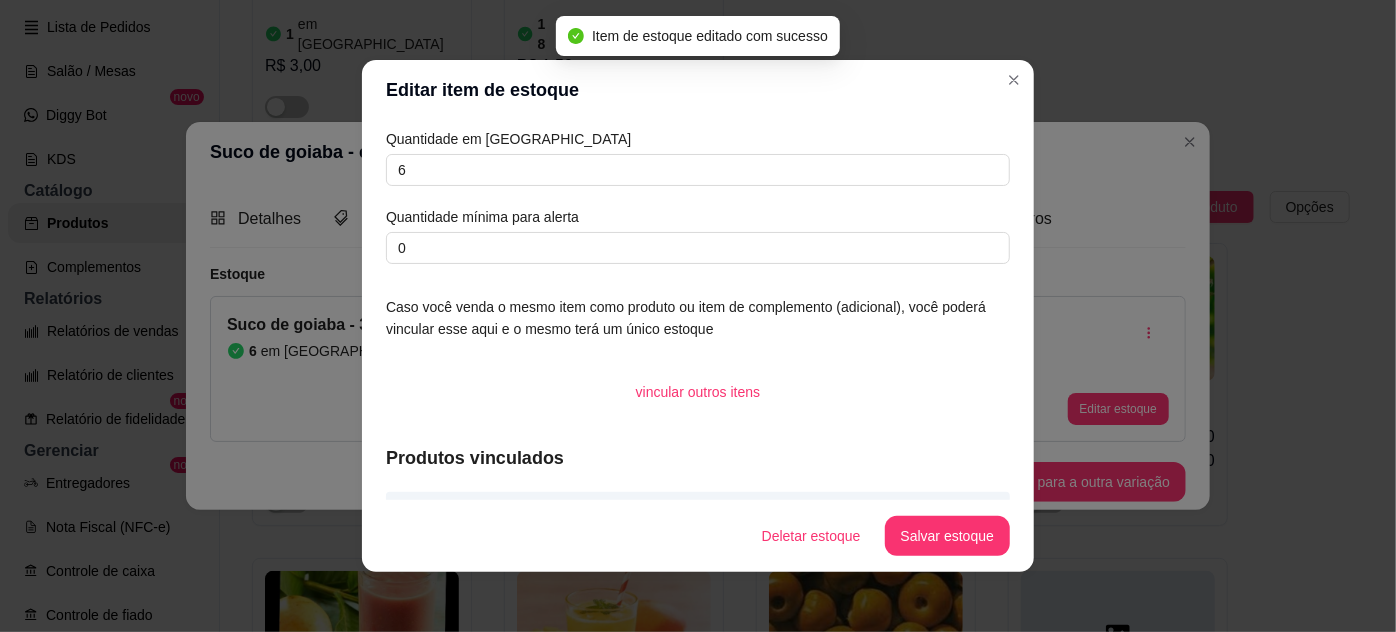 click on "Editar item de estoque" at bounding box center (698, 90) 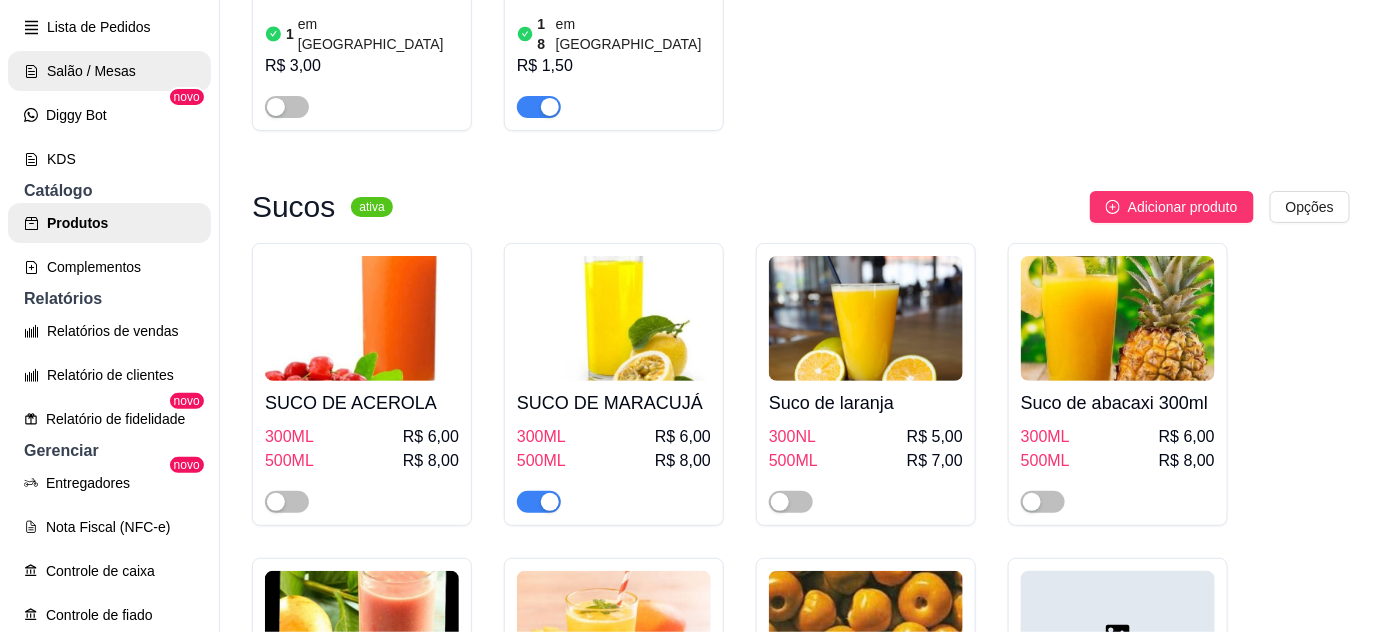 click on "Salão / Mesas" at bounding box center [109, 71] 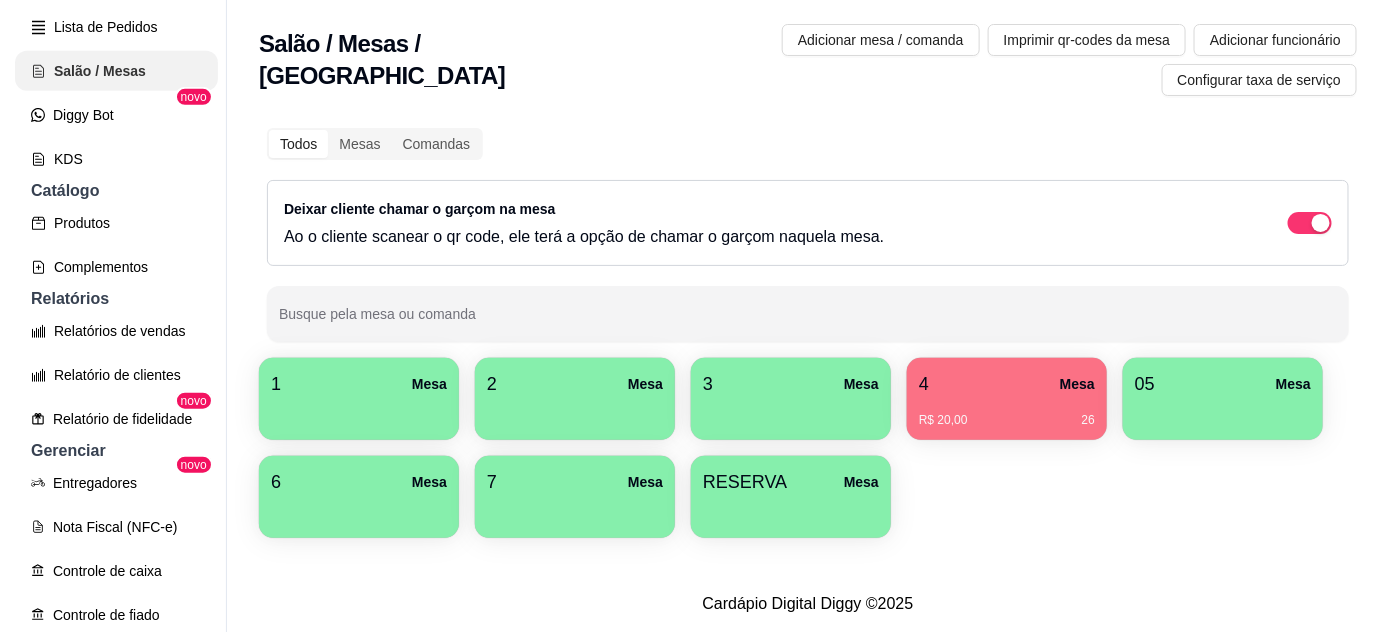 scroll, scrollTop: 0, scrollLeft: 0, axis: both 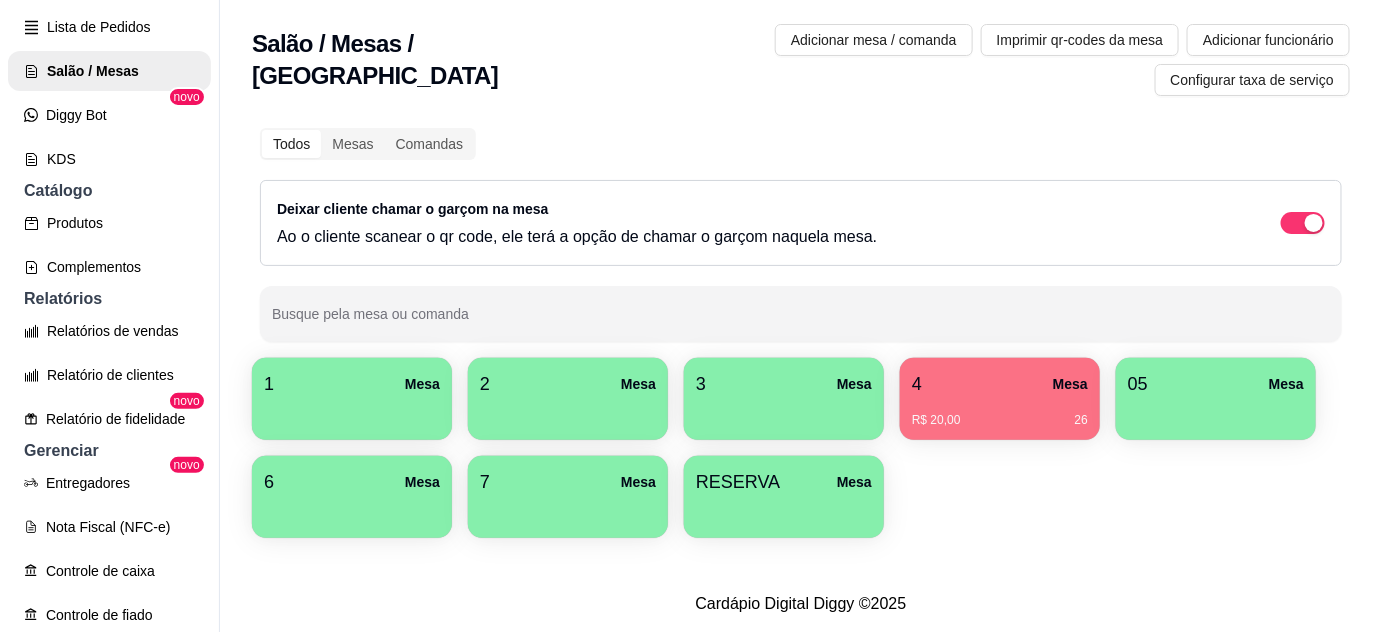 click on "4 Mesa" at bounding box center [1000, 384] 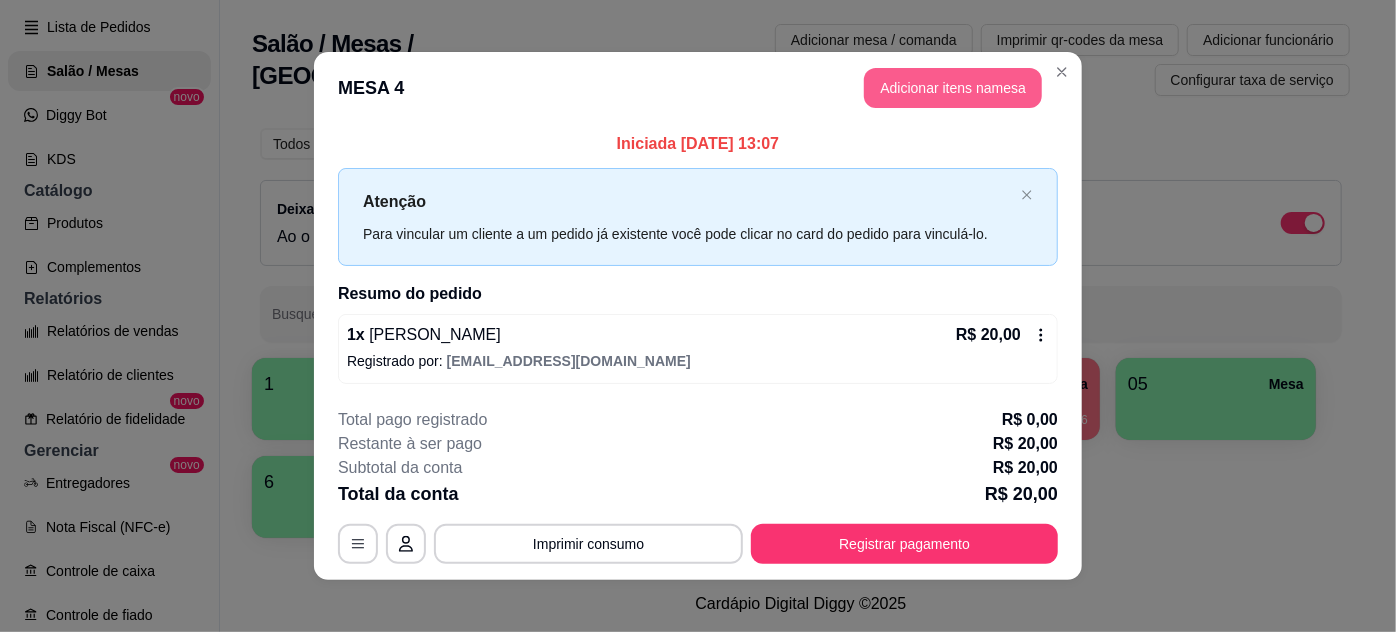 click on "Adicionar itens na  mesa" at bounding box center [953, 88] 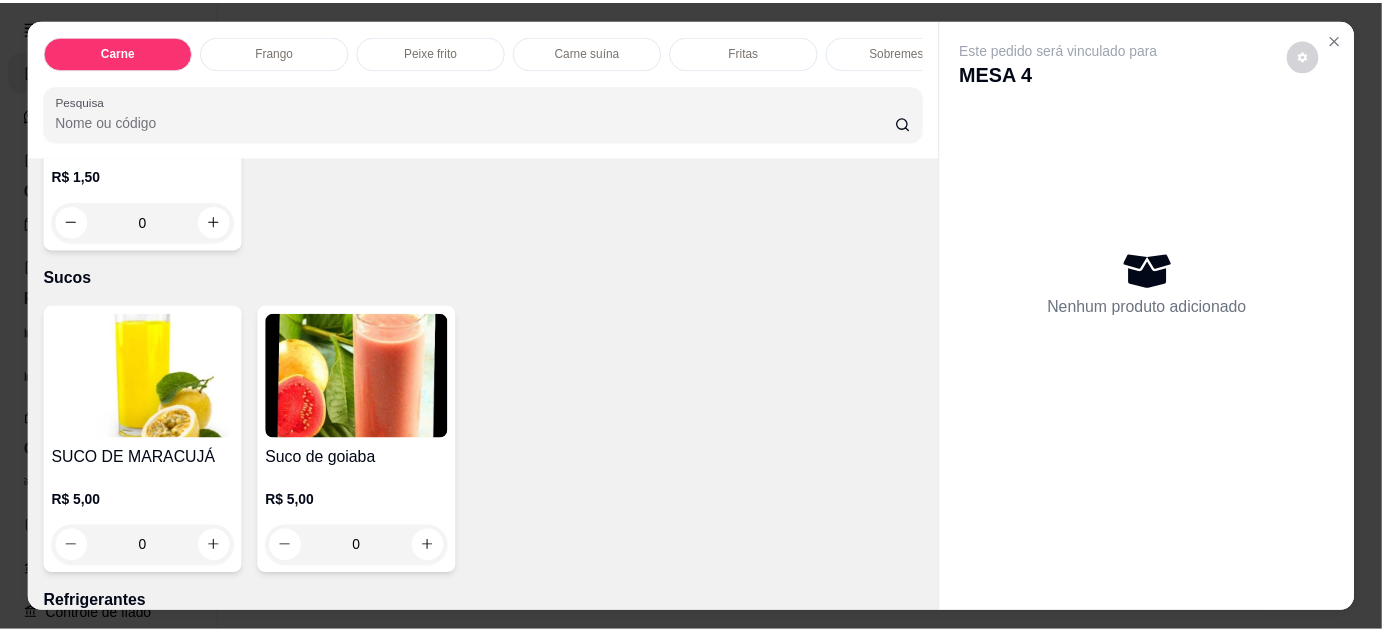 scroll, scrollTop: 2628, scrollLeft: 0, axis: vertical 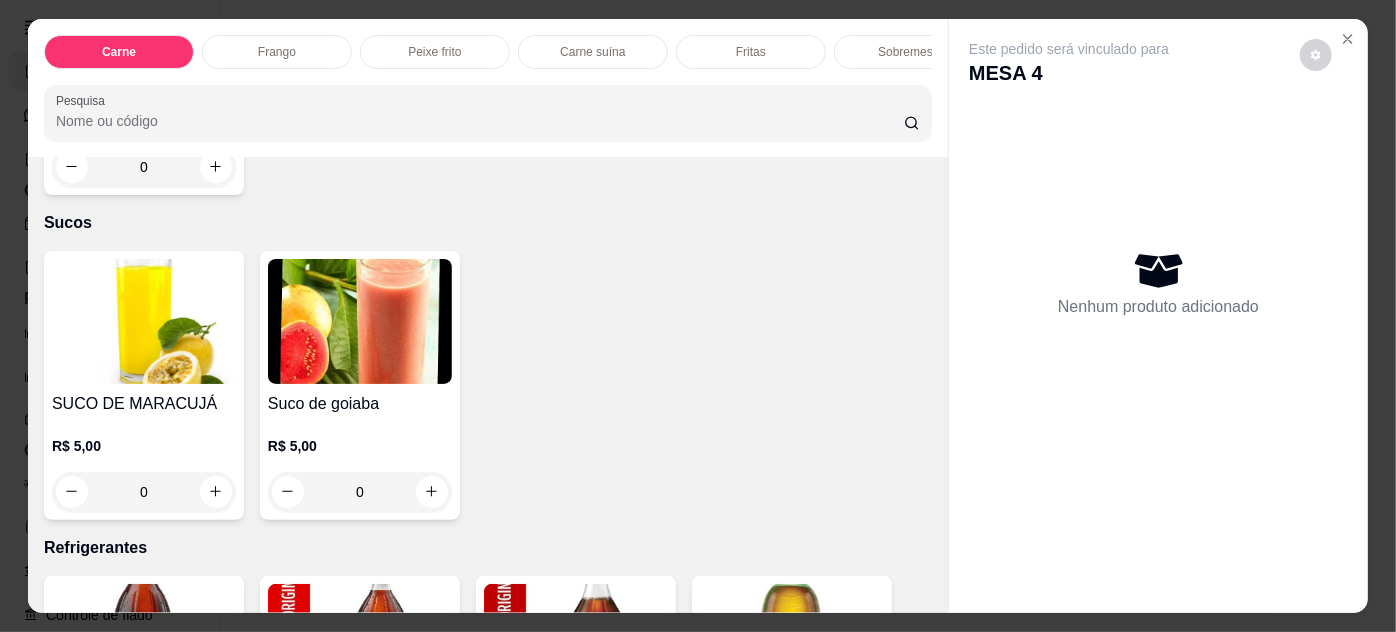 click at bounding box center (360, 321) 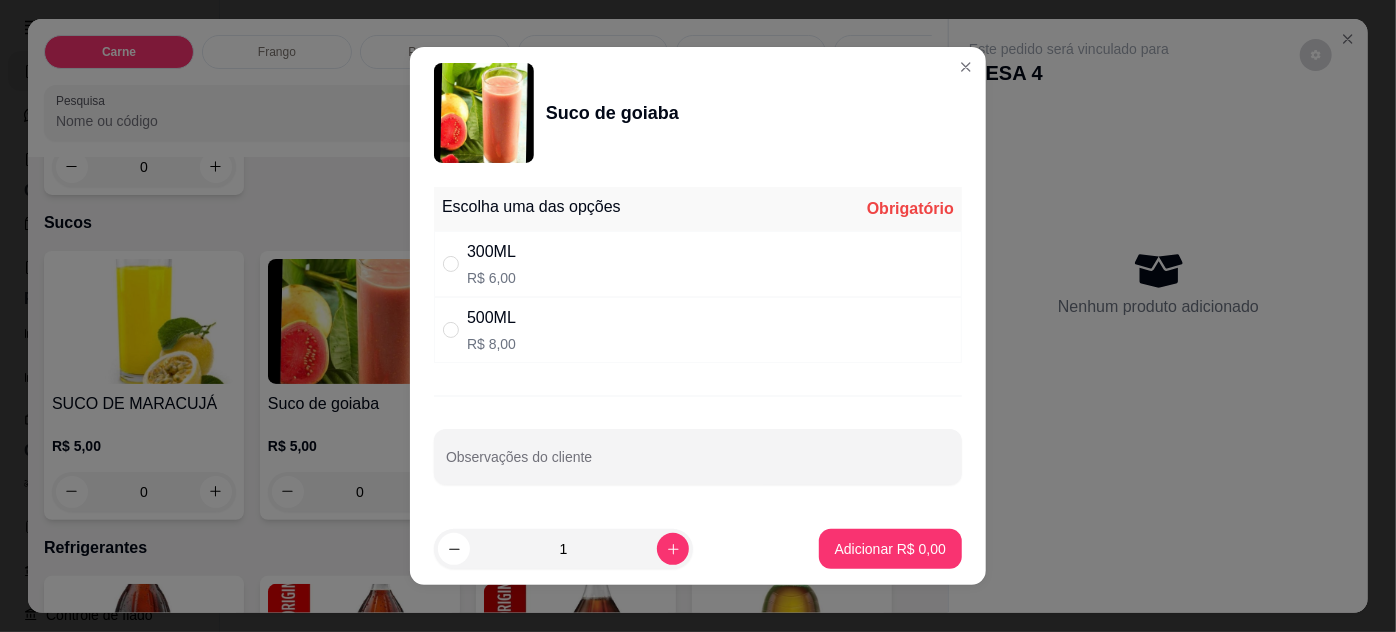 click on "300ML R$ 6,00" at bounding box center [698, 264] 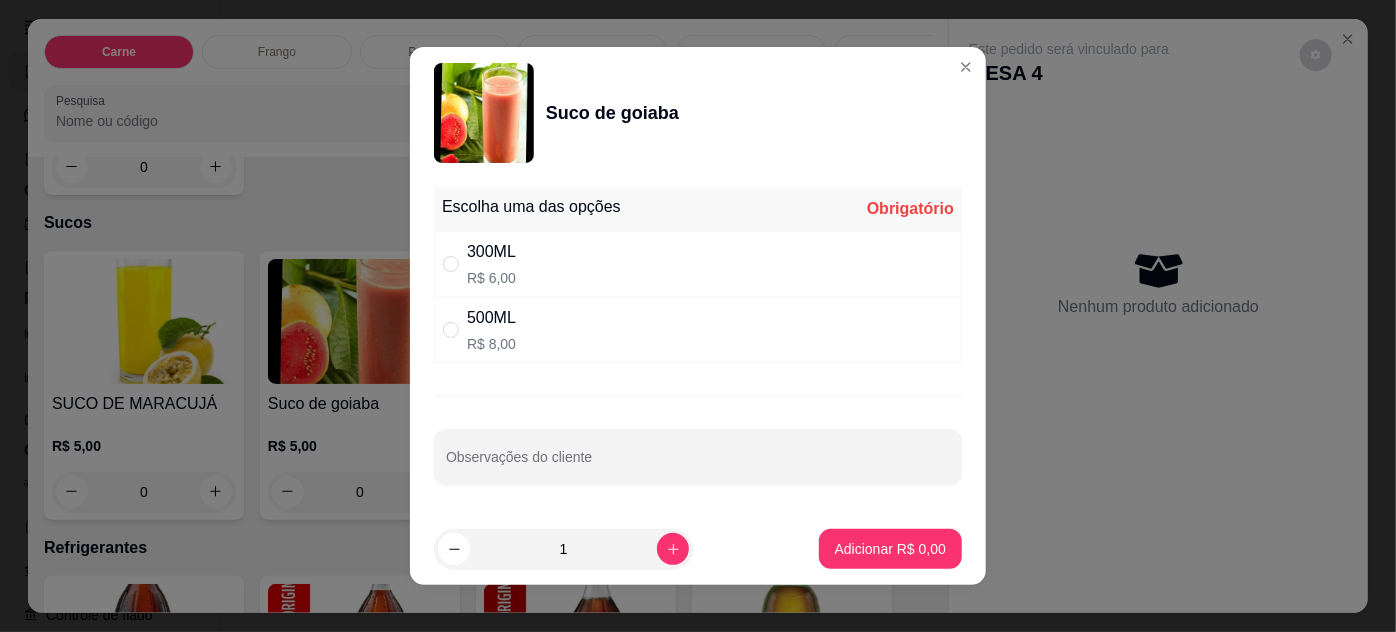 radio on "true" 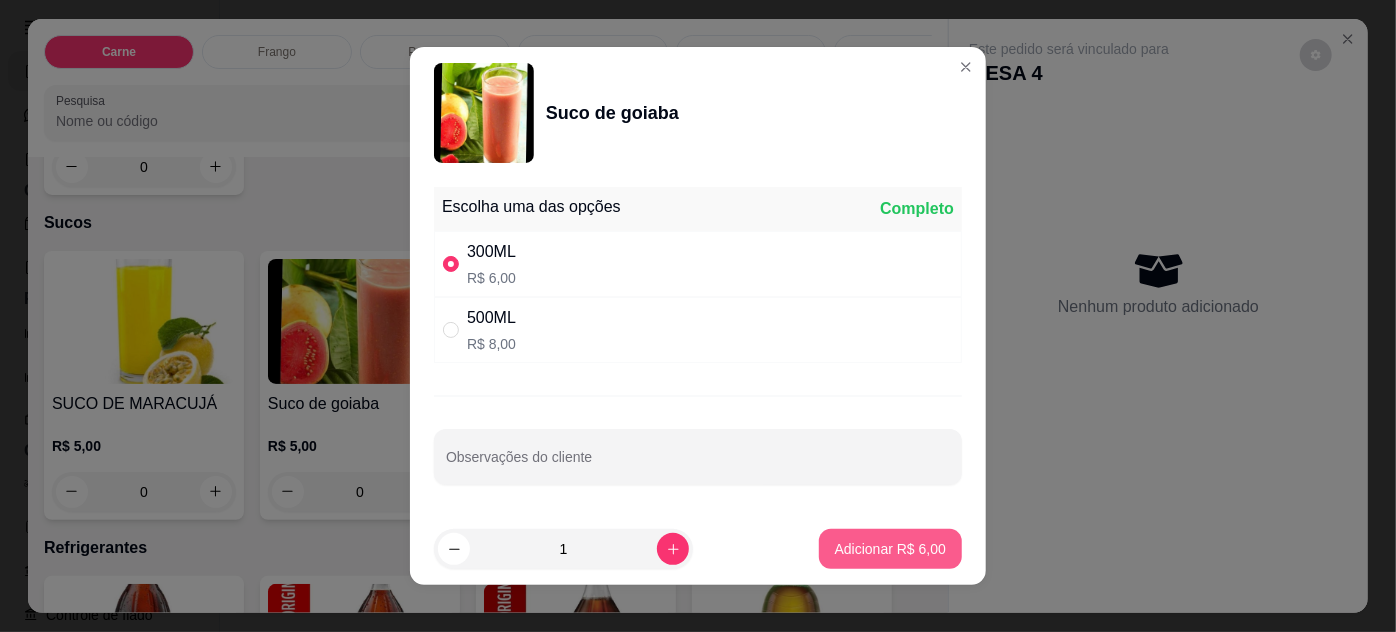 click on "Adicionar   R$ 6,00" at bounding box center [890, 549] 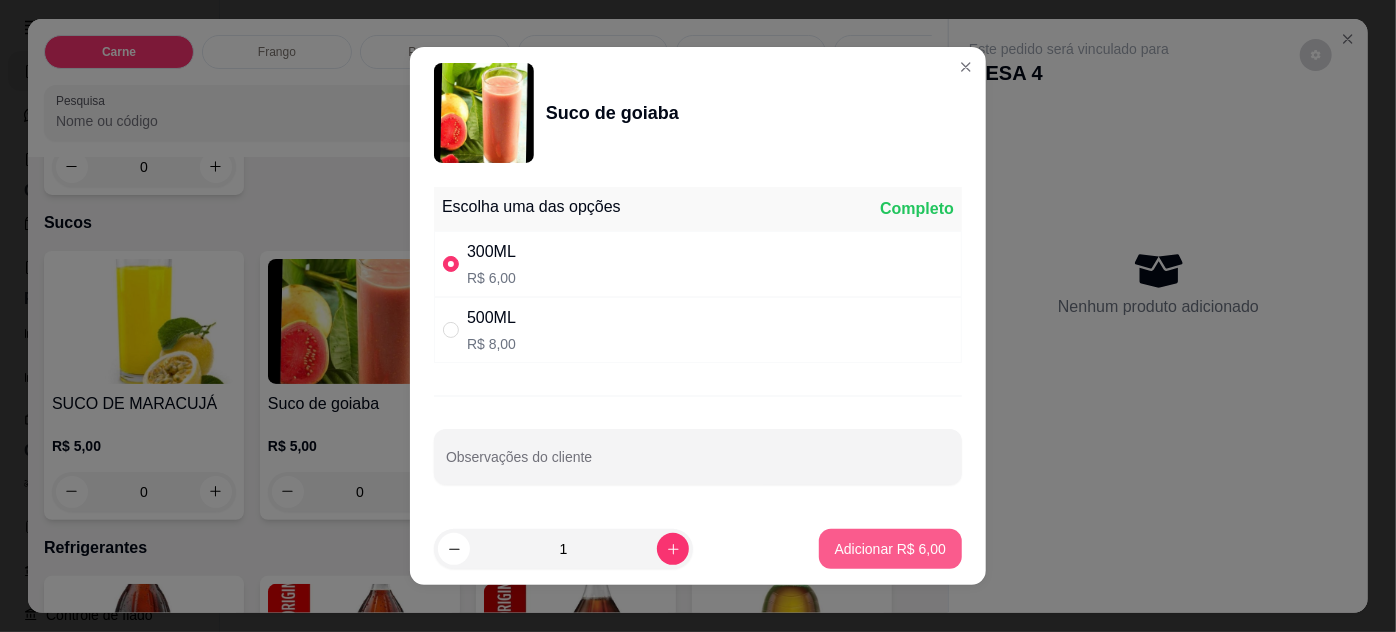 type on "1" 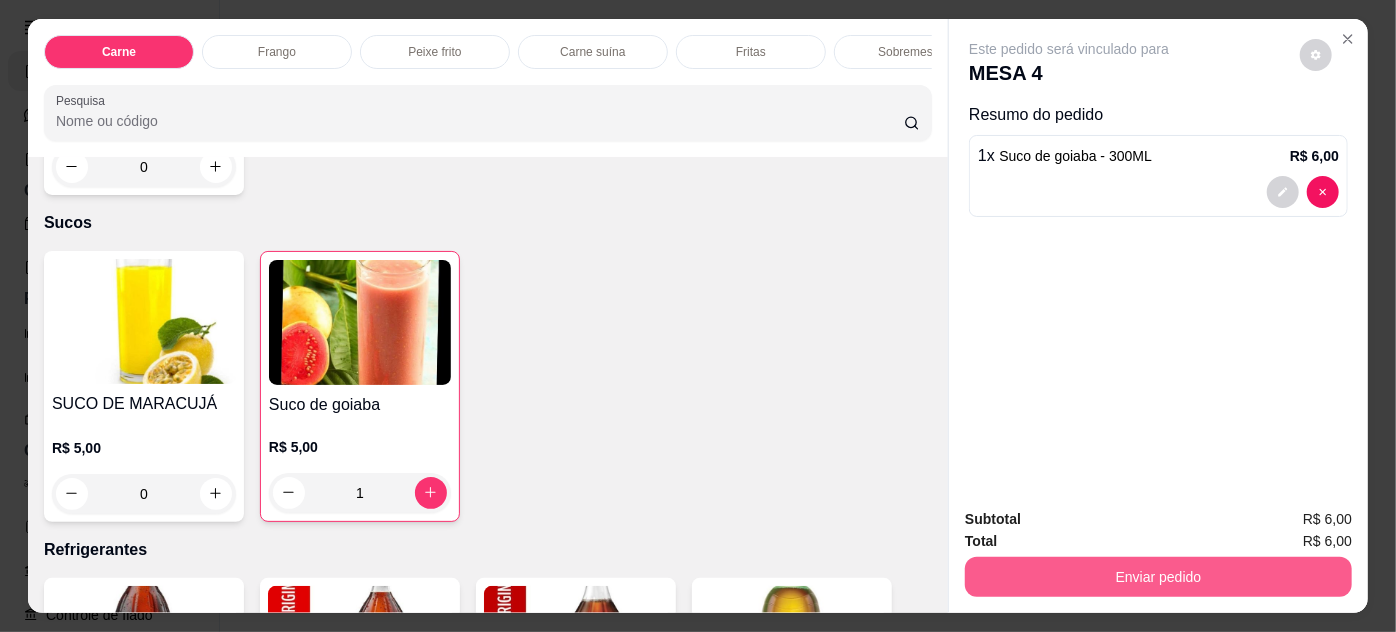 click on "Enviar pedido" at bounding box center (1158, 577) 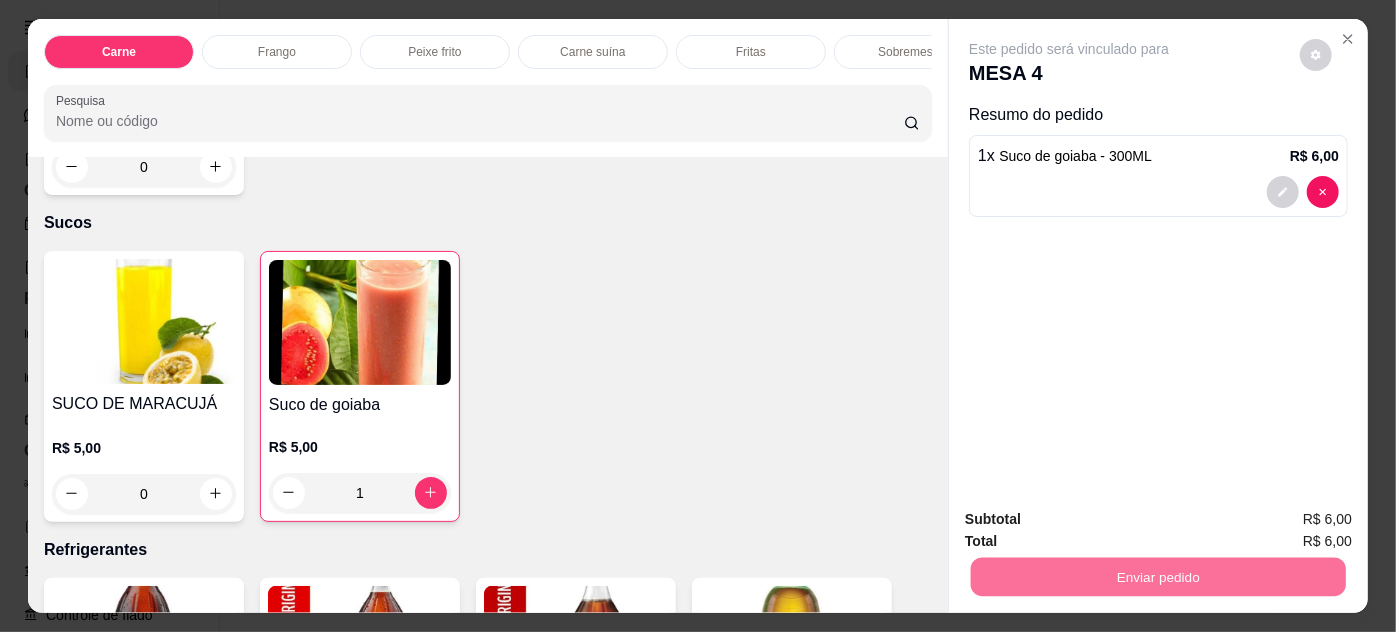 click on "Não registrar e enviar pedido" at bounding box center [1093, 521] 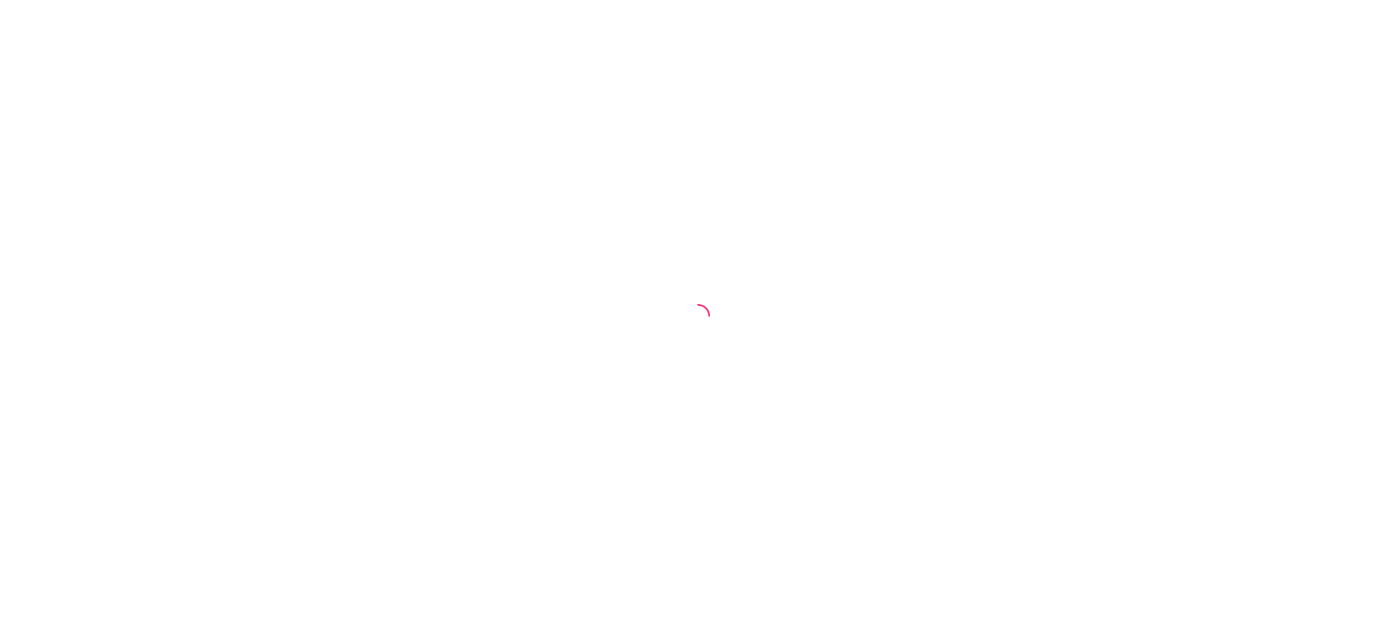 scroll, scrollTop: 0, scrollLeft: 0, axis: both 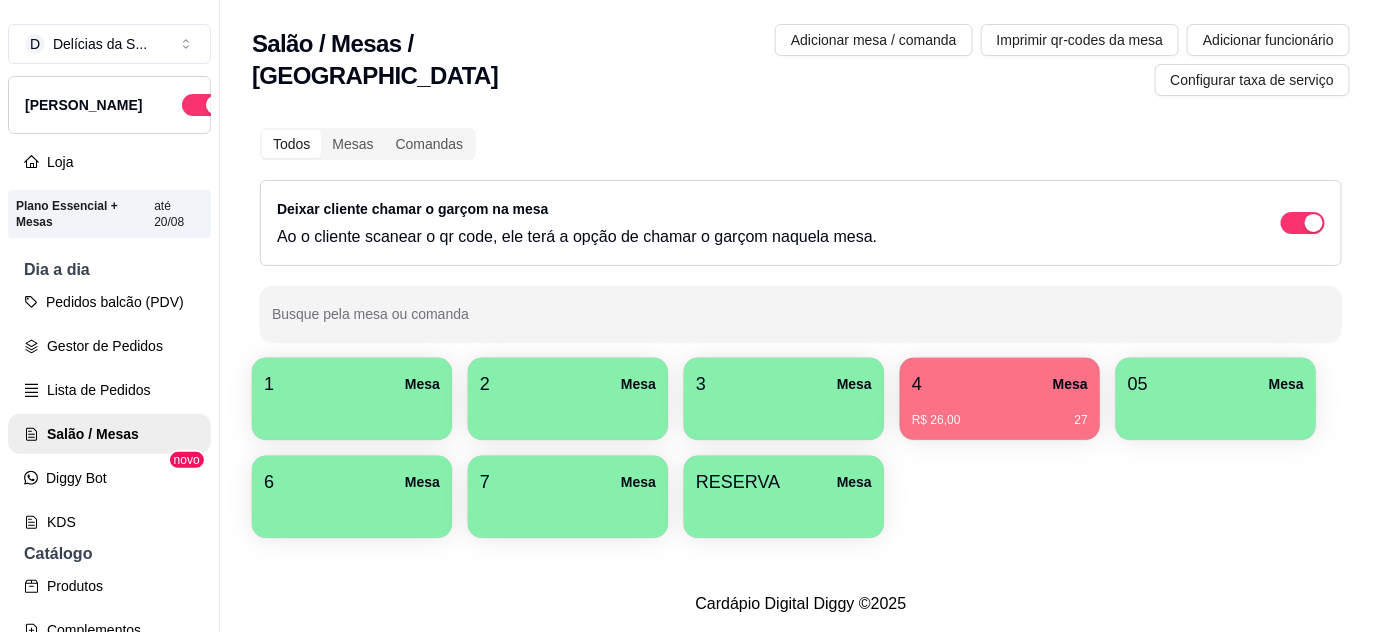 click on "Lista de Pedidos" at bounding box center (109, 390) 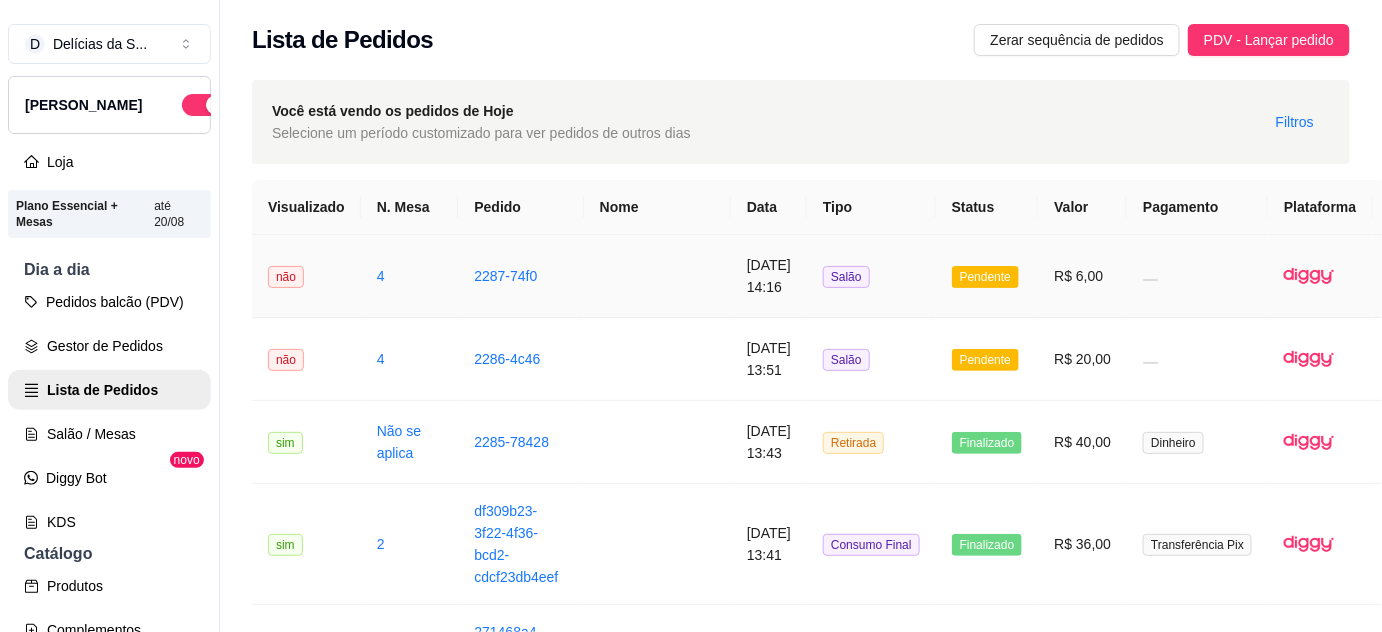 click at bounding box center (657, 276) 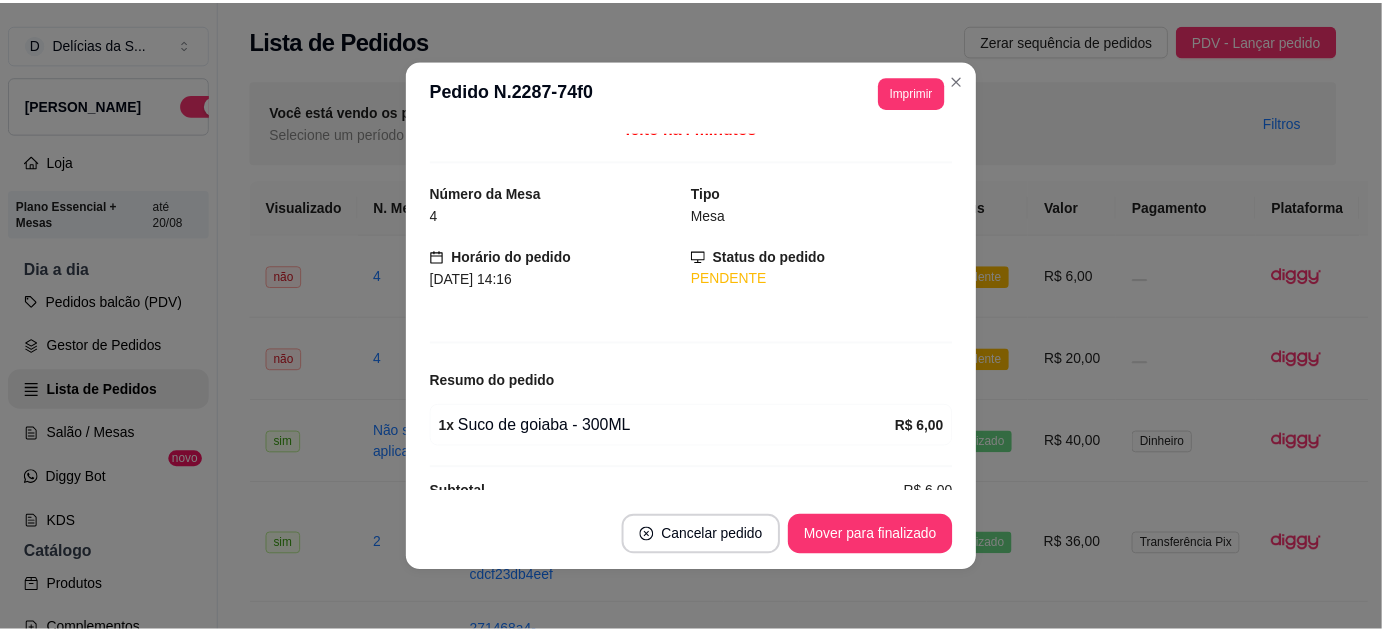 scroll, scrollTop: 0, scrollLeft: 0, axis: both 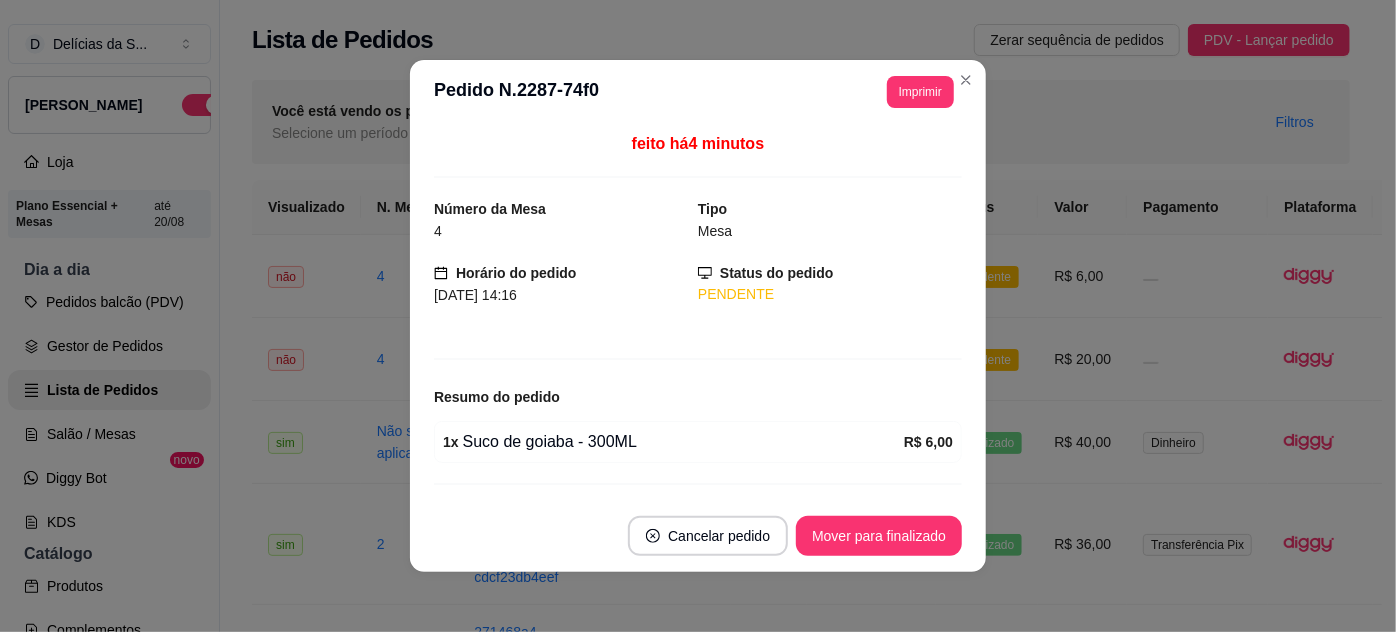 click on "**********" at bounding box center [698, 92] 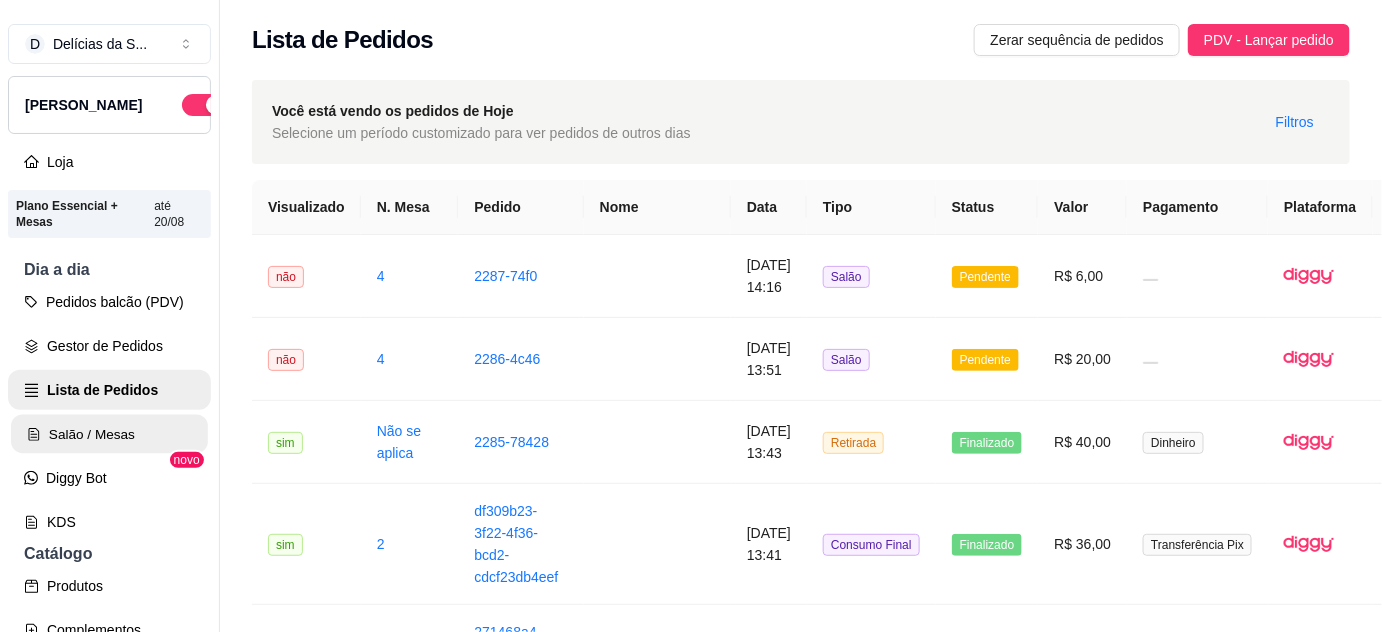 click on "Salão / Mesas" at bounding box center [109, 434] 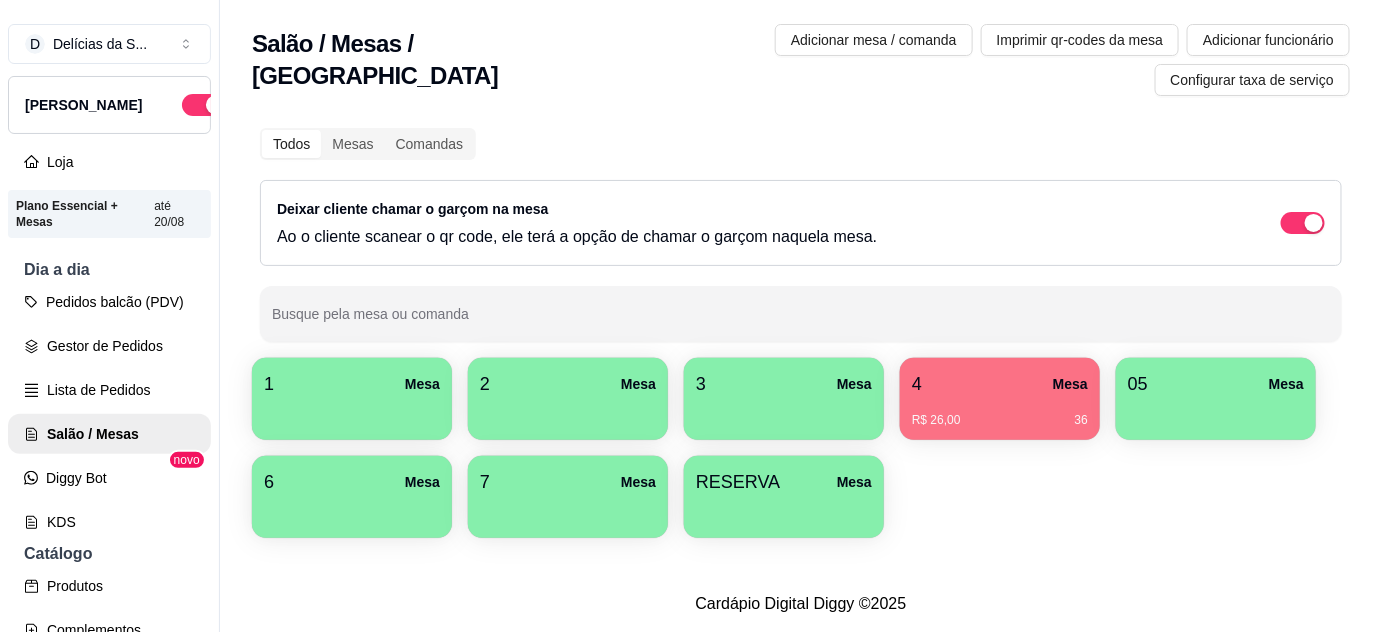 click on "4 Mesa" at bounding box center [1000, 384] 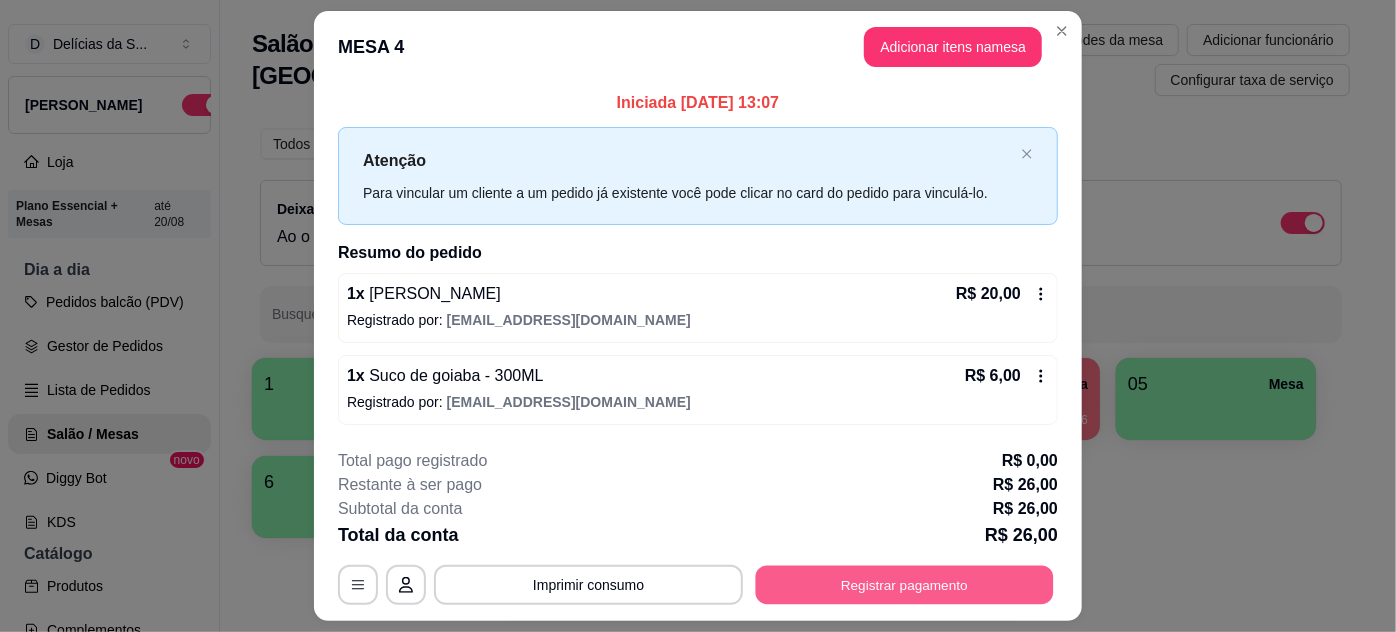 click on "Registrar pagamento" at bounding box center (905, 584) 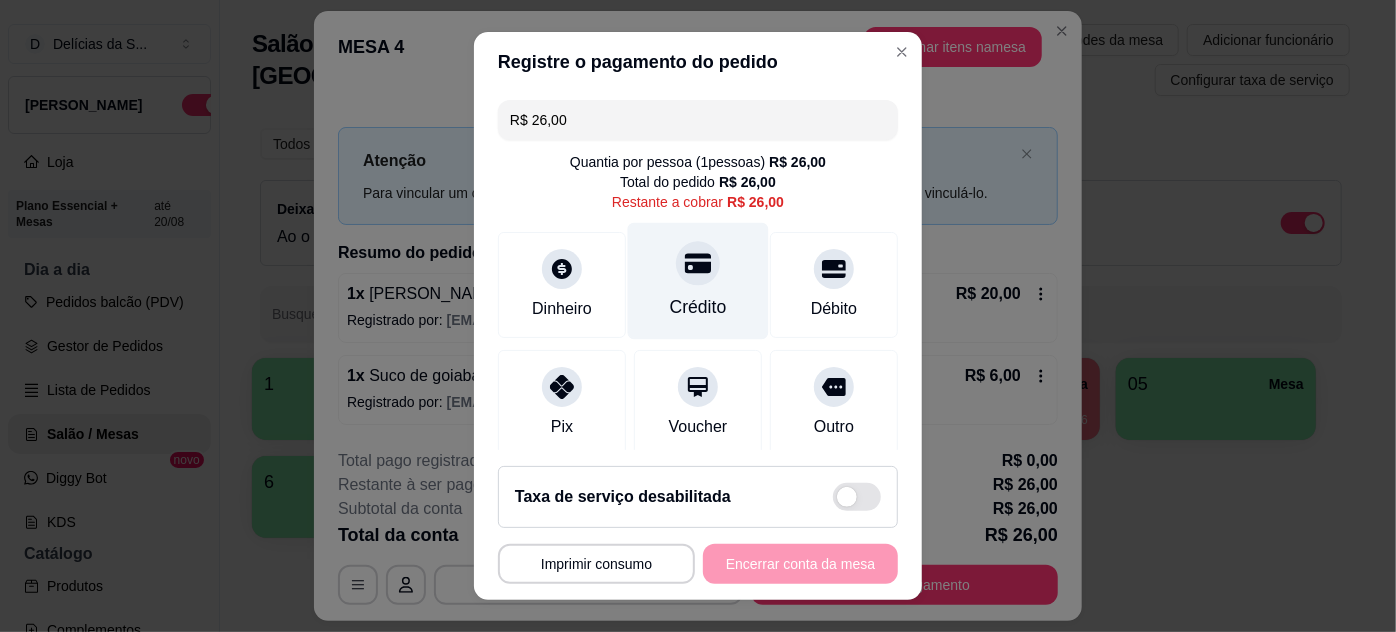 click on "Crédito" at bounding box center (698, 307) 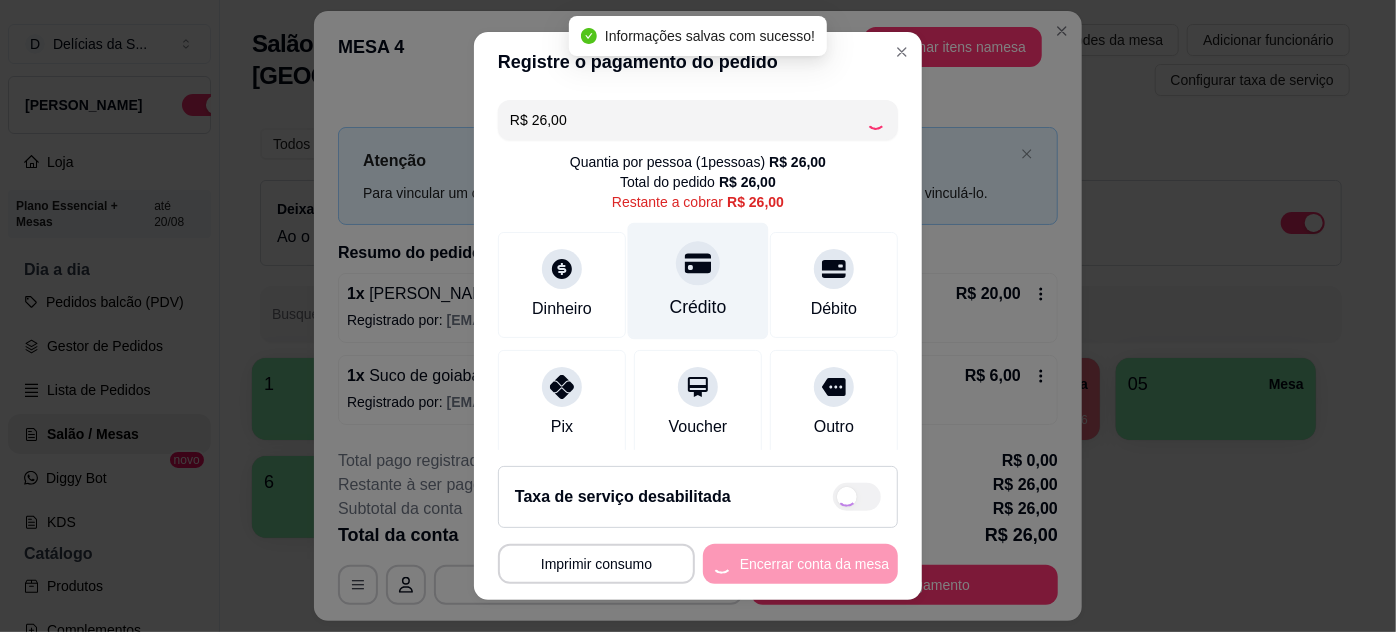 type on "R$ 0,00" 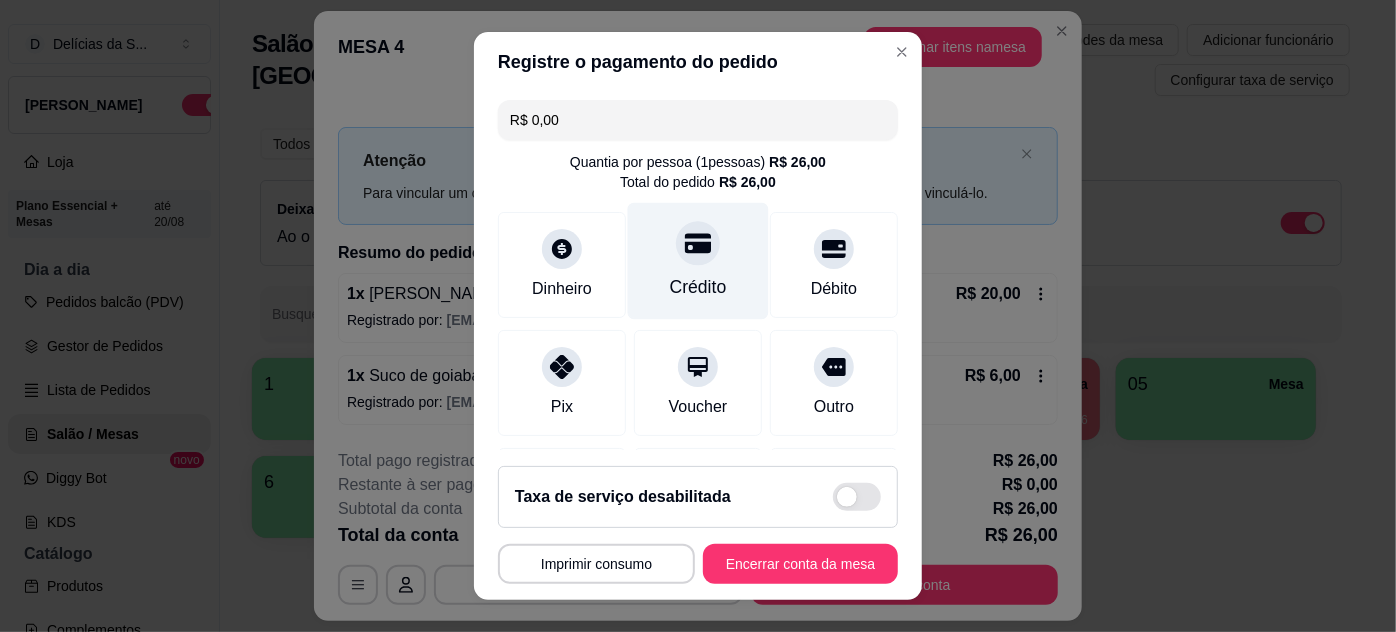 click on "Crédito" at bounding box center [698, 260] 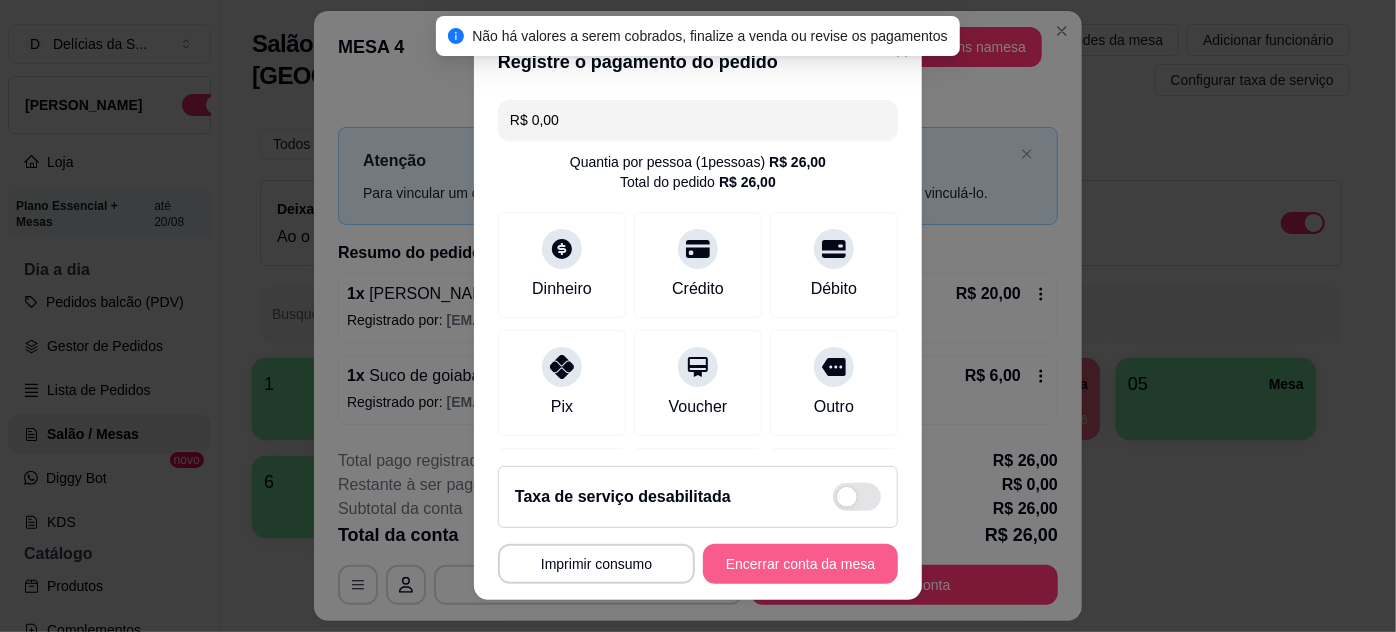 click on "Encerrar conta da mesa" at bounding box center [800, 564] 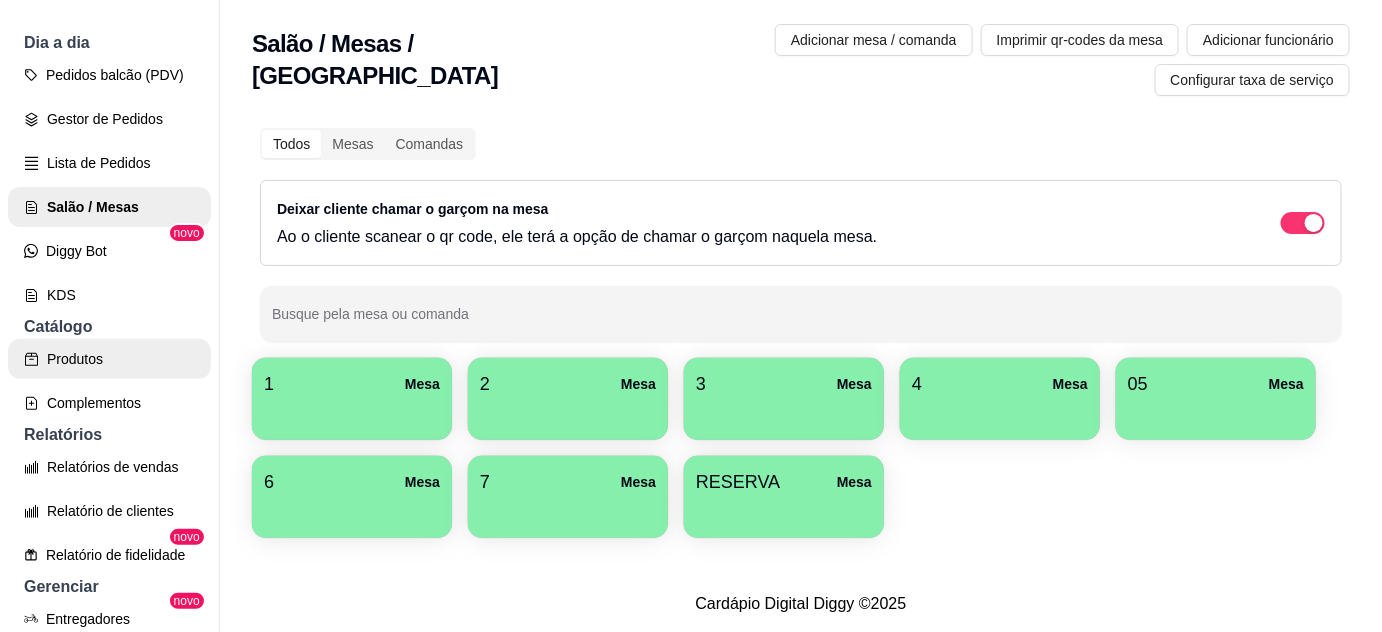 scroll, scrollTop: 363, scrollLeft: 0, axis: vertical 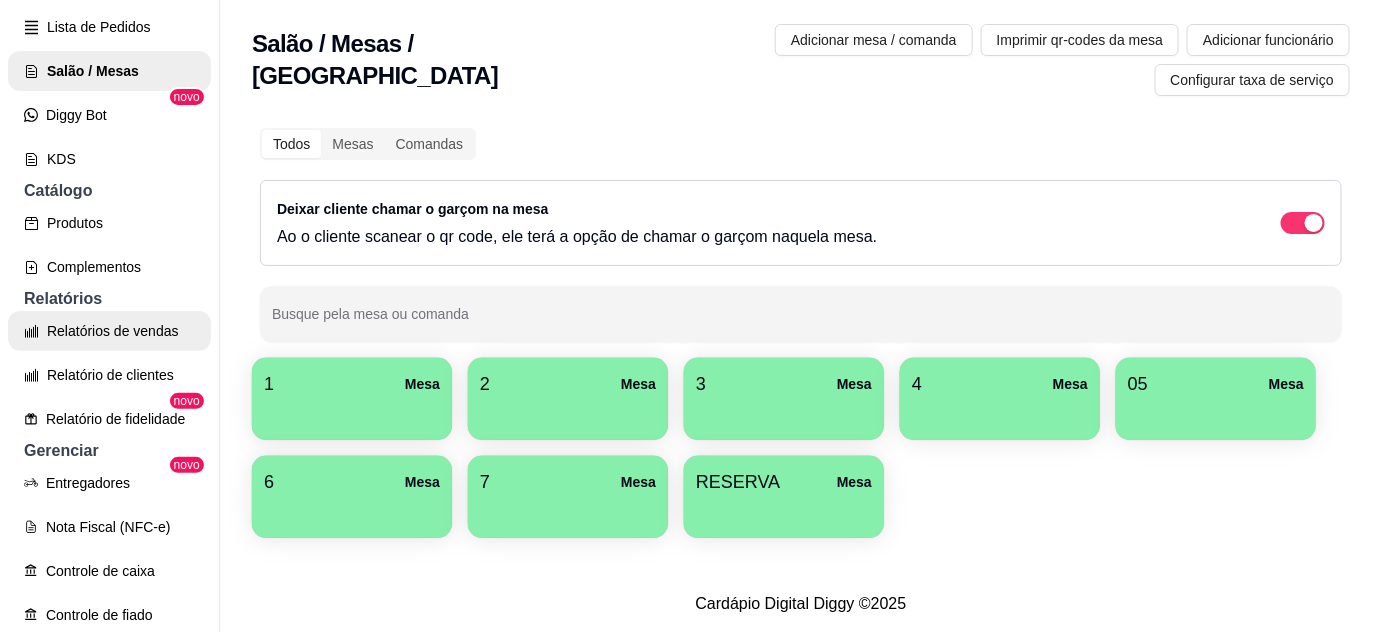 click on "Relatórios de vendas" at bounding box center [109, 331] 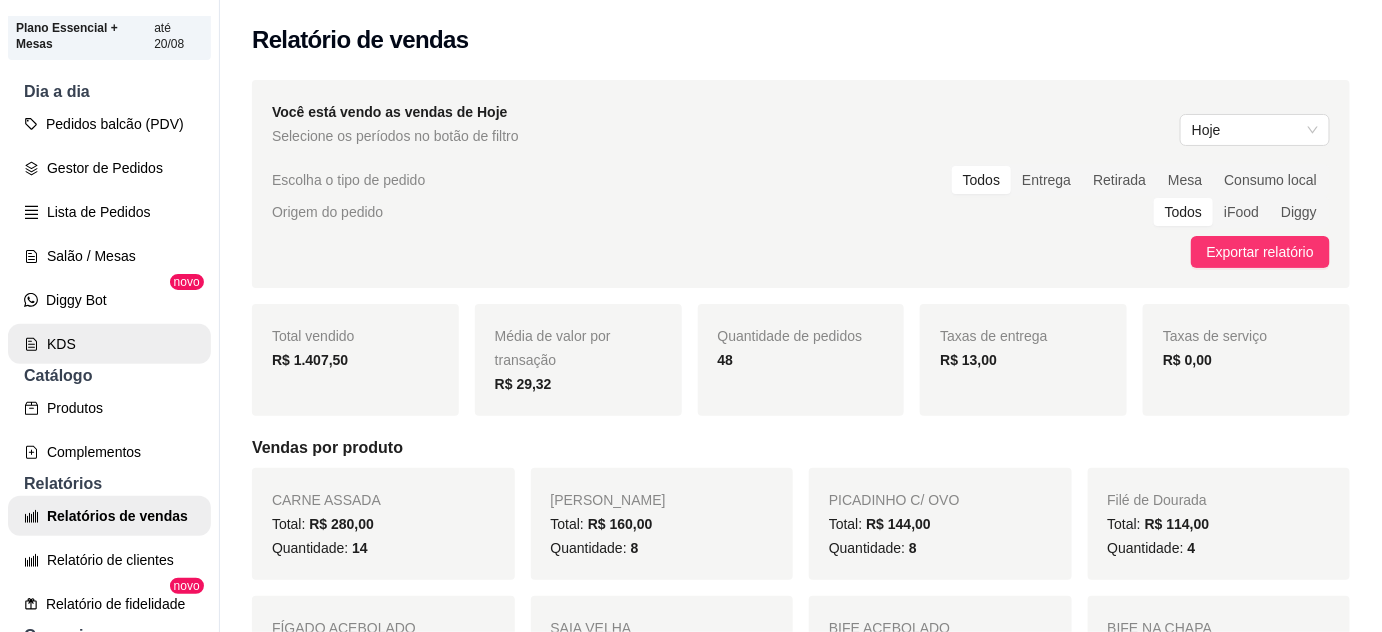 scroll, scrollTop: 0, scrollLeft: 0, axis: both 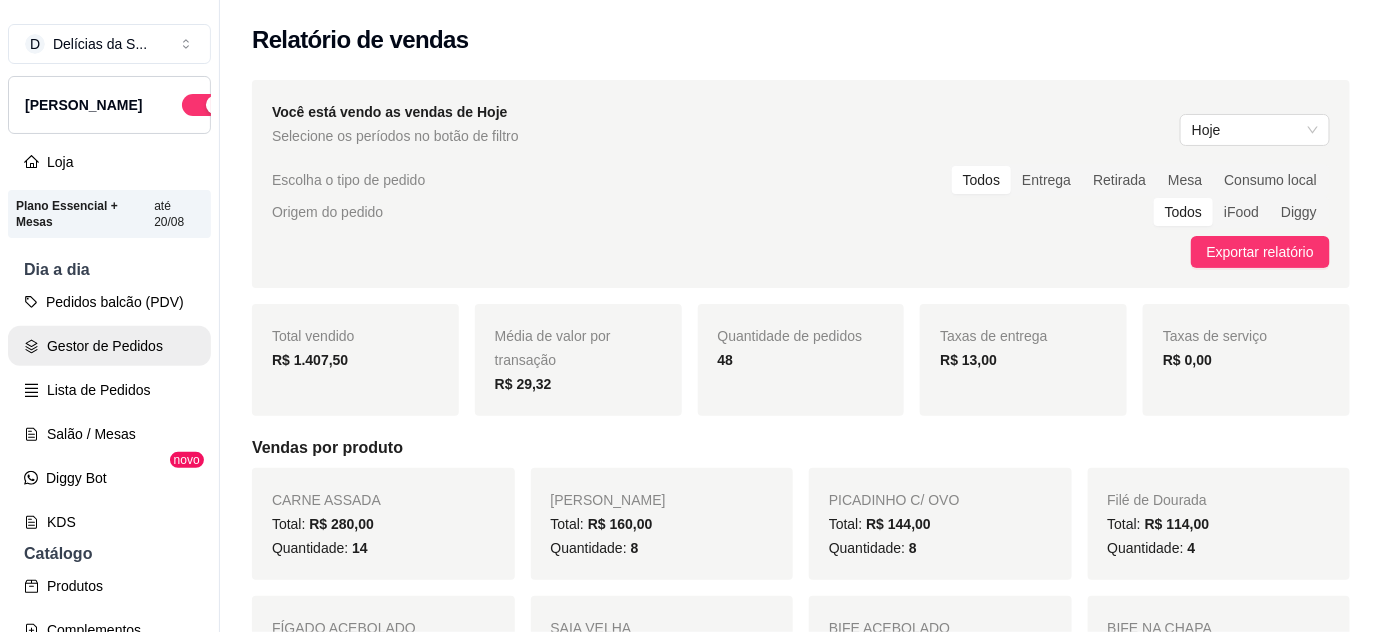 click on "Gestor de Pedidos" at bounding box center [109, 346] 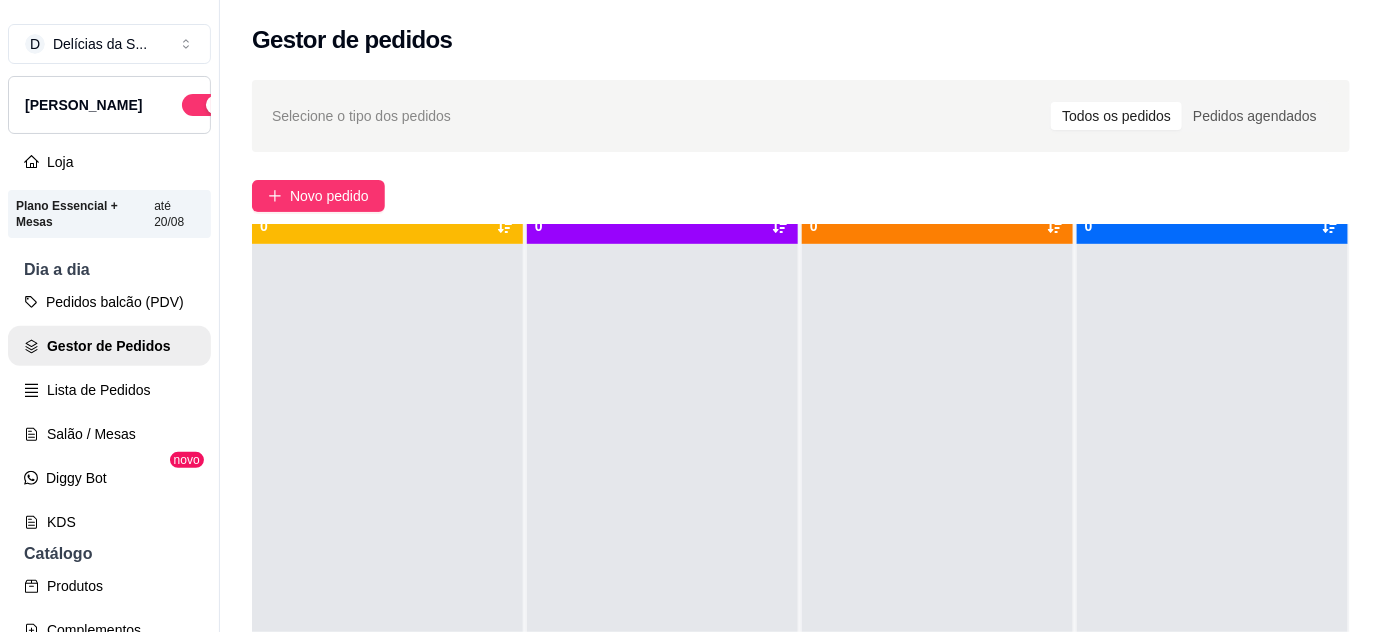 scroll, scrollTop: 56, scrollLeft: 0, axis: vertical 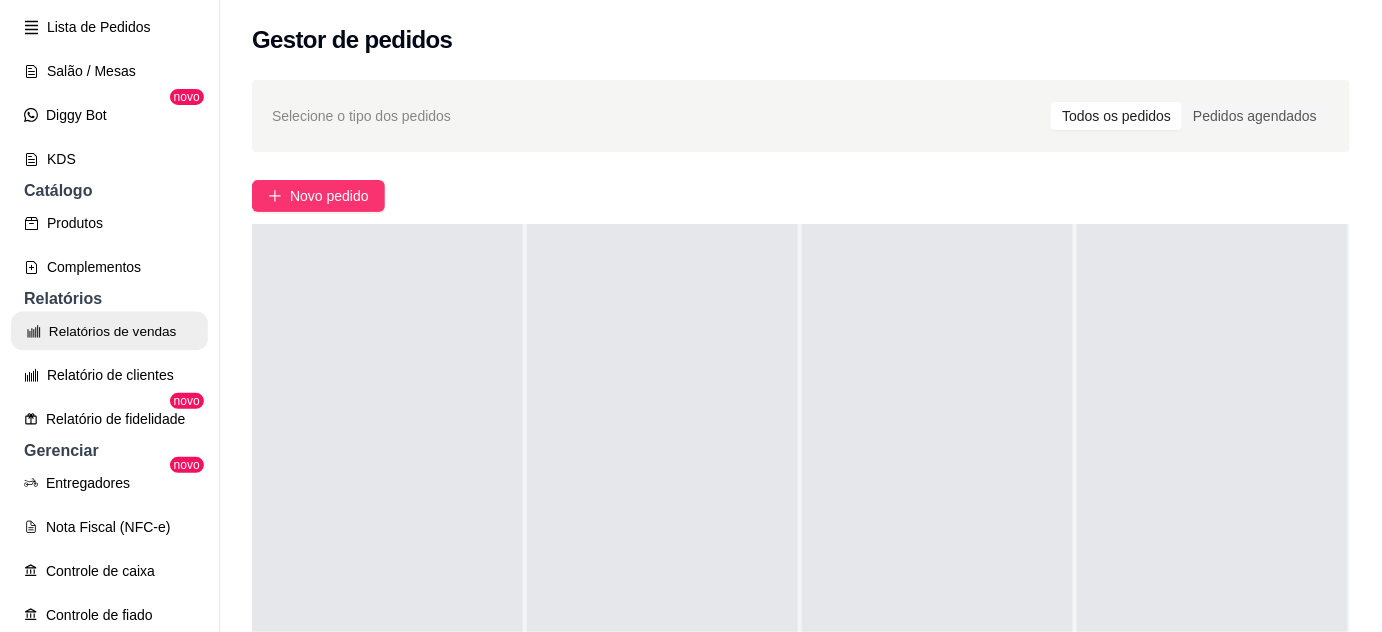 click on "Relatórios de vendas" at bounding box center [109, 331] 